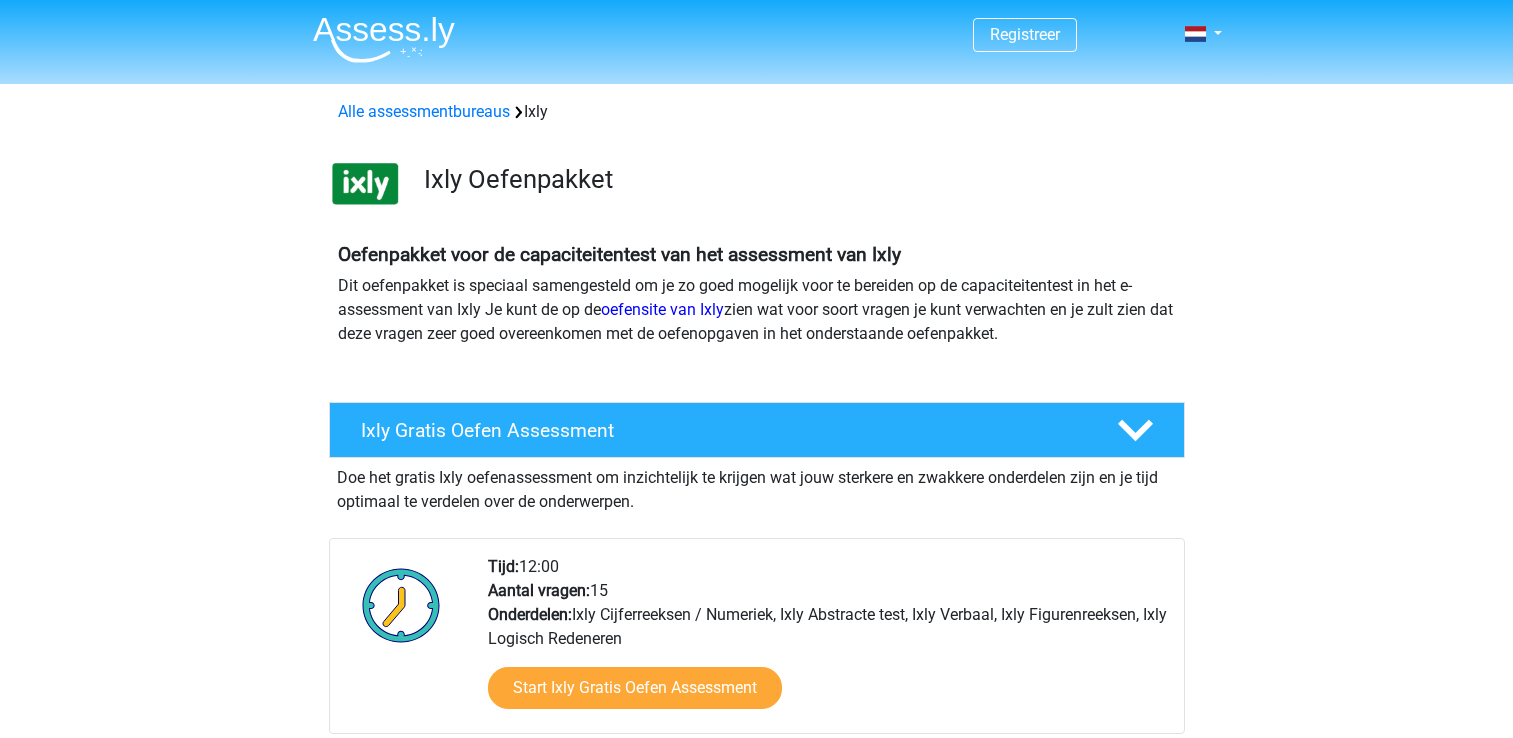 scroll, scrollTop: 100, scrollLeft: 0, axis: vertical 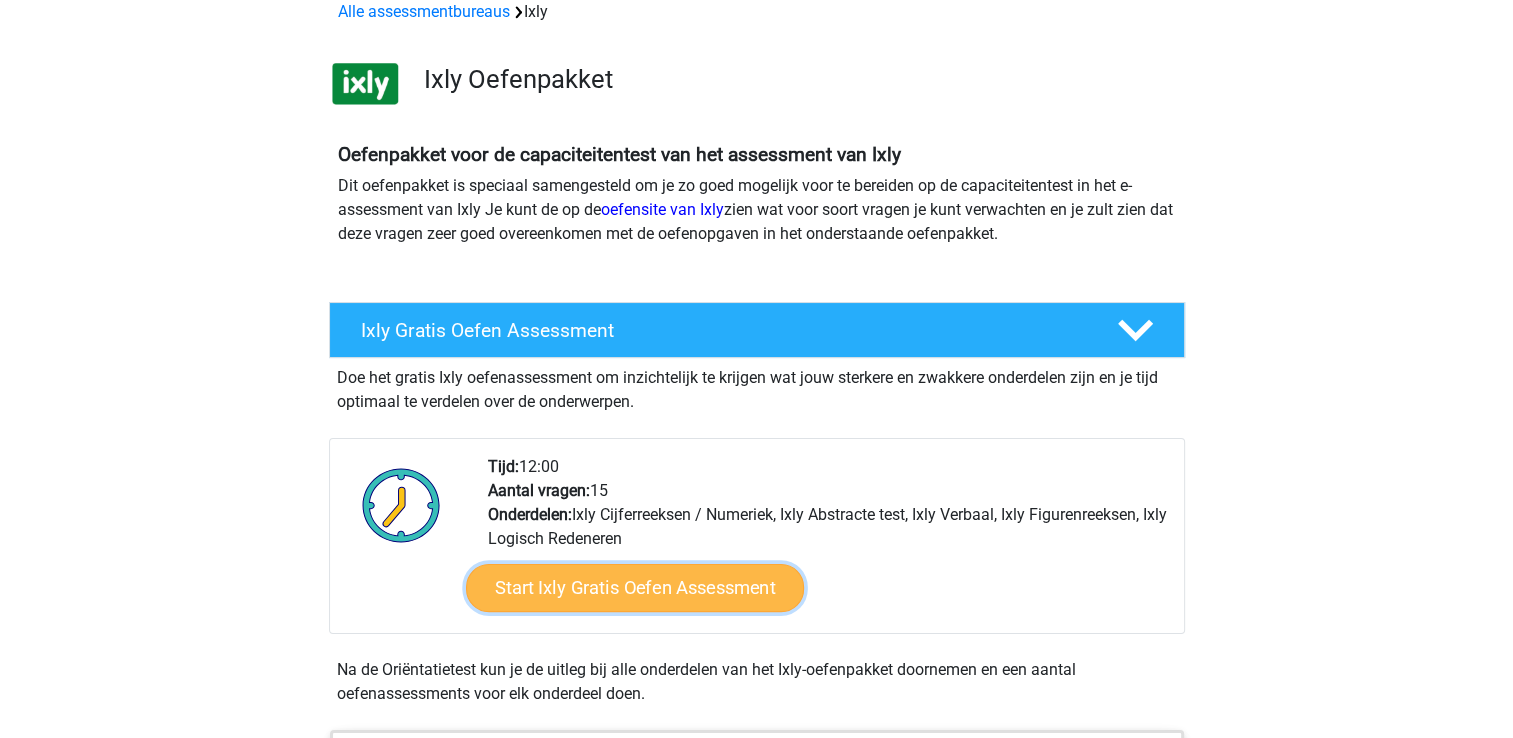click on "Start Ixly Gratis Oefen Assessment" at bounding box center (634, 588) 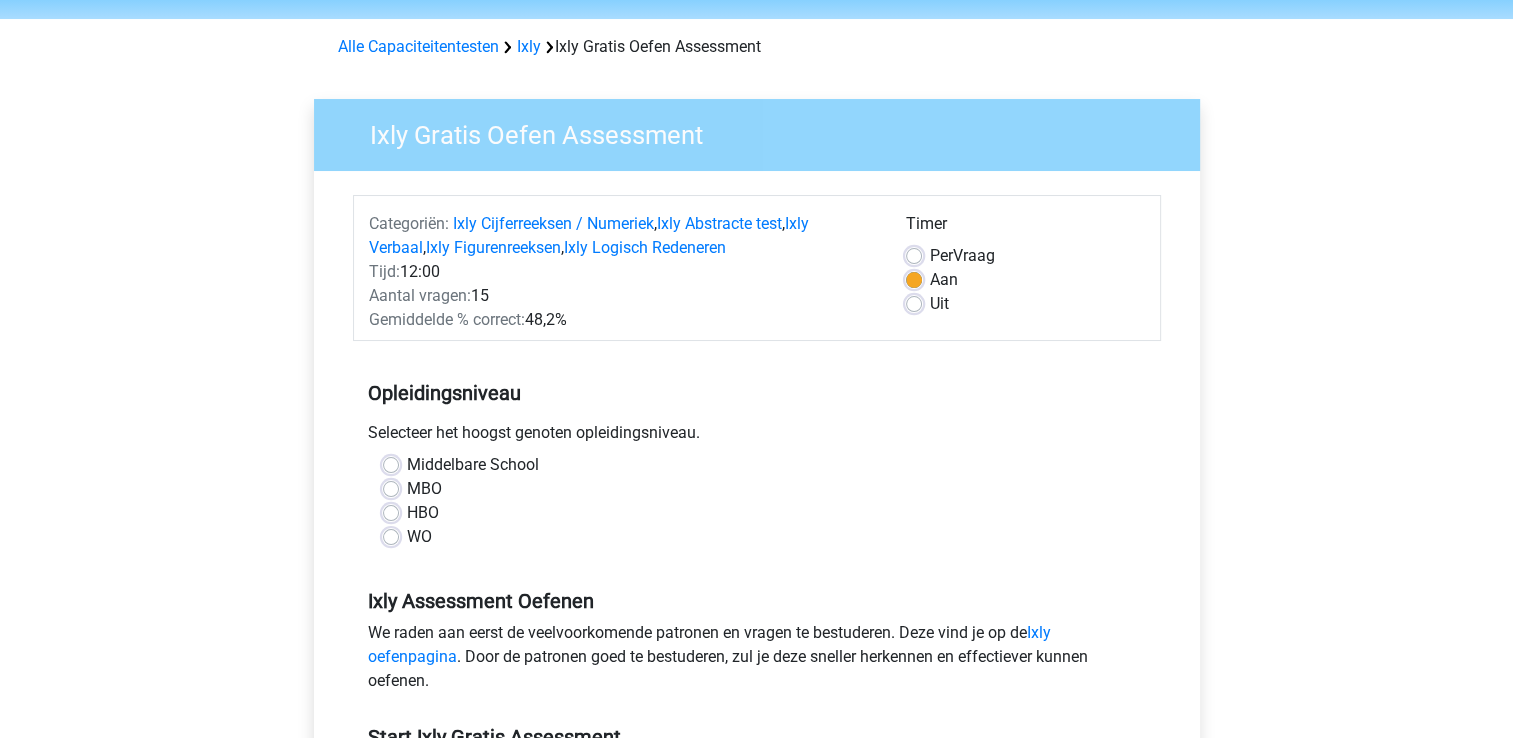 scroll, scrollTop: 100, scrollLeft: 0, axis: vertical 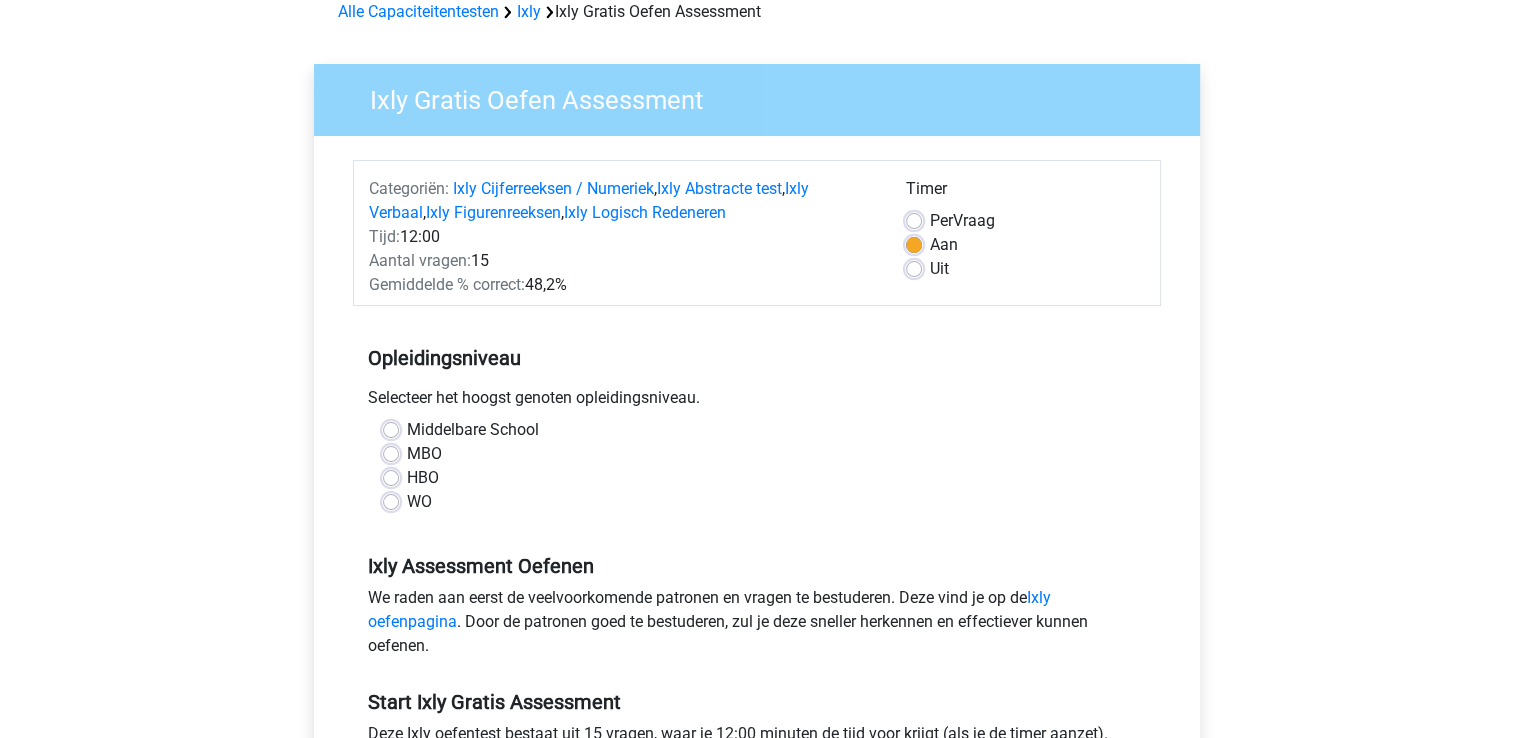 click on "HBO" at bounding box center [423, 478] 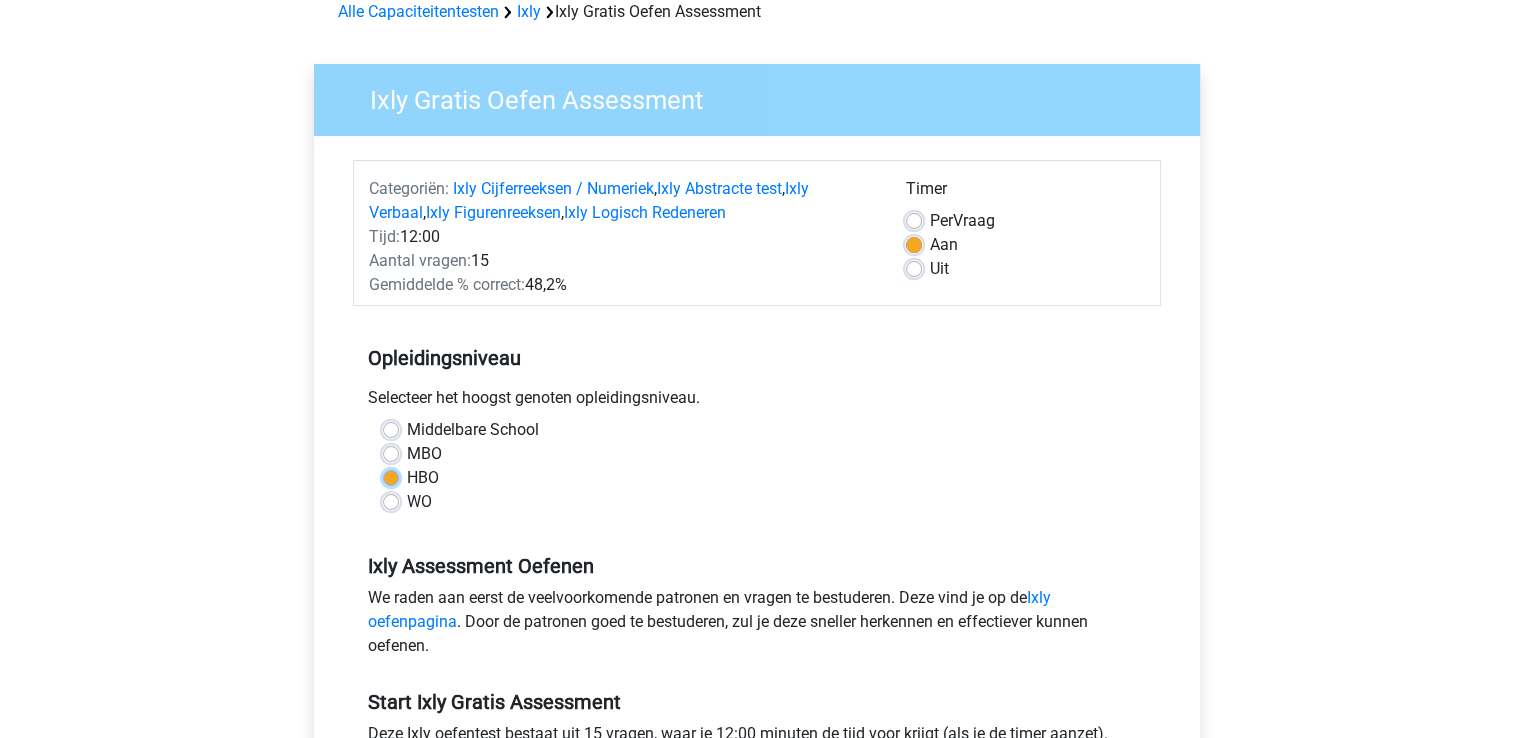 click on "HBO" at bounding box center [391, 476] 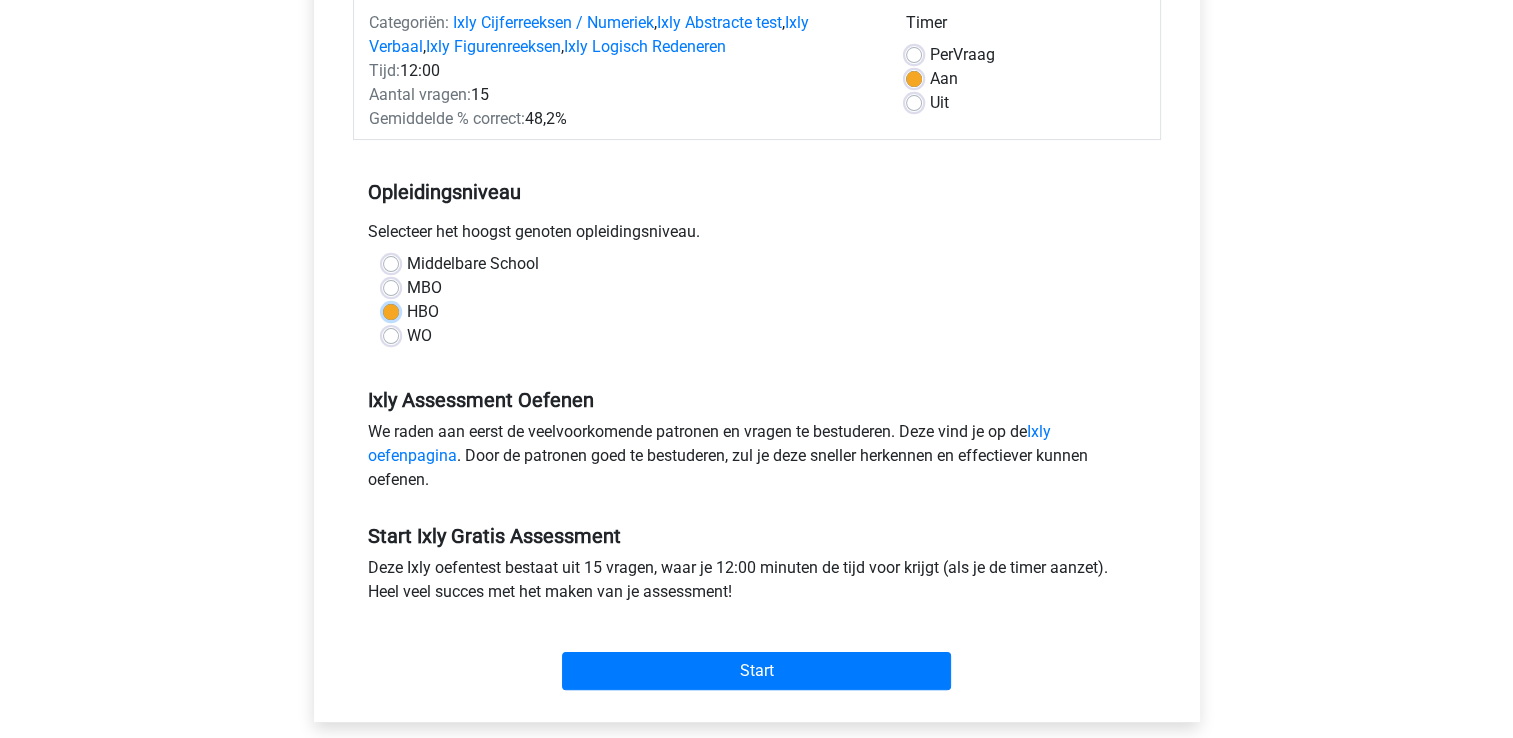 scroll, scrollTop: 300, scrollLeft: 0, axis: vertical 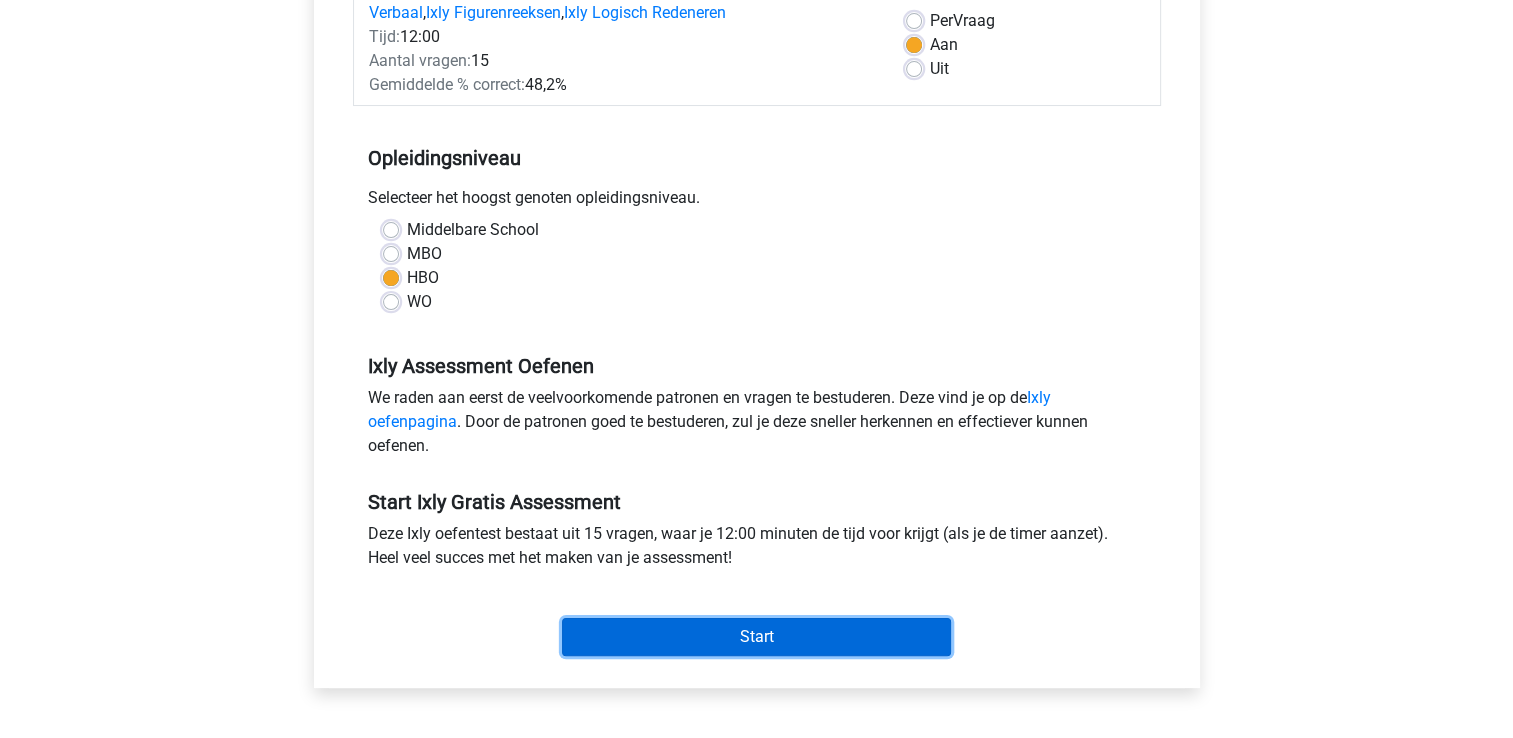click on "Start" at bounding box center (756, 637) 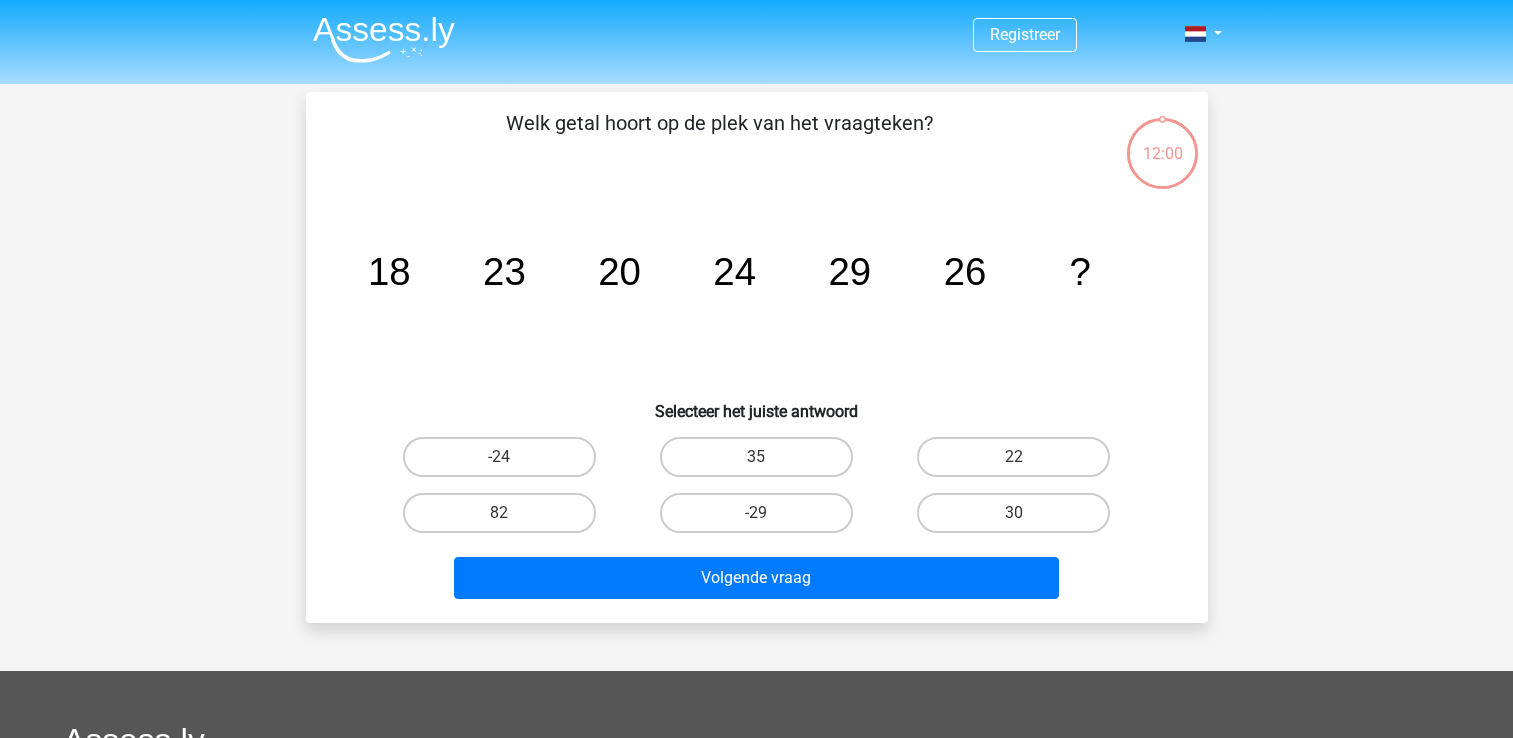 scroll, scrollTop: 0, scrollLeft: 0, axis: both 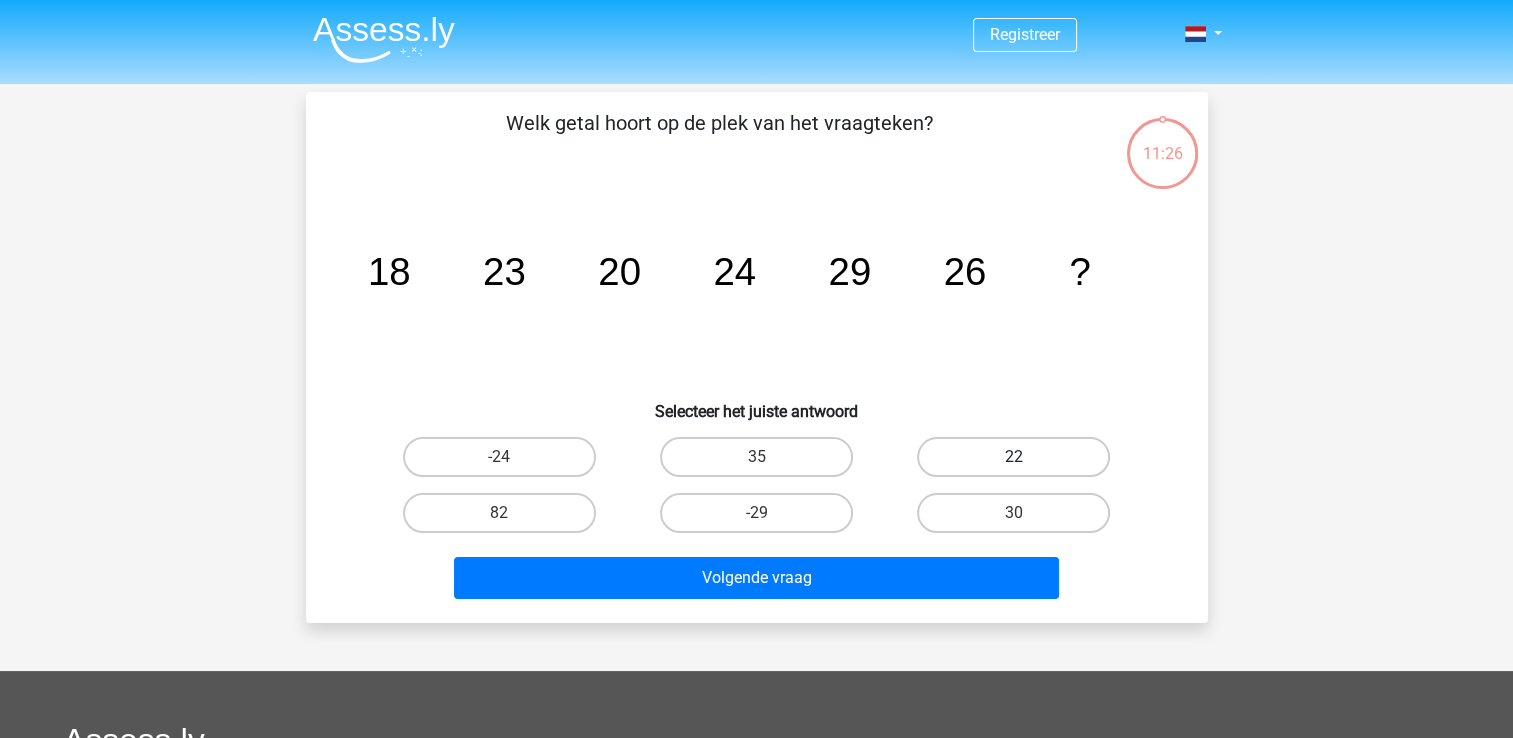 click on "22" at bounding box center [1013, 457] 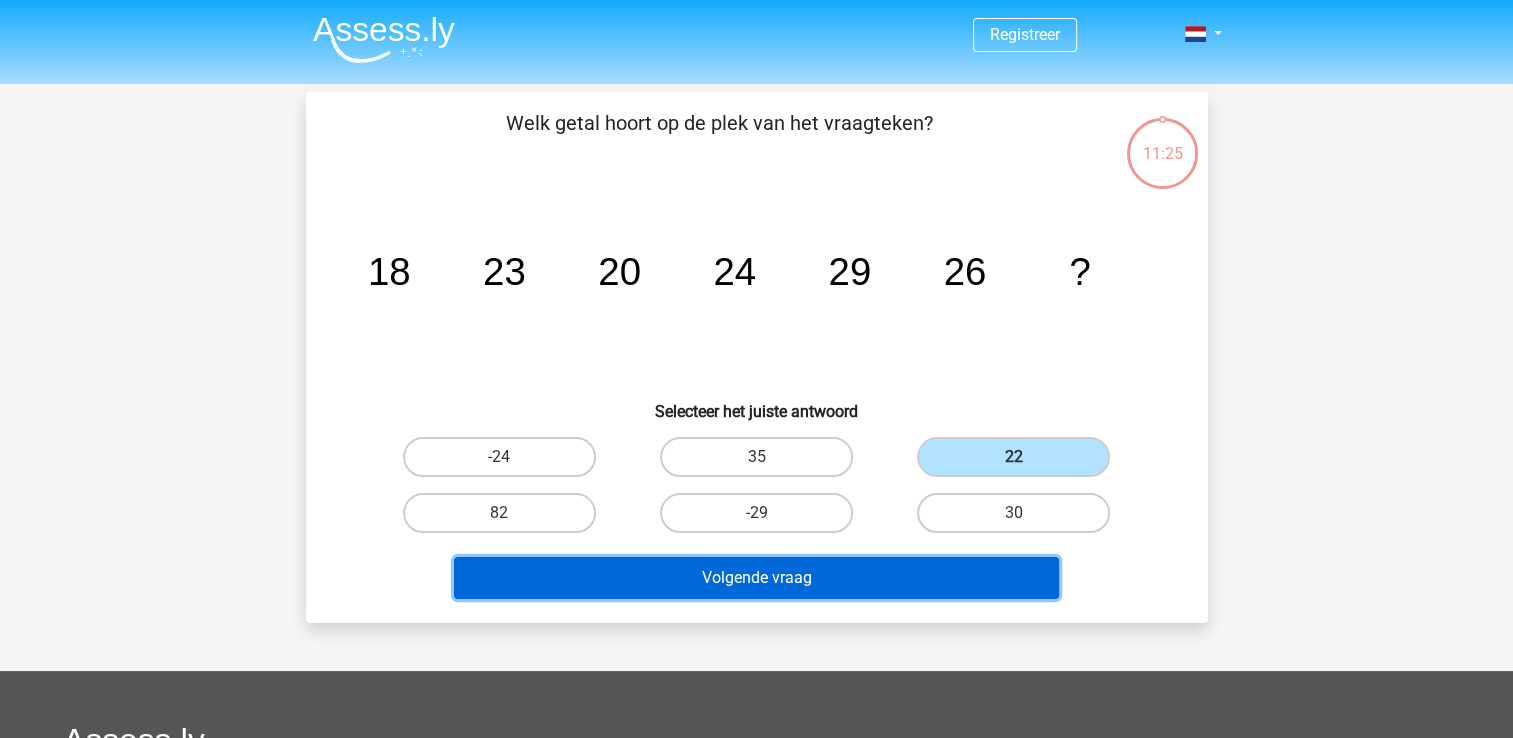click on "Volgende vraag" at bounding box center [756, 578] 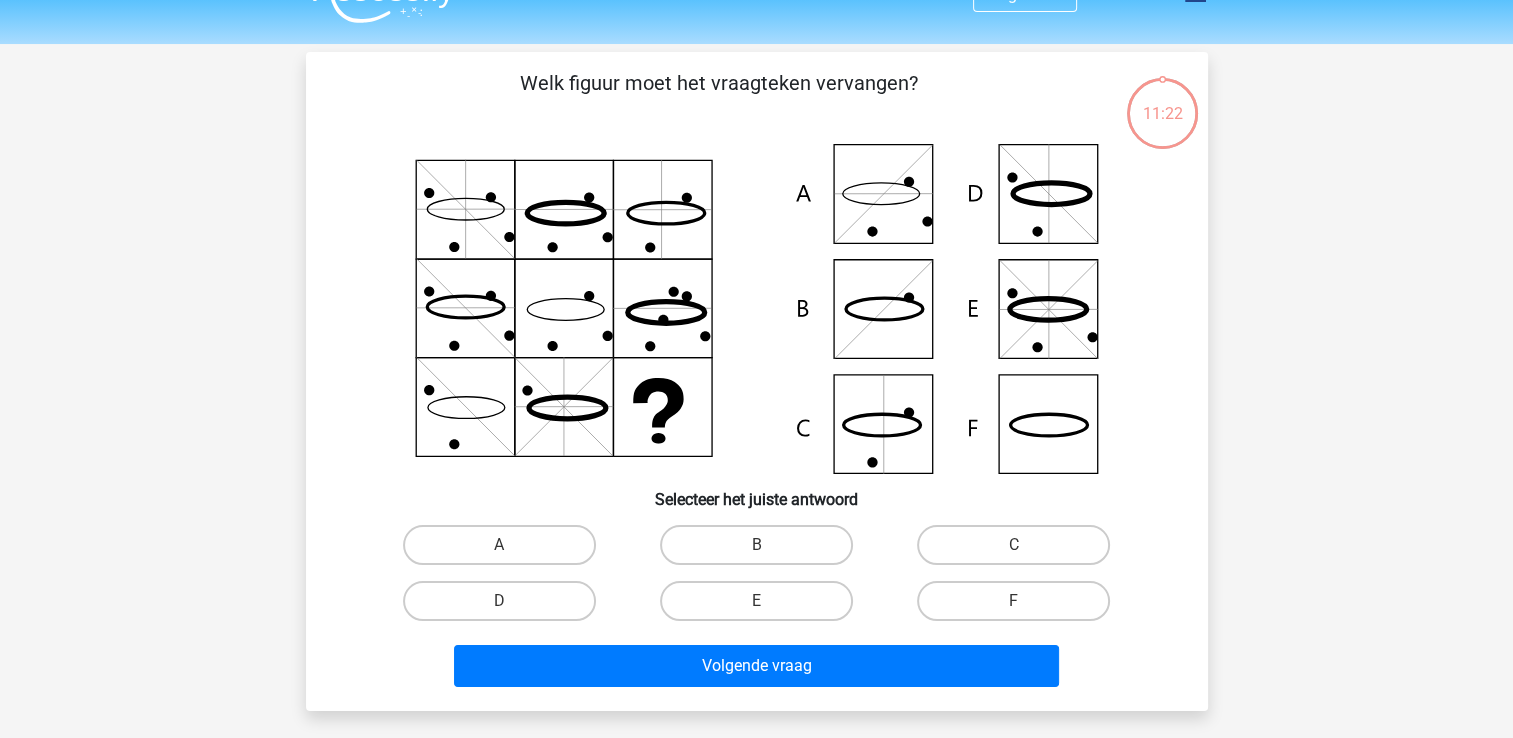 scroll, scrollTop: 92, scrollLeft: 0, axis: vertical 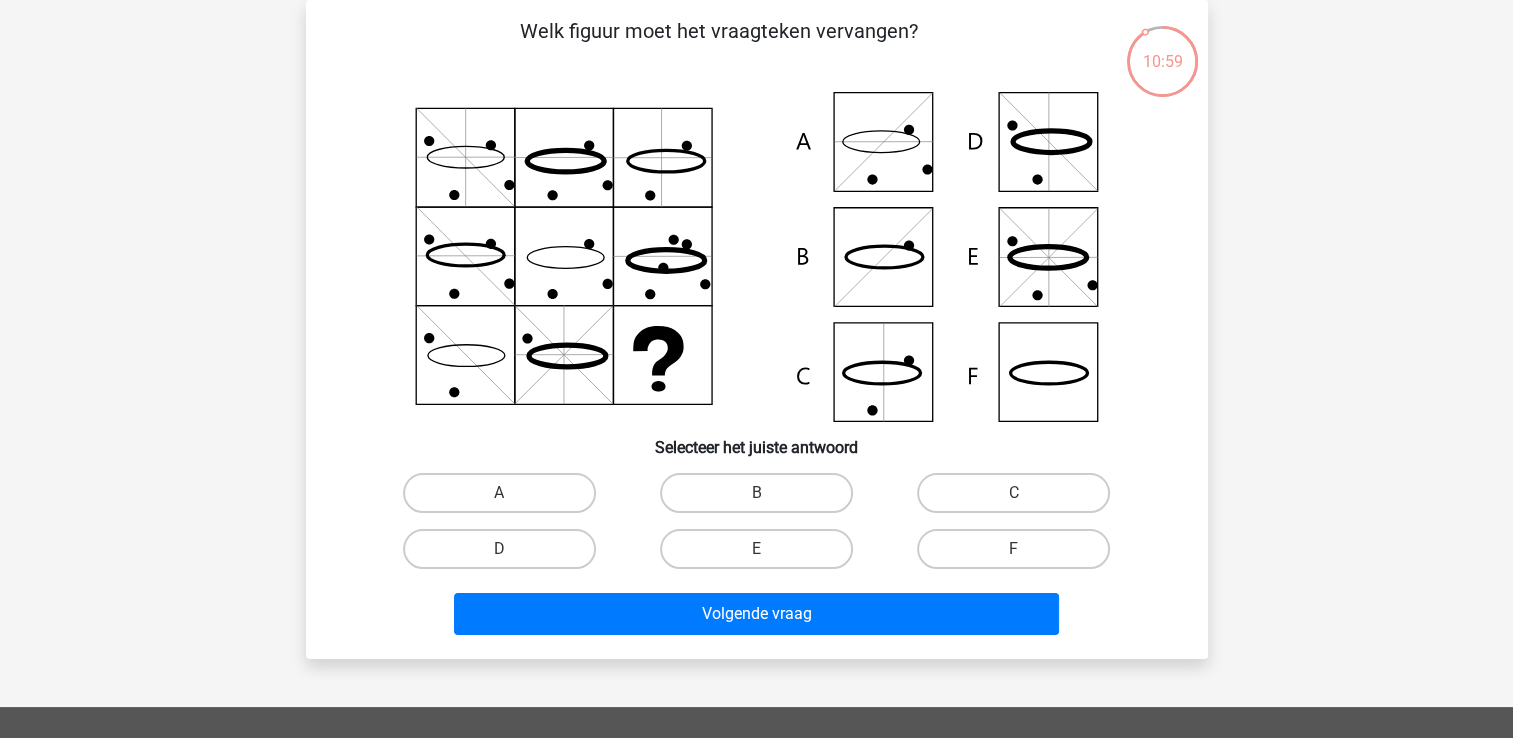 click 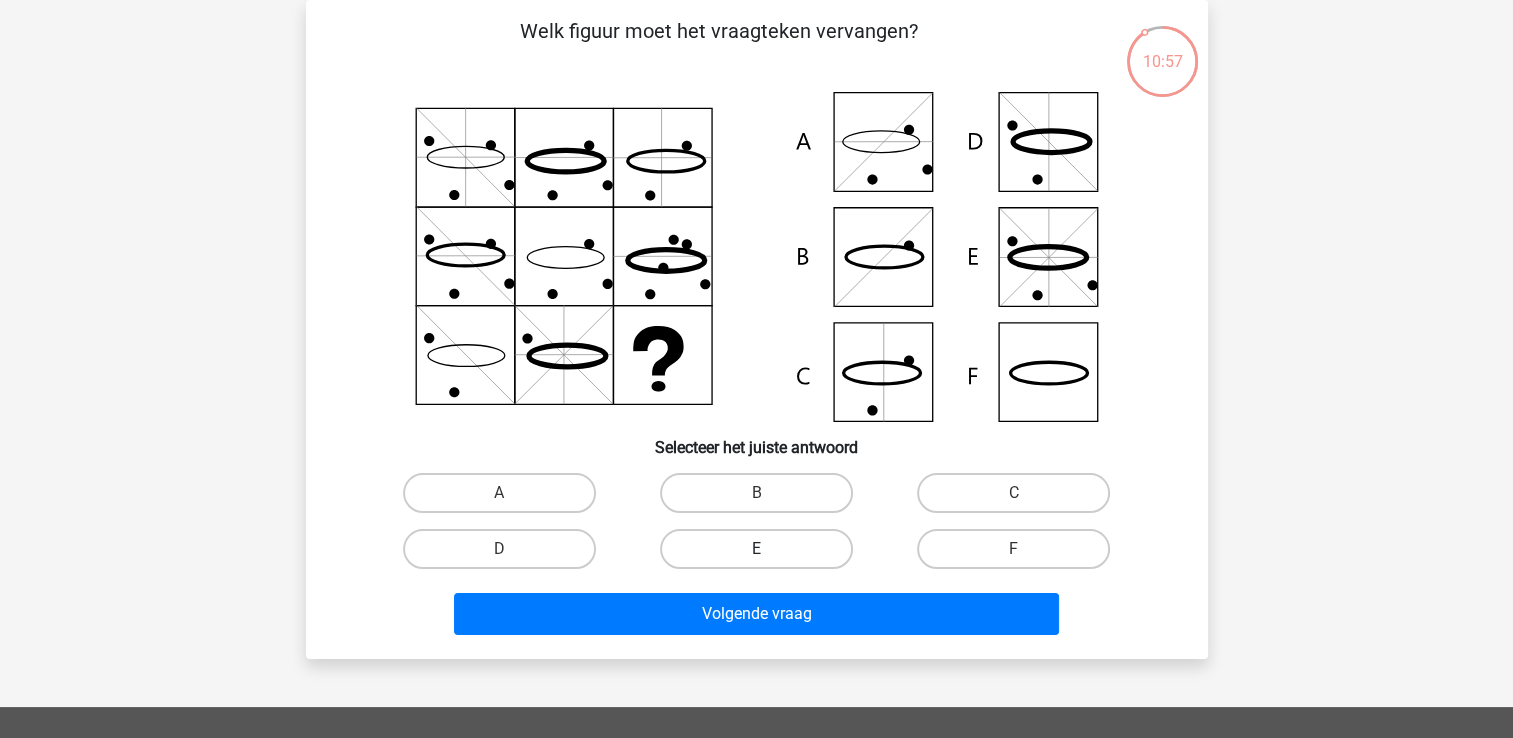click on "E" at bounding box center (756, 549) 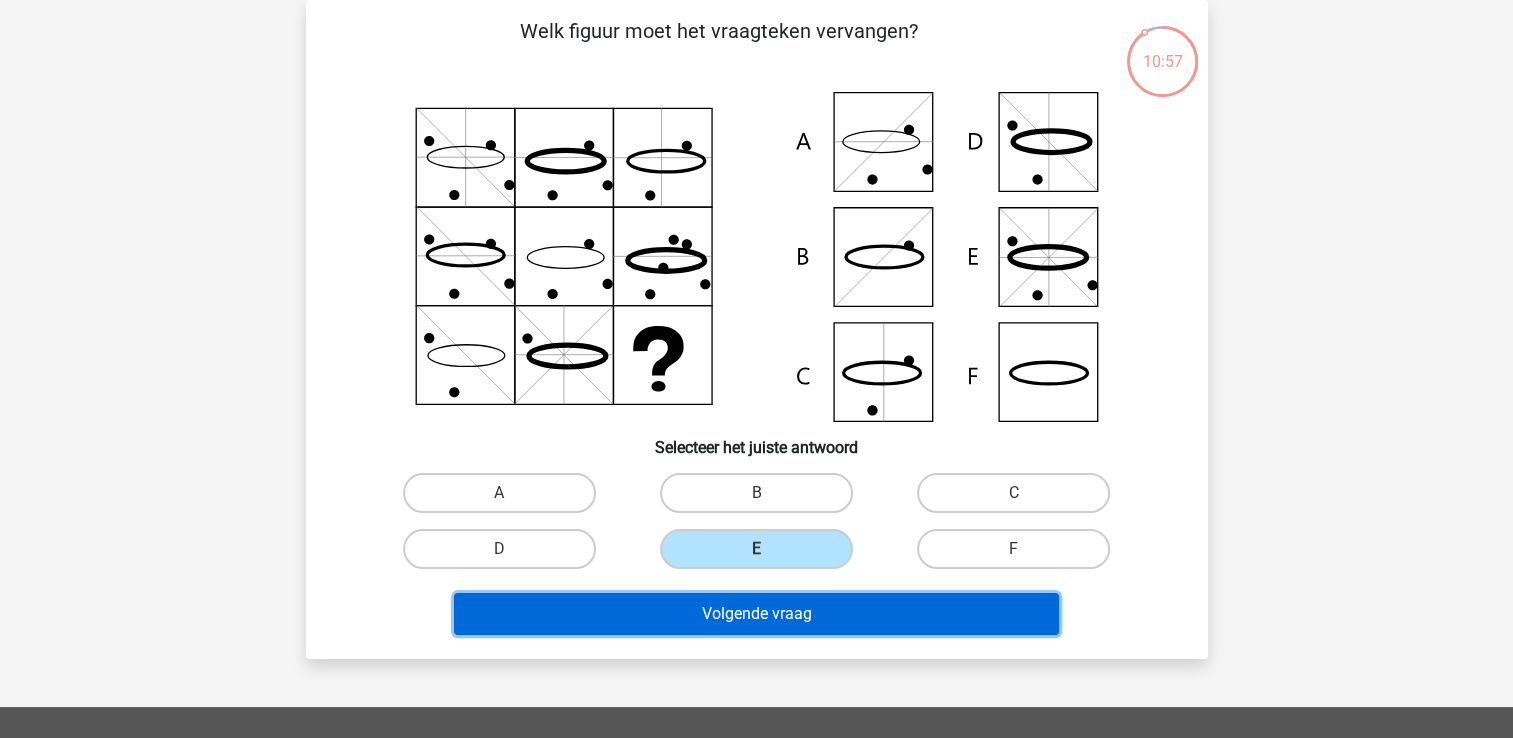 click on "Volgende vraag" at bounding box center [756, 614] 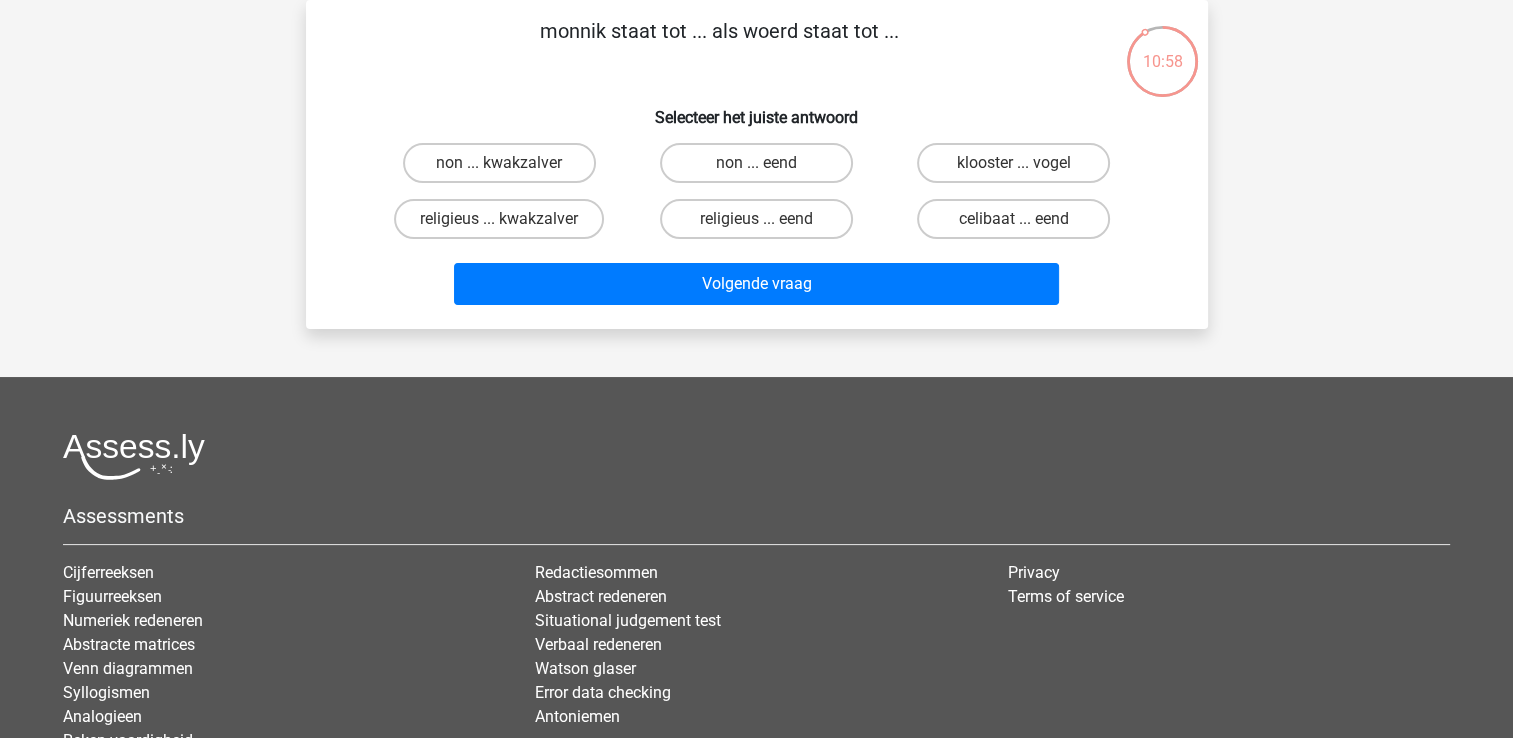 scroll, scrollTop: 0, scrollLeft: 0, axis: both 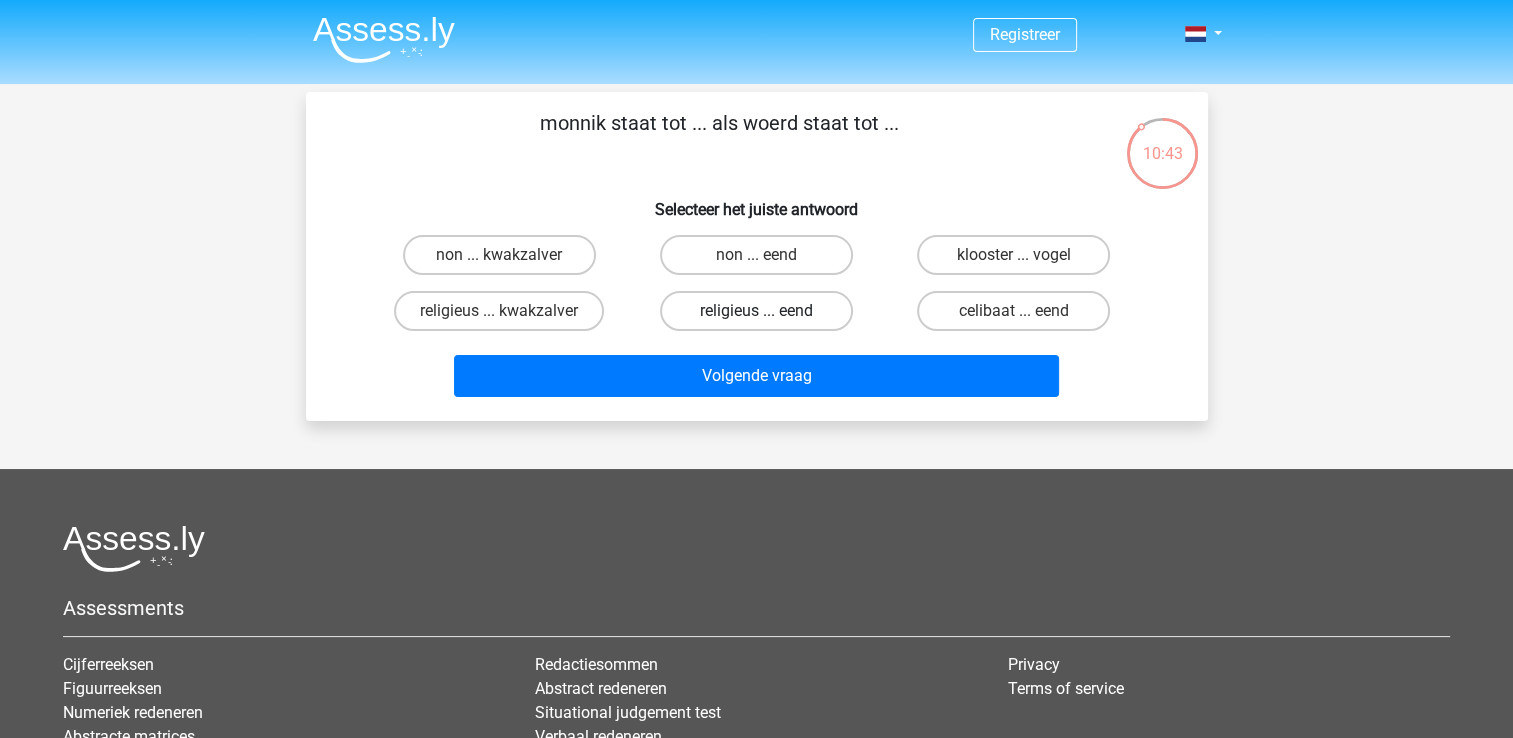 click on "religieus ... eend" at bounding box center (756, 311) 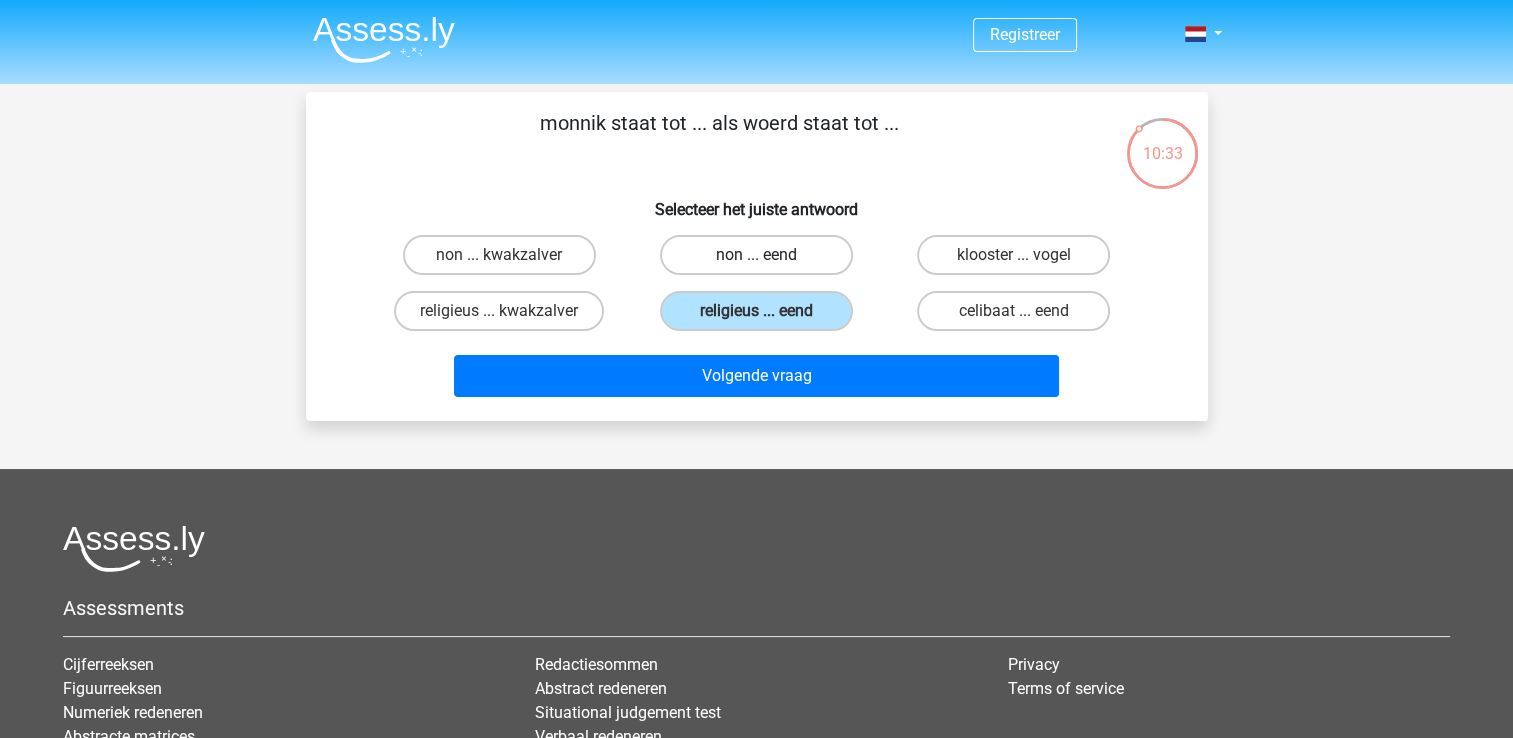 click on "non ... eend" at bounding box center (756, 255) 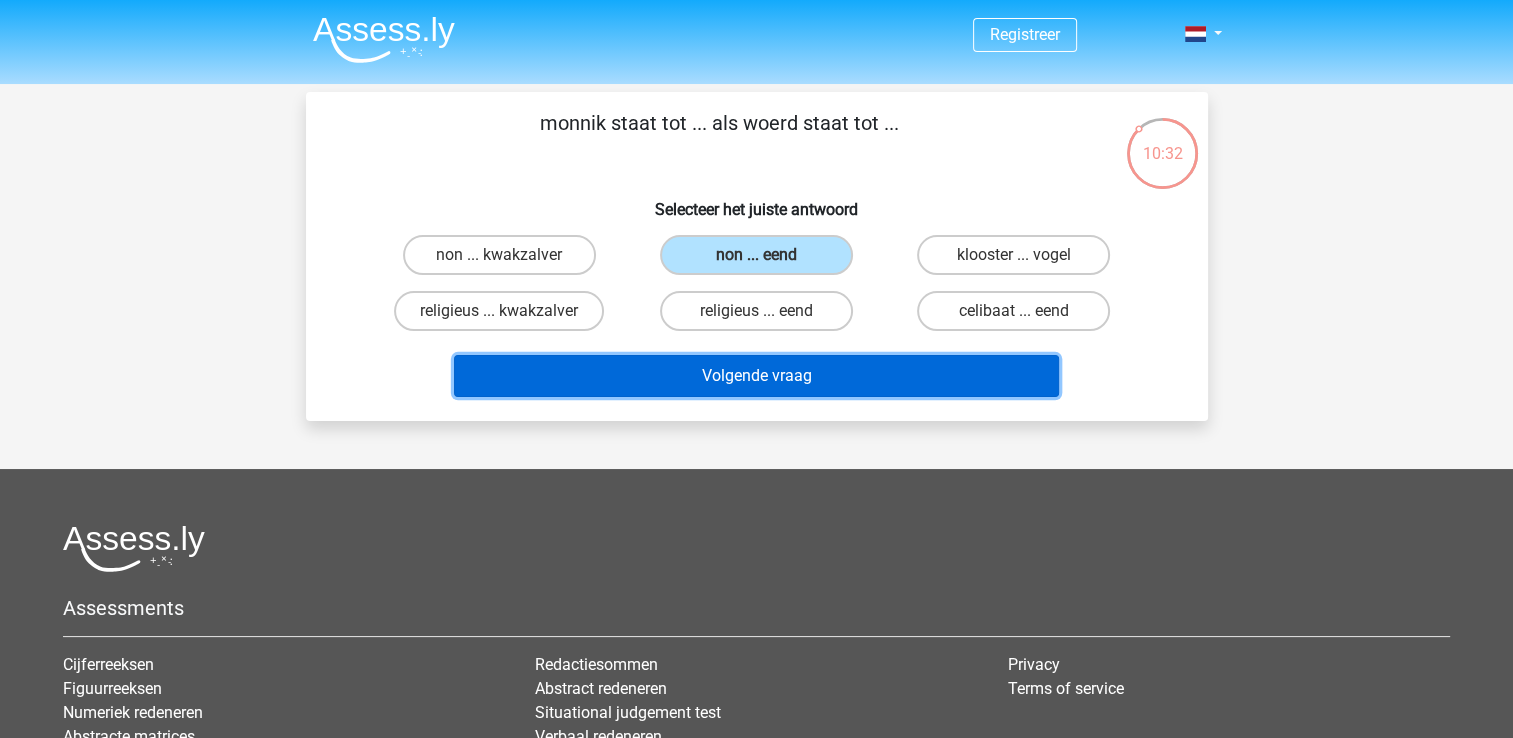 click on "Volgende vraag" at bounding box center [756, 376] 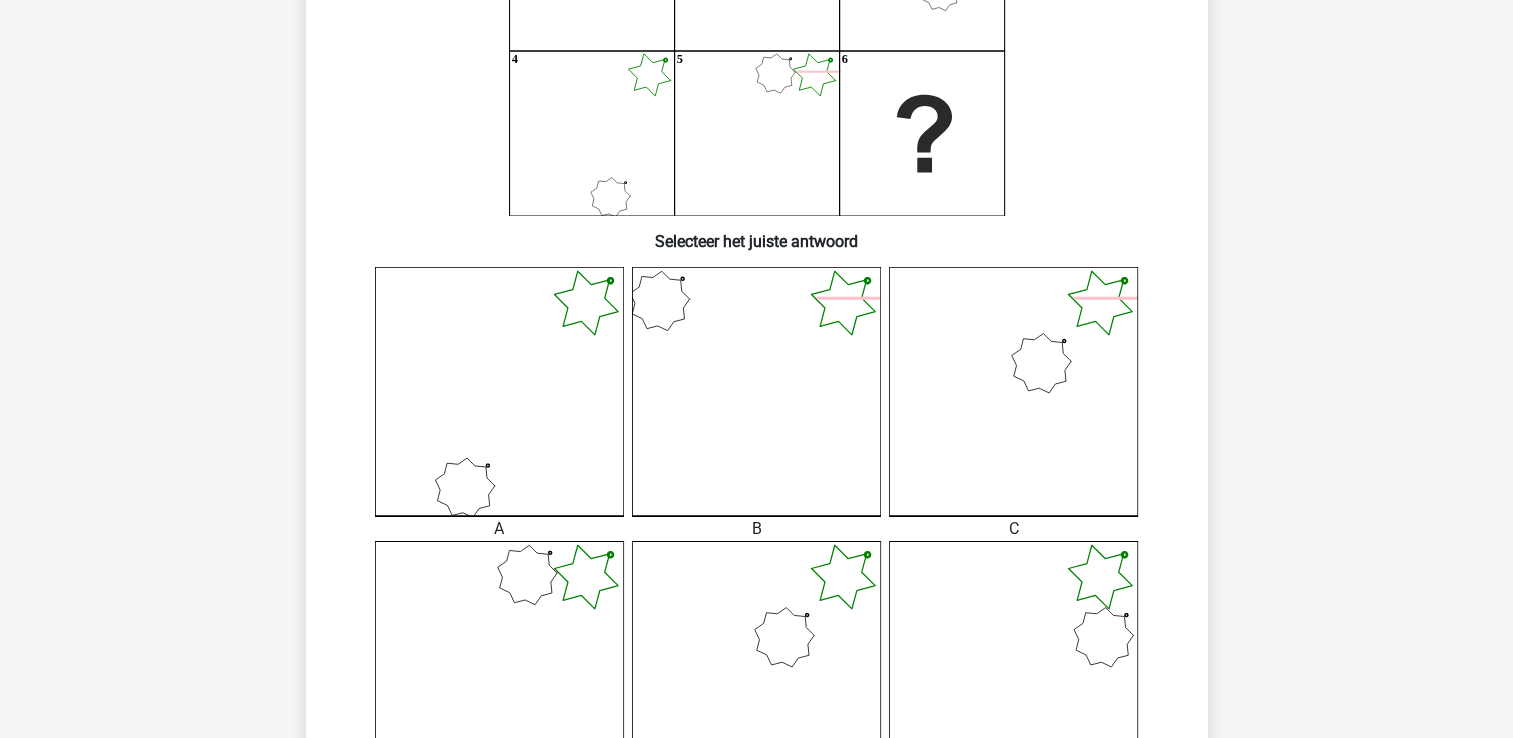 scroll, scrollTop: 300, scrollLeft: 0, axis: vertical 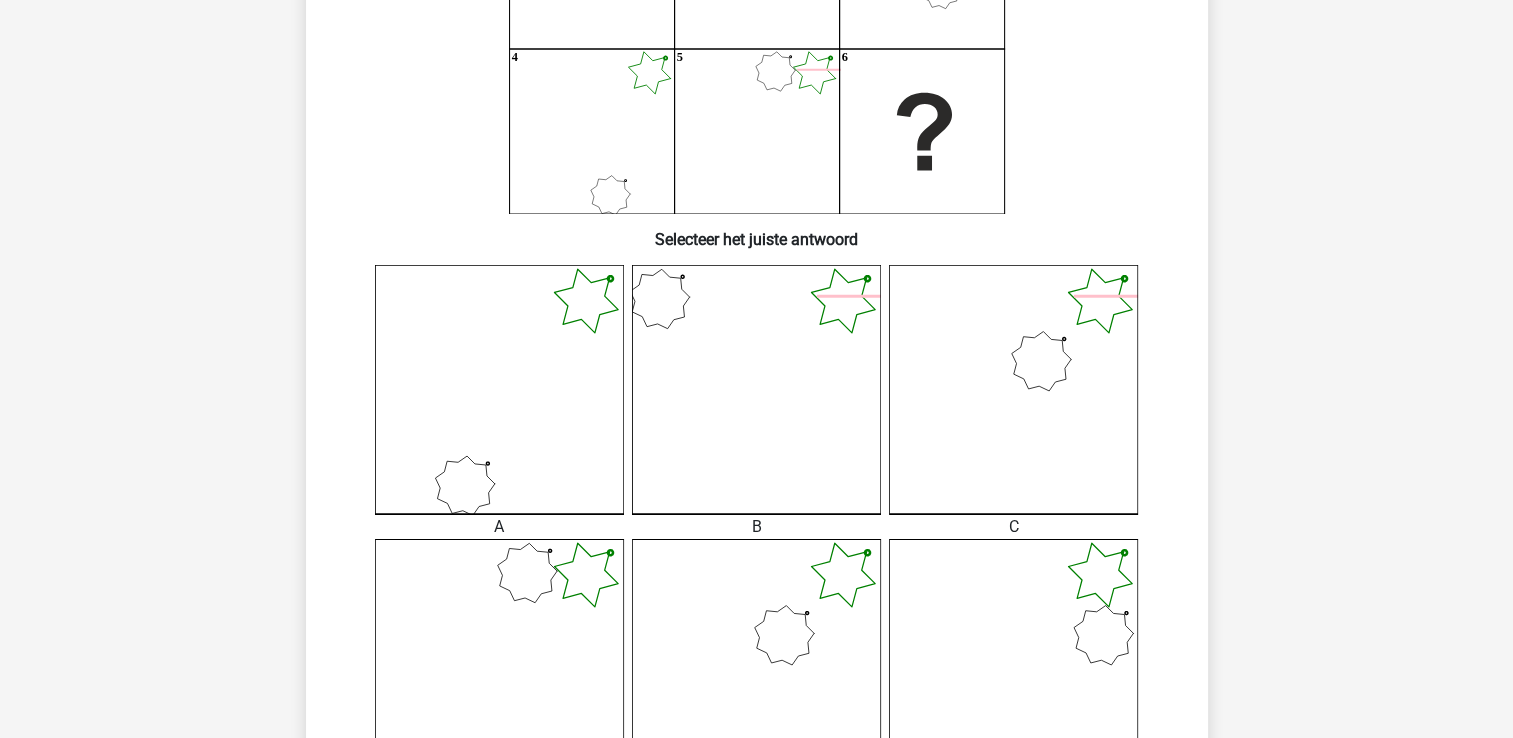 click 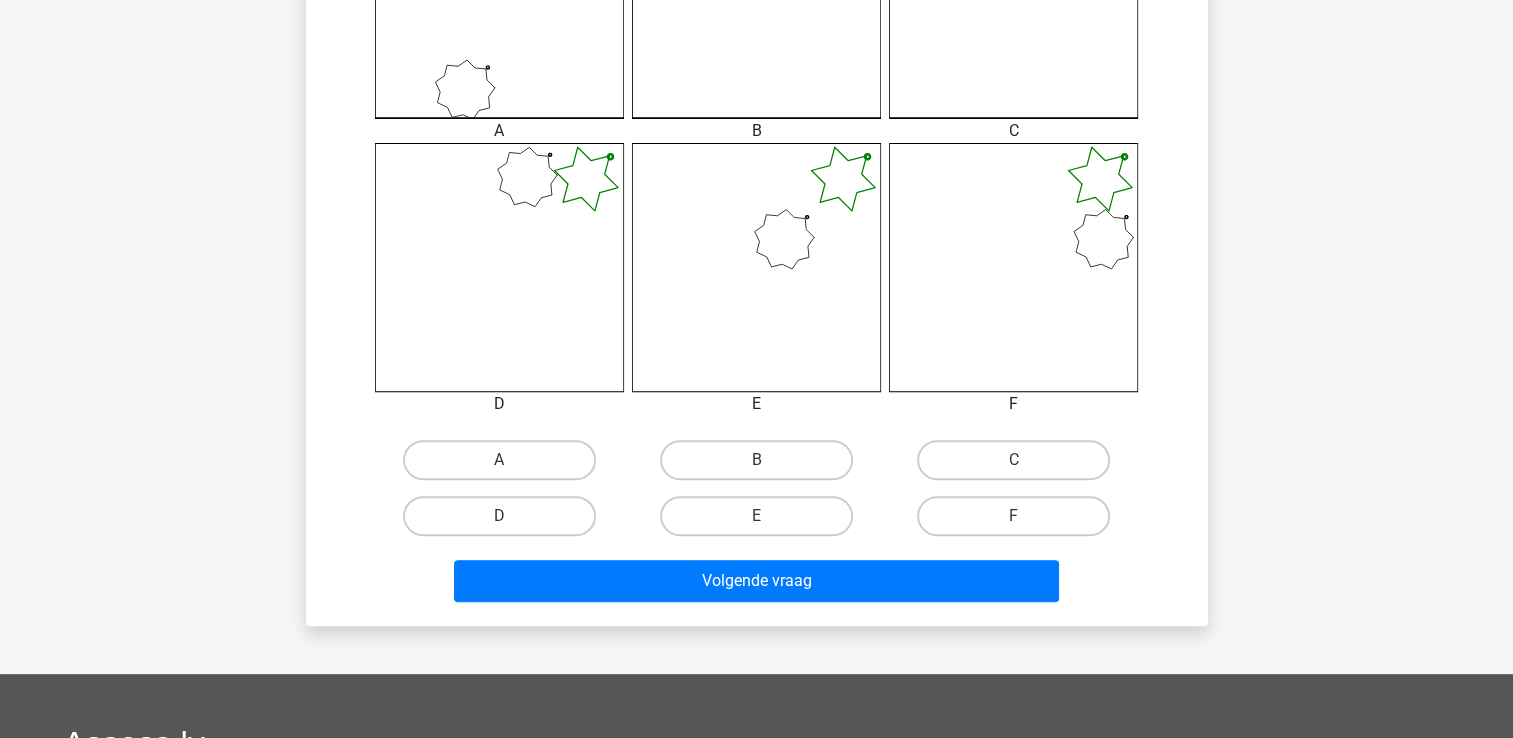 scroll, scrollTop: 700, scrollLeft: 0, axis: vertical 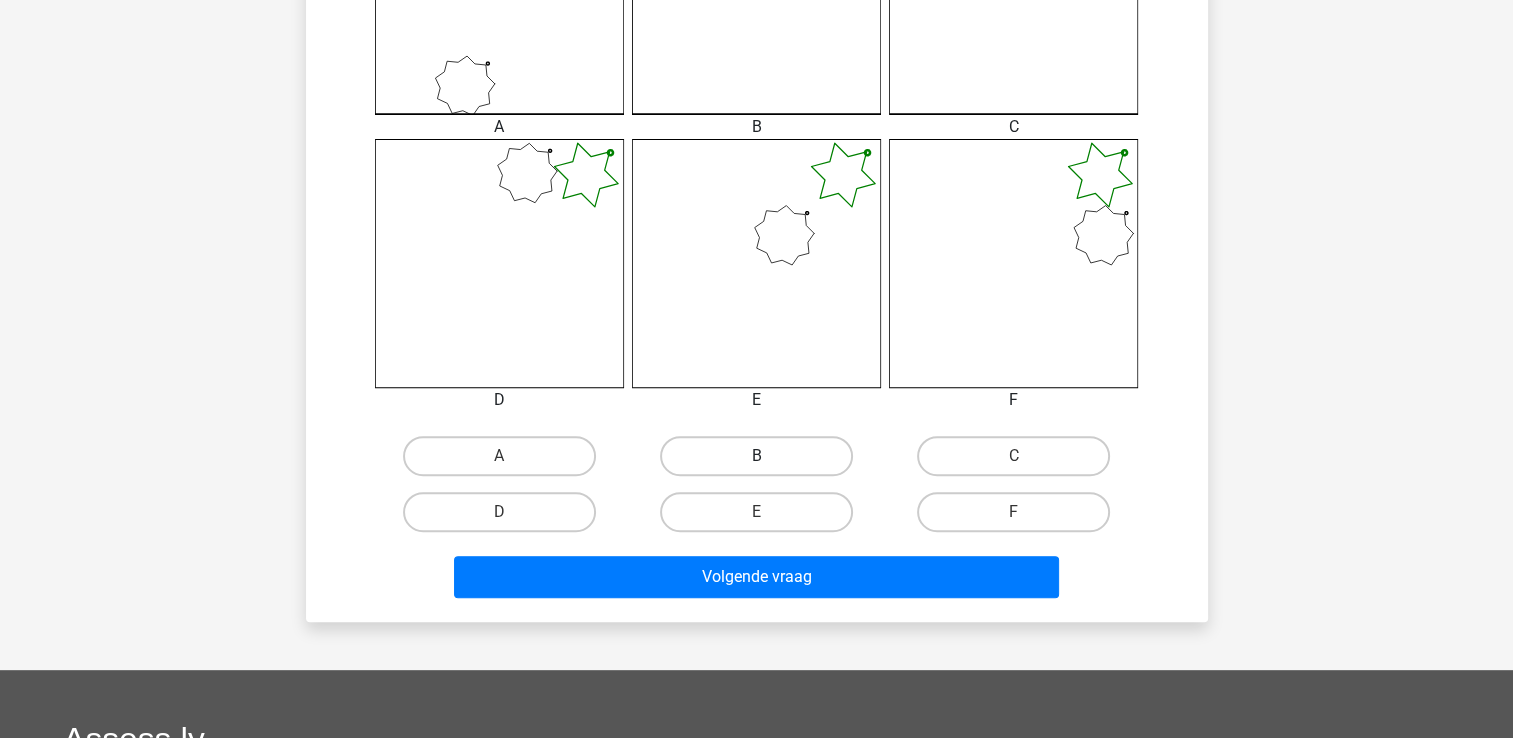 click on "B" at bounding box center (756, 456) 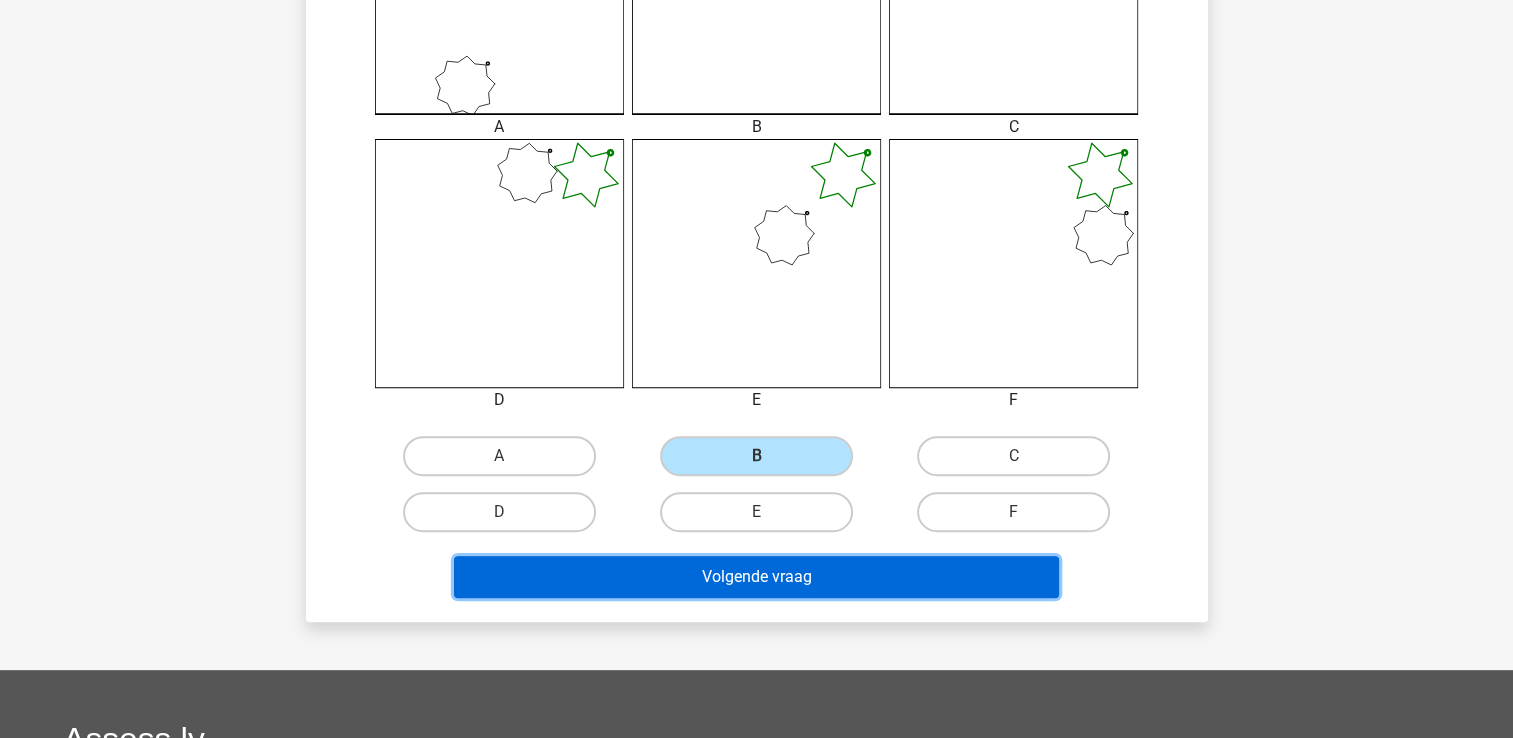click on "Volgende vraag" at bounding box center [756, 577] 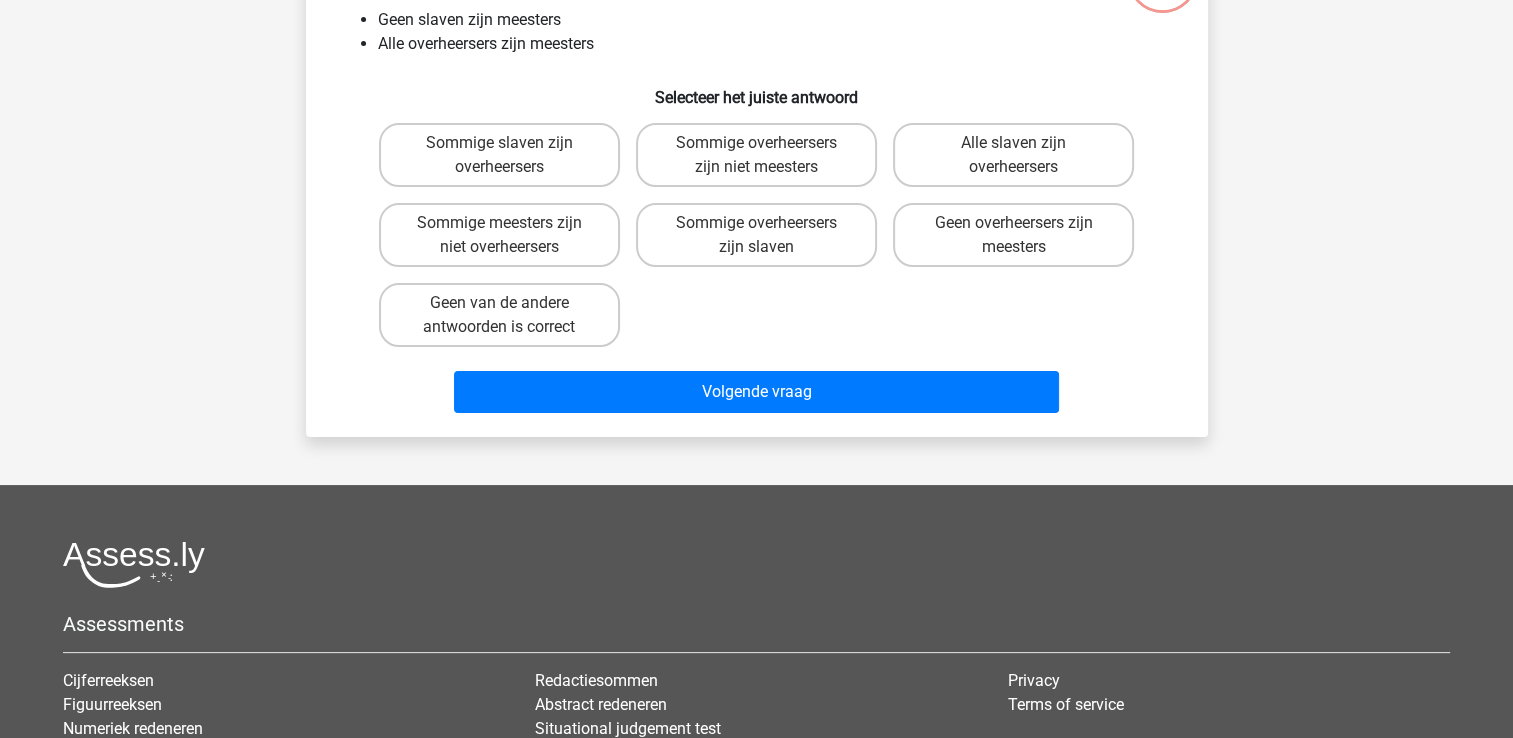 scroll, scrollTop: 92, scrollLeft: 0, axis: vertical 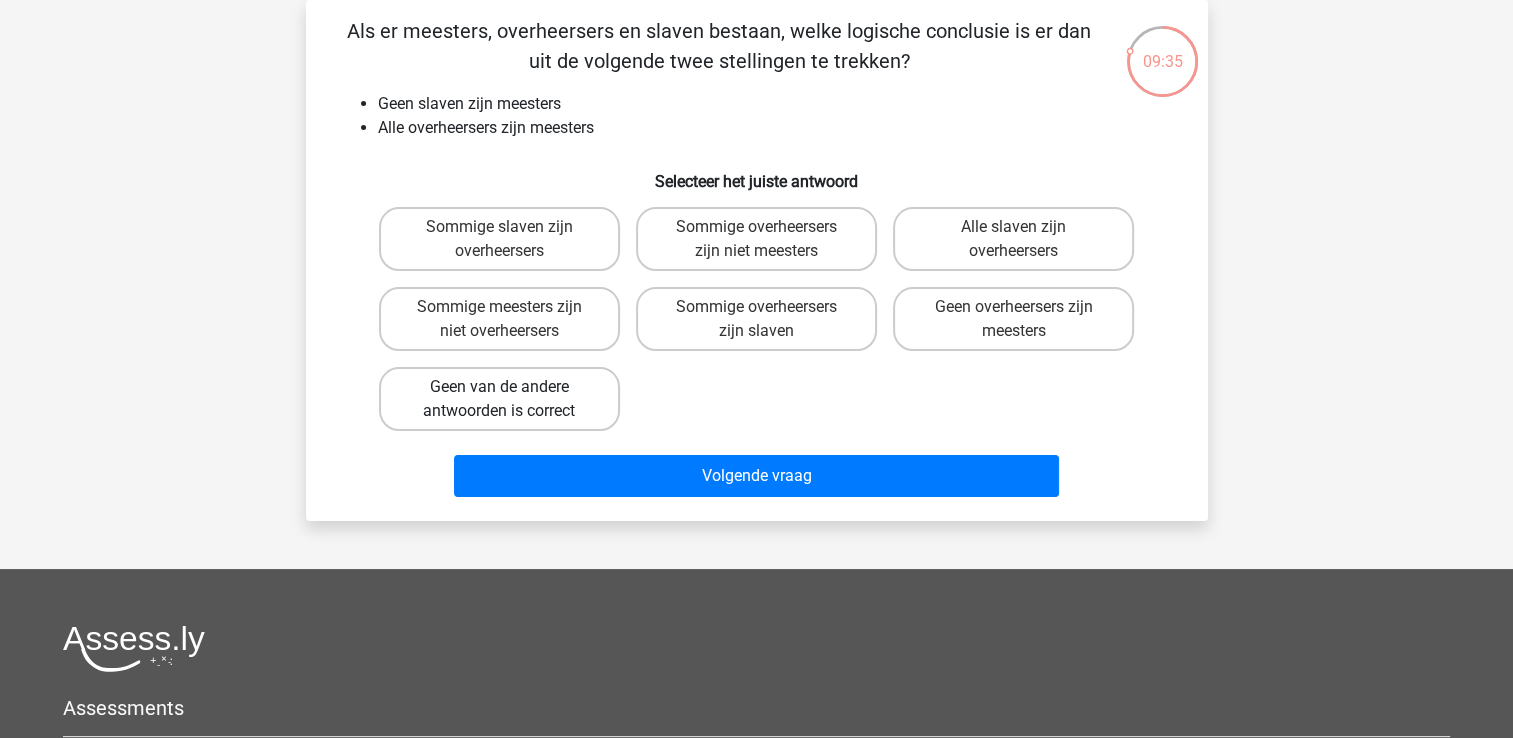 click on "Geen van de andere antwoorden is correct" at bounding box center [499, 399] 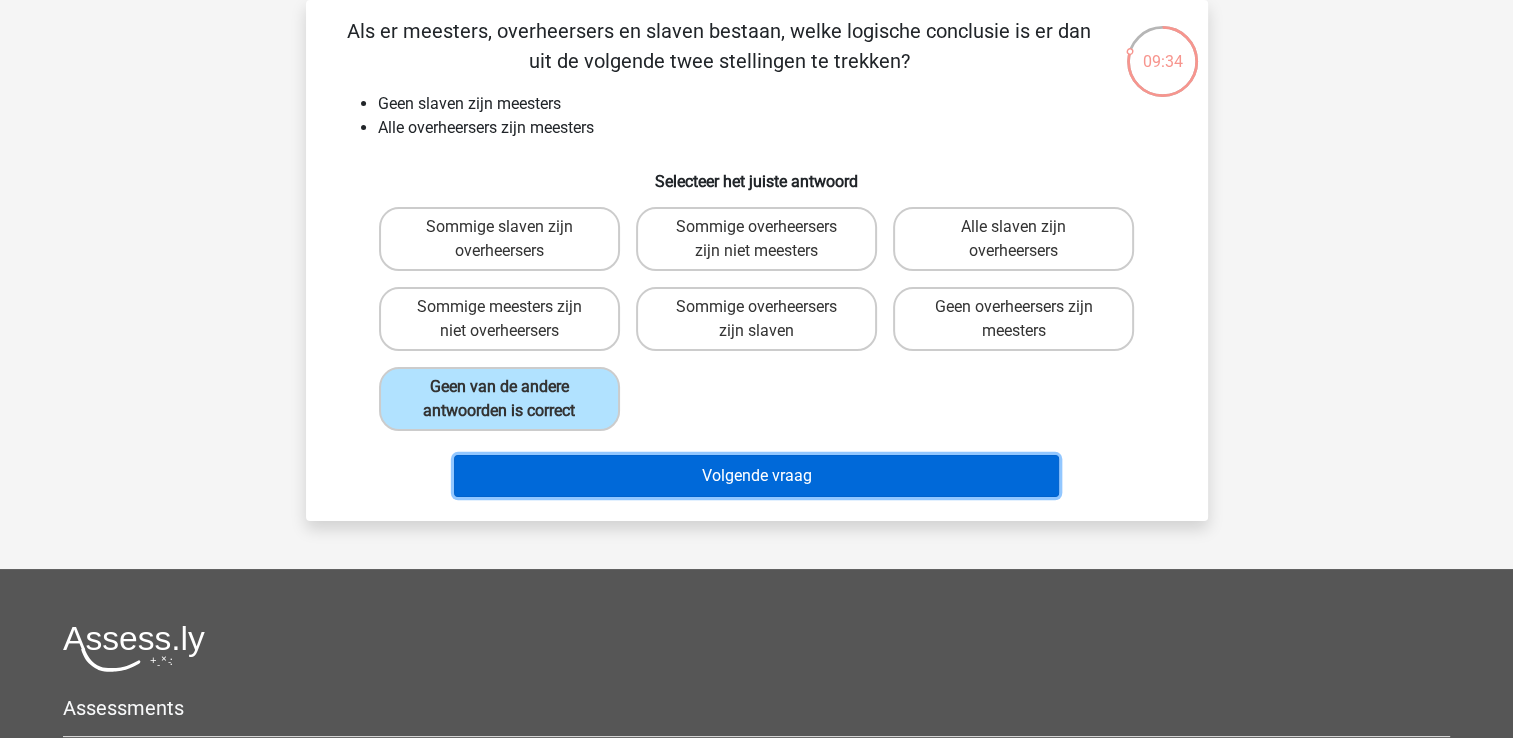 click on "Volgende vraag" at bounding box center (756, 476) 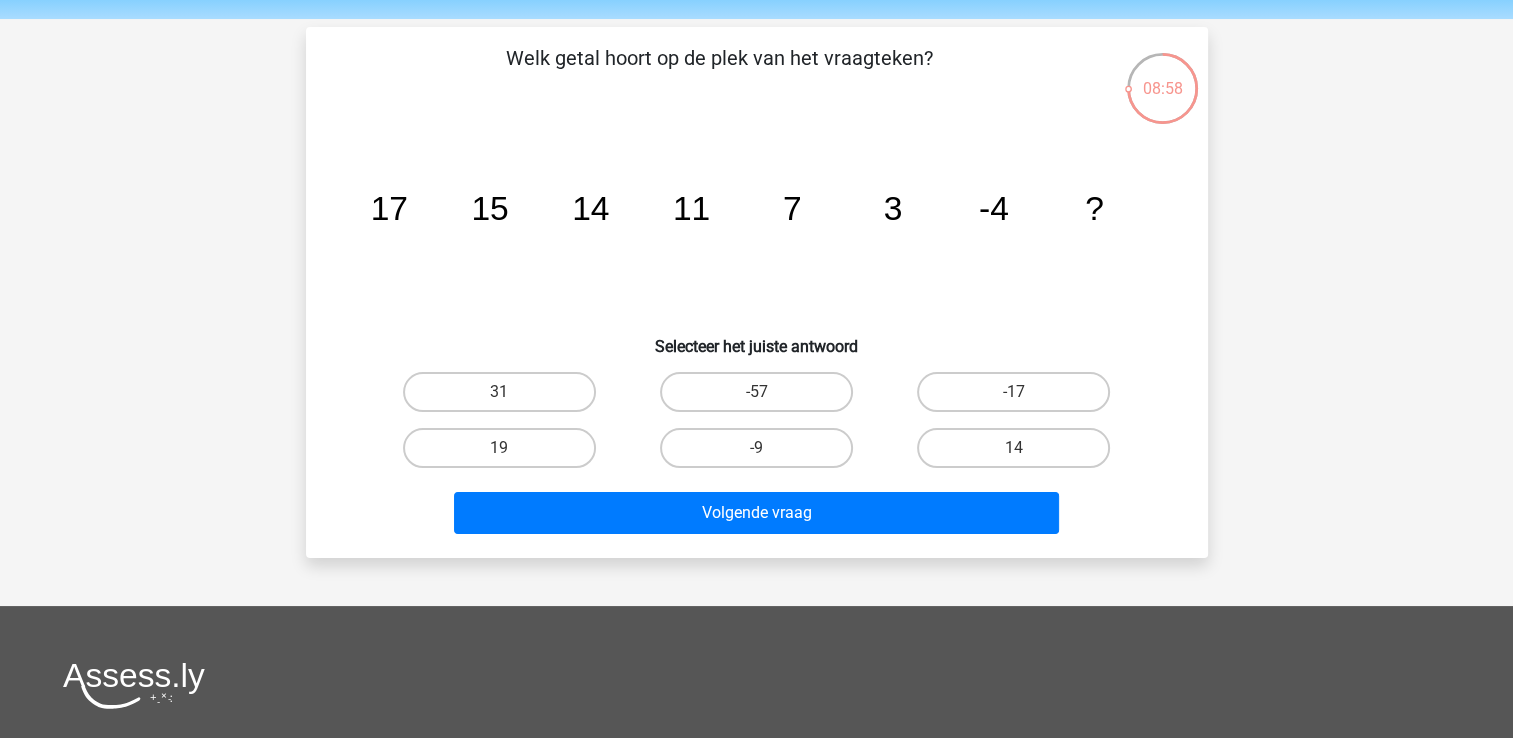 scroll, scrollTop: 100, scrollLeft: 0, axis: vertical 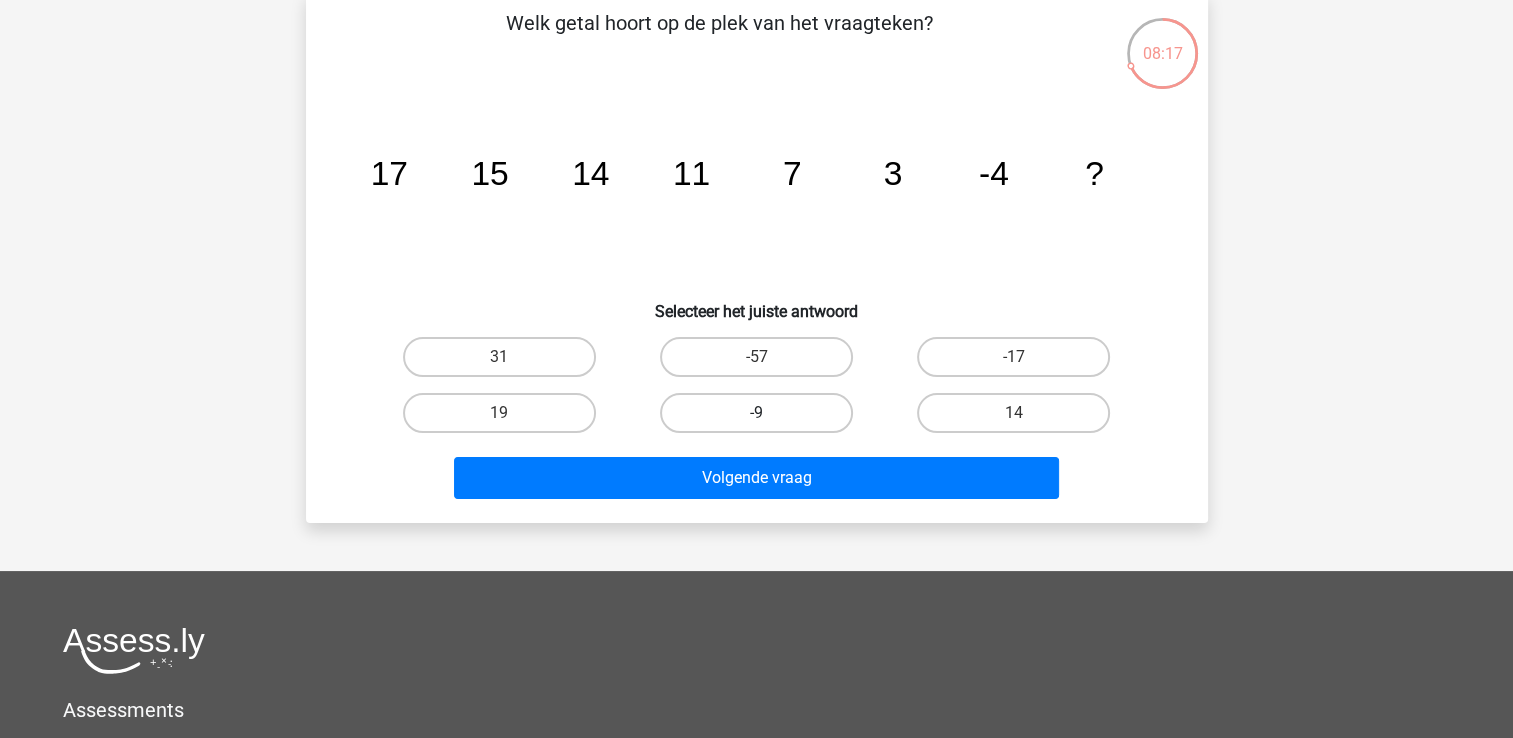 click on "-9" at bounding box center [756, 413] 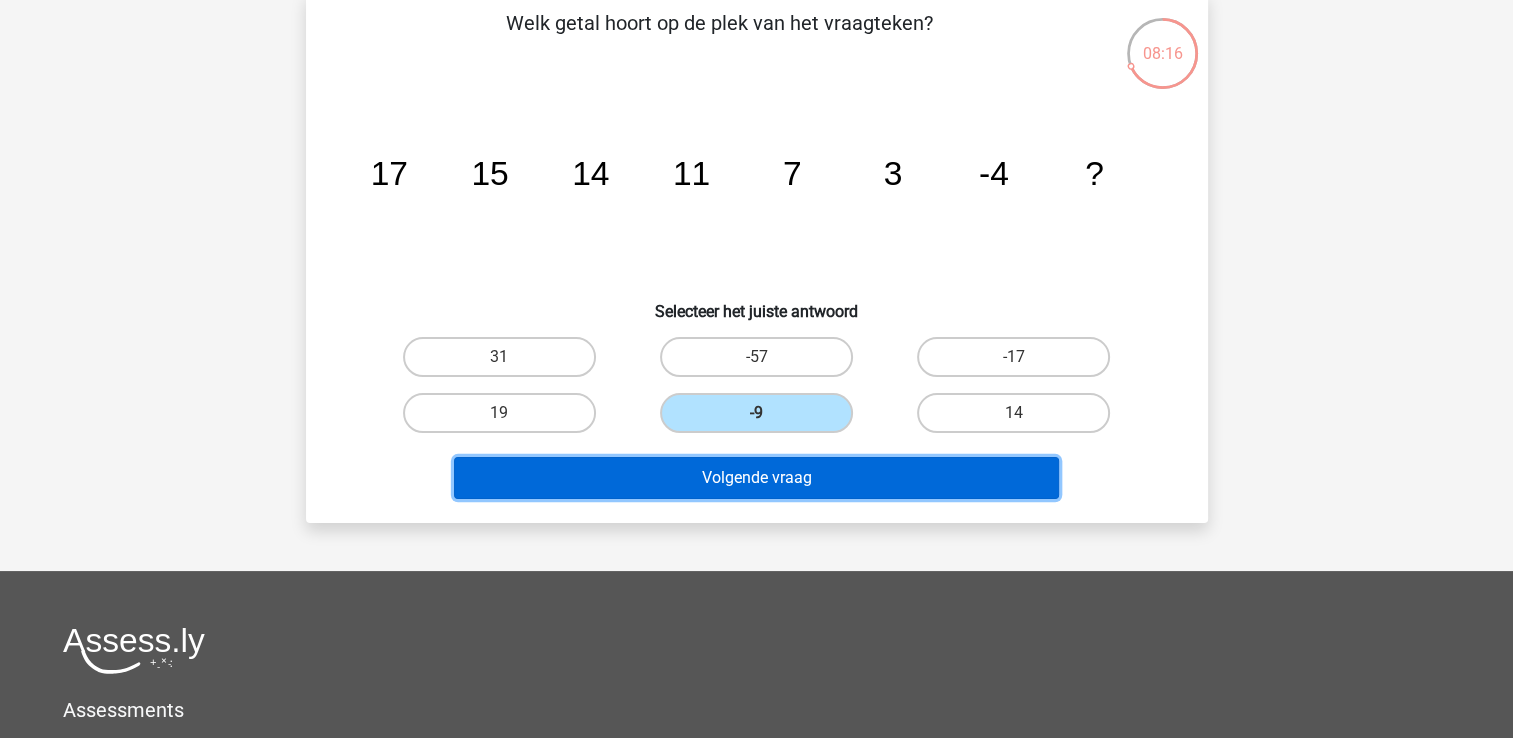 click on "Volgende vraag" at bounding box center [756, 478] 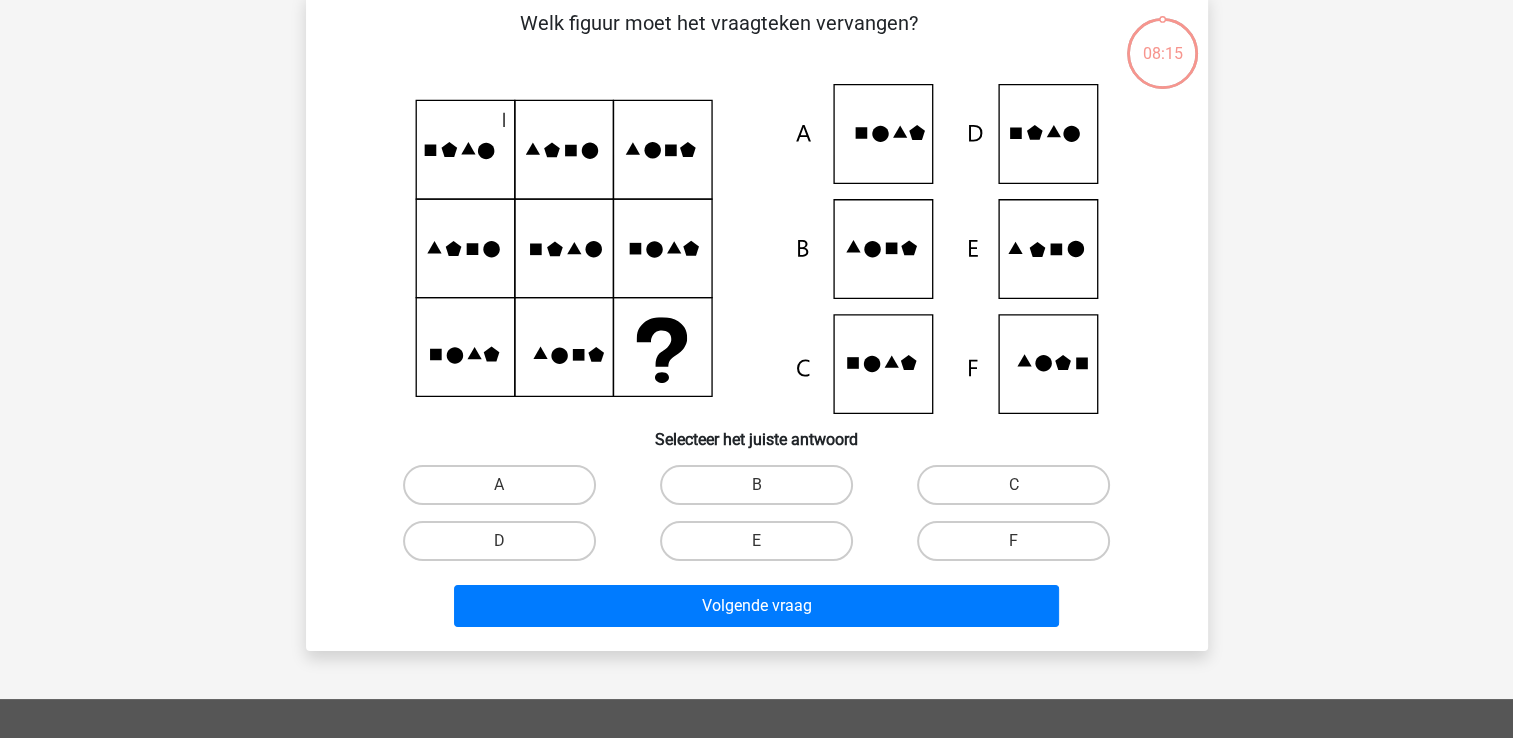 scroll, scrollTop: 92, scrollLeft: 0, axis: vertical 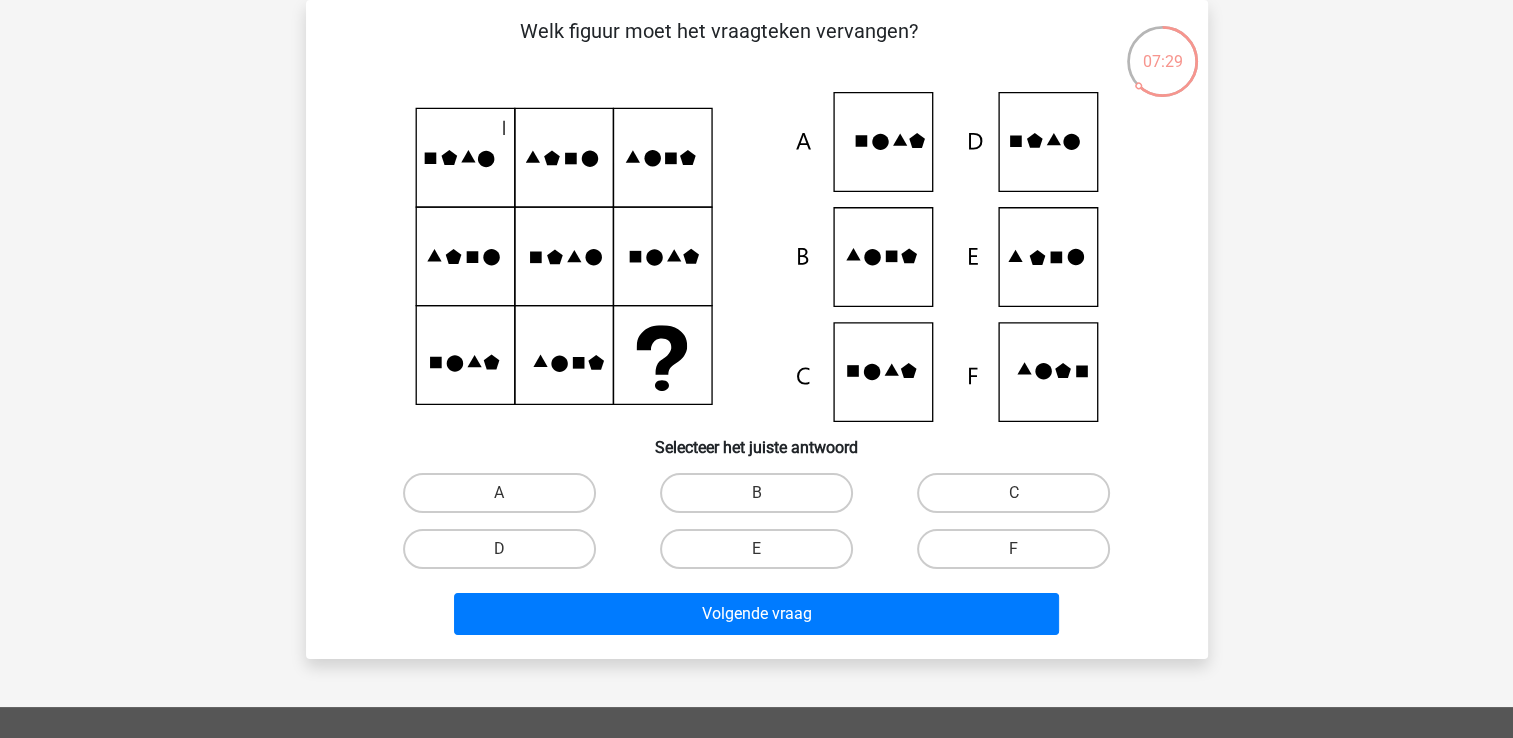 click 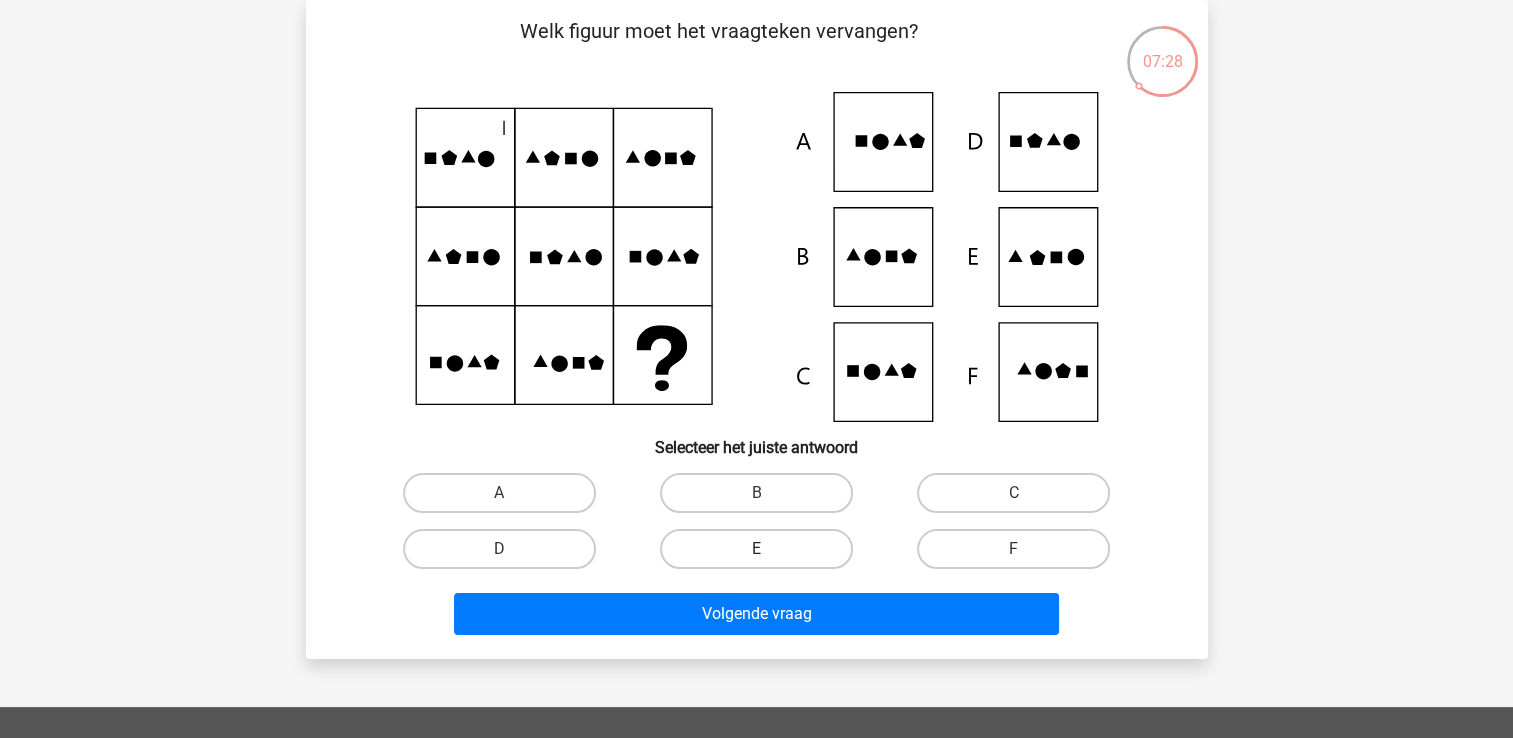 click on "E" at bounding box center (756, 549) 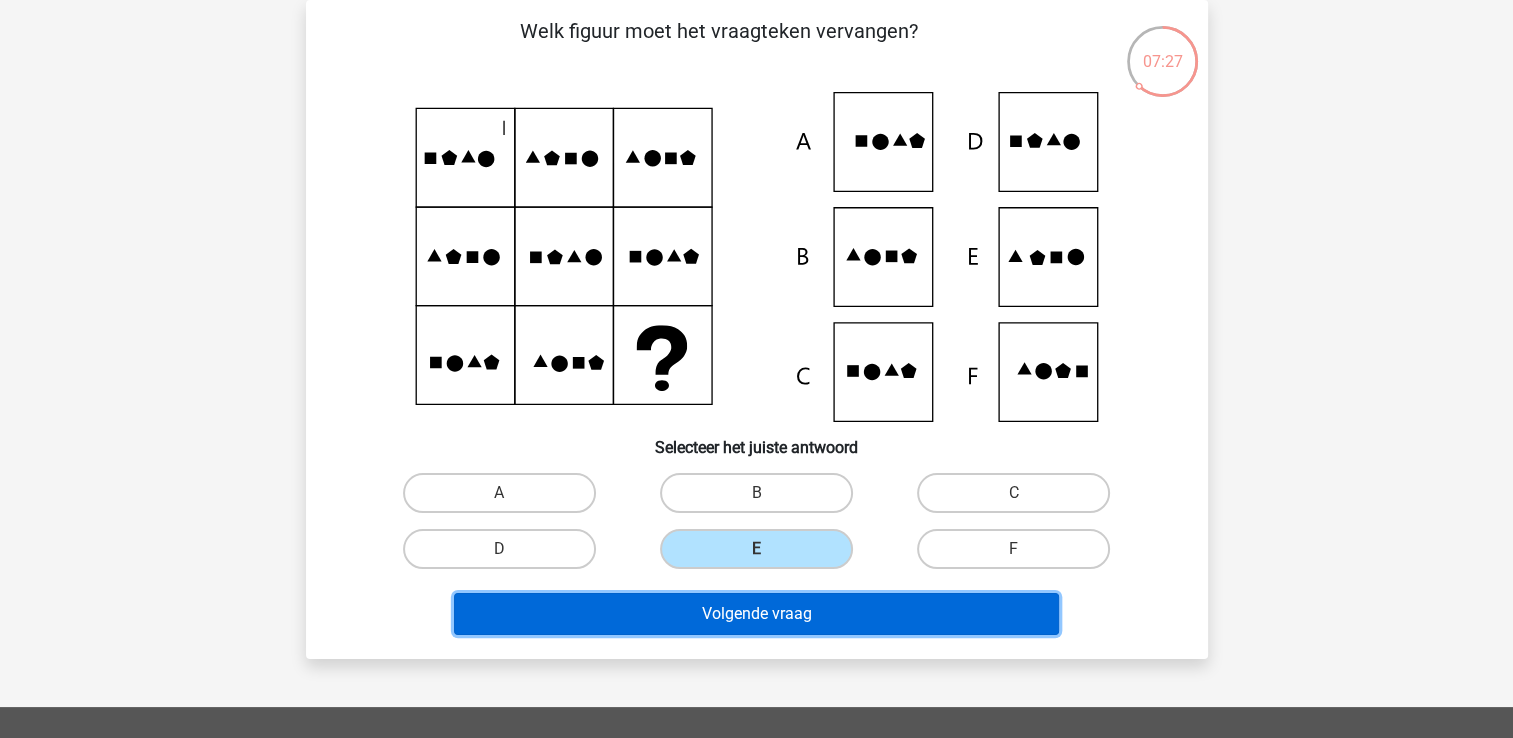 click on "Volgende vraag" at bounding box center [756, 614] 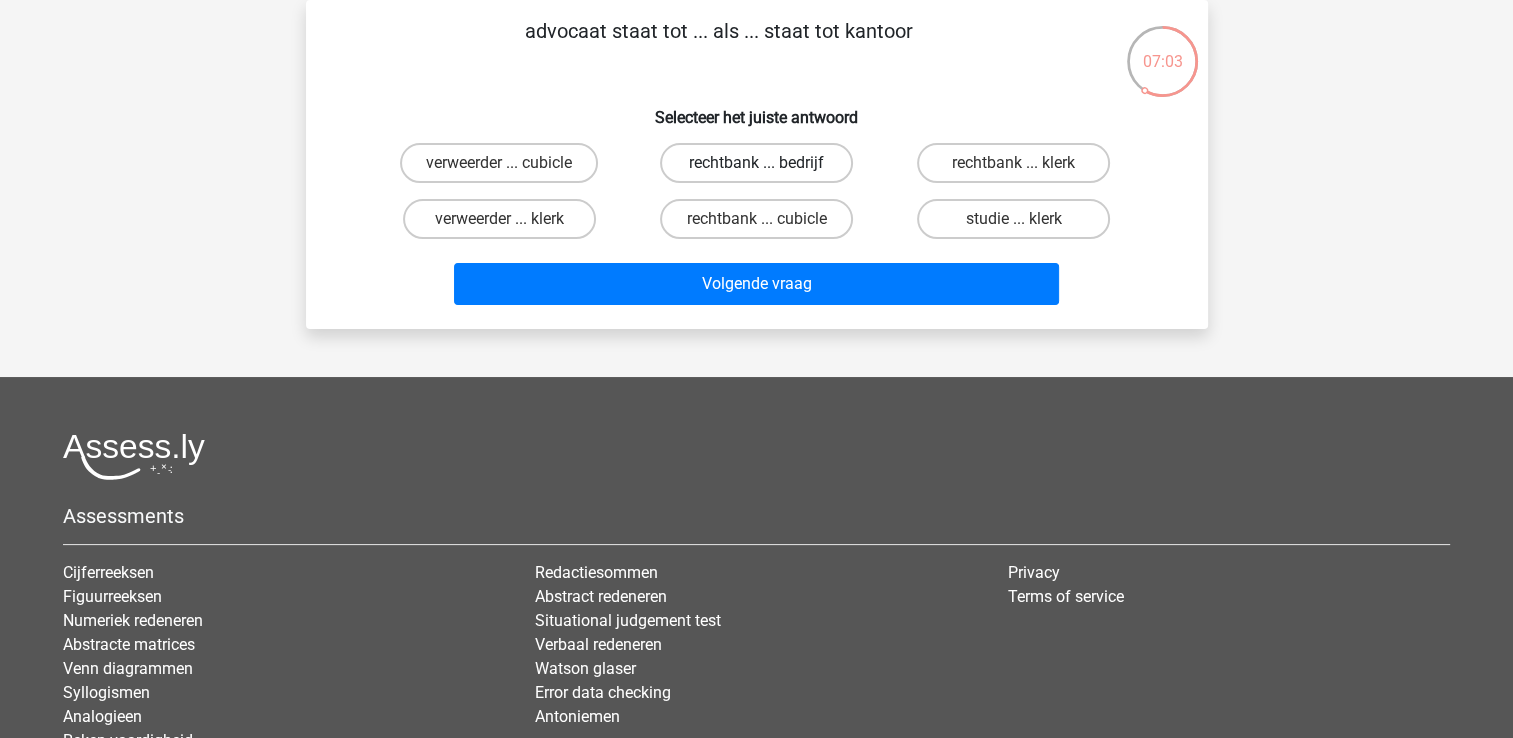 click on "rechtbank ... bedrijf" at bounding box center (756, 163) 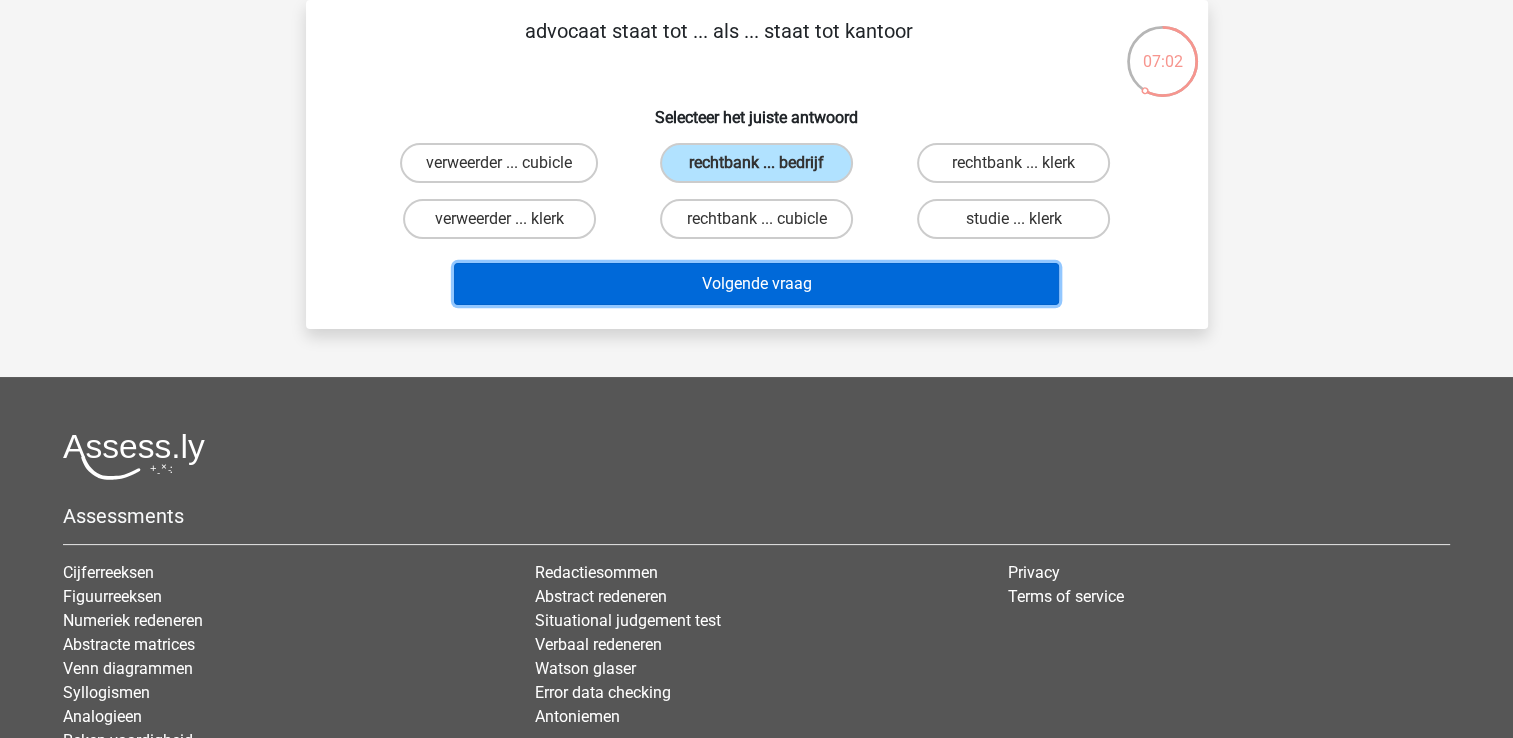 click on "Volgende vraag" at bounding box center [756, 284] 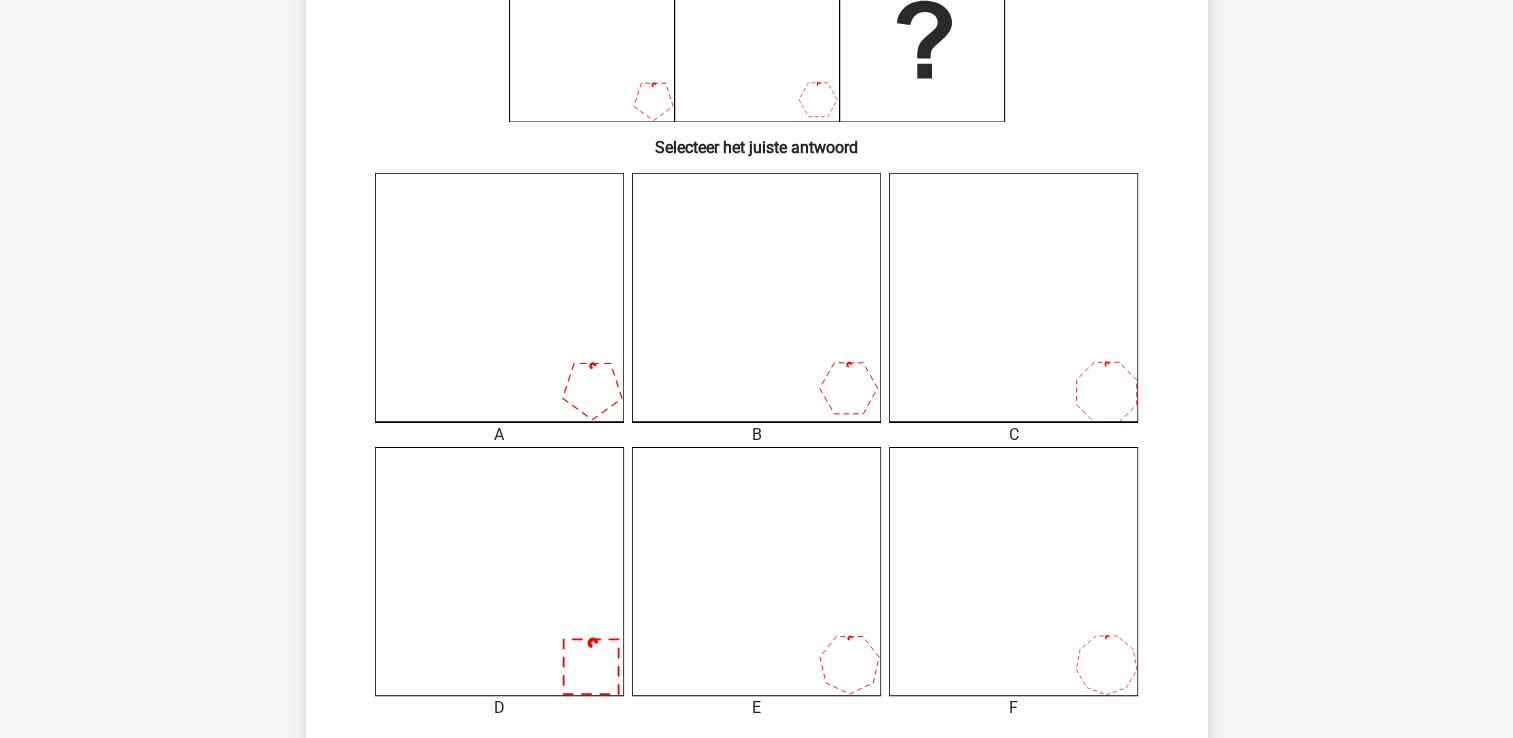 scroll, scrollTop: 692, scrollLeft: 0, axis: vertical 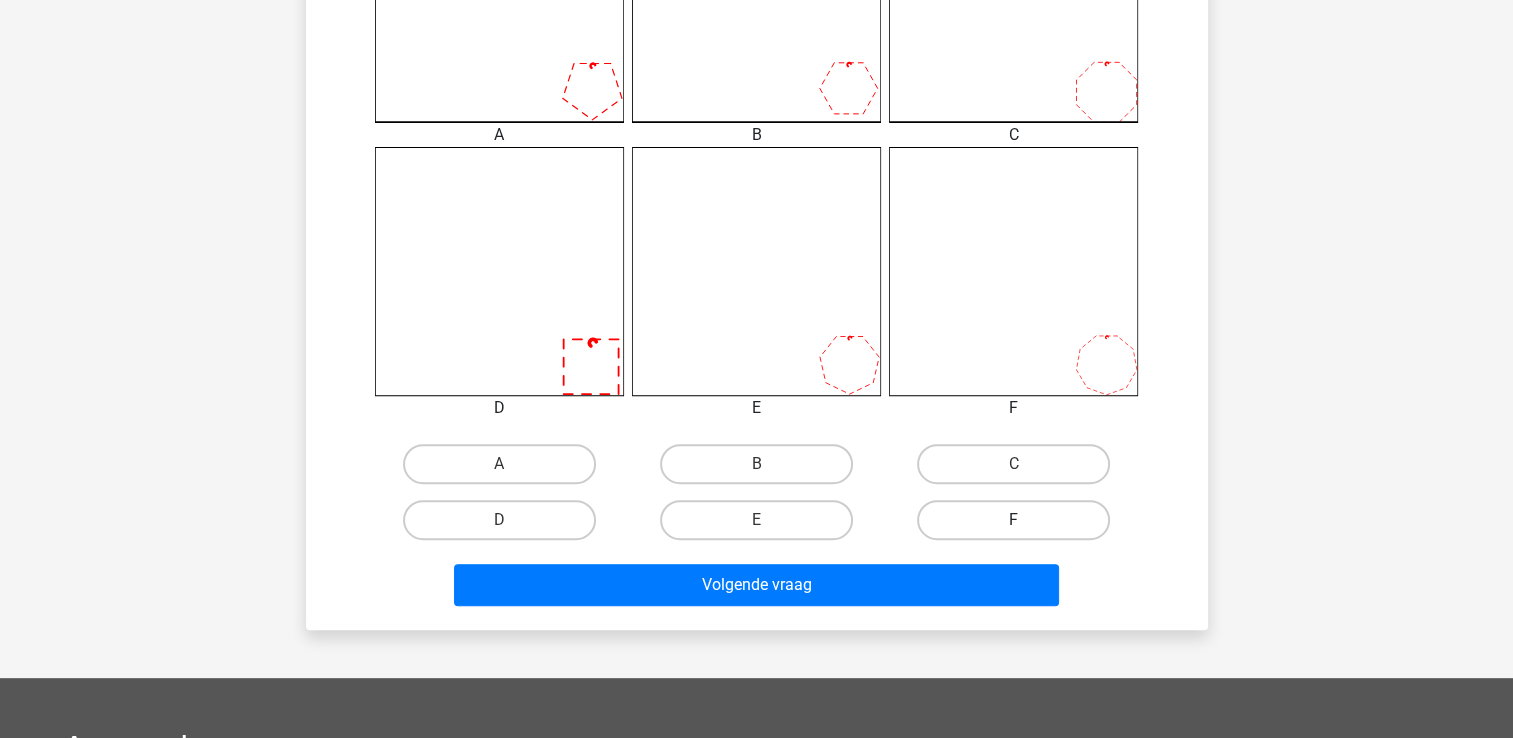 click on "F" at bounding box center (1013, 520) 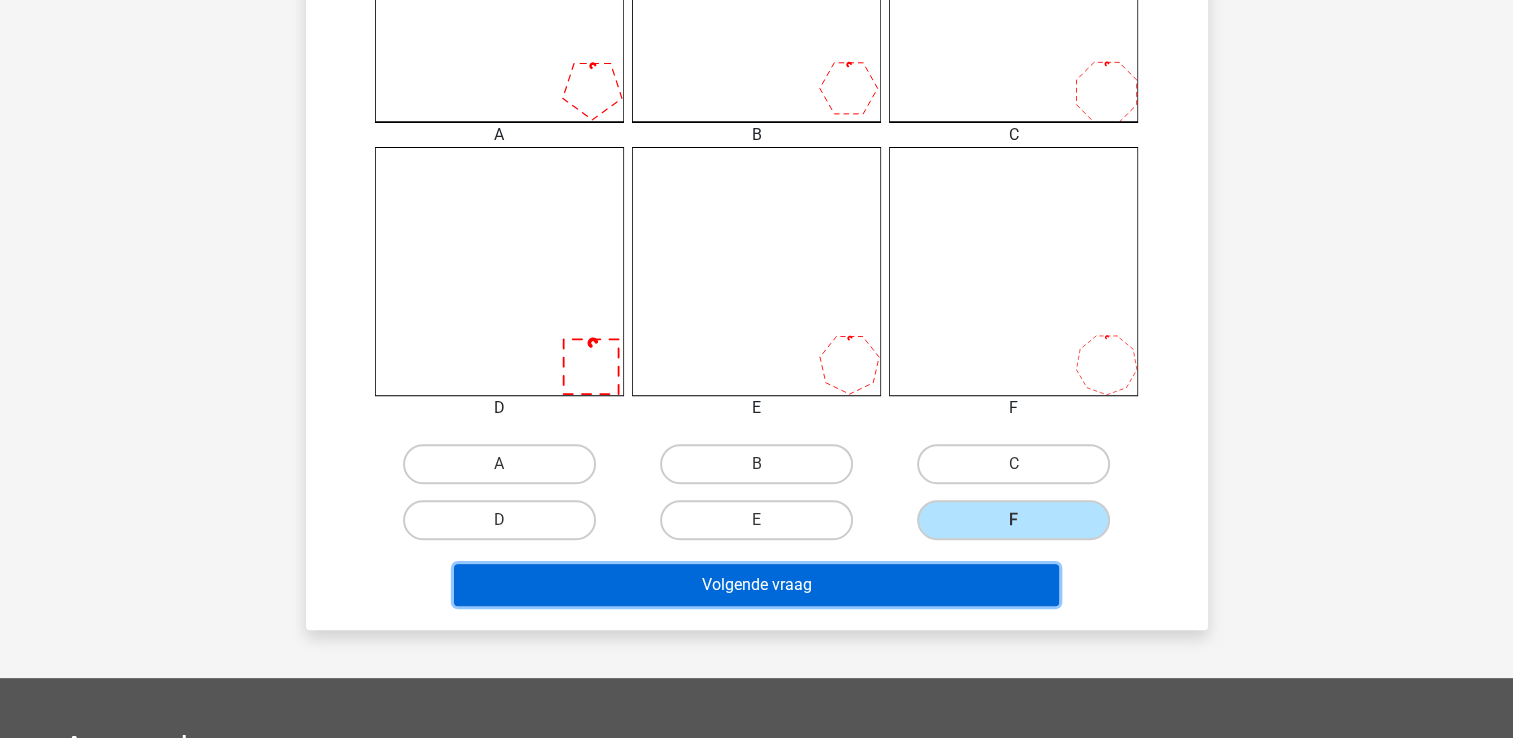 click on "Volgende vraag" at bounding box center (756, 585) 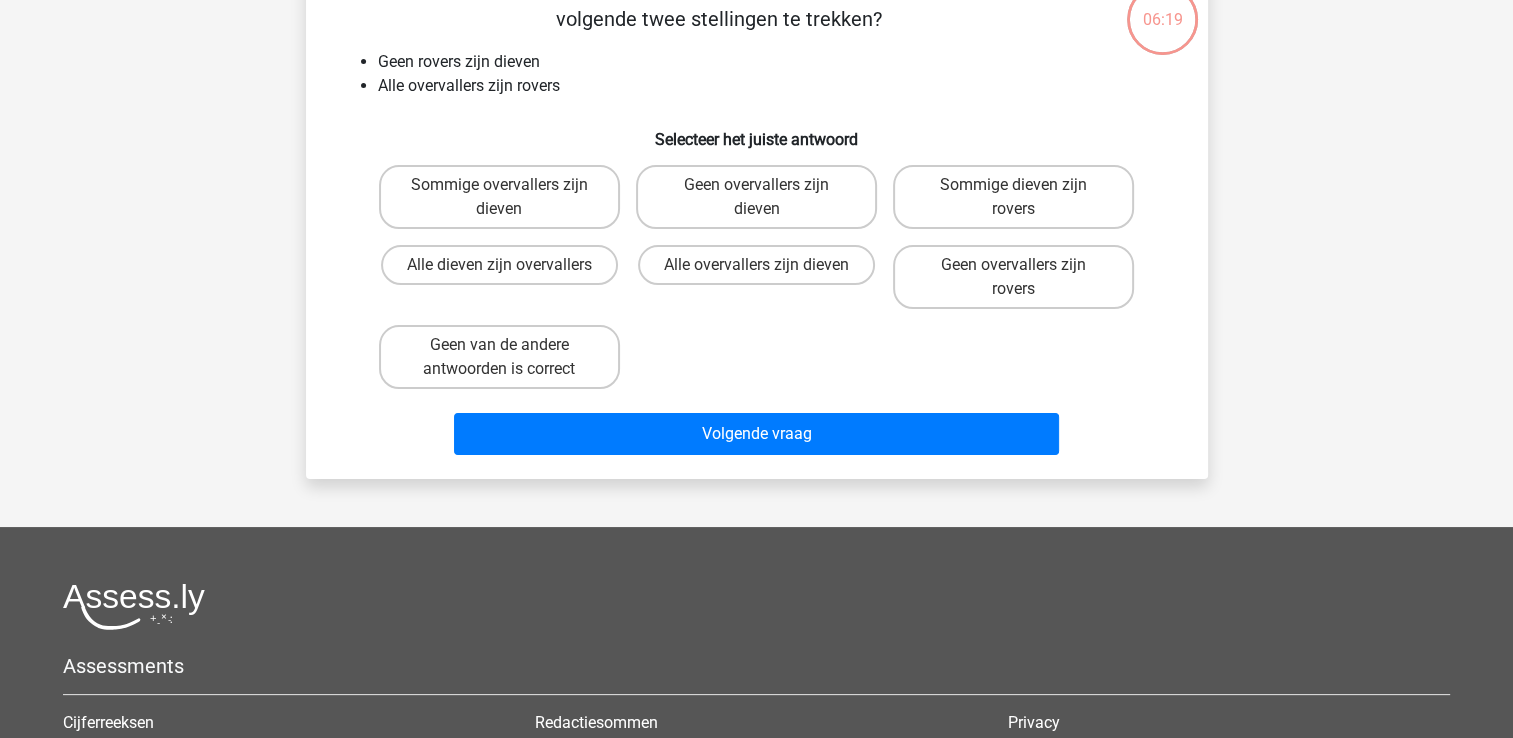 scroll, scrollTop: 92, scrollLeft: 0, axis: vertical 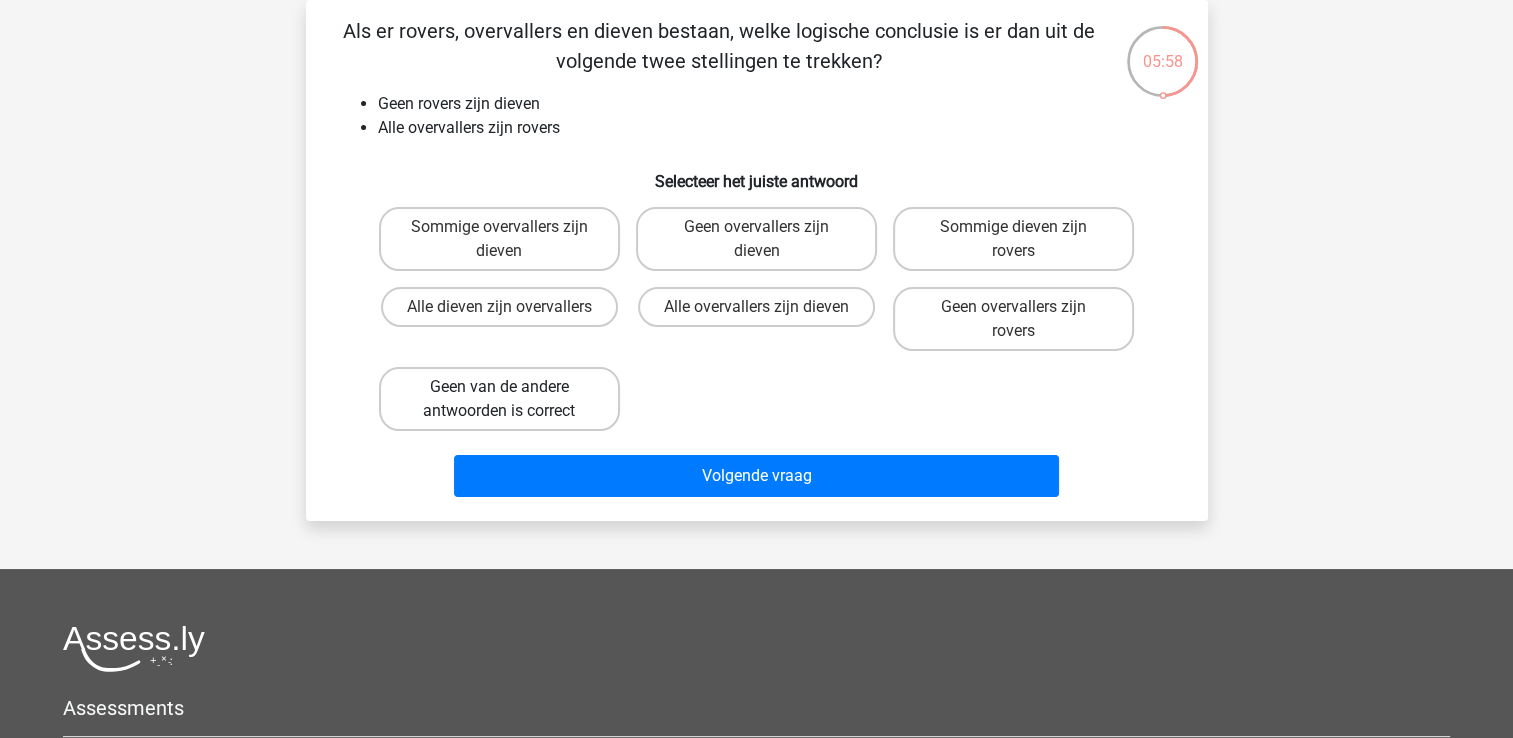 click on "Geen van de andere antwoorden is correct" at bounding box center [499, 399] 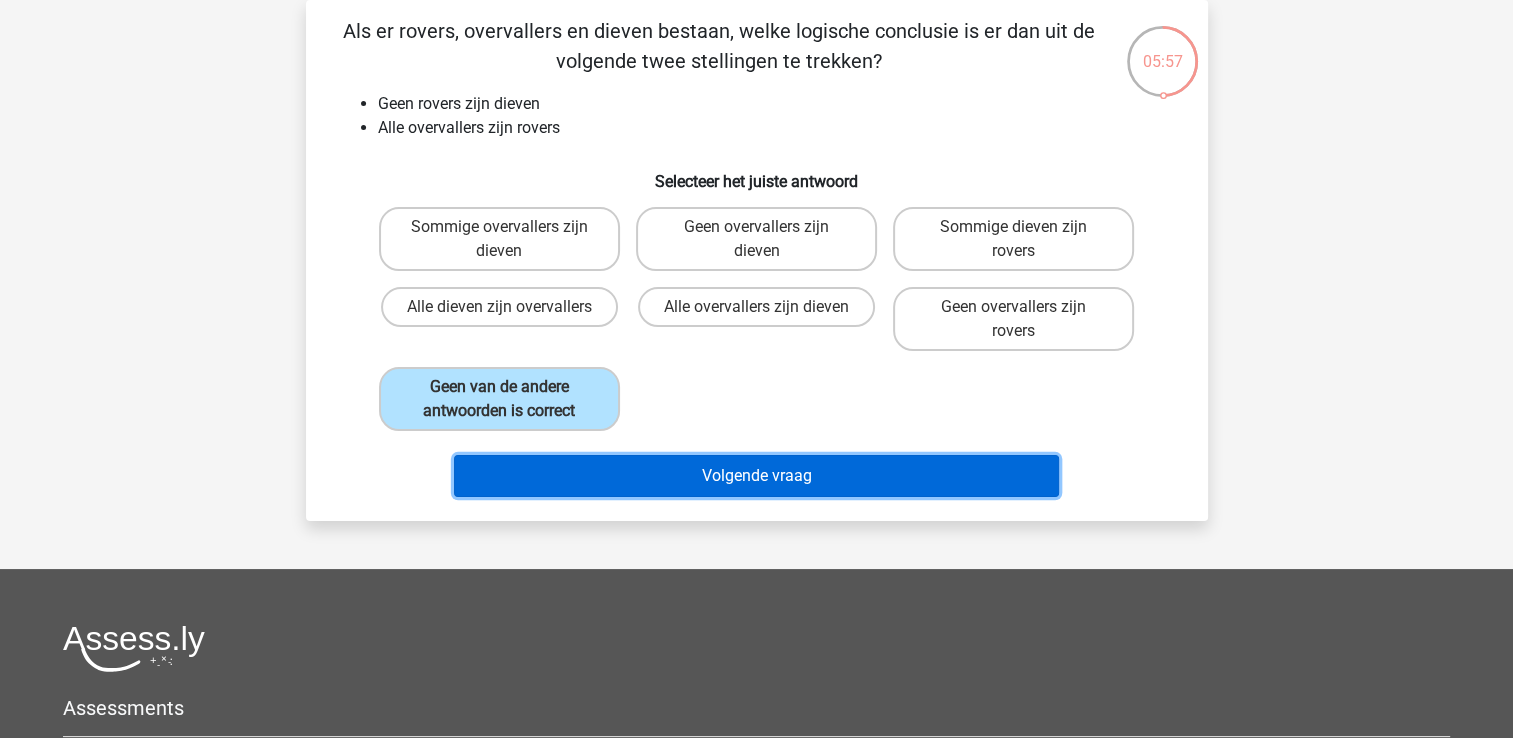 click on "Volgende vraag" at bounding box center (756, 476) 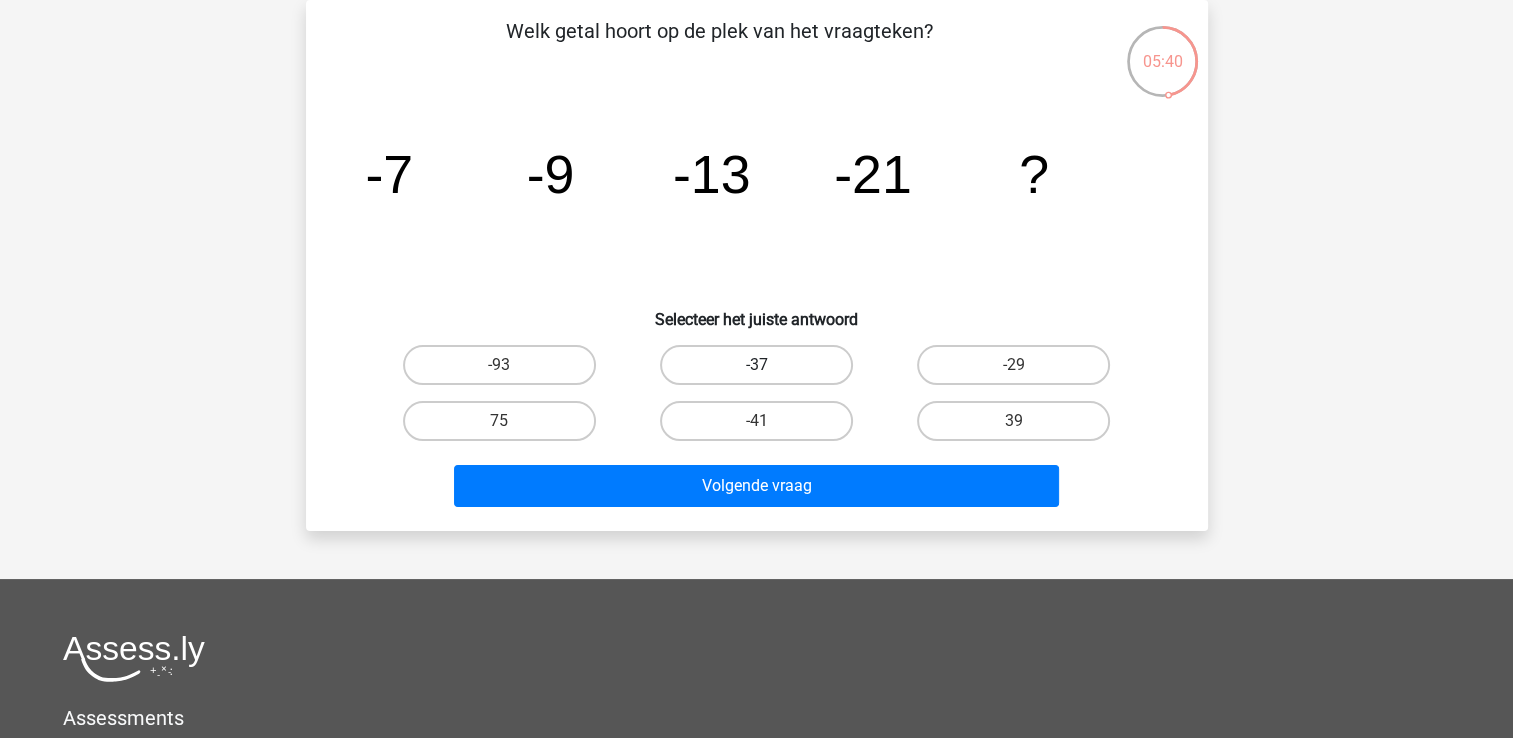 click on "-37" at bounding box center [756, 365] 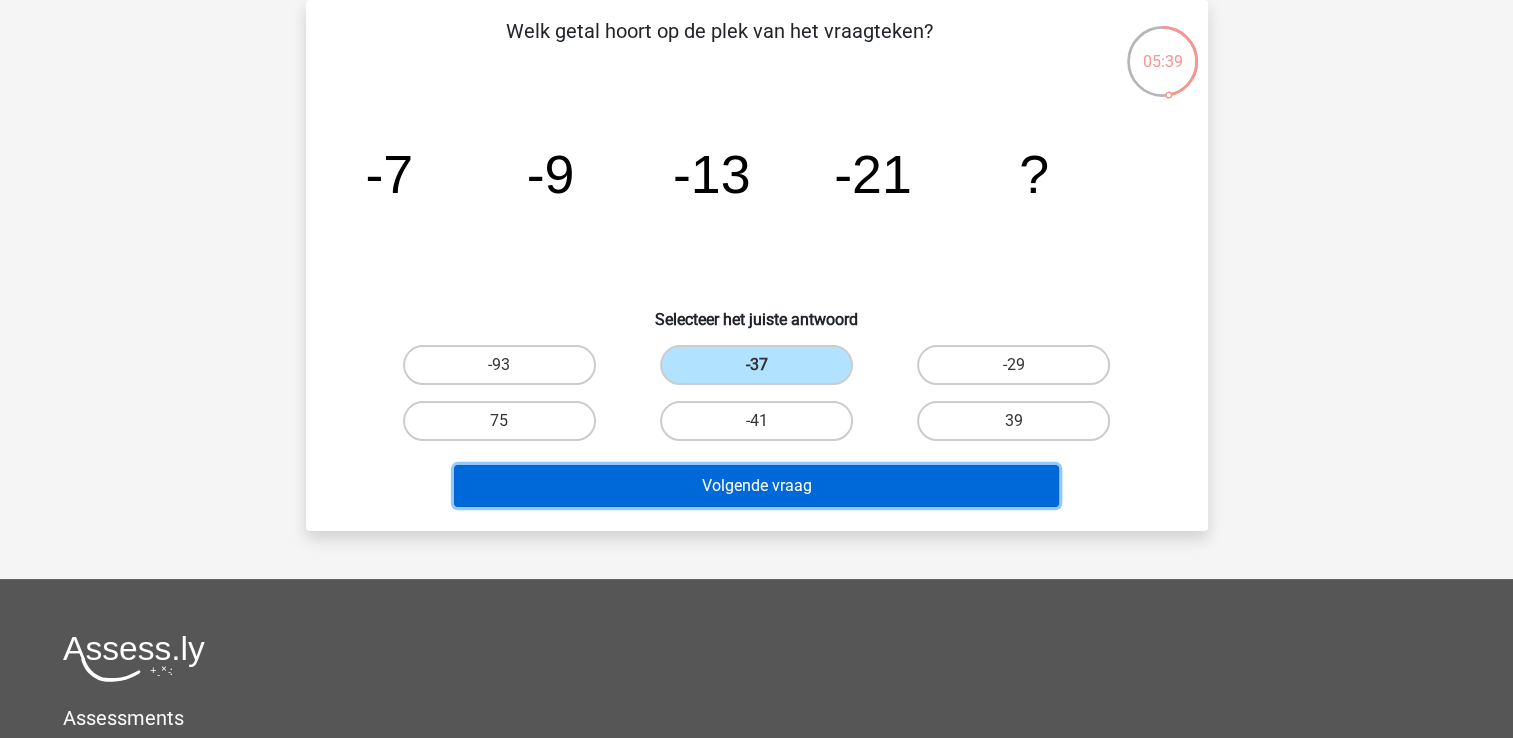 click on "Volgende vraag" at bounding box center [756, 486] 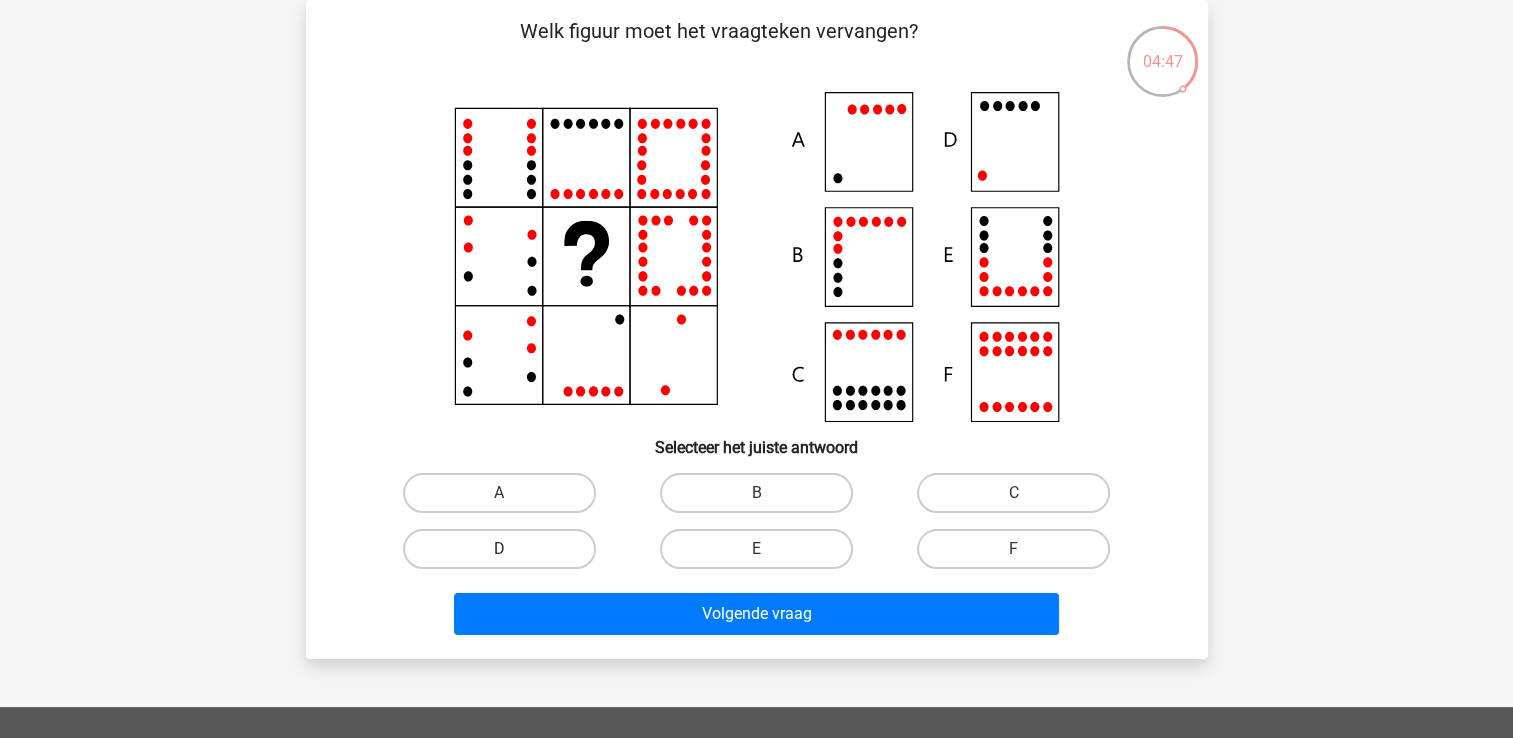 click on "D" at bounding box center [499, 549] 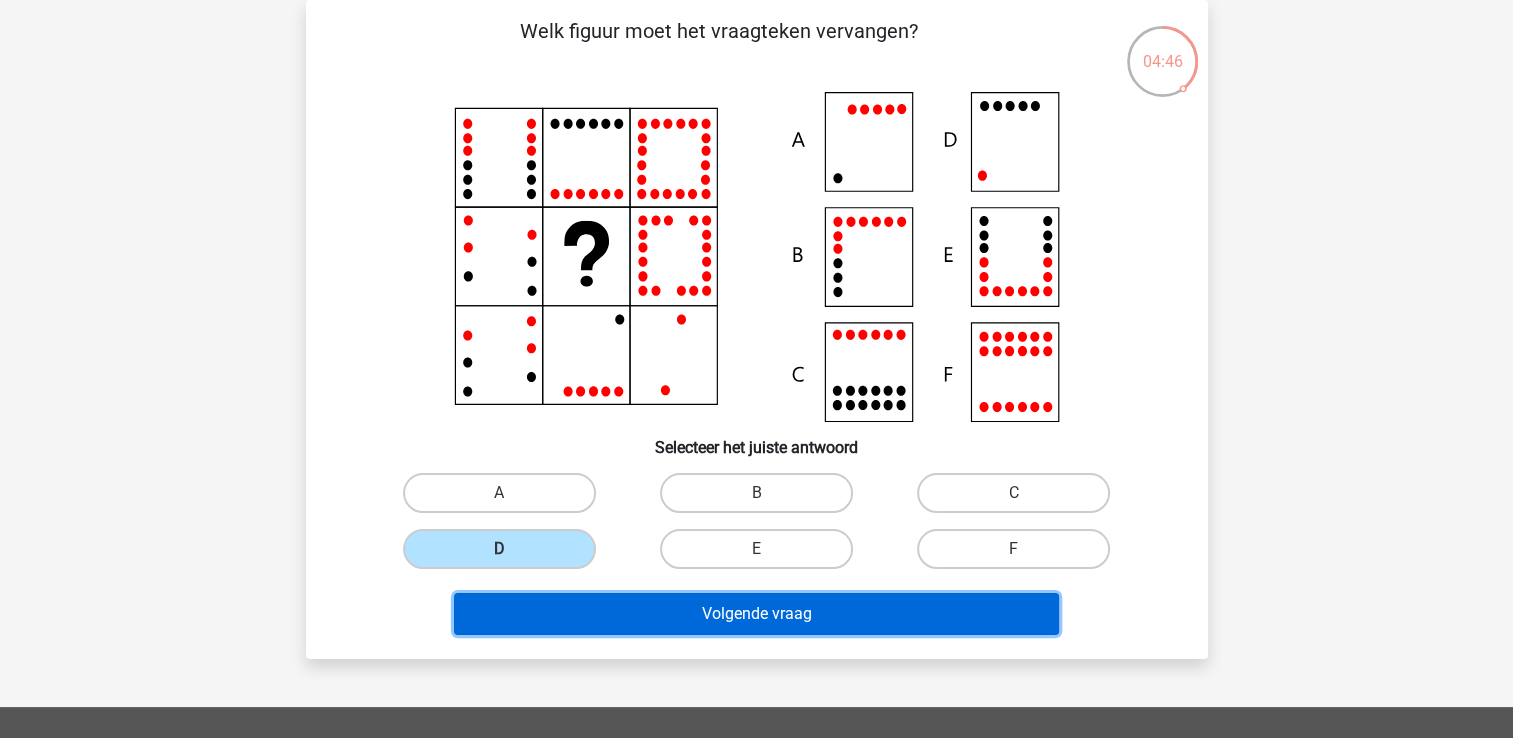 click on "Volgende vraag" at bounding box center (756, 614) 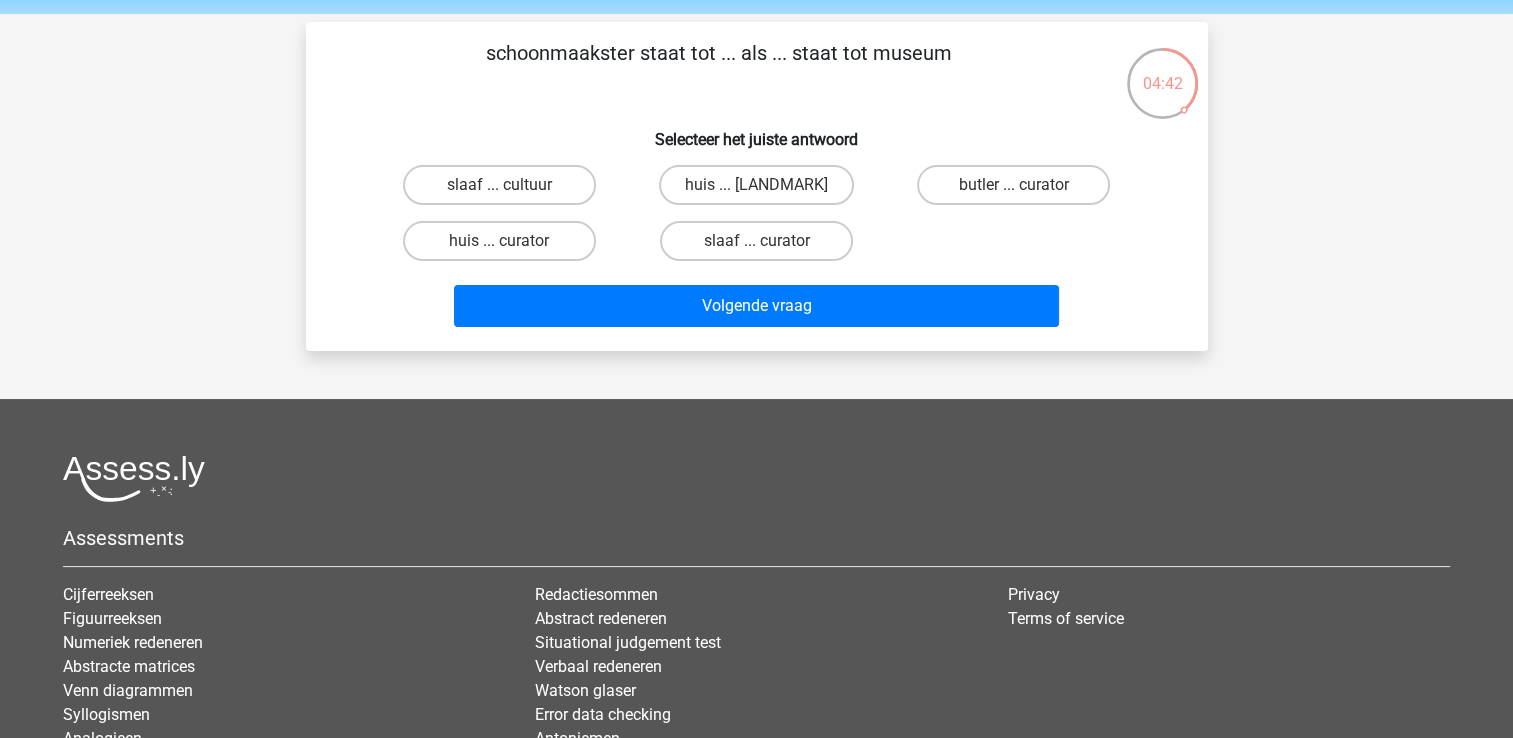 scroll, scrollTop: 100, scrollLeft: 0, axis: vertical 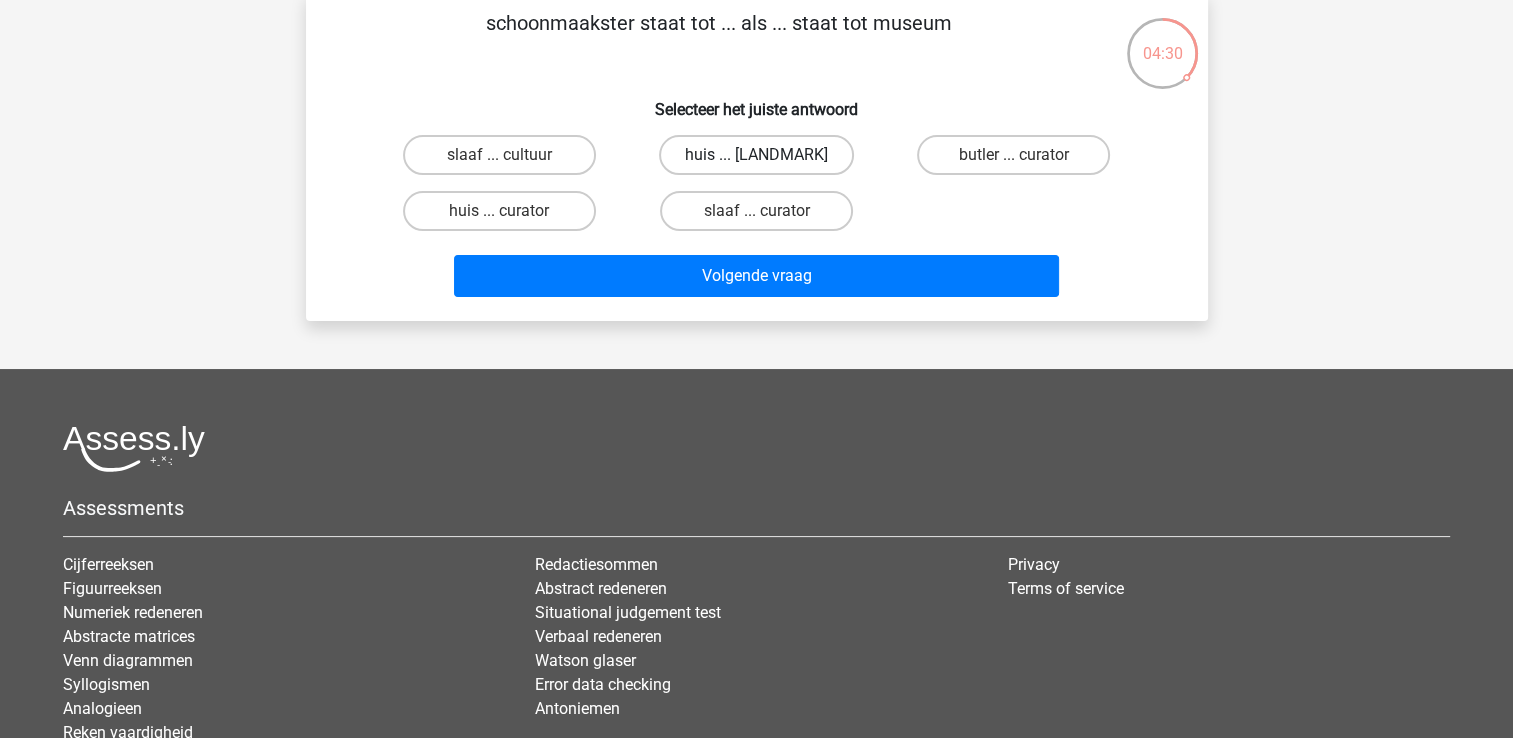 click on "huis ... louvre" at bounding box center [756, 155] 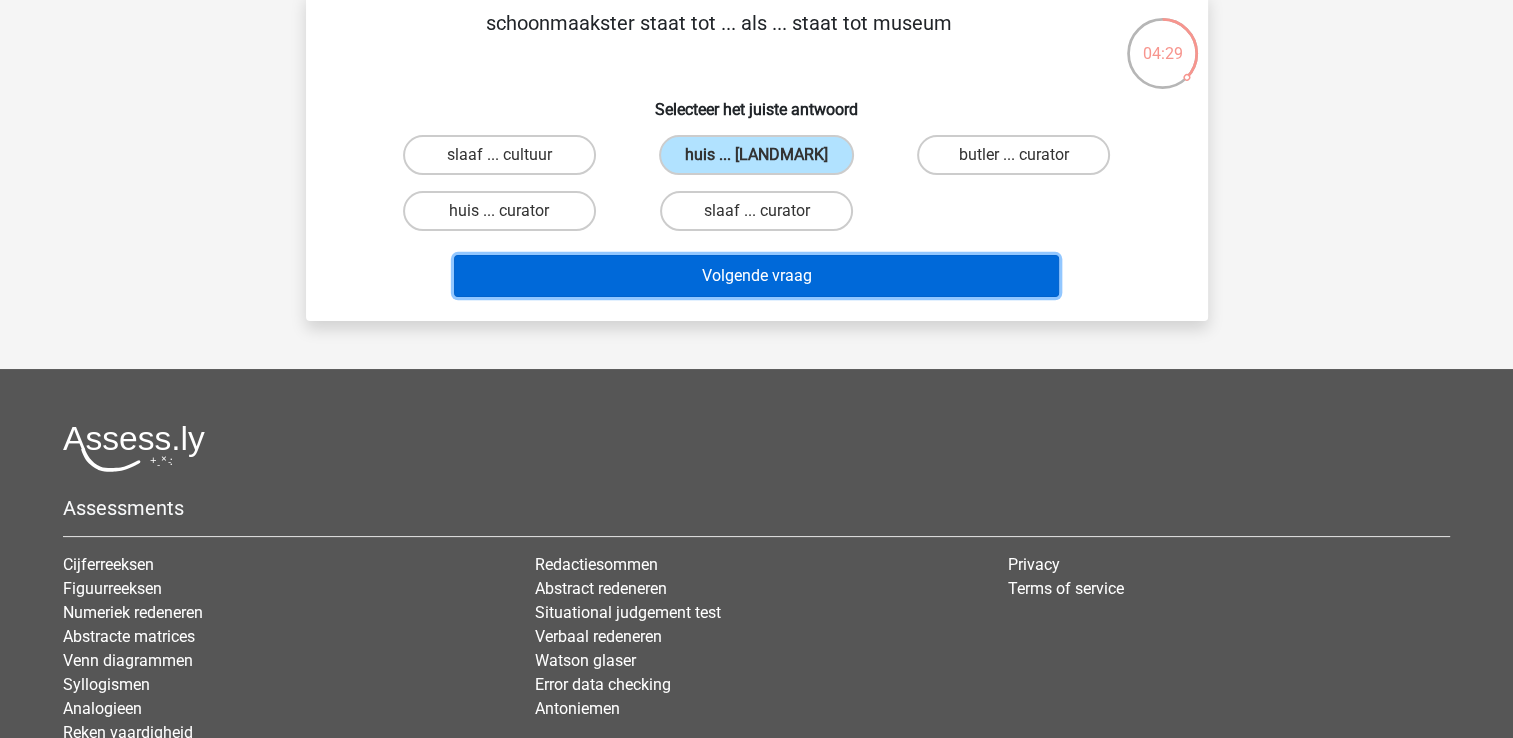 click on "Volgende vraag" at bounding box center [756, 276] 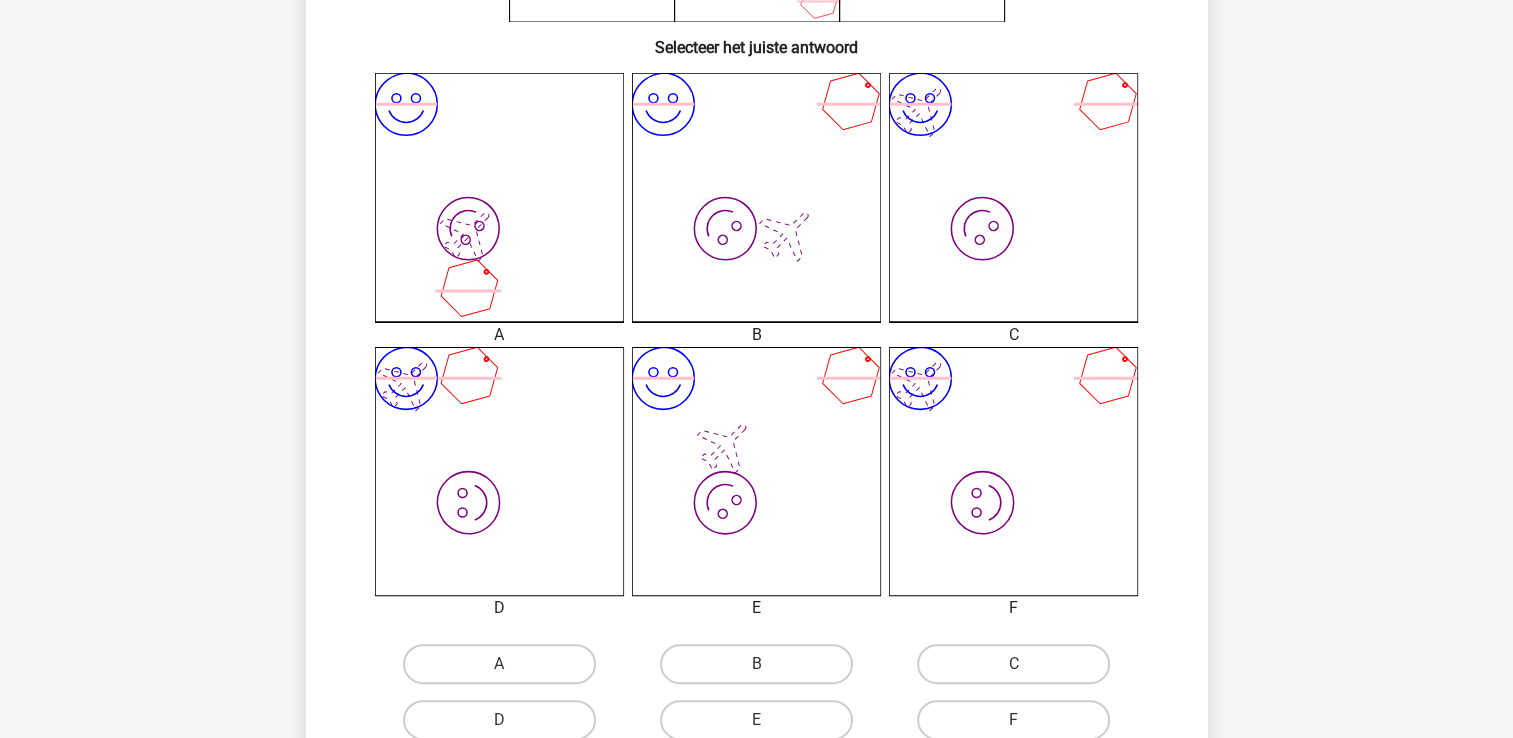 scroll, scrollTop: 592, scrollLeft: 0, axis: vertical 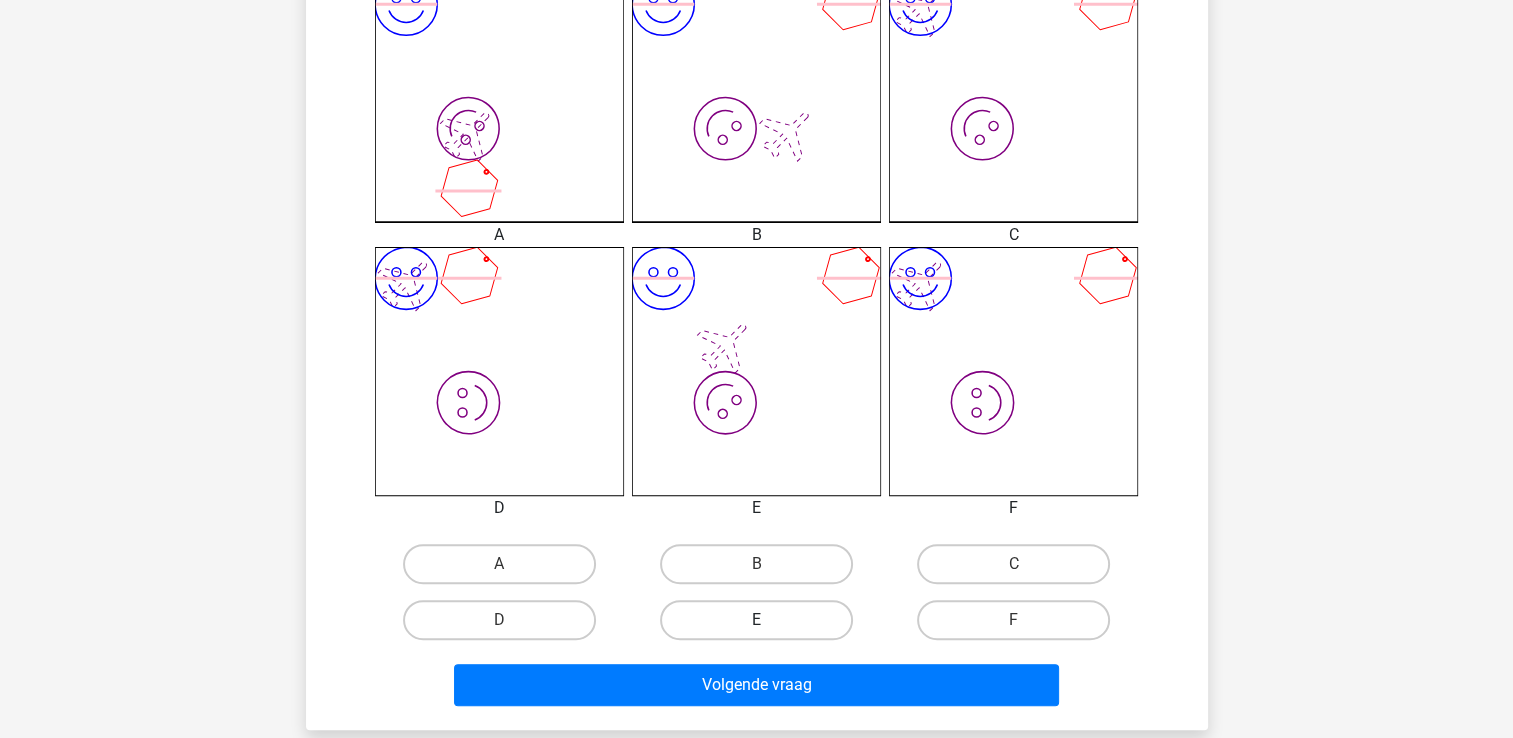 click on "E" at bounding box center (756, 620) 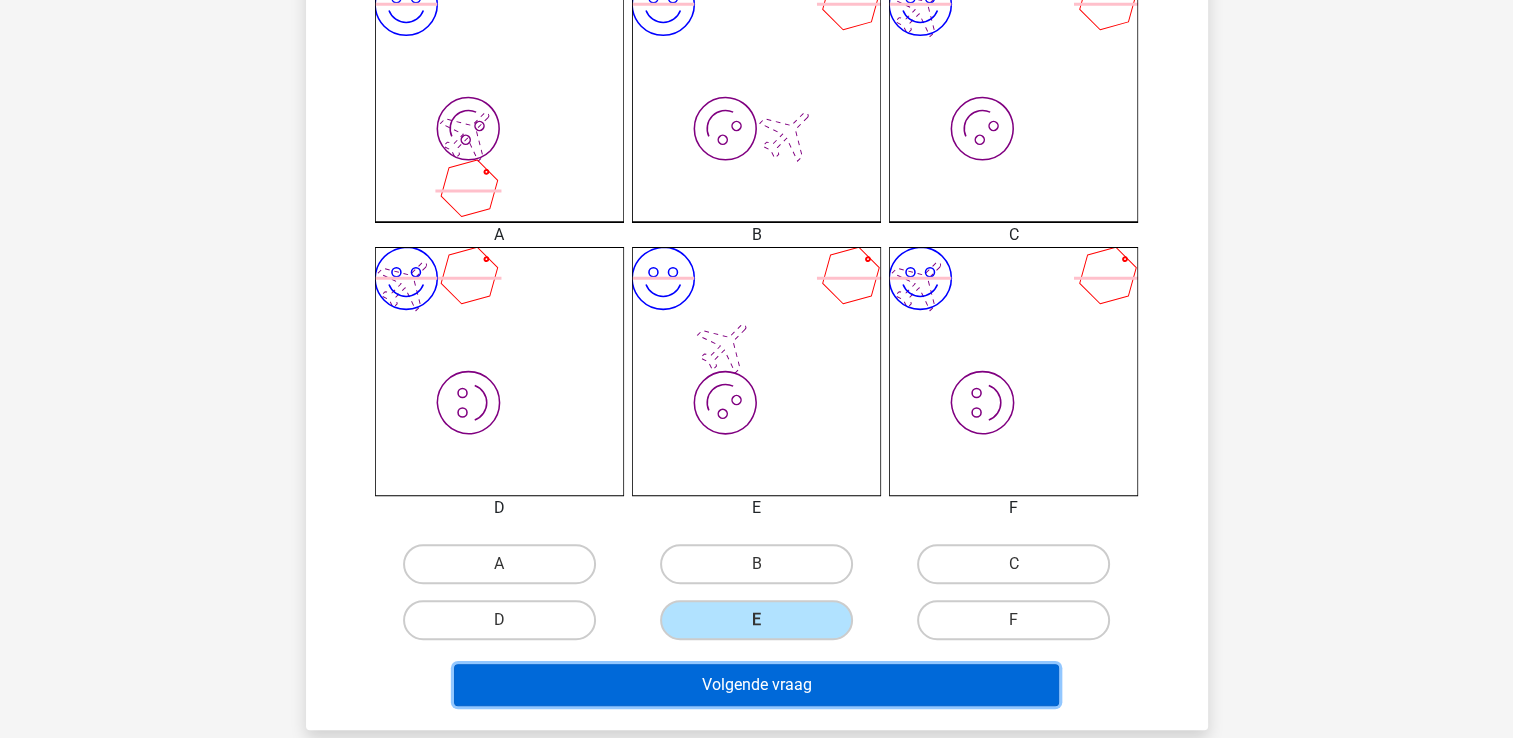 click on "Volgende vraag" at bounding box center [756, 685] 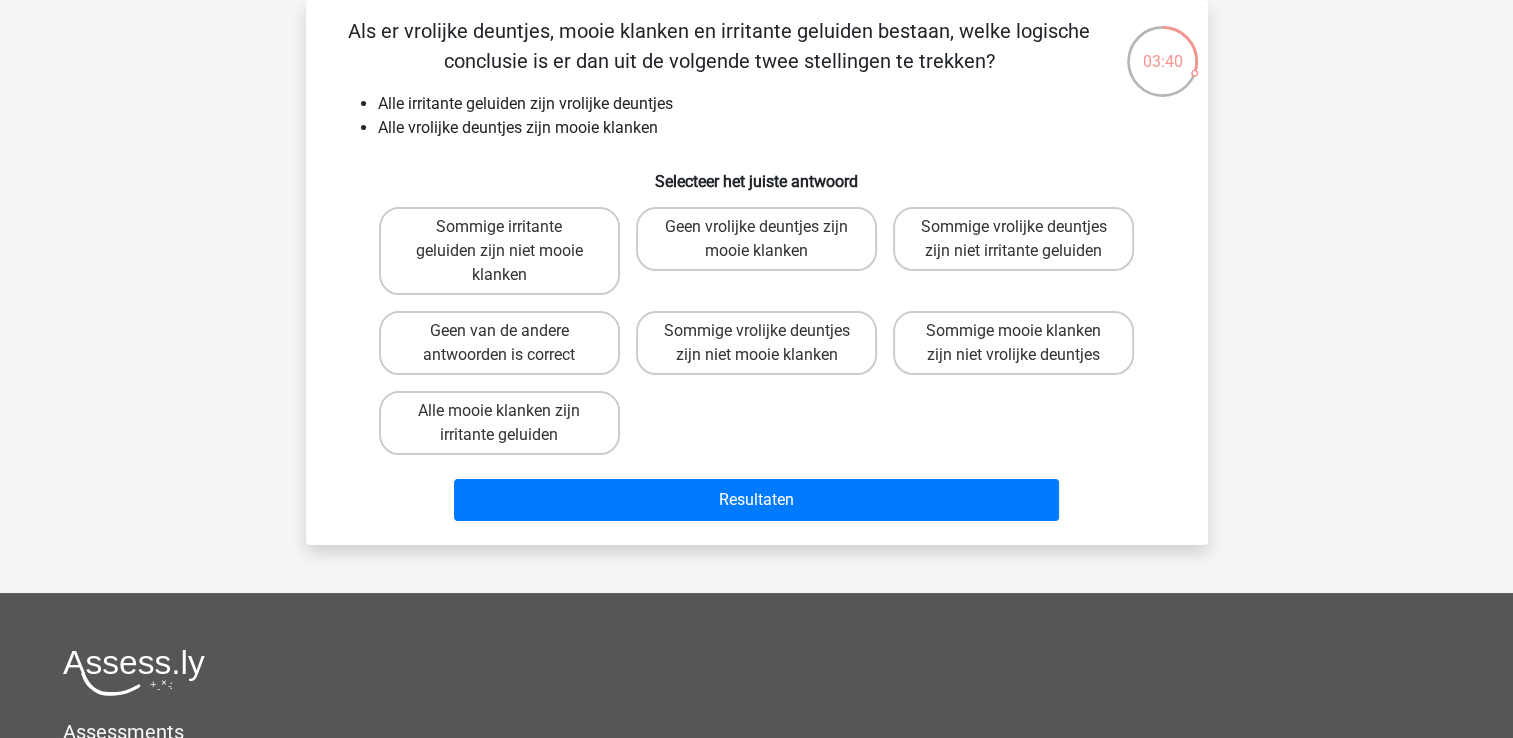 scroll, scrollTop: 0, scrollLeft: 0, axis: both 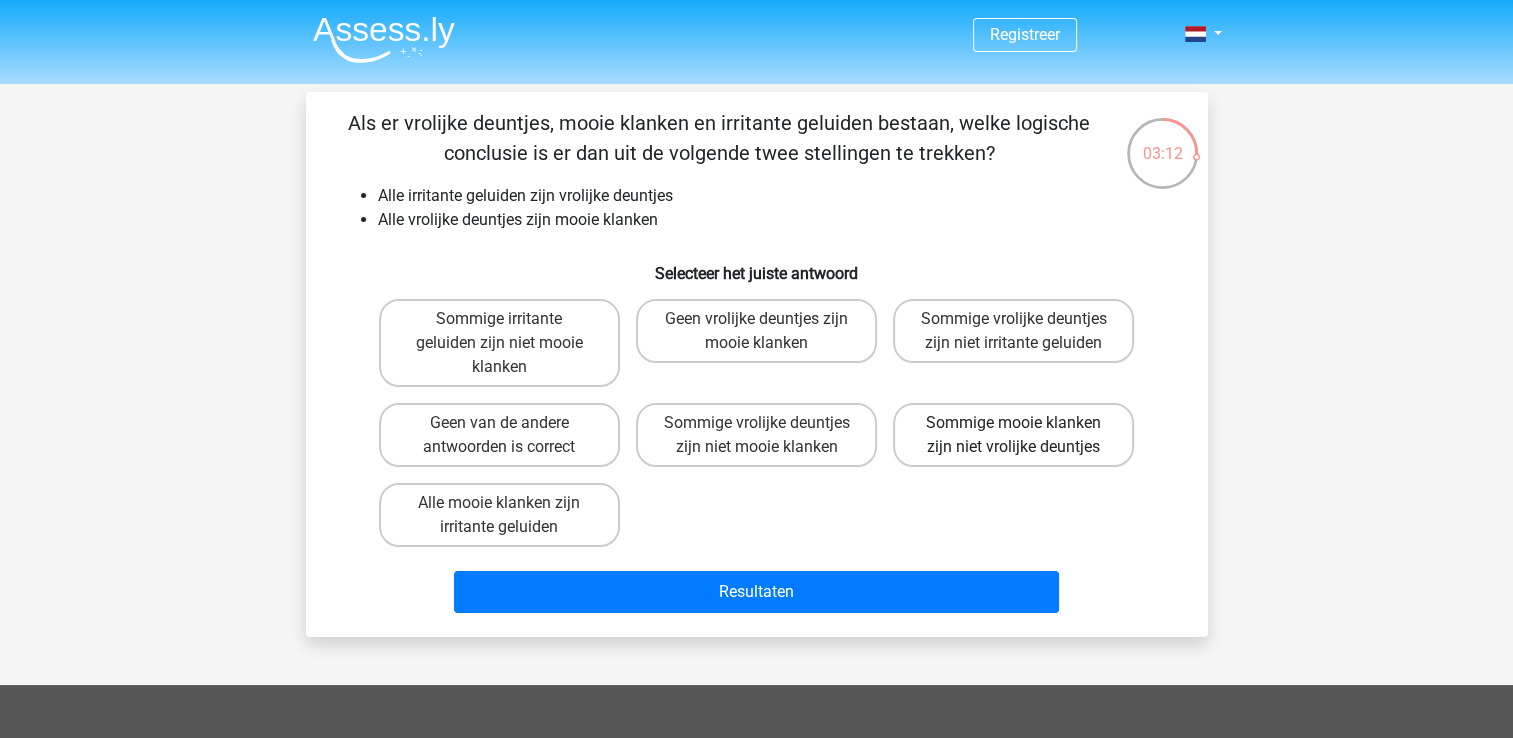 click on "Sommige mooie klanken zijn niet vrolijke deuntjes" at bounding box center (1013, 435) 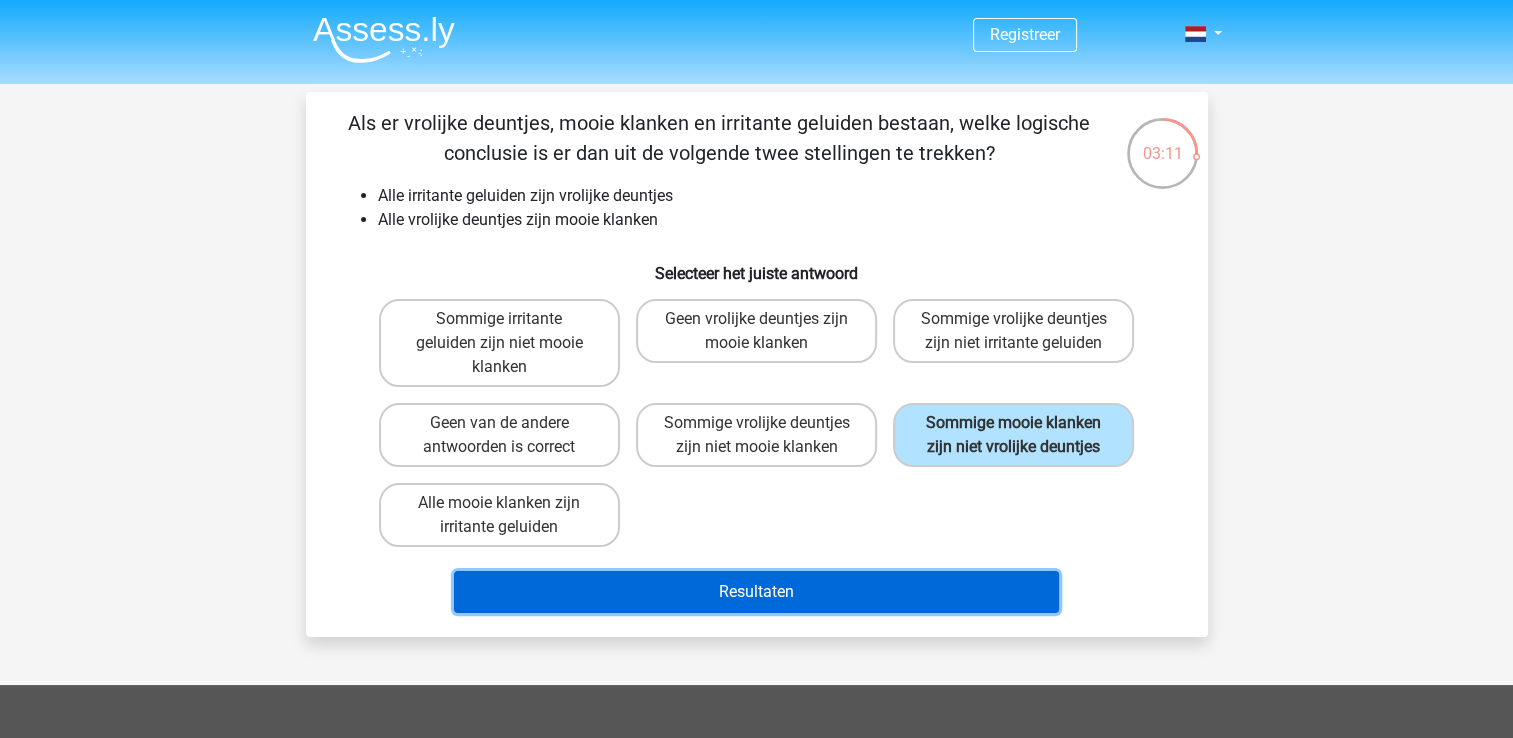 click on "Resultaten" at bounding box center (756, 592) 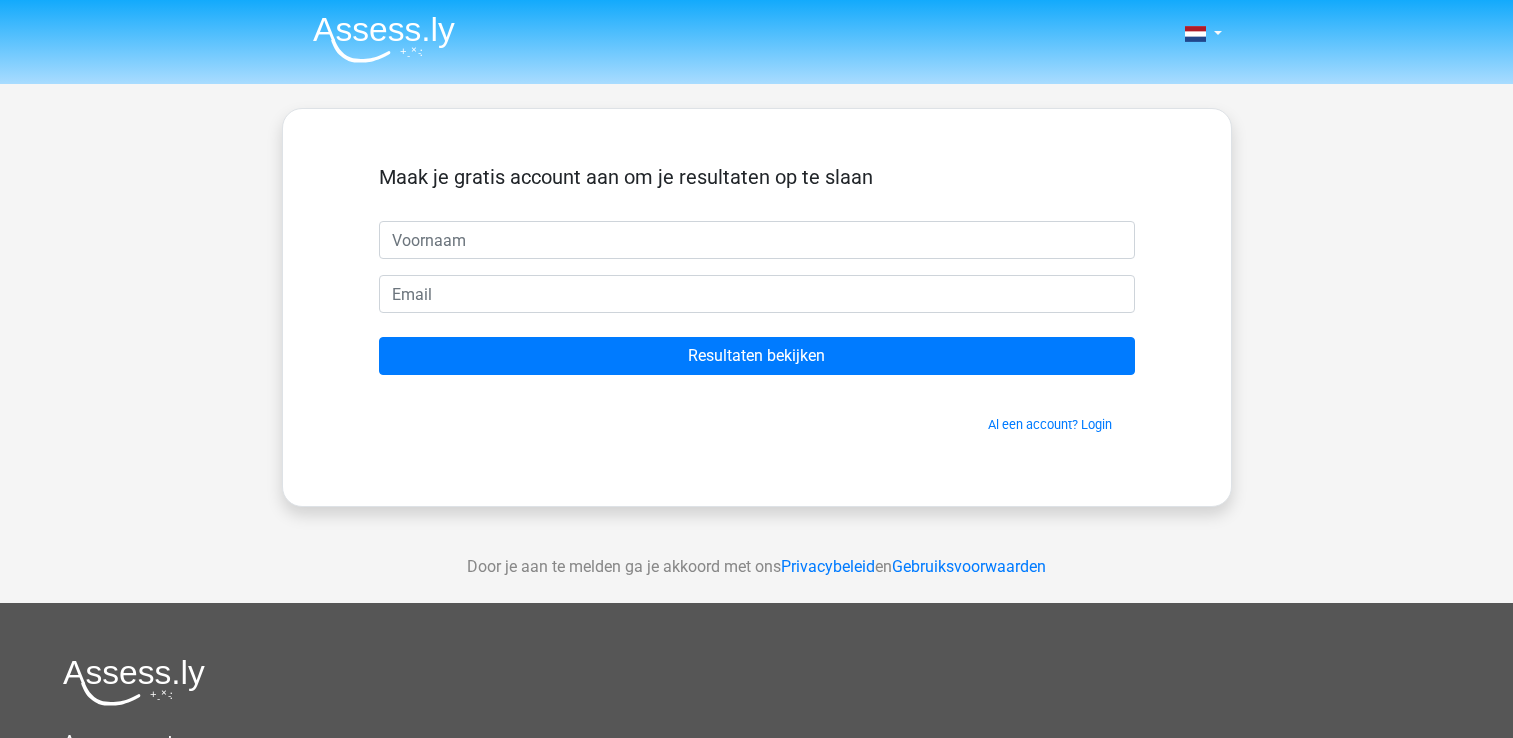 scroll, scrollTop: 0, scrollLeft: 0, axis: both 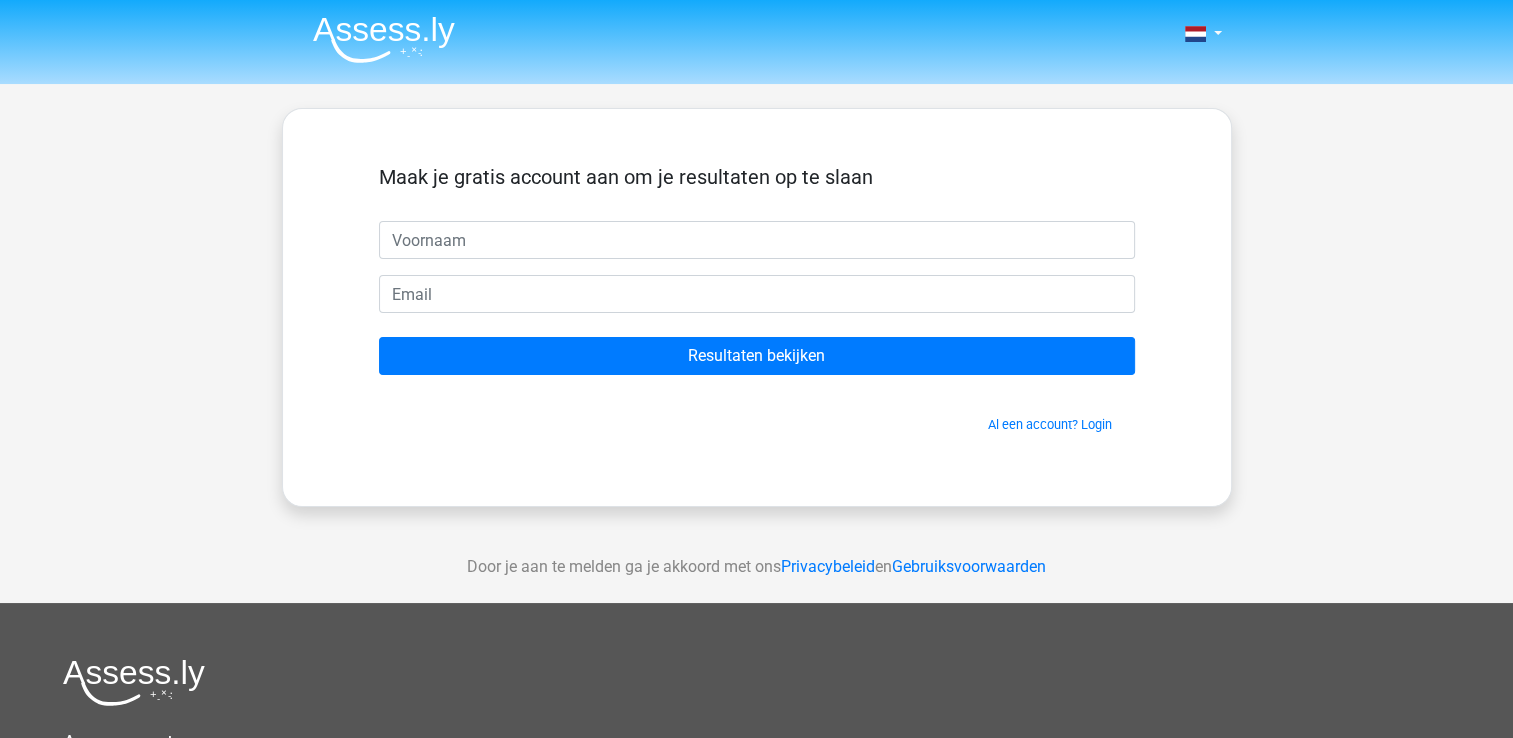 click at bounding box center [757, 240] 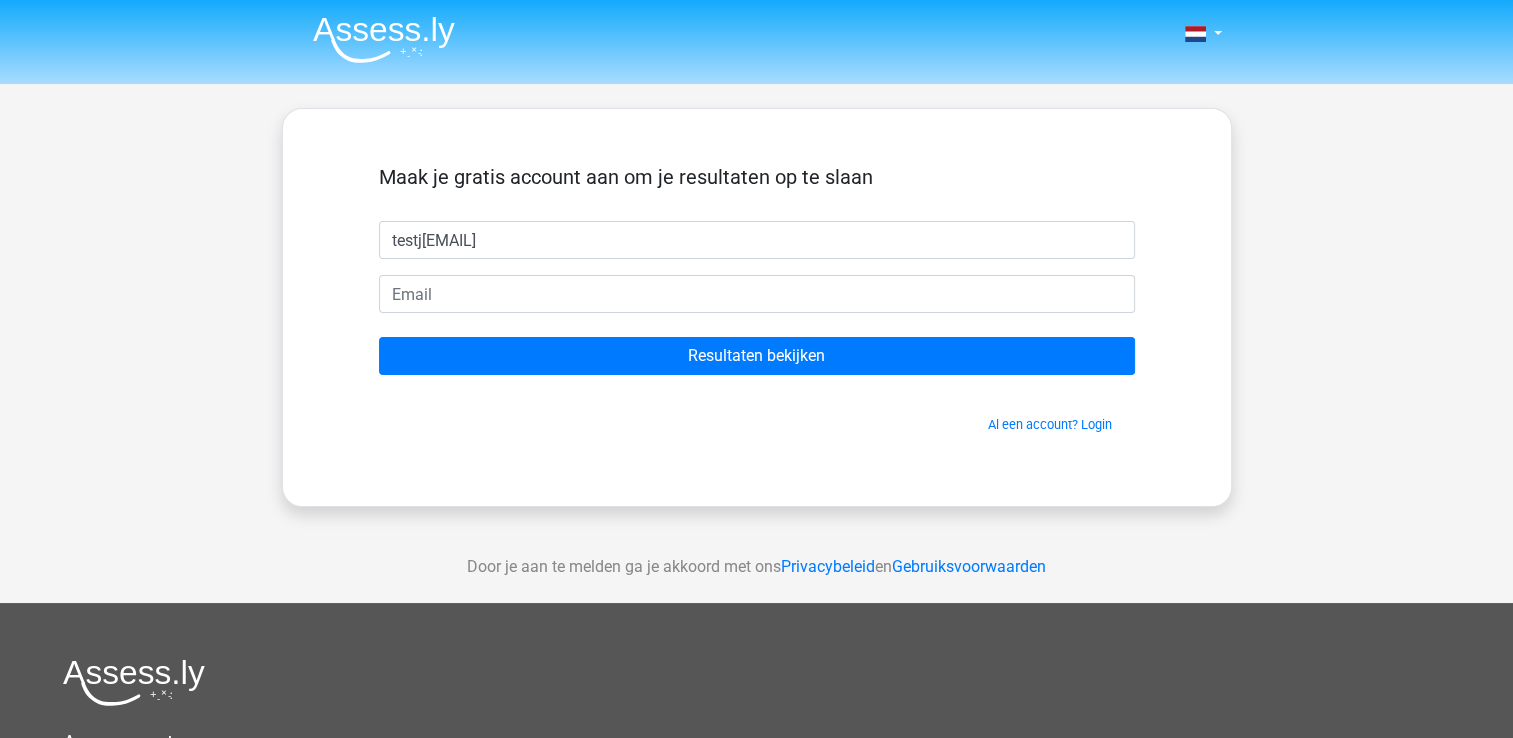 type on "testje" 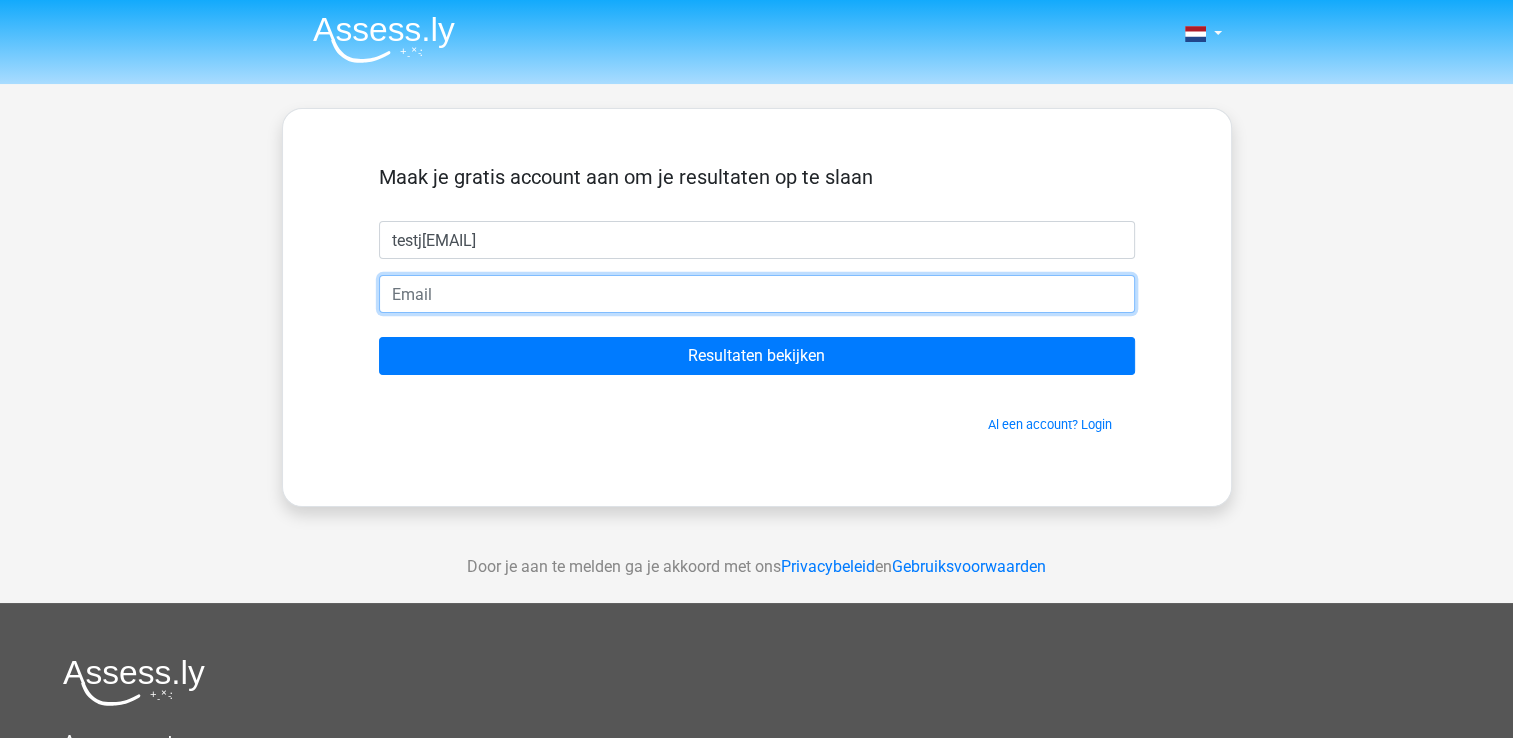 click at bounding box center (757, 294) 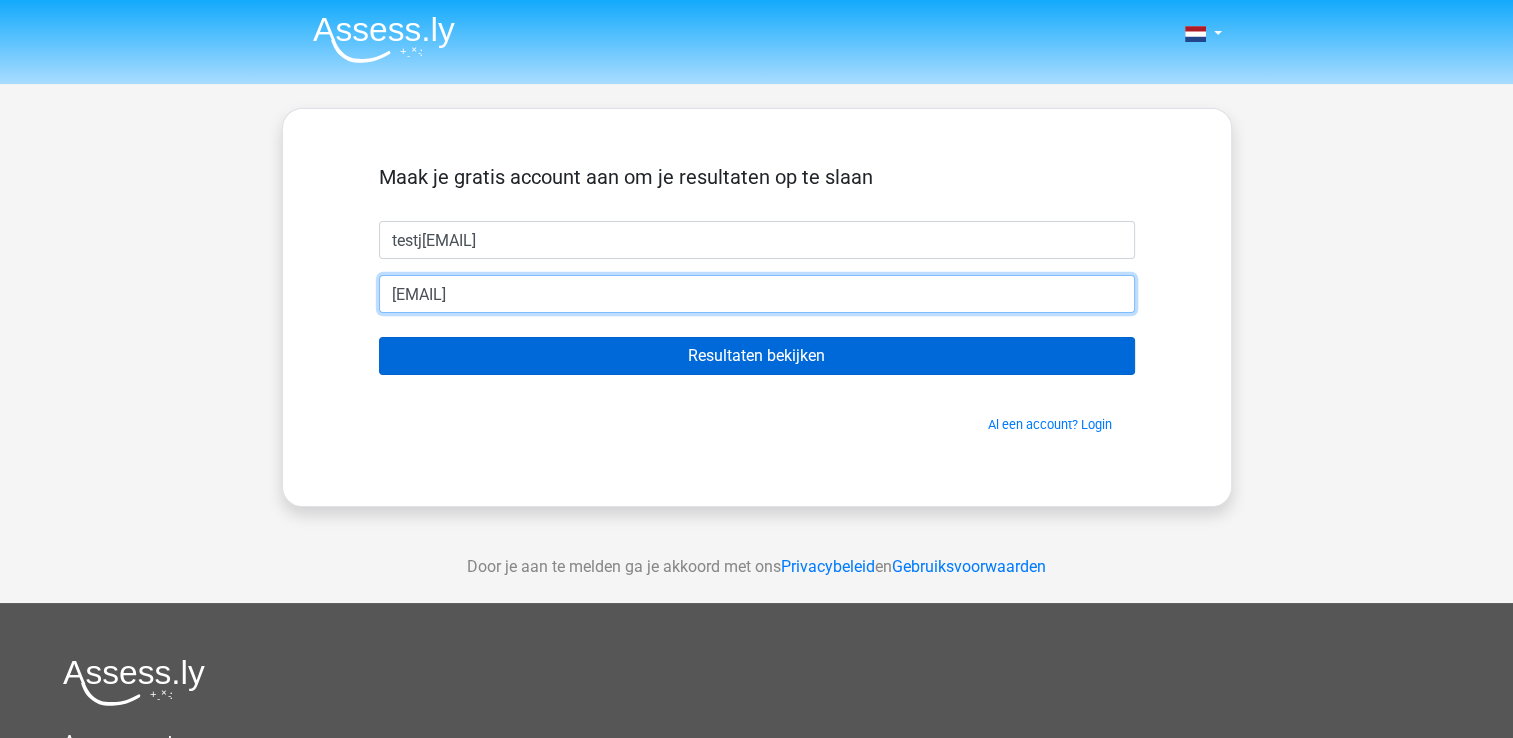 type on "mariaharmsen@gmail.com" 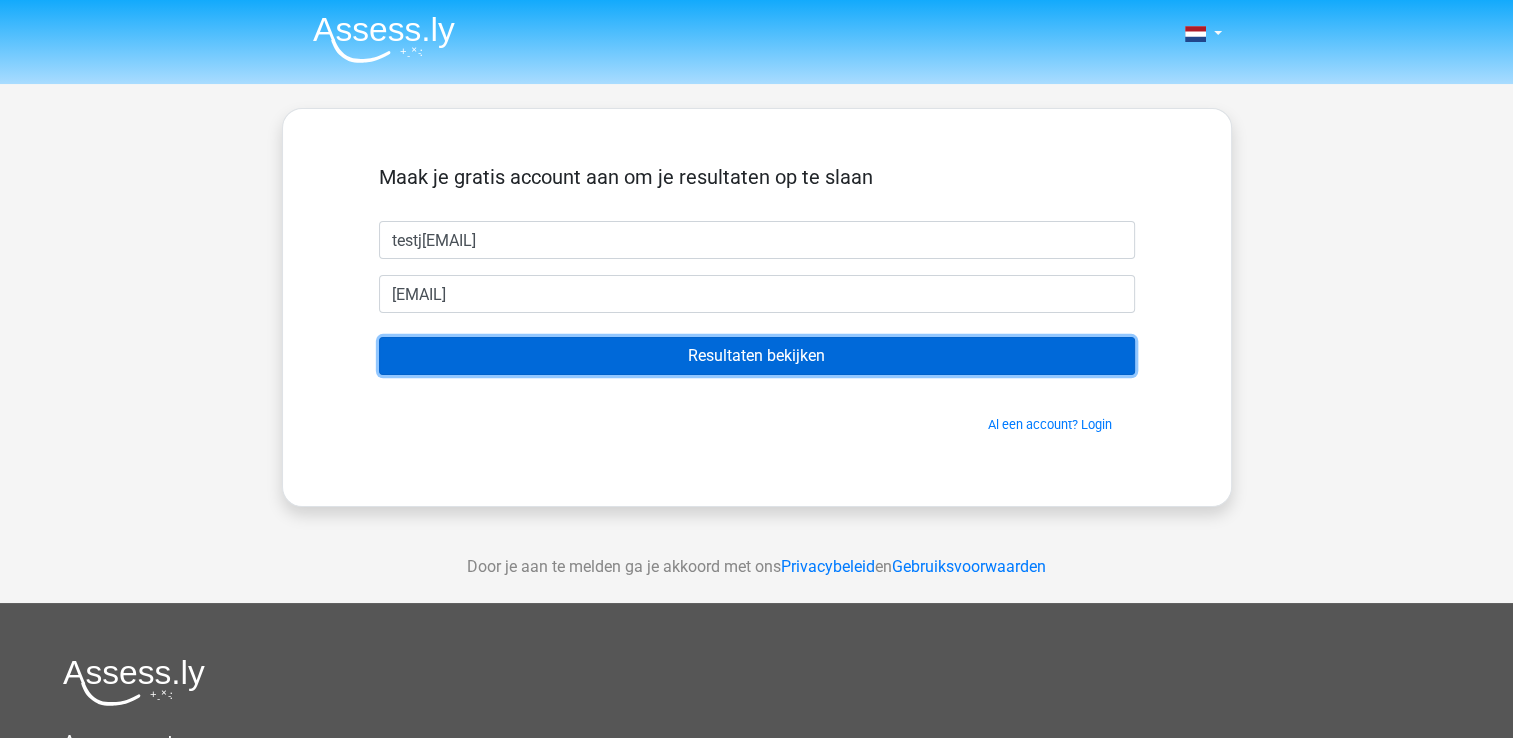 click on "Resultaten bekijken" at bounding box center (757, 356) 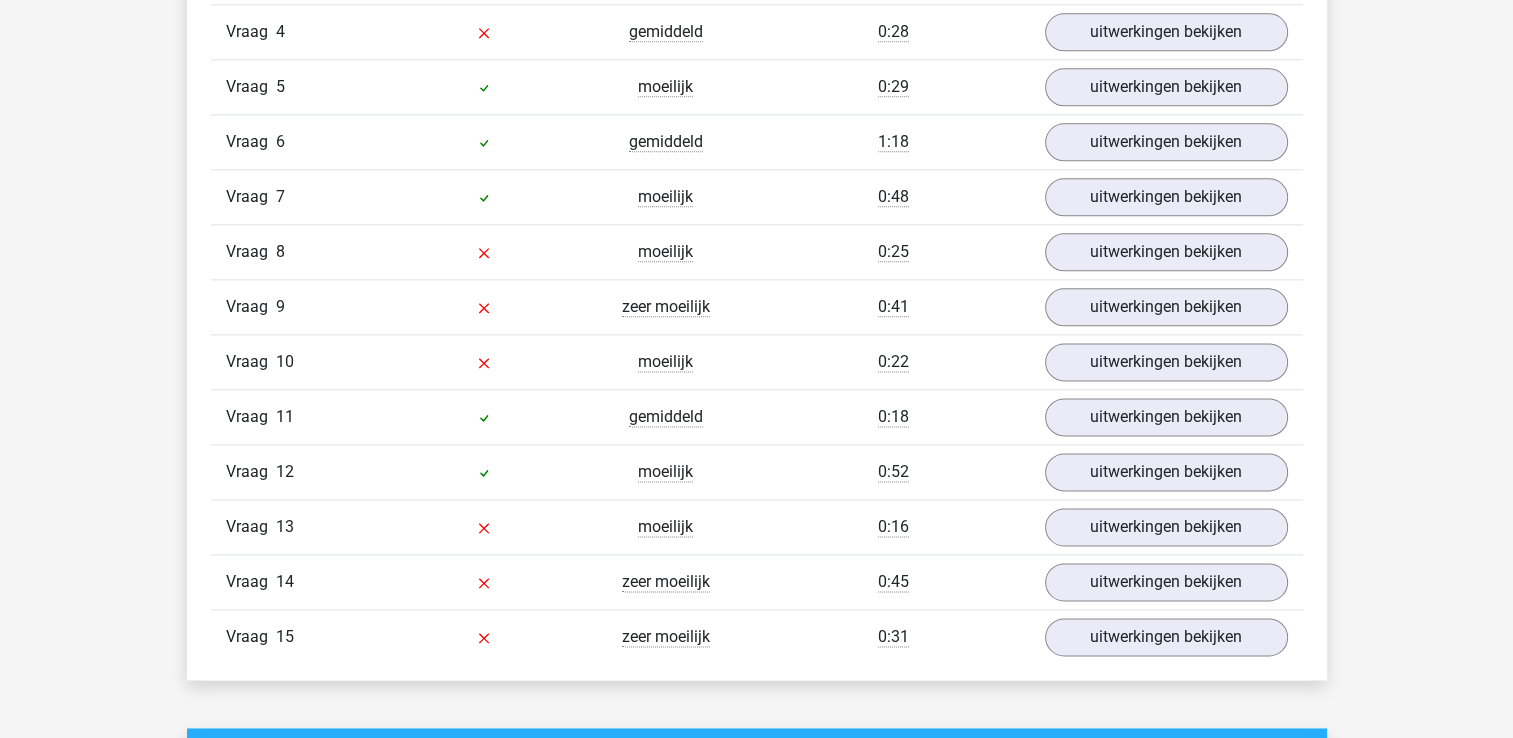 scroll, scrollTop: 2300, scrollLeft: 0, axis: vertical 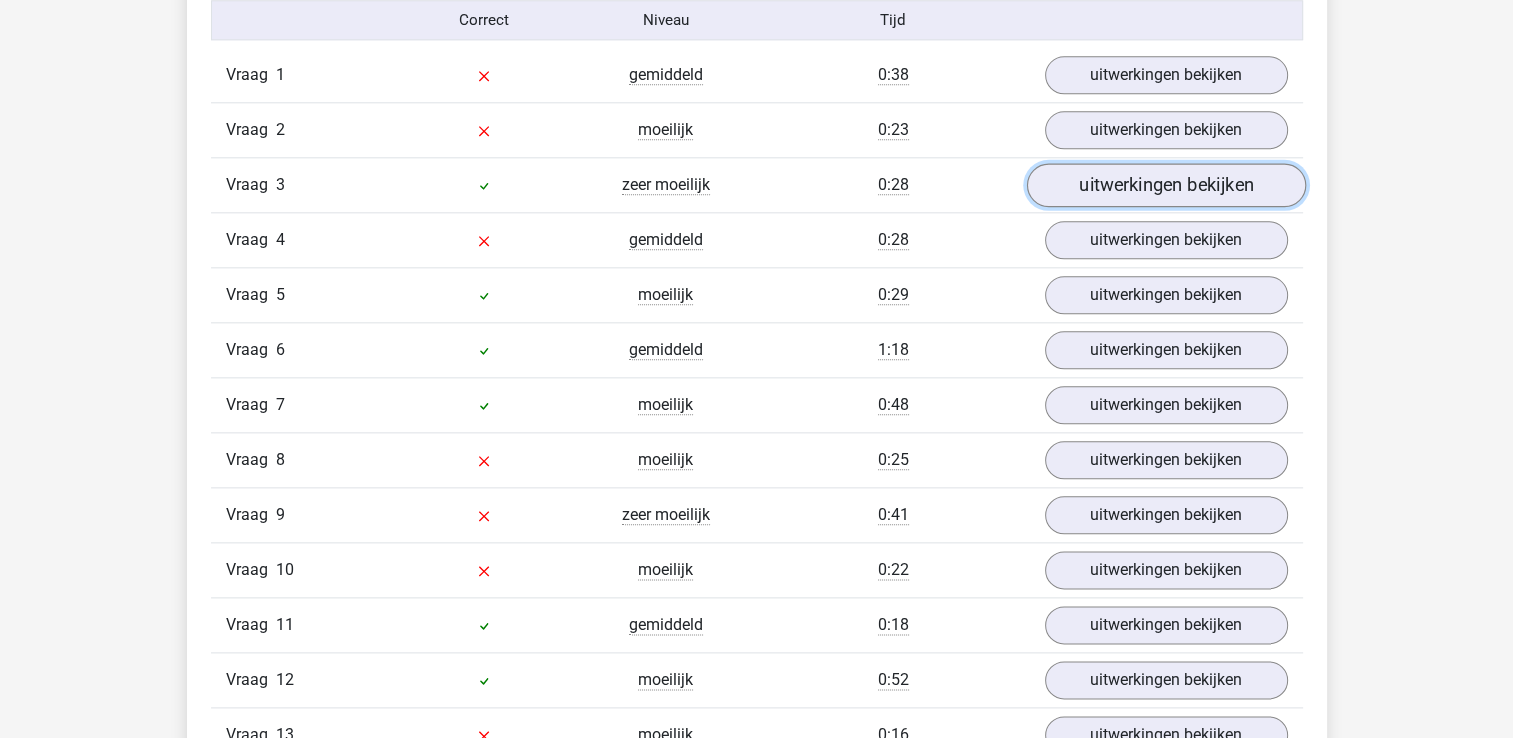 click on "uitwerkingen bekijken" at bounding box center [1165, 186] 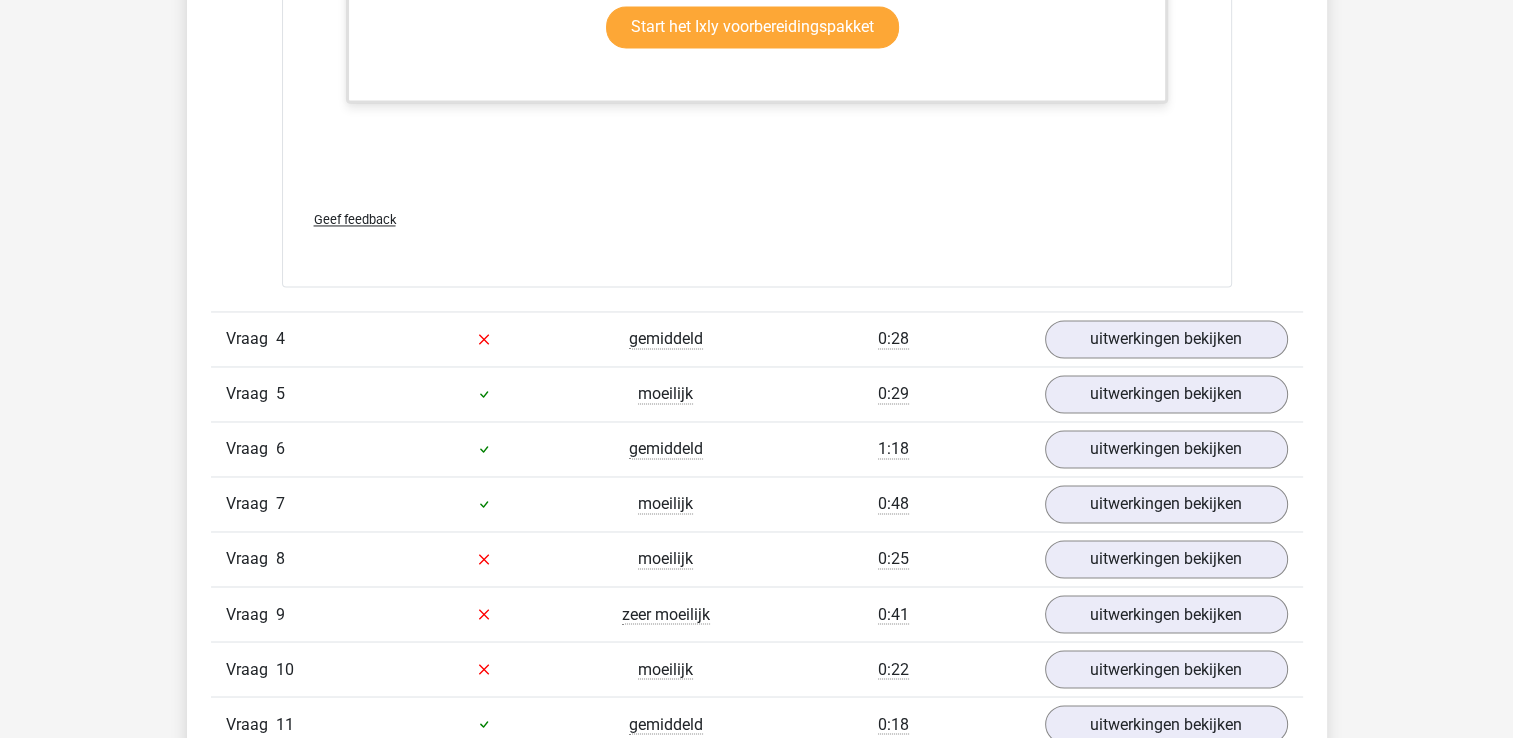 scroll, scrollTop: 3200, scrollLeft: 0, axis: vertical 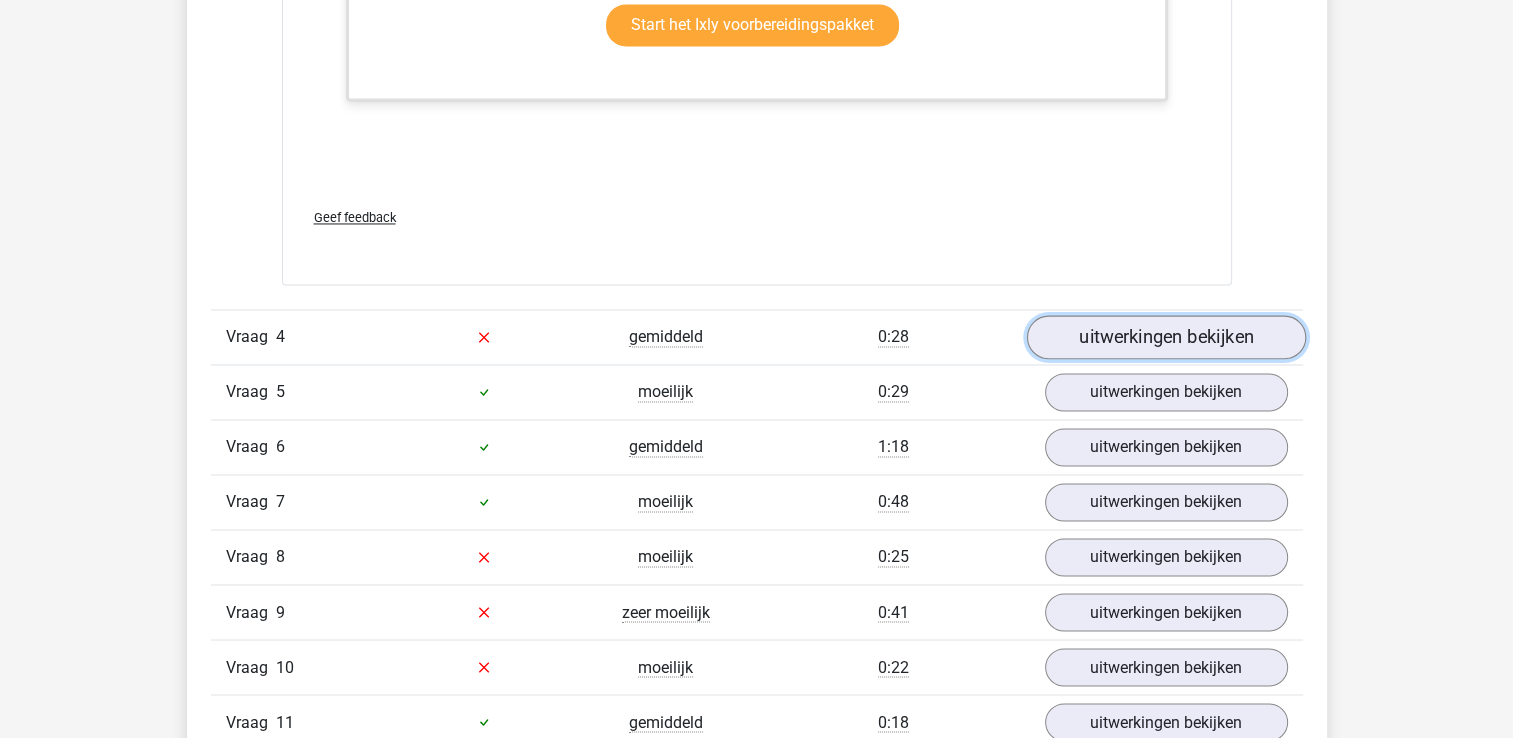 click on "uitwerkingen bekijken" at bounding box center [1165, 337] 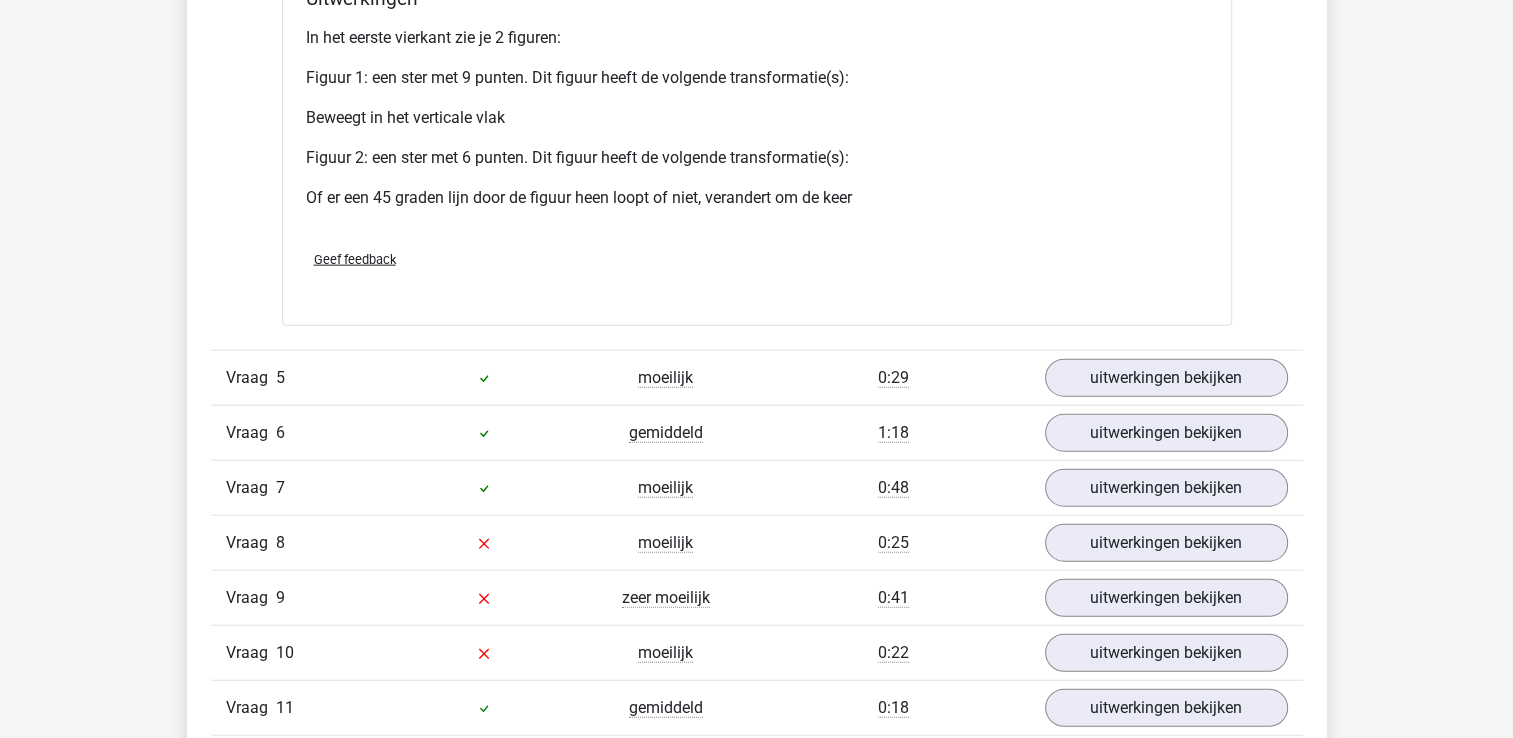 scroll, scrollTop: 4700, scrollLeft: 0, axis: vertical 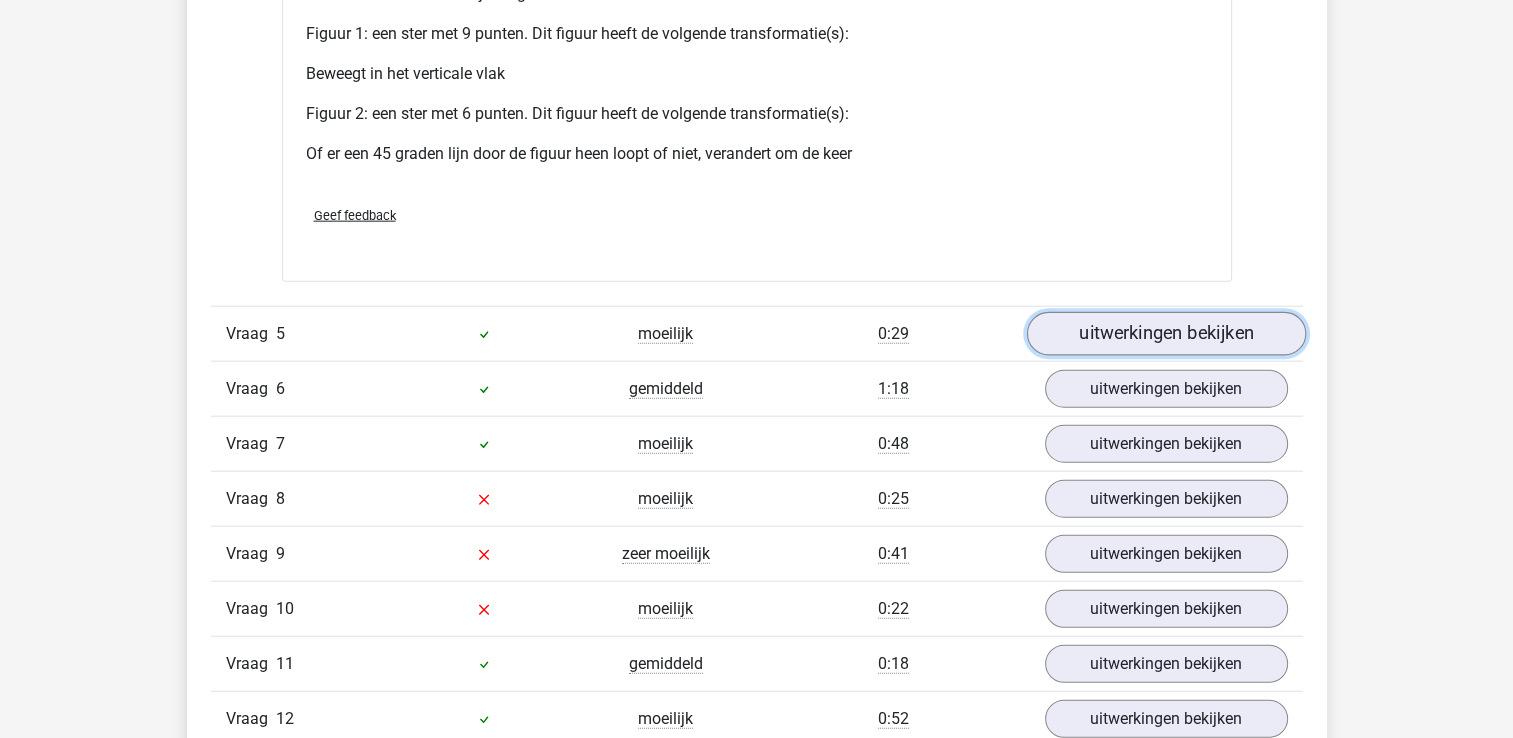click on "uitwerkingen bekijken" at bounding box center [1165, 334] 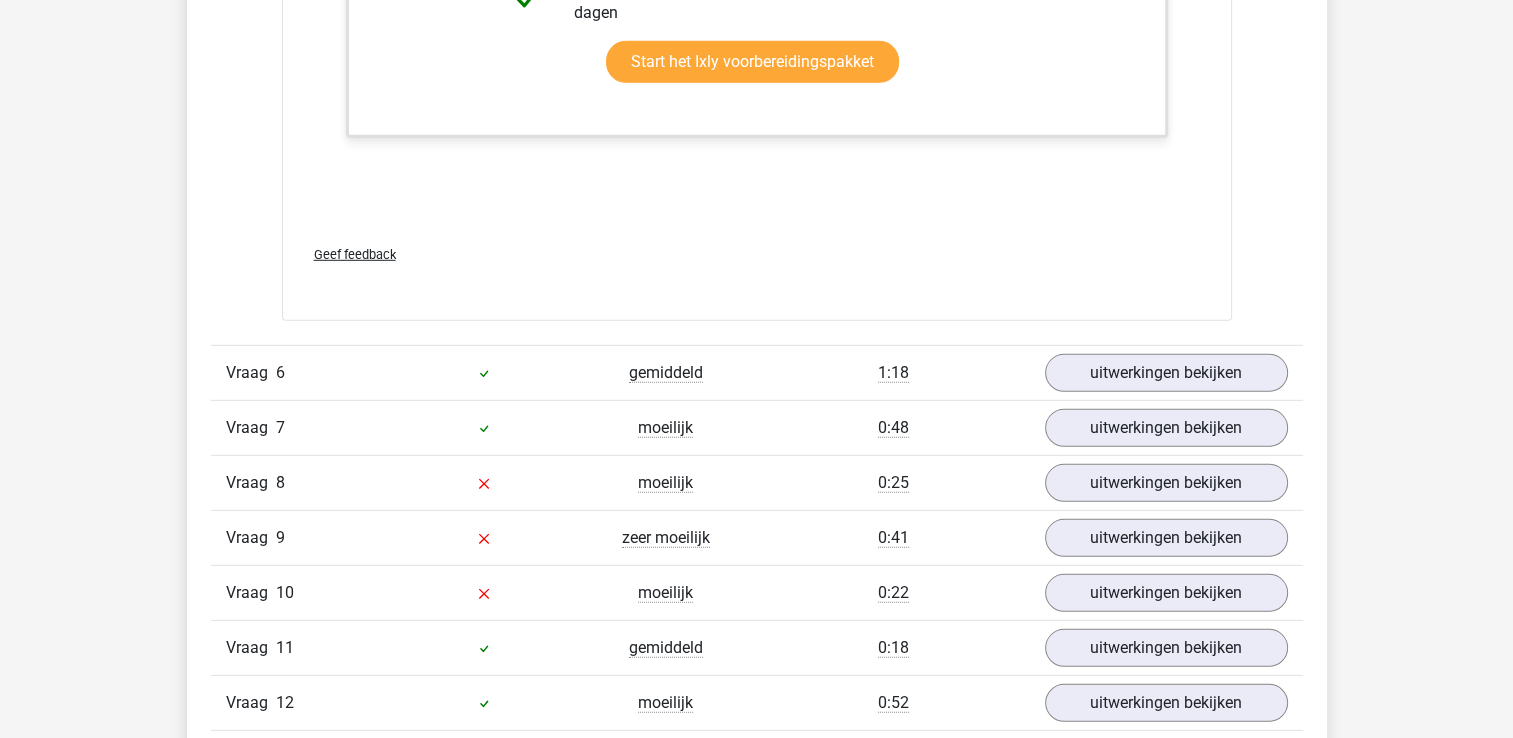scroll, scrollTop: 5900, scrollLeft: 0, axis: vertical 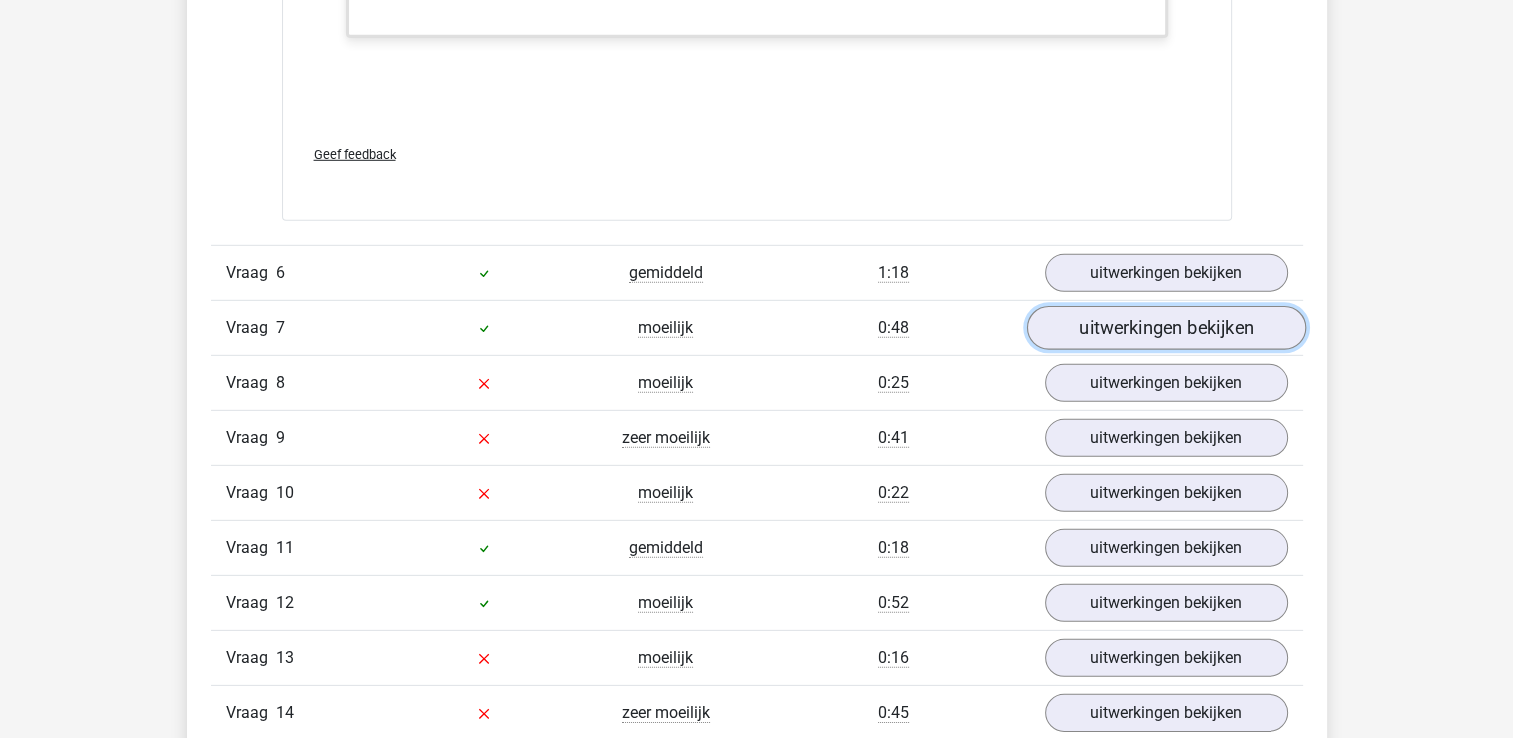 click on "uitwerkingen bekijken" at bounding box center (1165, 328) 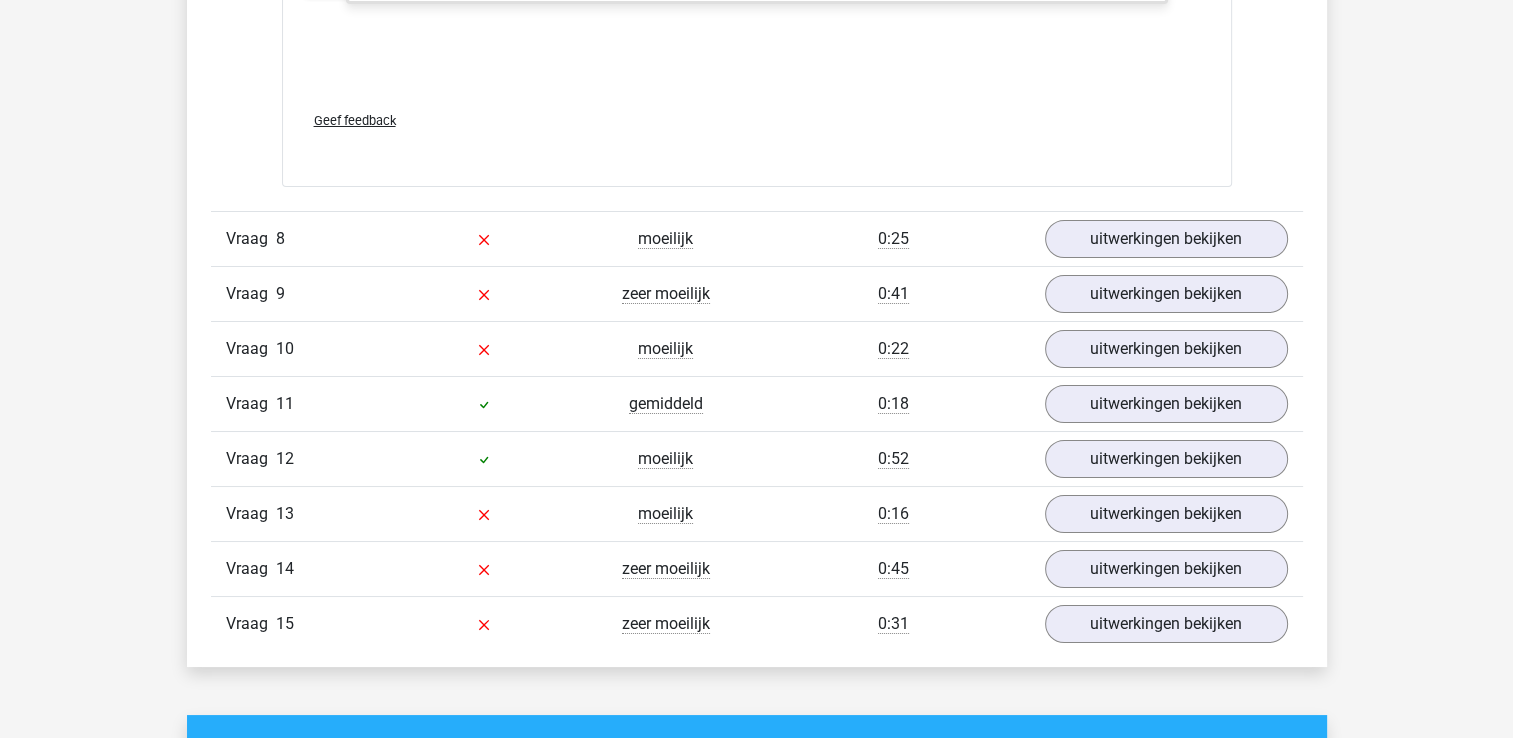 scroll, scrollTop: 7400, scrollLeft: 0, axis: vertical 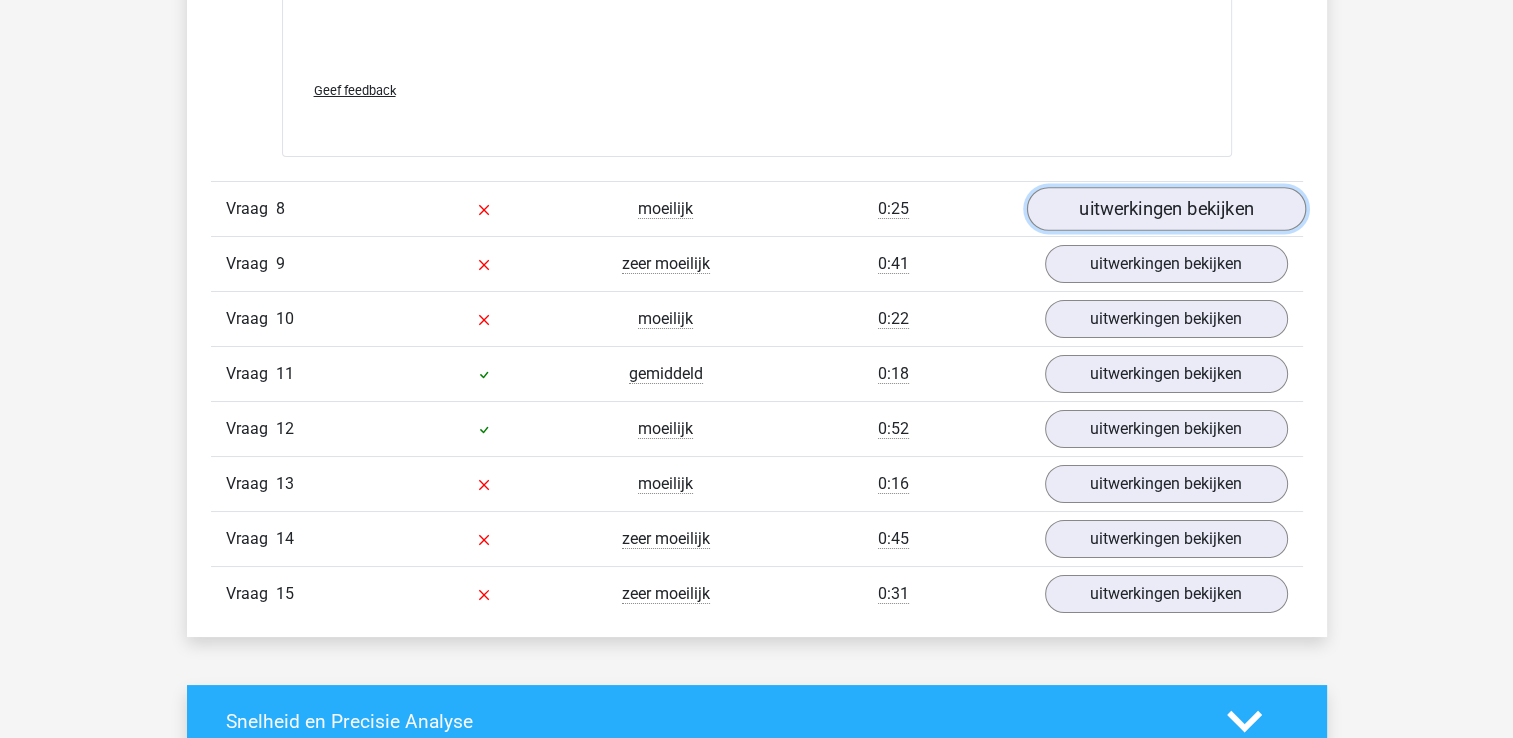 click on "uitwerkingen bekijken" at bounding box center [1165, 209] 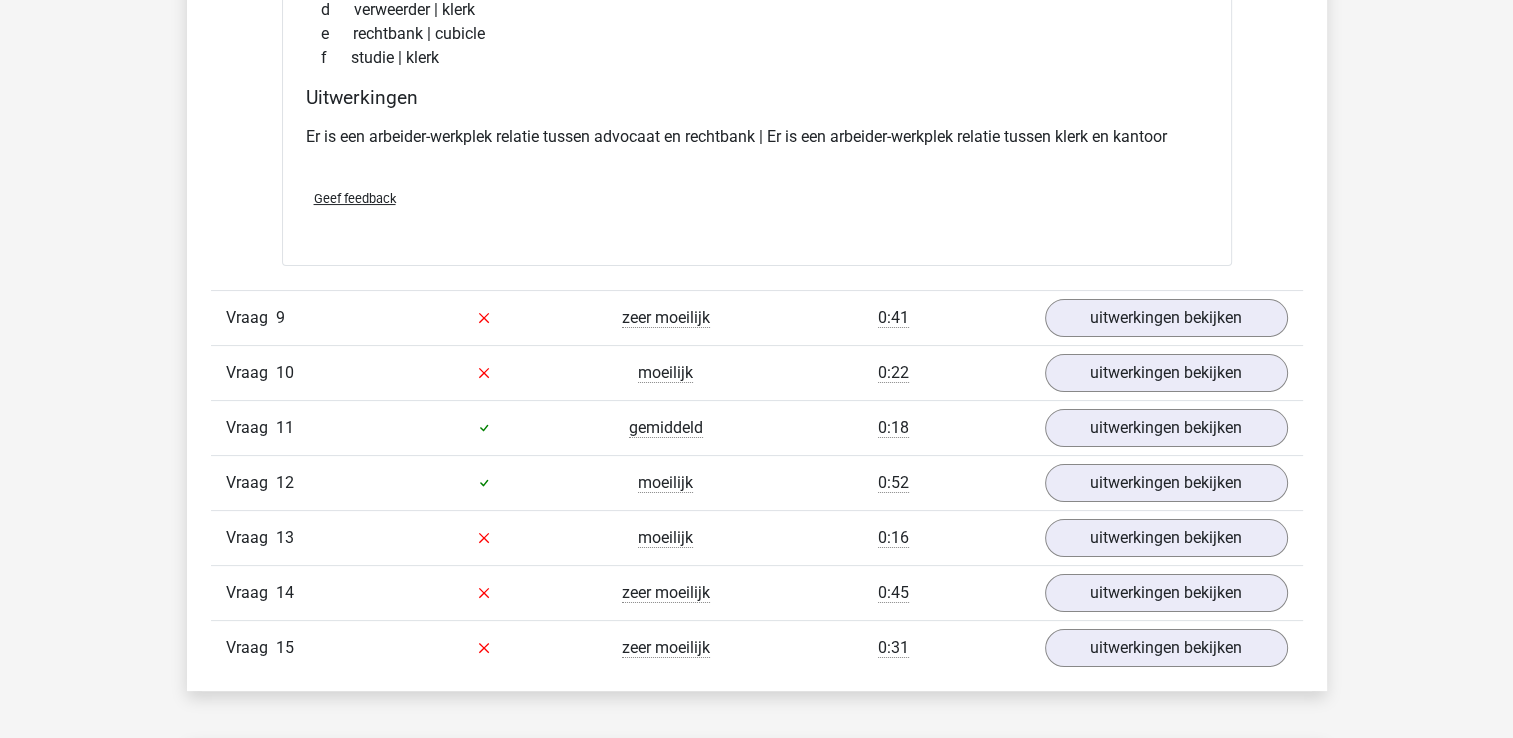 scroll, scrollTop: 7800, scrollLeft: 0, axis: vertical 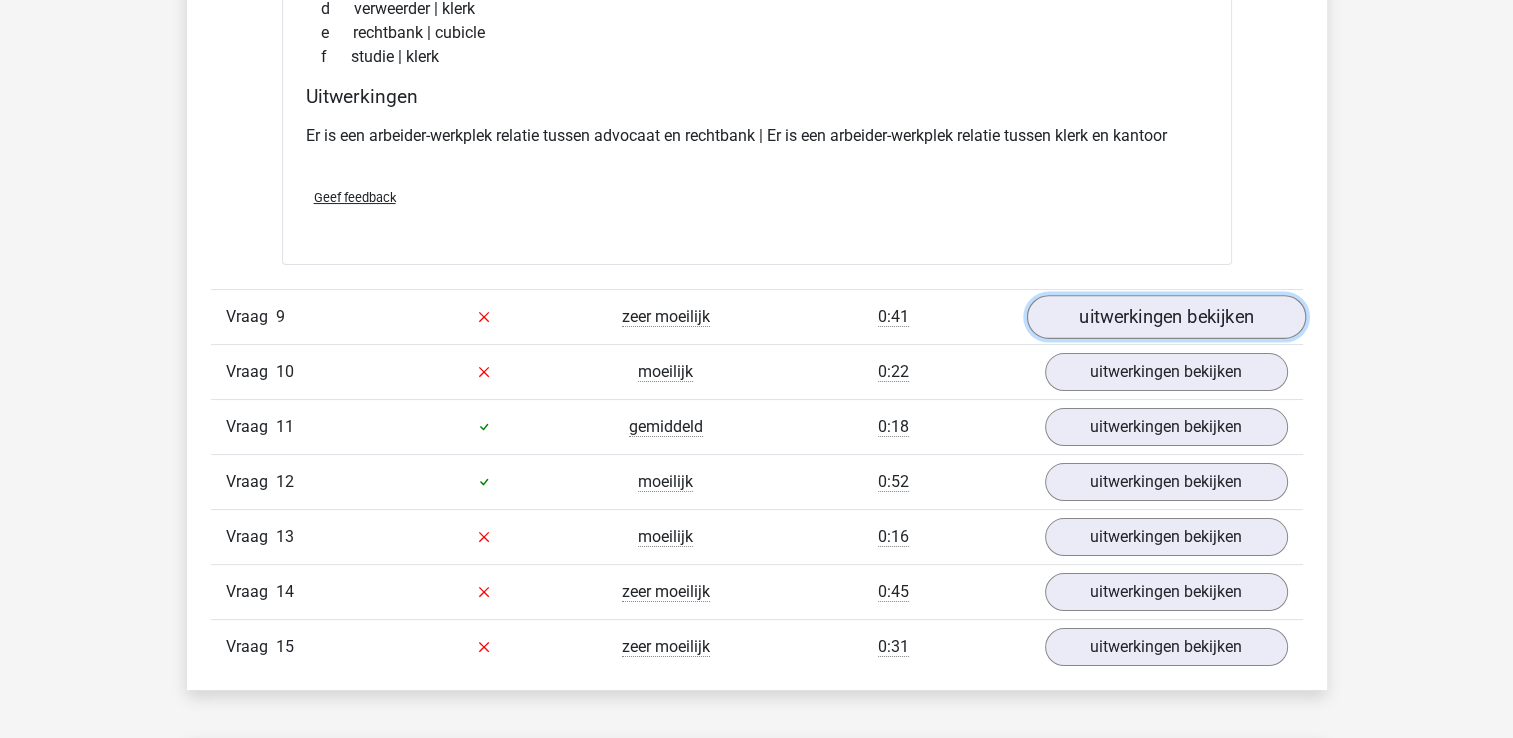 click on "uitwerkingen bekijken" at bounding box center [1165, 317] 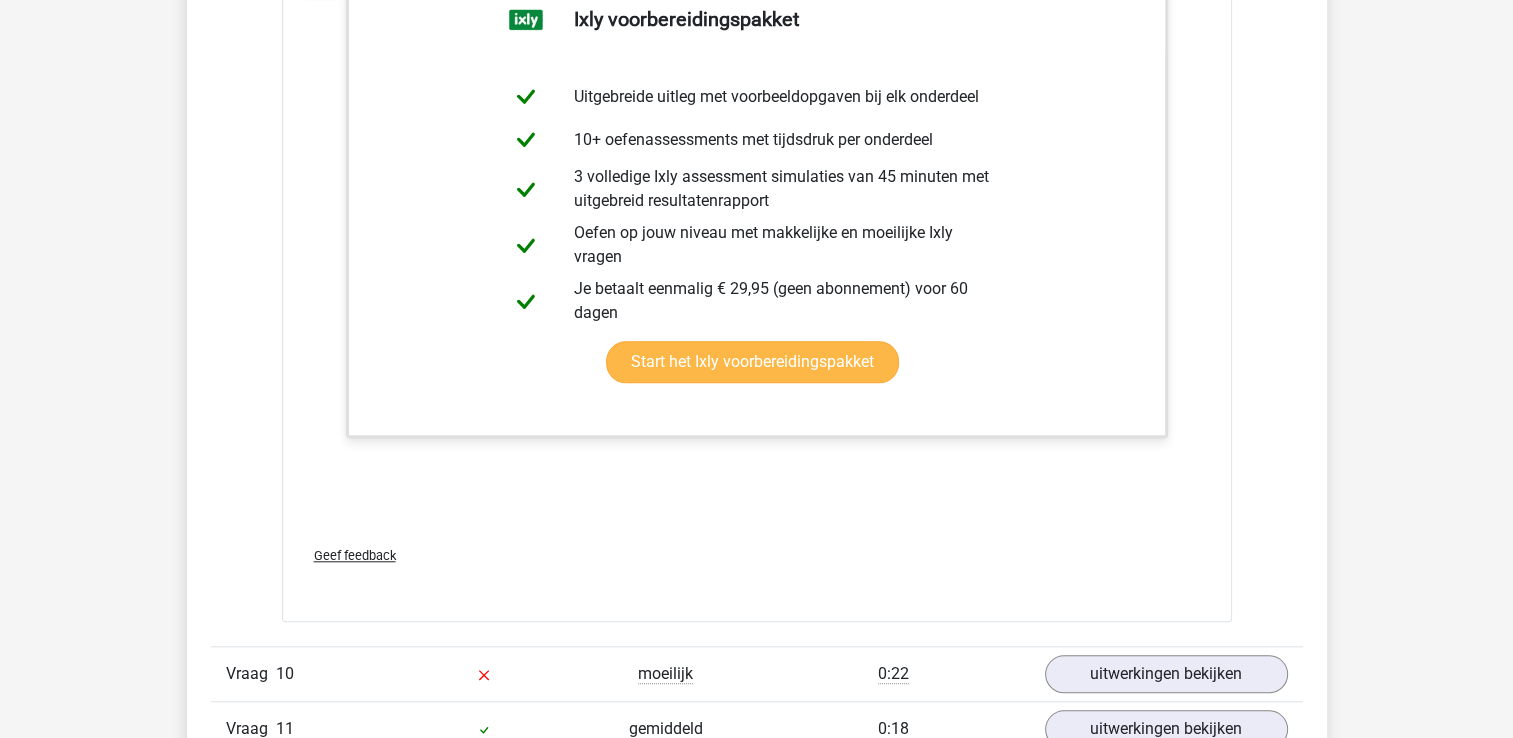 scroll, scrollTop: 9700, scrollLeft: 0, axis: vertical 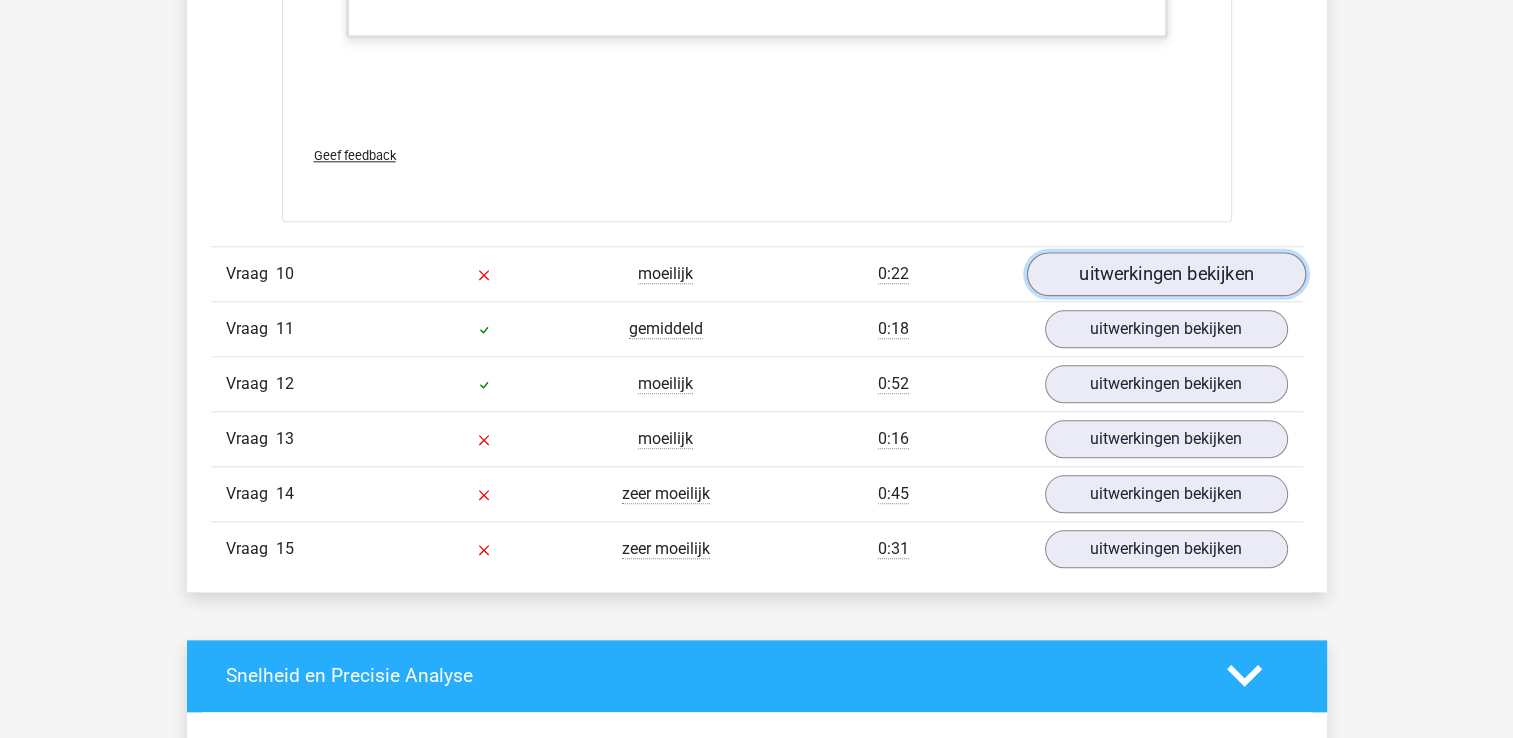 click on "uitwerkingen bekijken" at bounding box center (1165, 274) 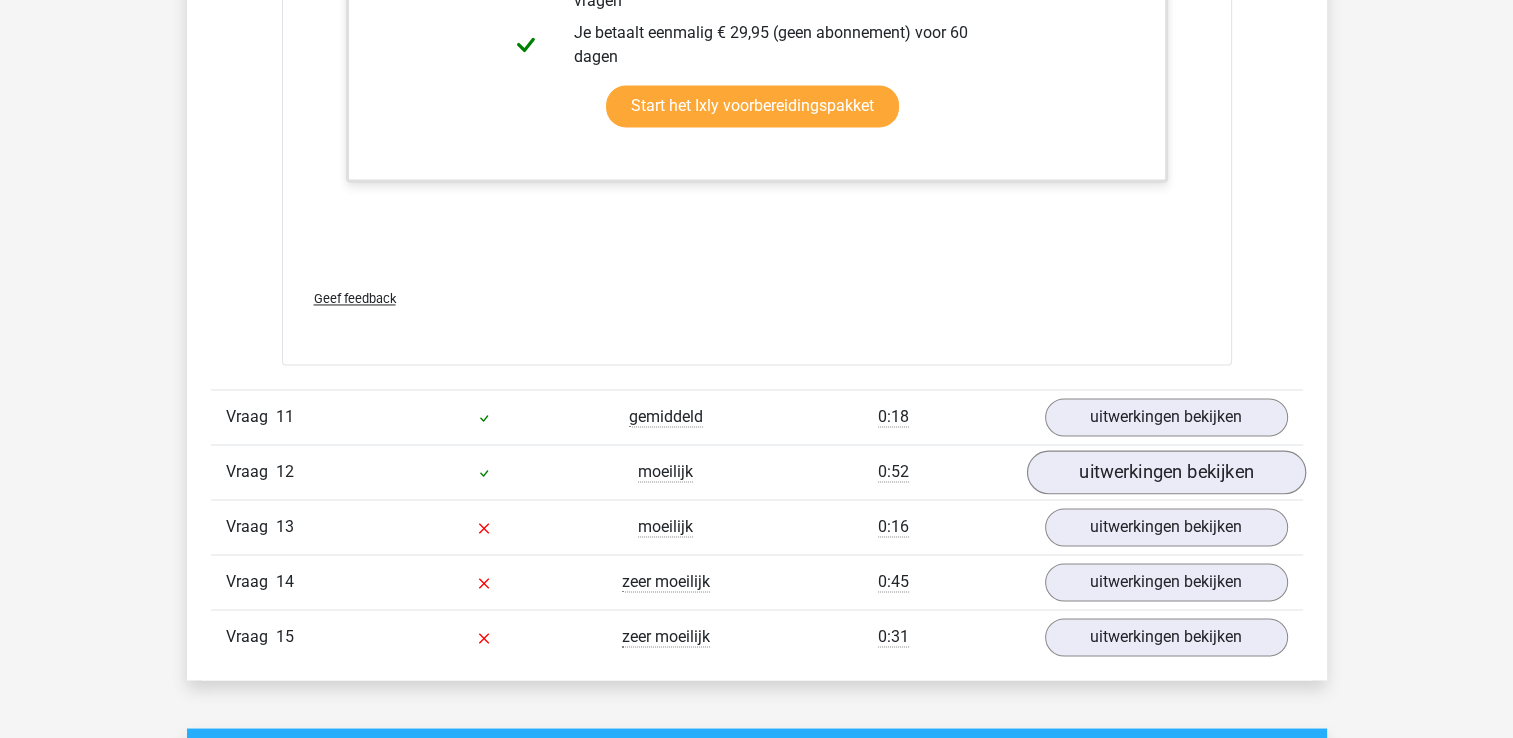 scroll, scrollTop: 10700, scrollLeft: 0, axis: vertical 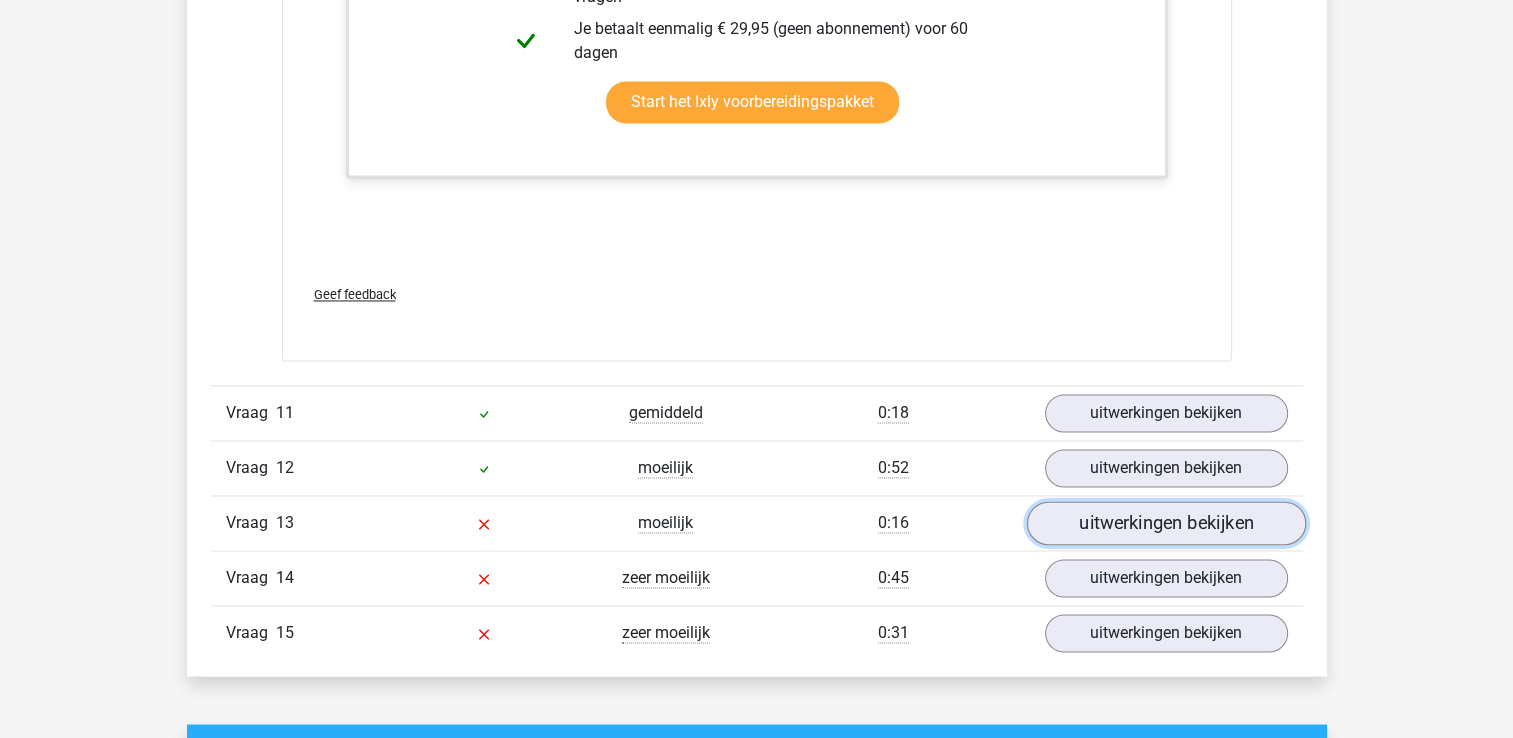 click on "uitwerkingen bekijken" at bounding box center [1165, 523] 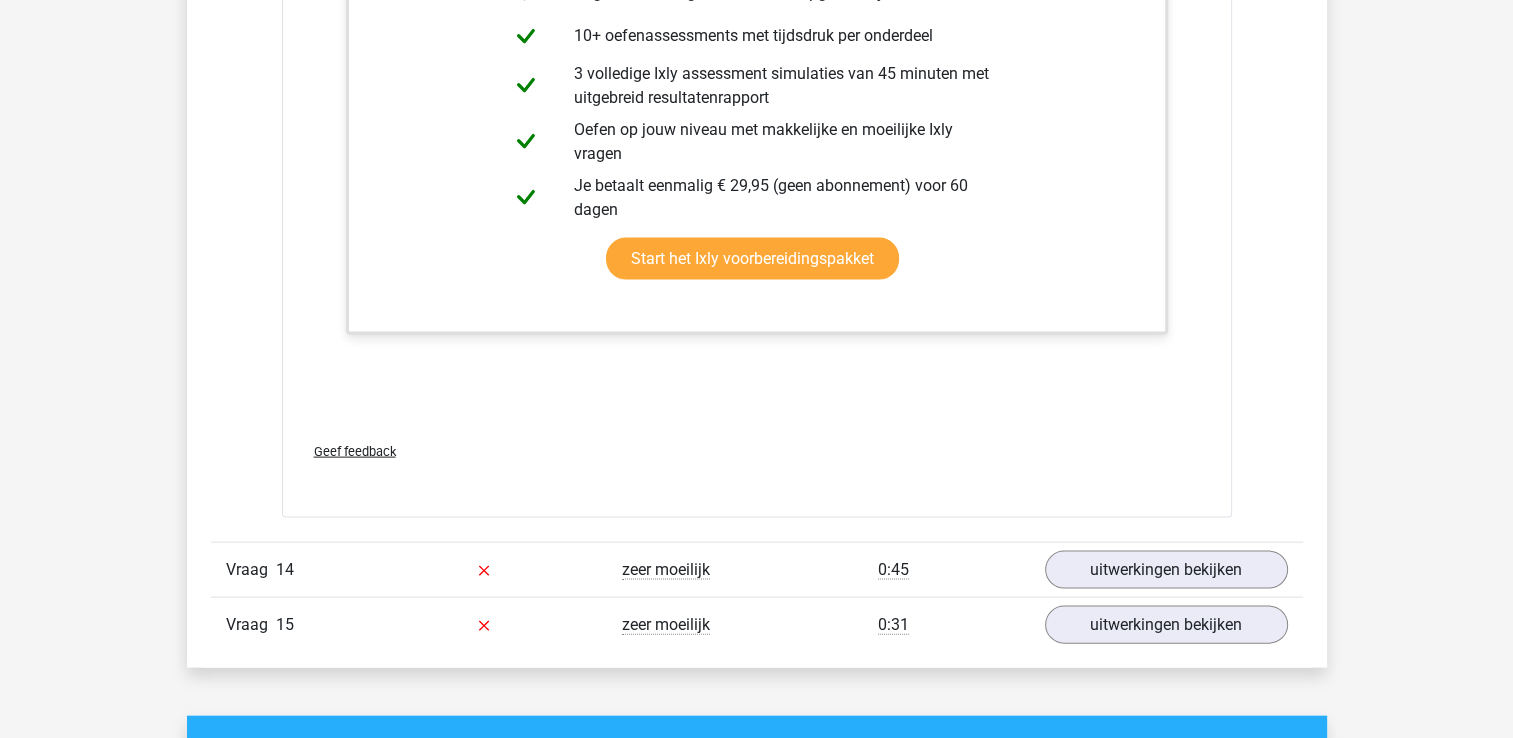 scroll, scrollTop: 11800, scrollLeft: 0, axis: vertical 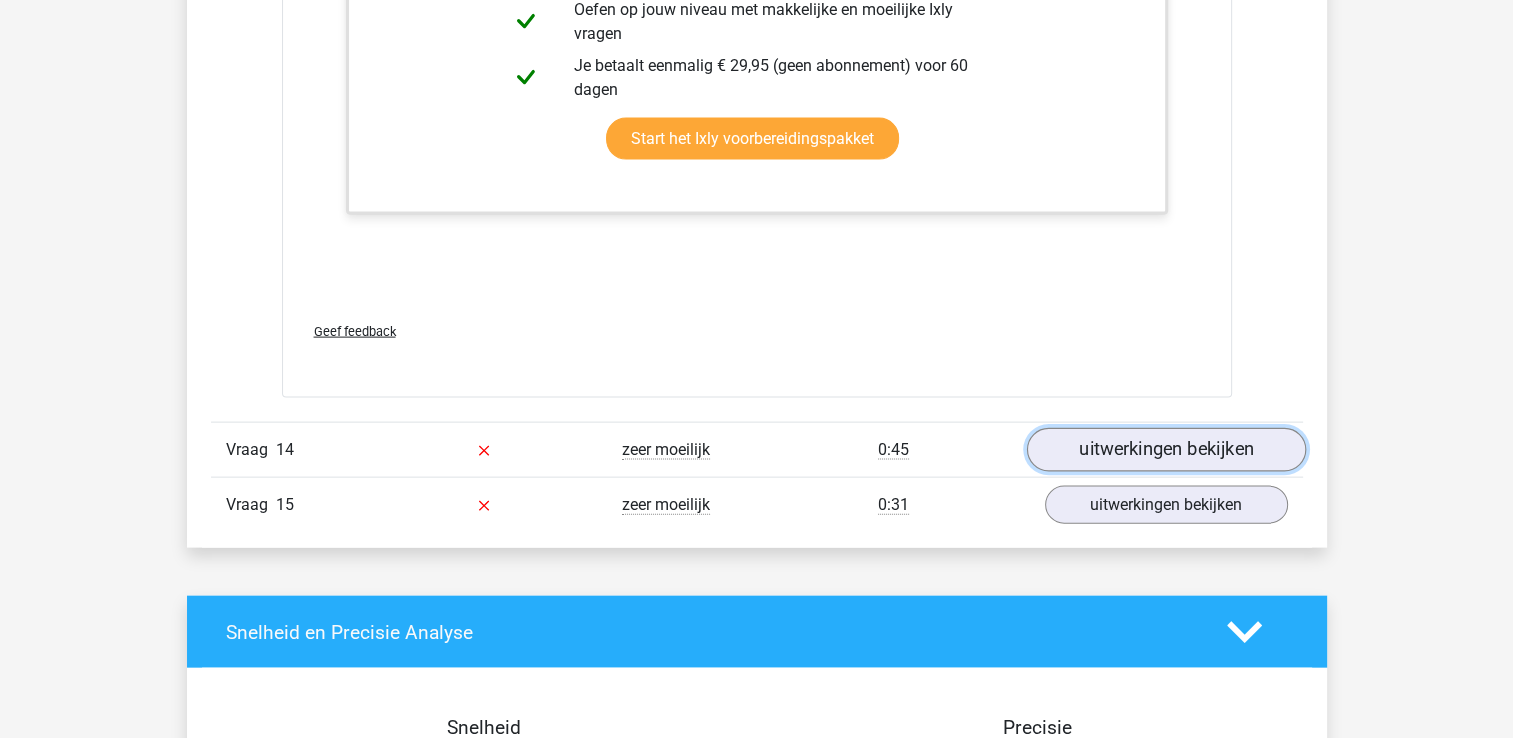 click on "uitwerkingen bekijken" at bounding box center (1165, 450) 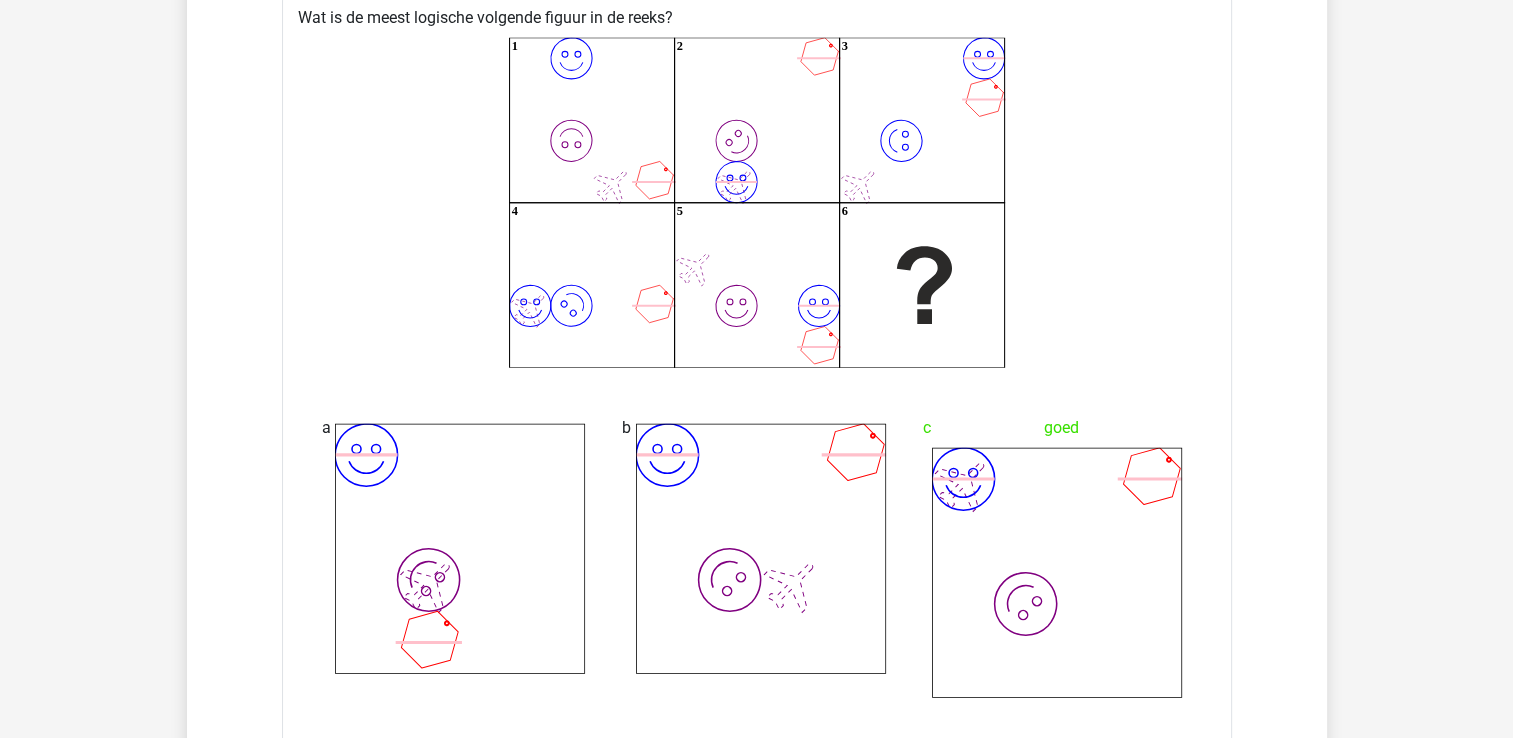 scroll, scrollTop: 12300, scrollLeft: 0, axis: vertical 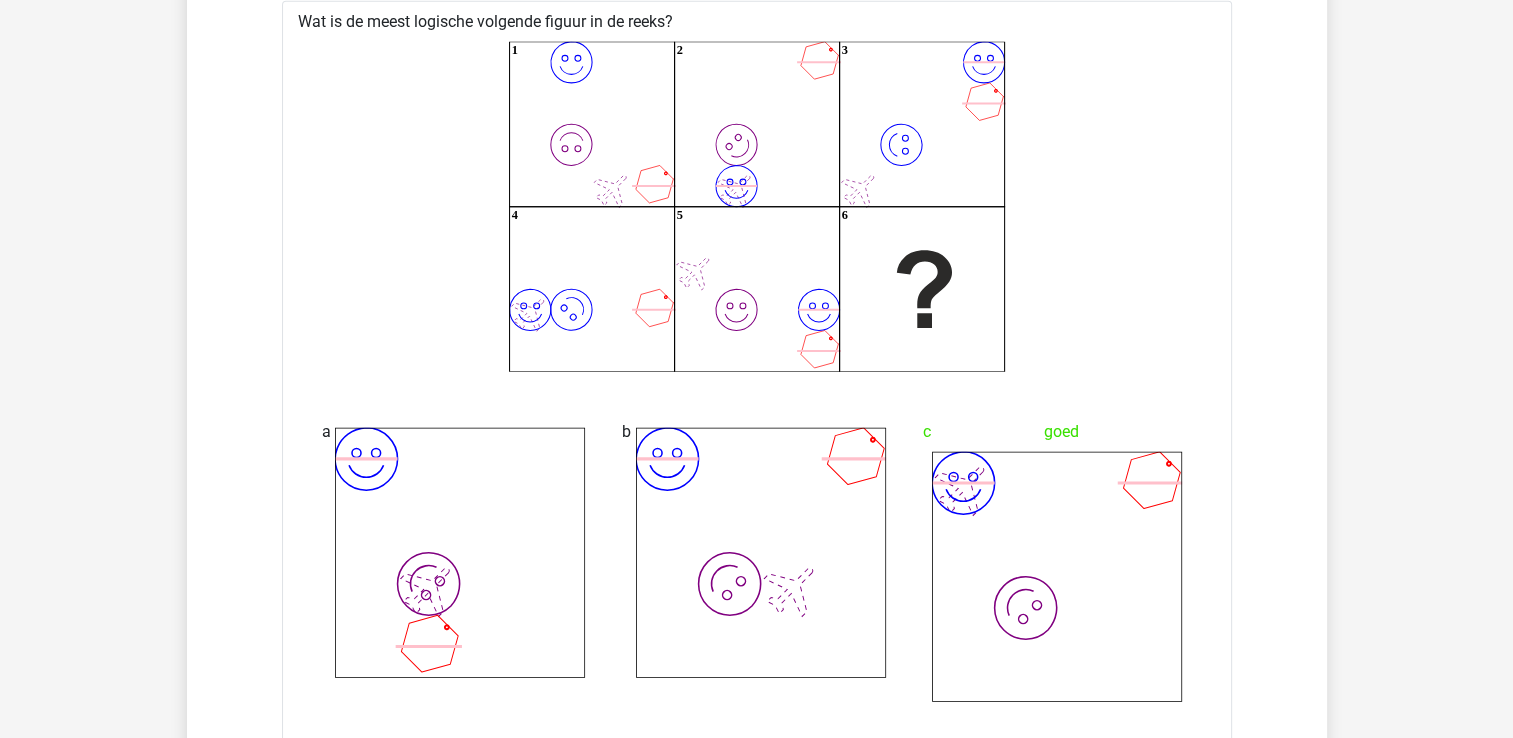 drag, startPoint x: 1253, startPoint y: 578, endPoint x: 1195, endPoint y: 689, distance: 125.23977 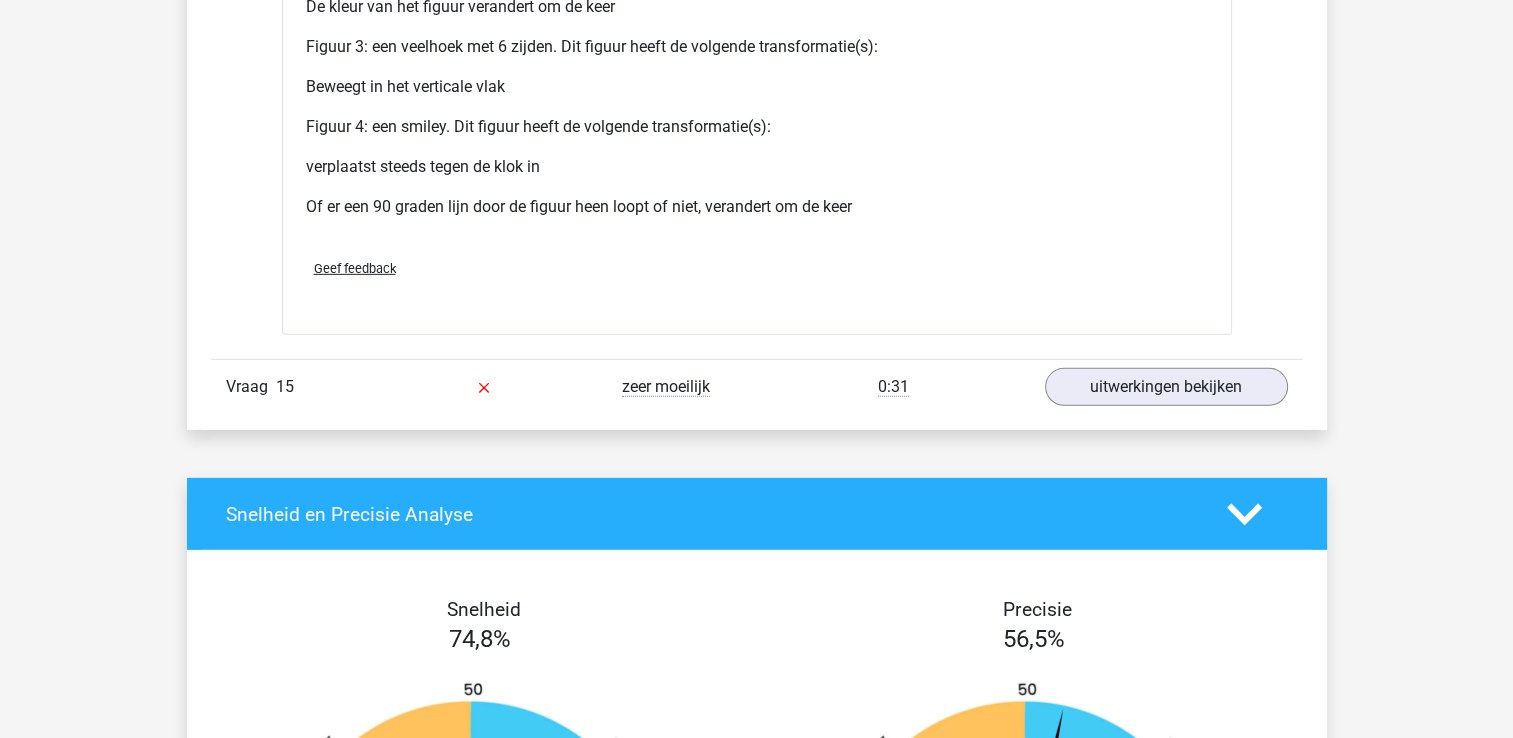 scroll, scrollTop: 13800, scrollLeft: 0, axis: vertical 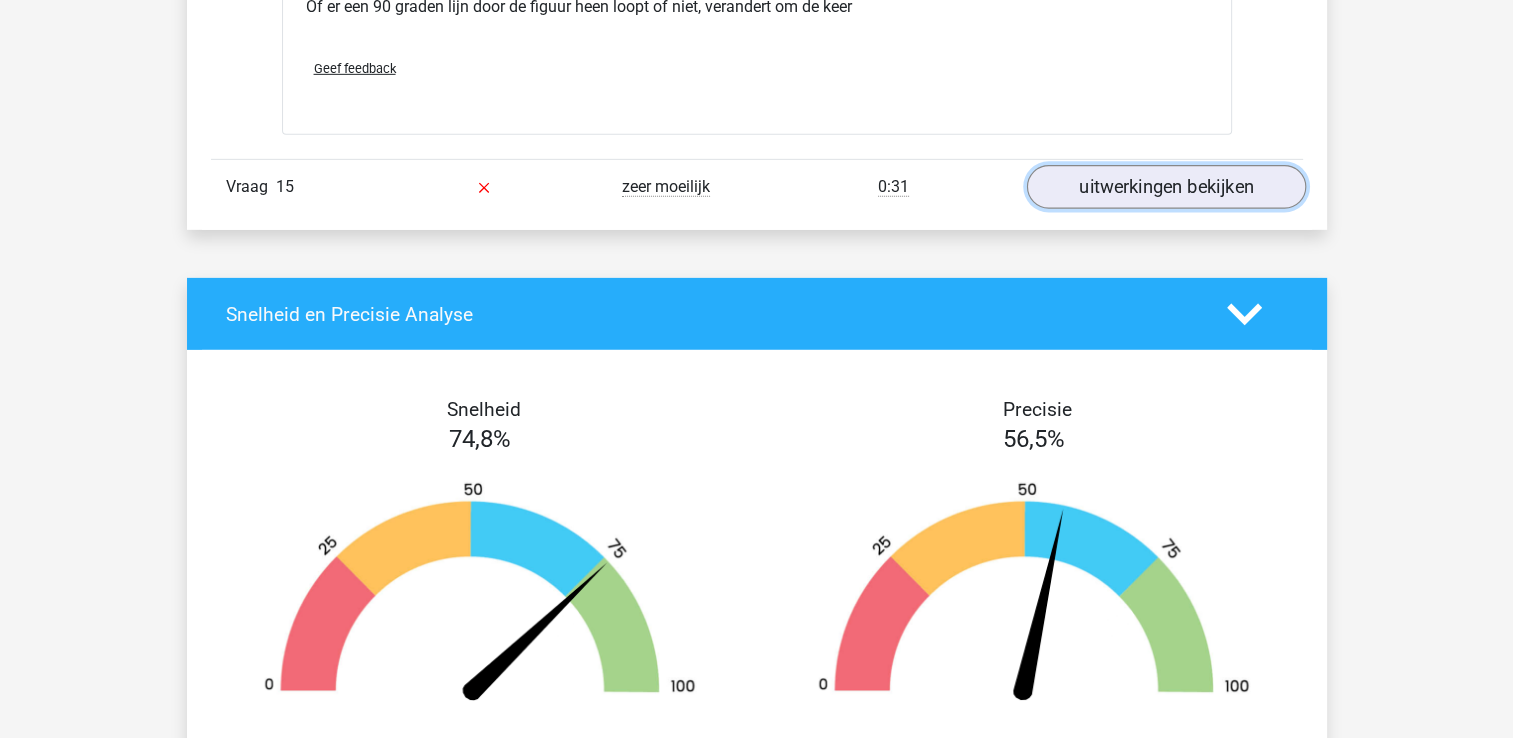 click on "uitwerkingen bekijken" at bounding box center [1165, 188] 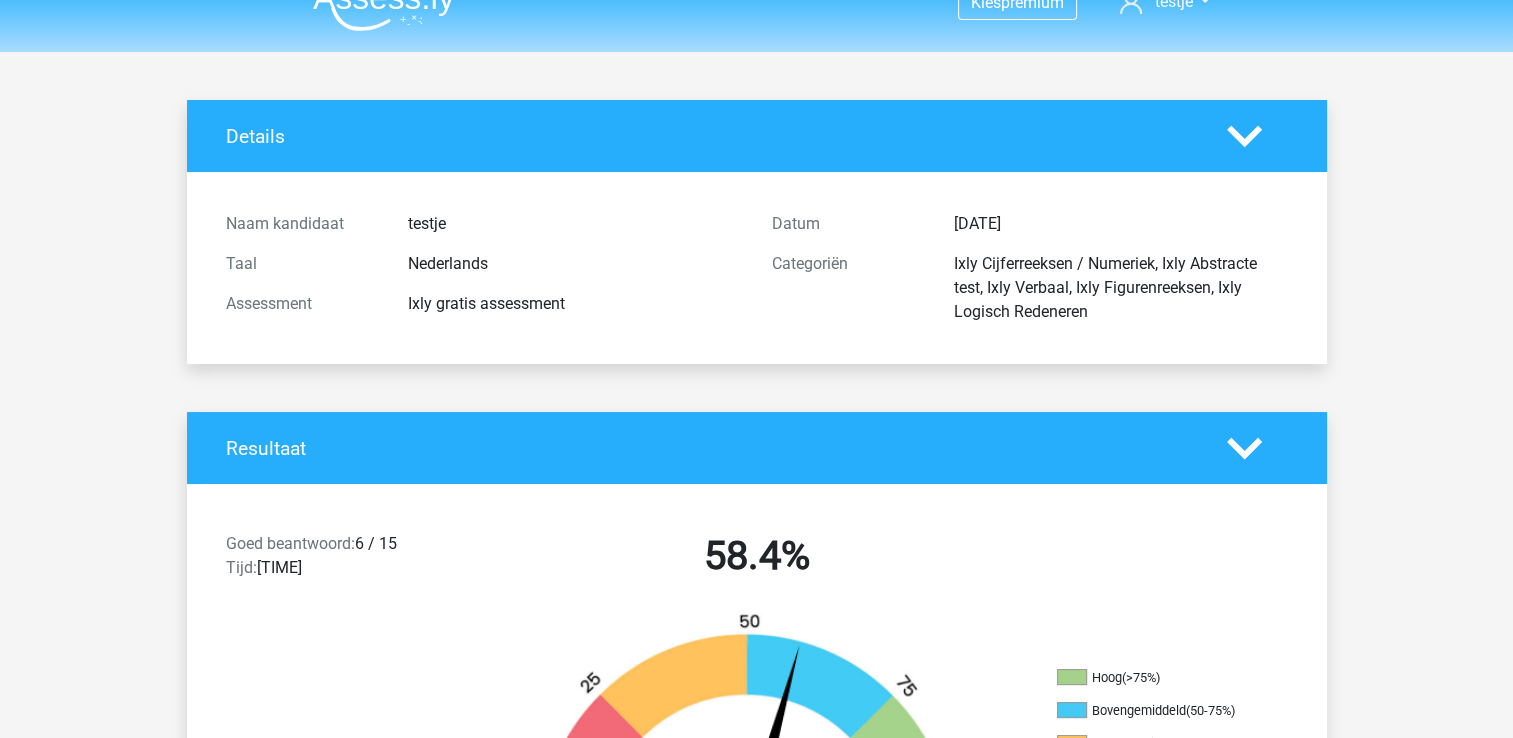 scroll, scrollTop: 0, scrollLeft: 0, axis: both 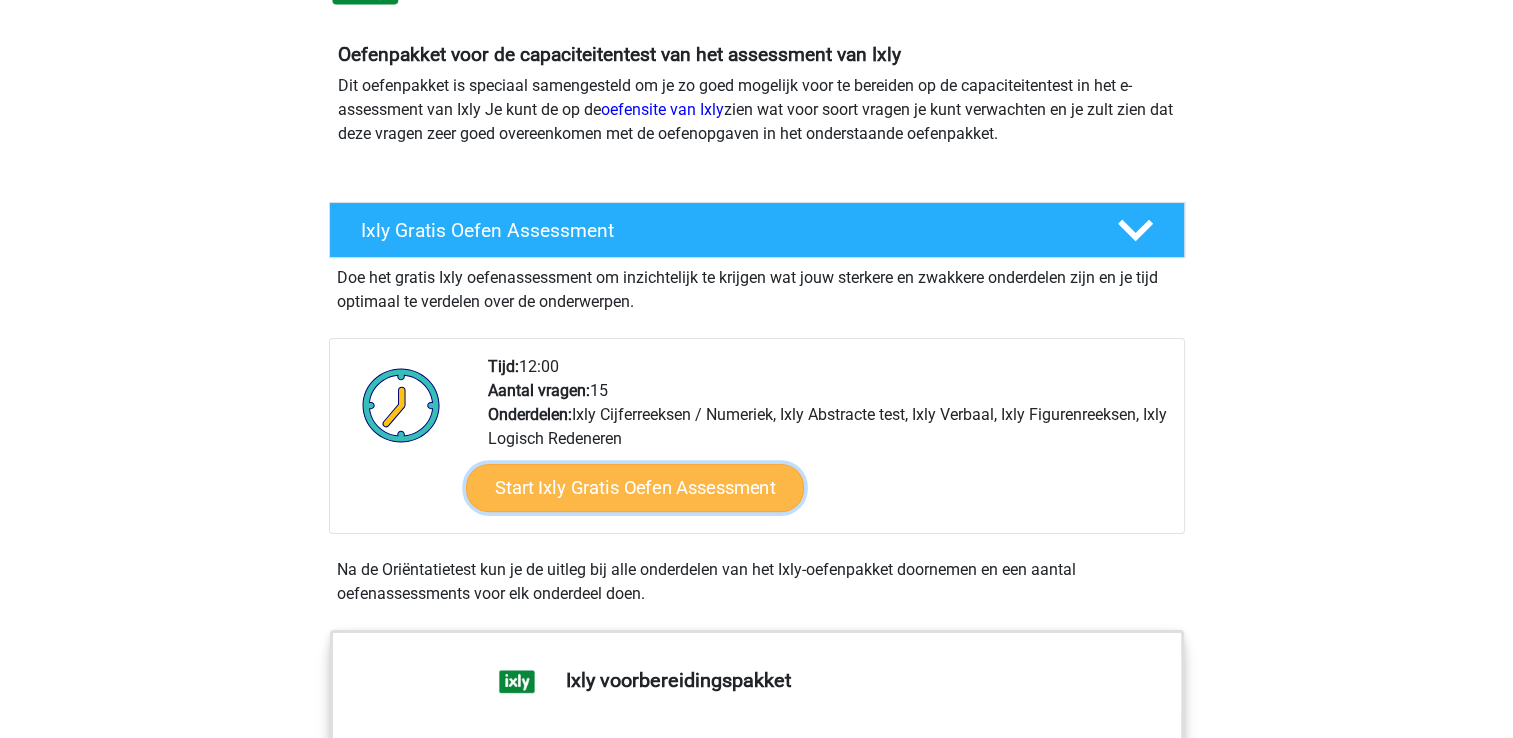 click on "Start Ixly Gratis Oefen Assessment" at bounding box center [634, 488] 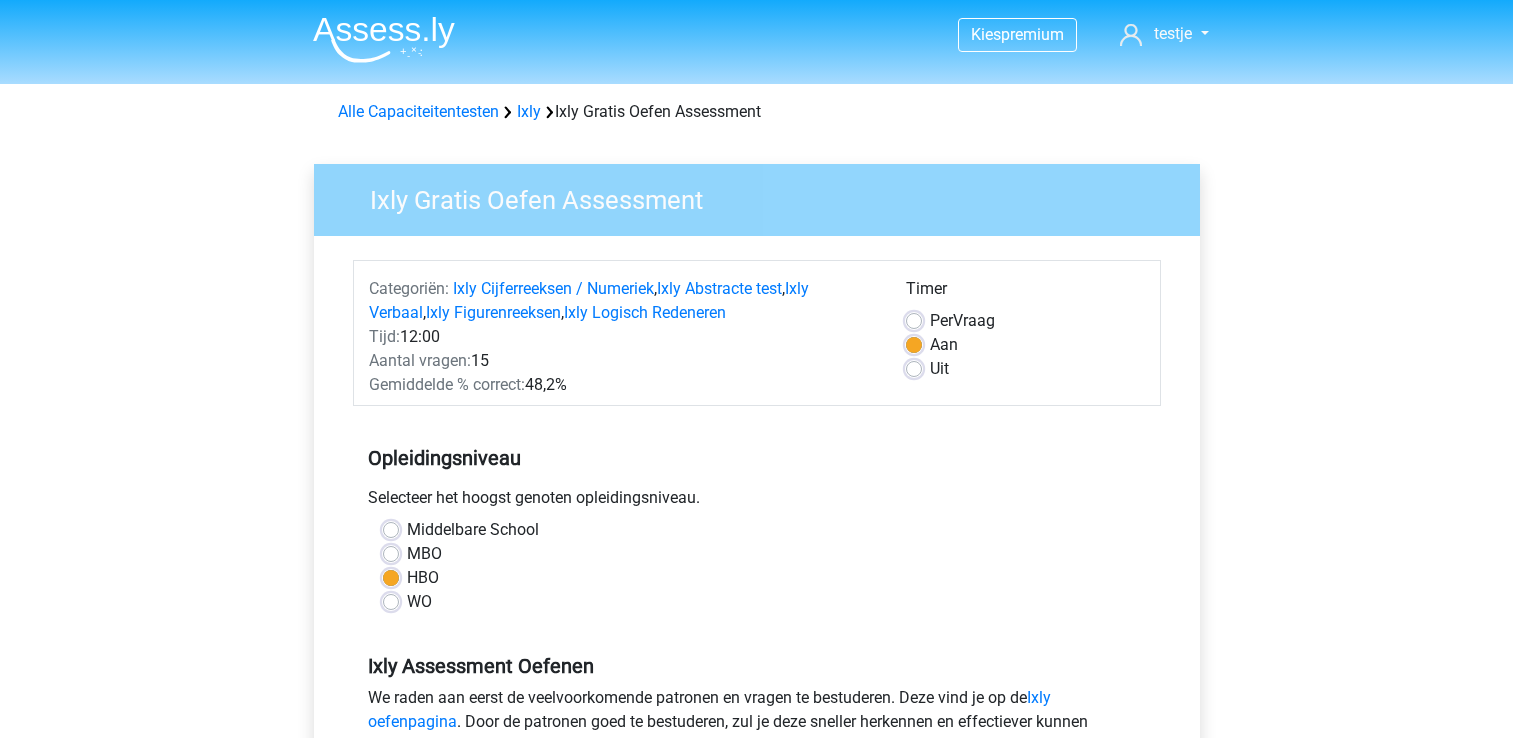 scroll, scrollTop: 0, scrollLeft: 0, axis: both 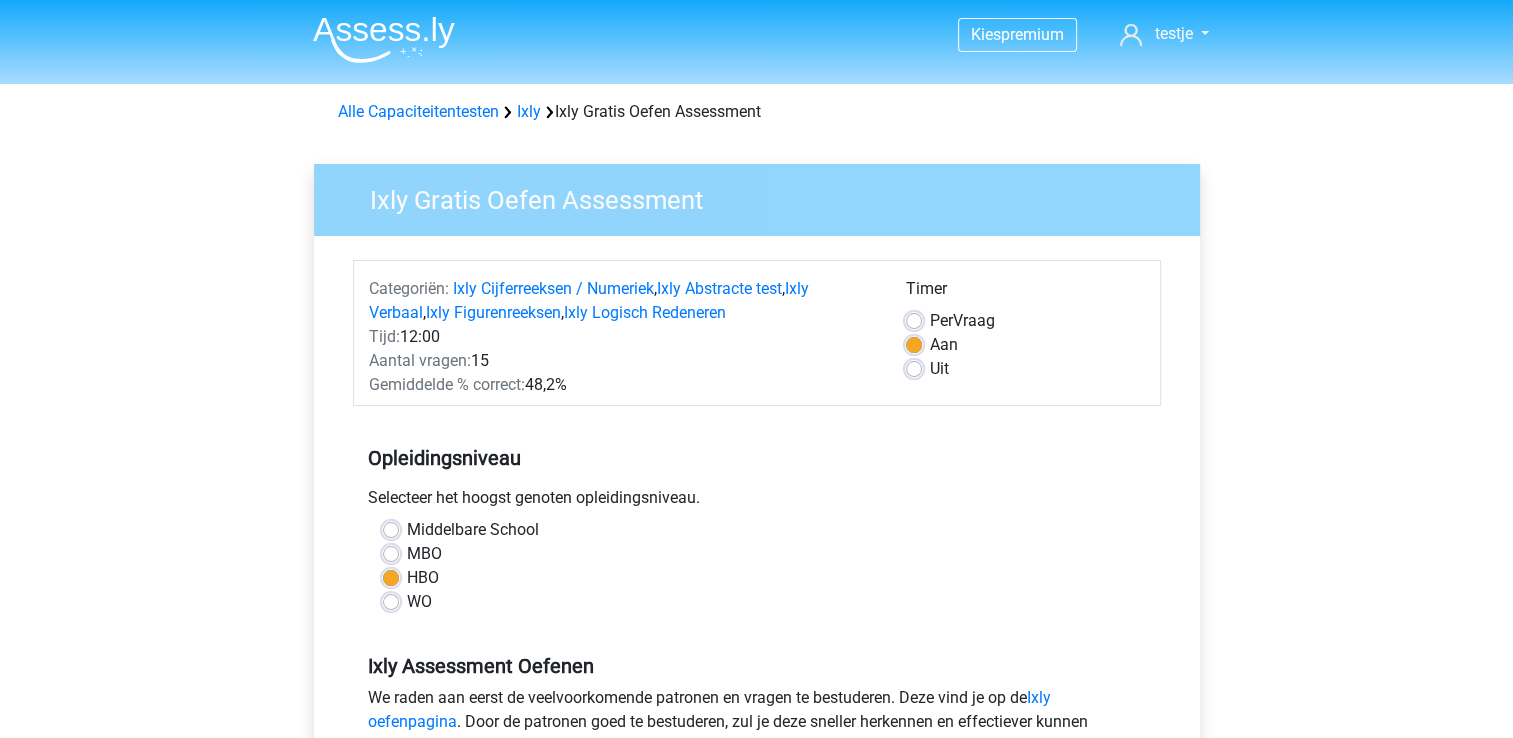 click on "WO" at bounding box center (757, 602) 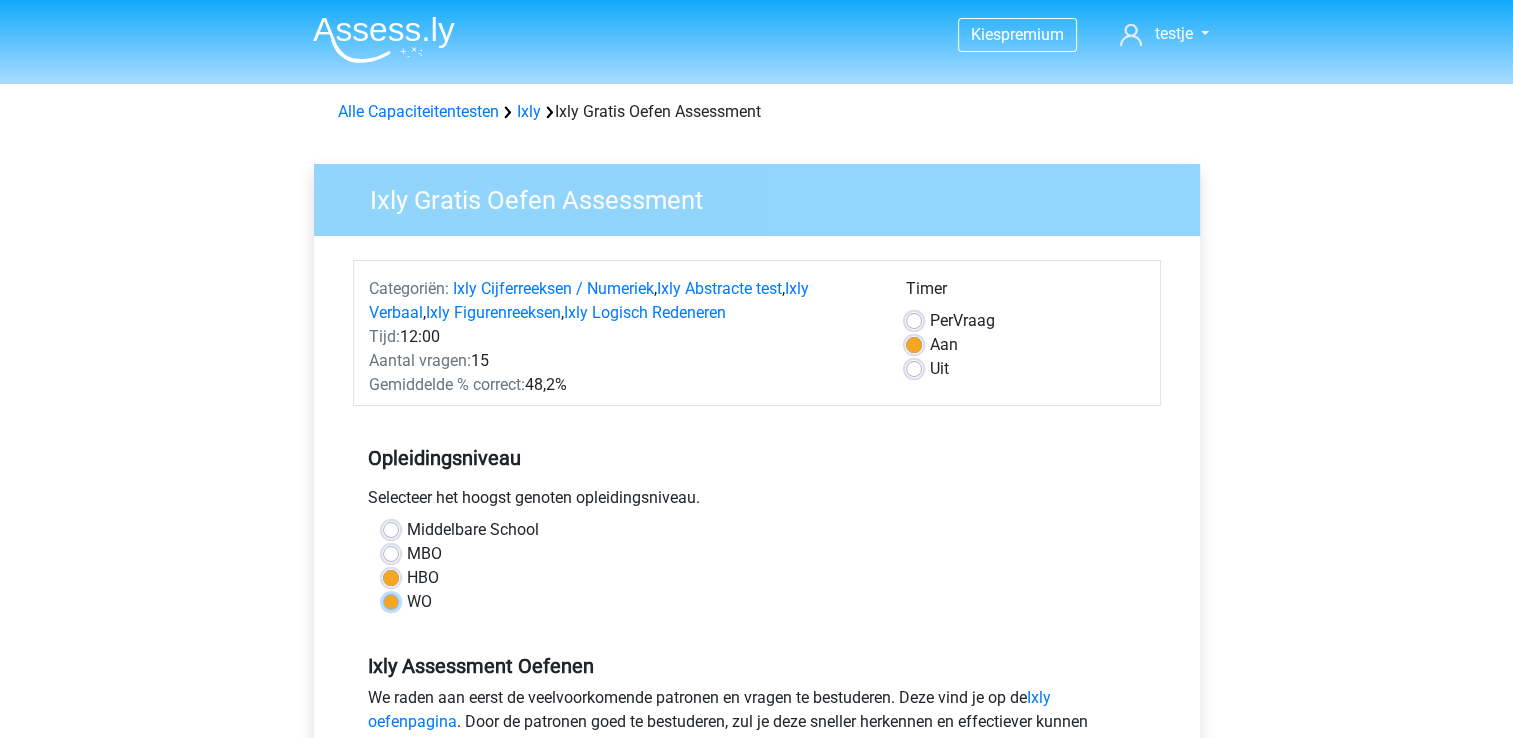 click on "WO" at bounding box center [391, 600] 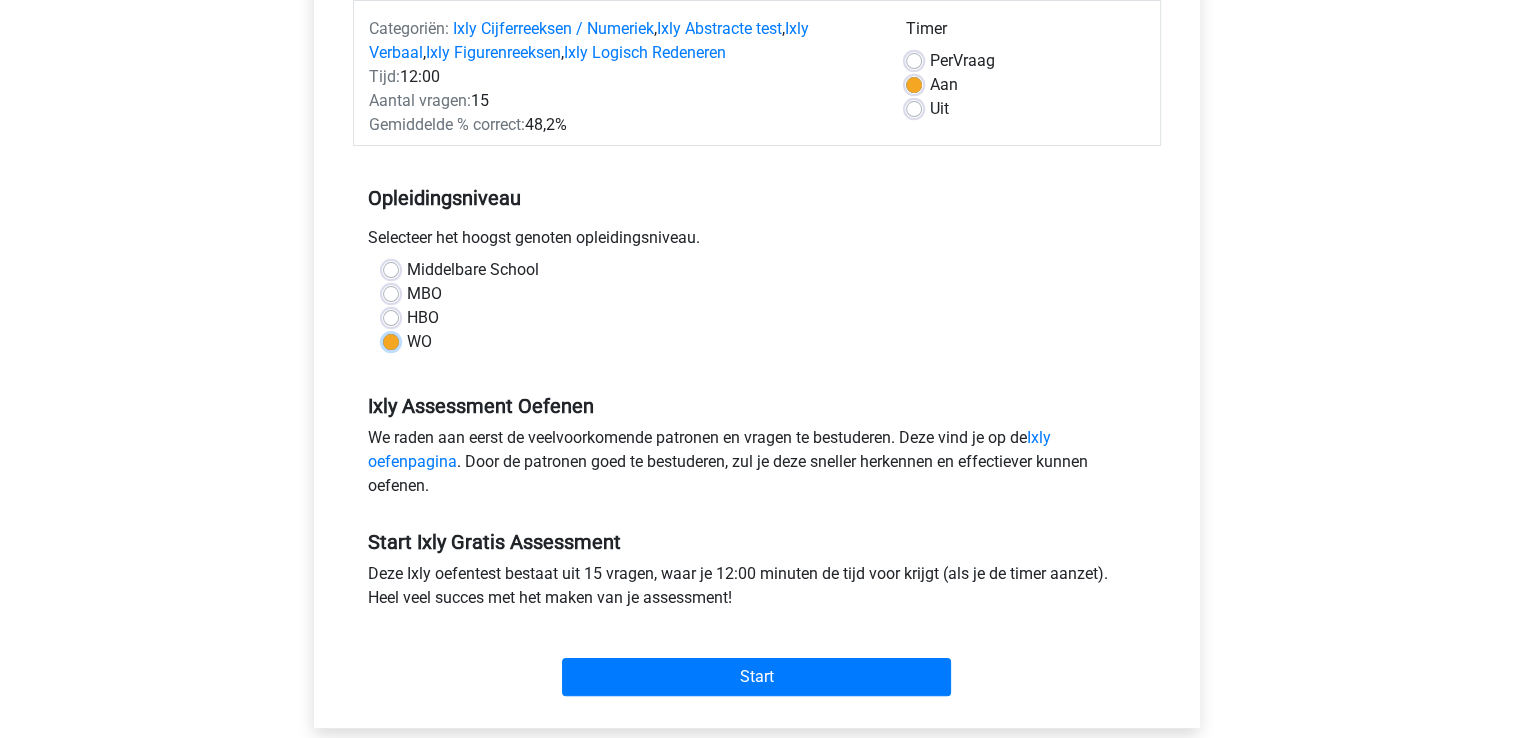scroll, scrollTop: 300, scrollLeft: 0, axis: vertical 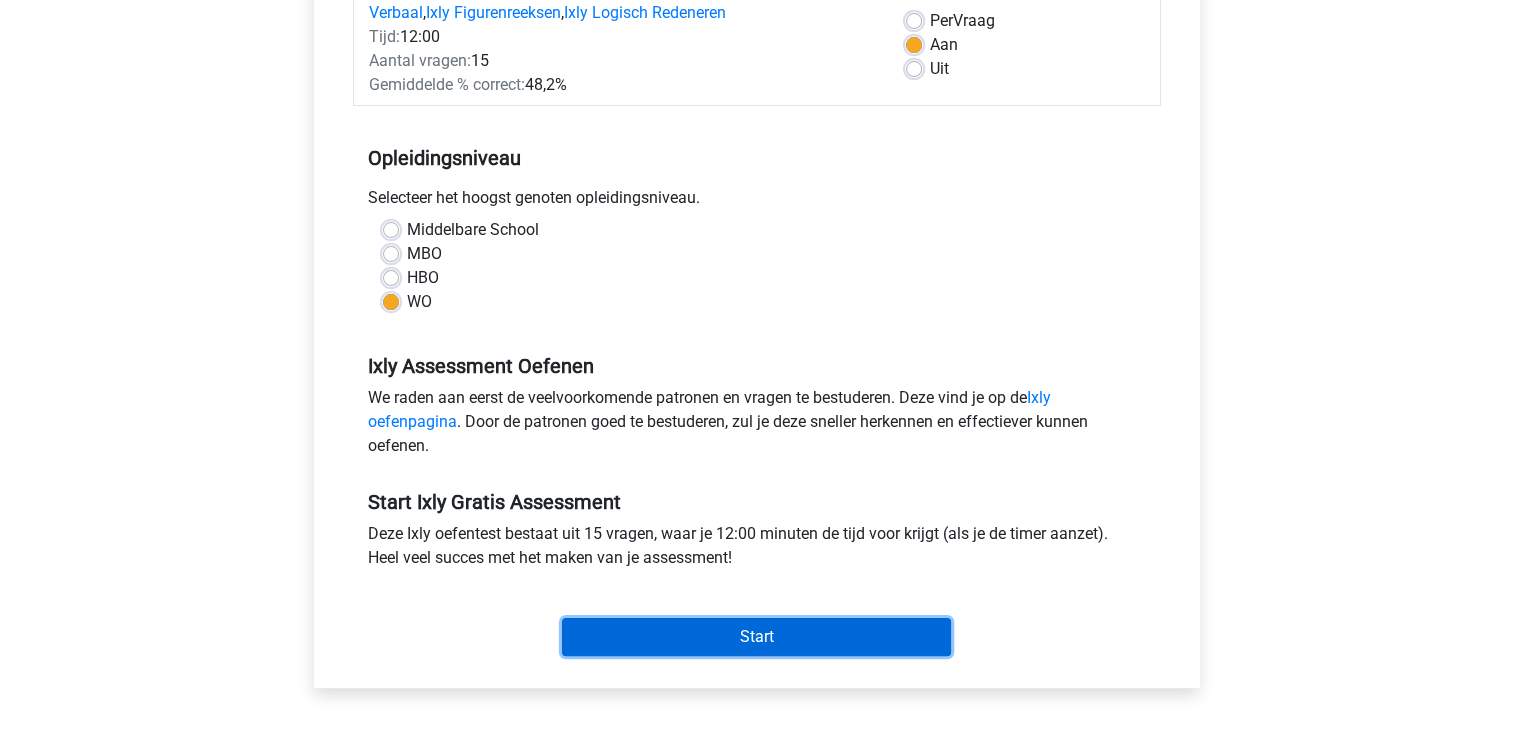 click on "Start" at bounding box center [756, 637] 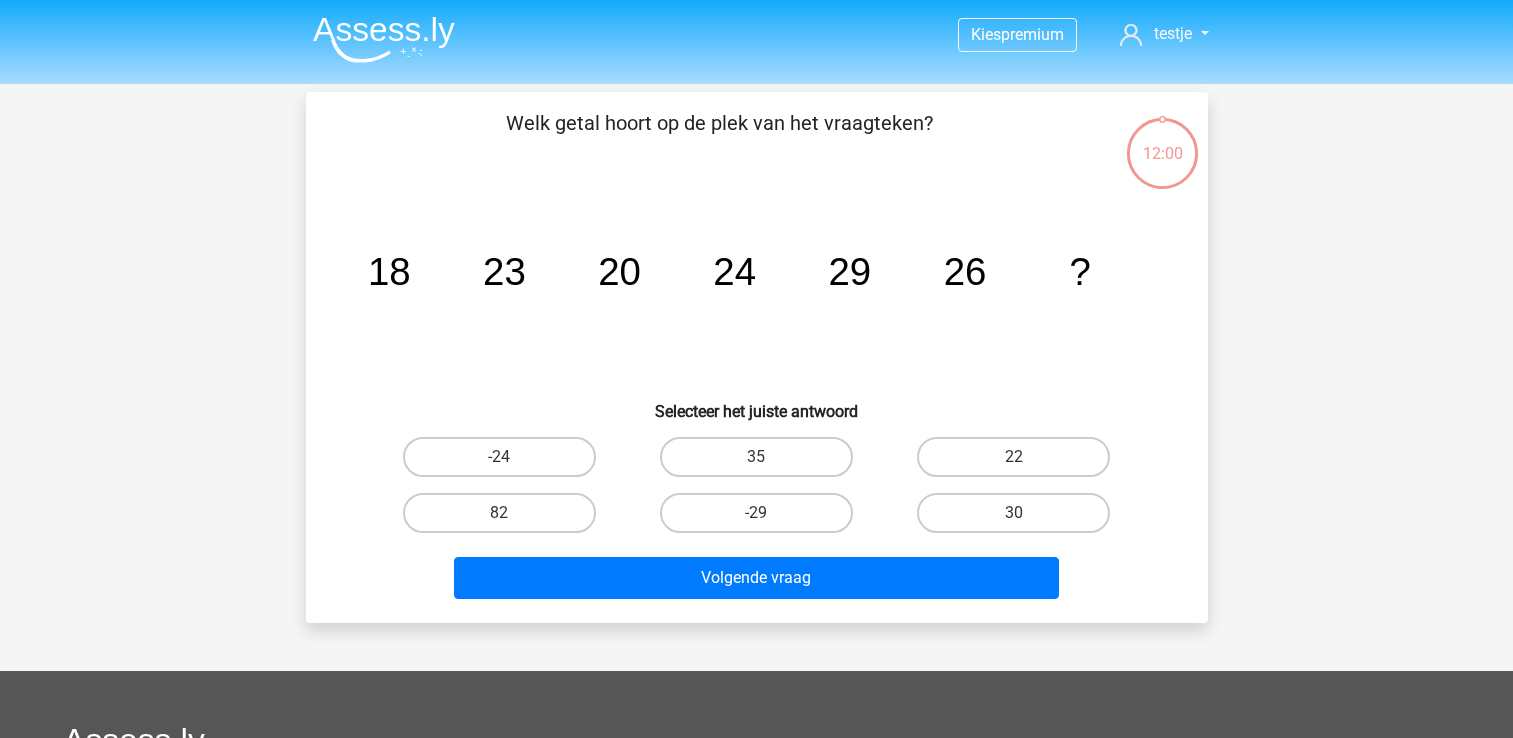 scroll, scrollTop: 0, scrollLeft: 0, axis: both 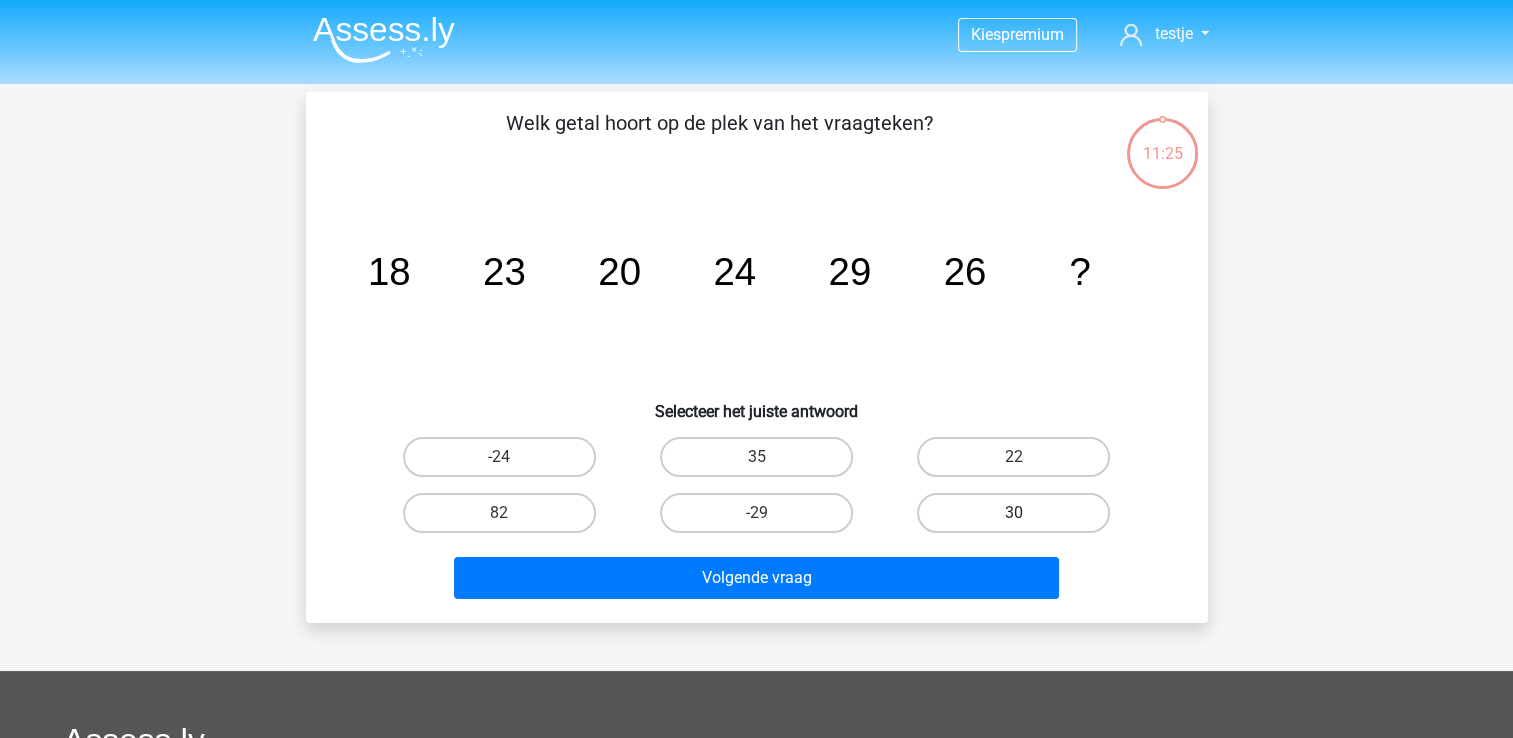 click on "30" at bounding box center [1013, 513] 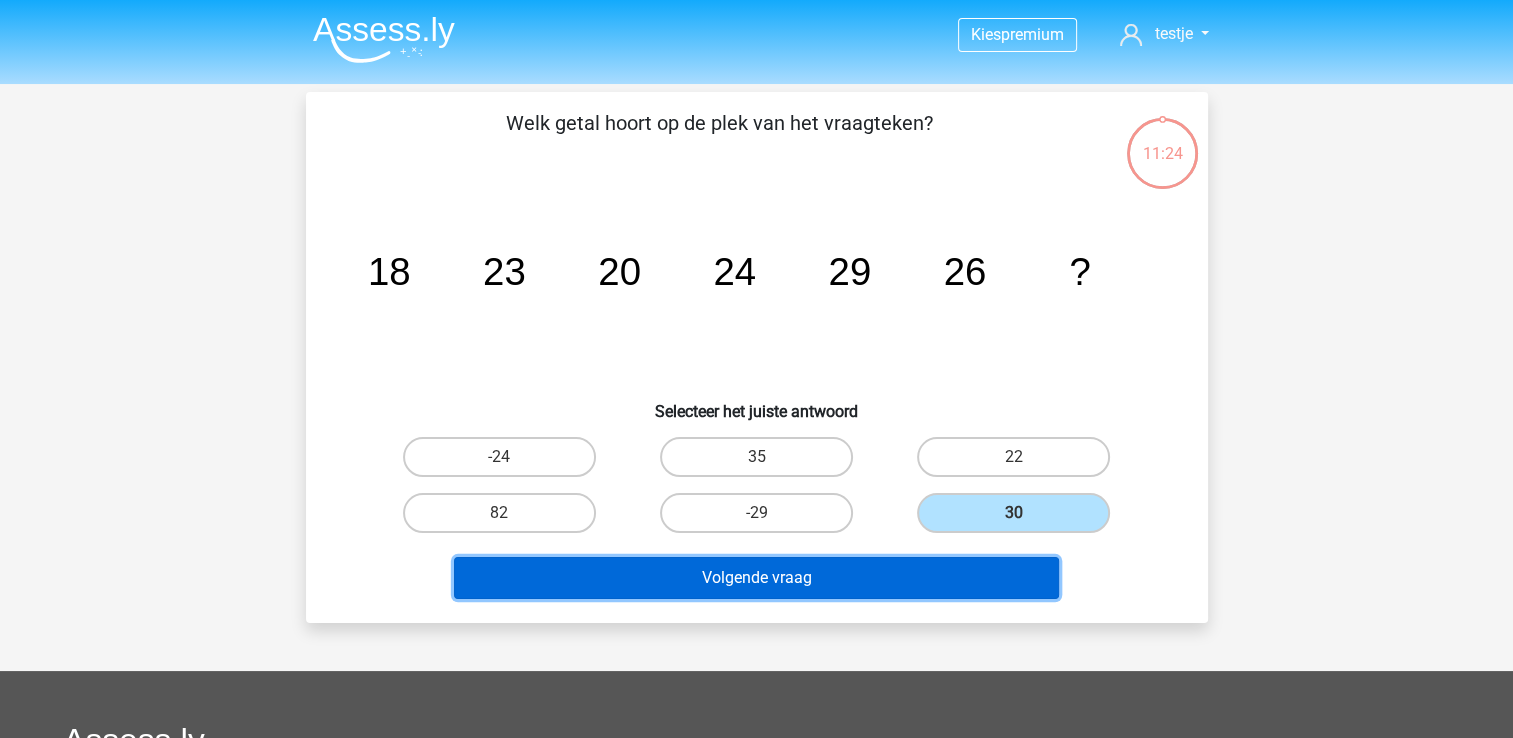 click on "Volgende vraag" at bounding box center (756, 578) 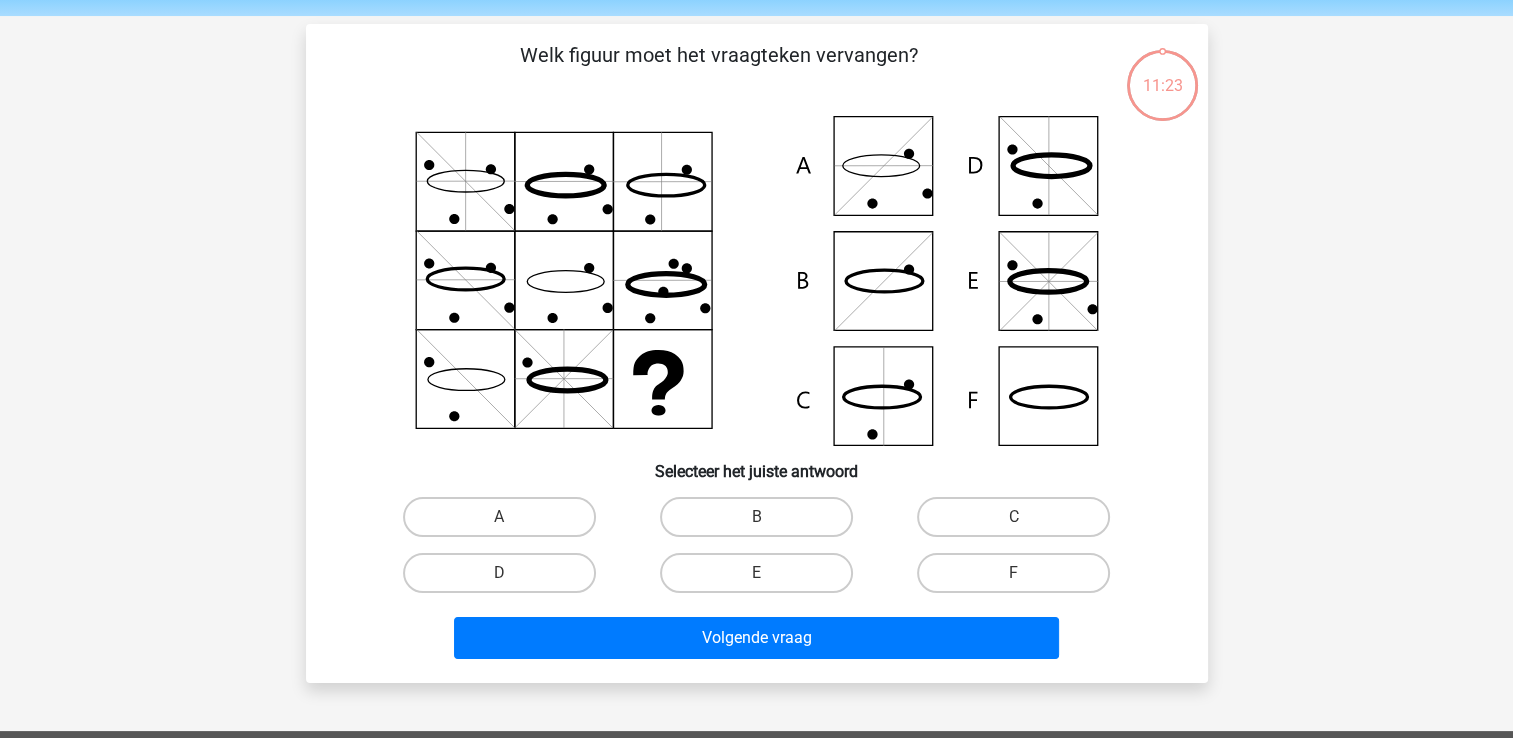 scroll, scrollTop: 92, scrollLeft: 0, axis: vertical 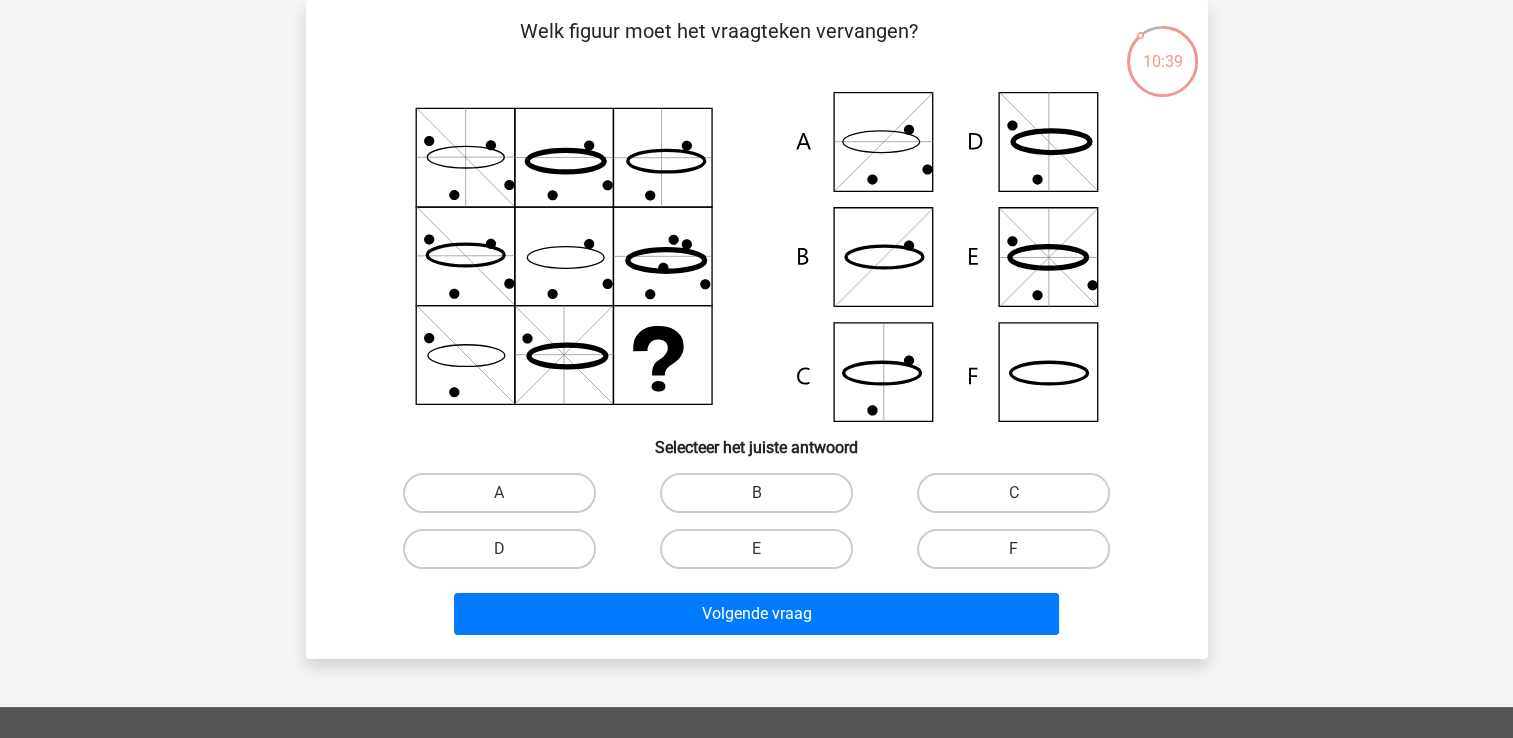 click 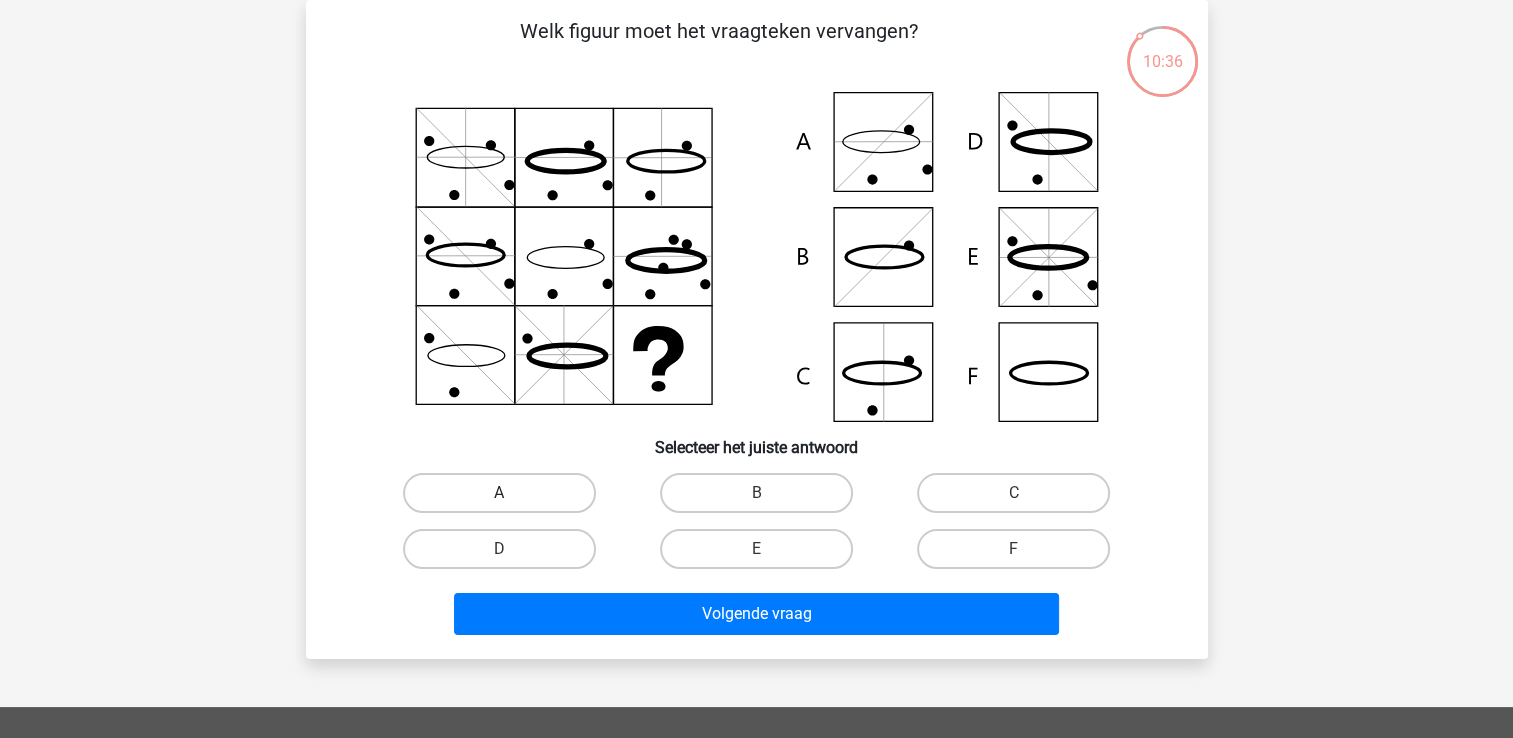 click on "A" at bounding box center (499, 493) 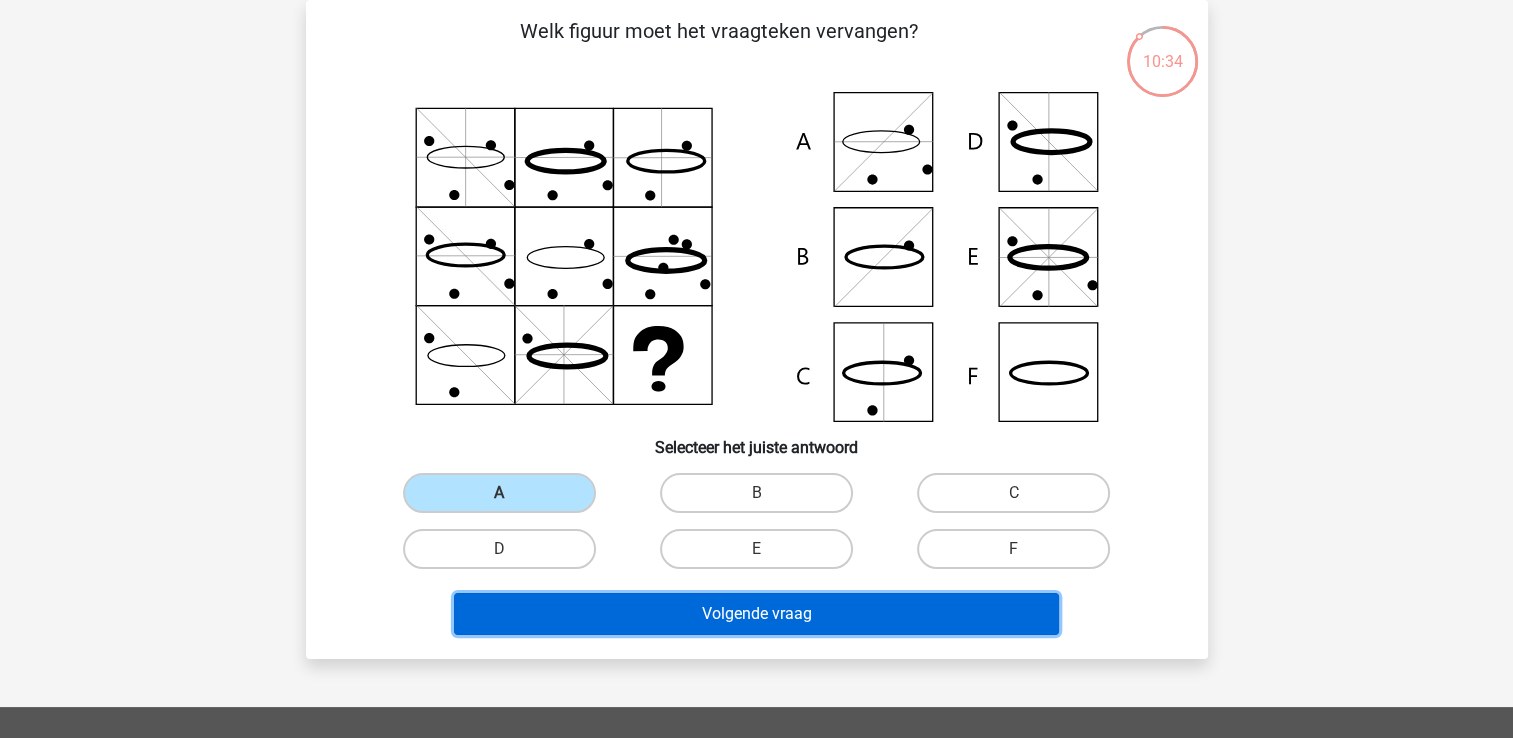 click on "Volgende vraag" at bounding box center (756, 614) 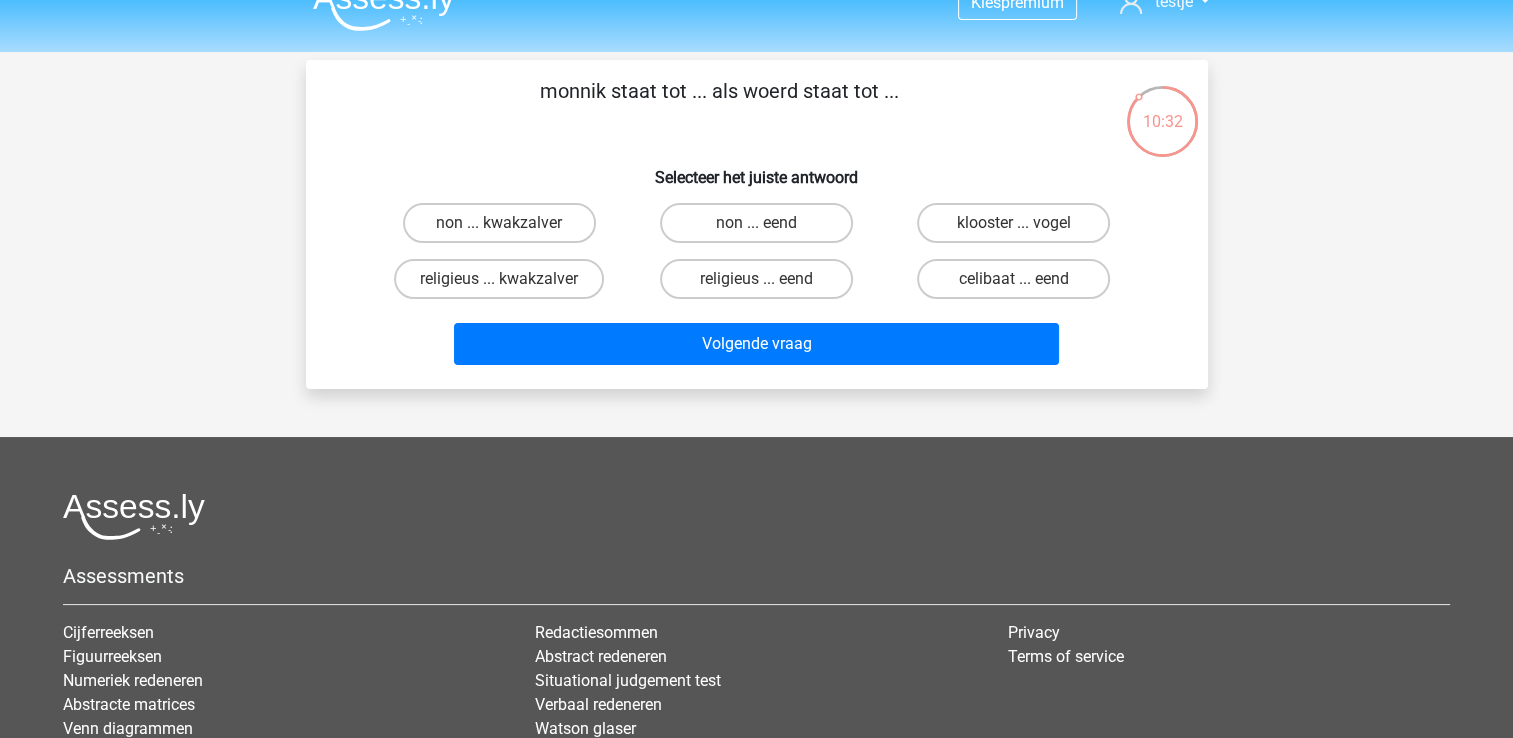 scroll, scrollTop: 0, scrollLeft: 0, axis: both 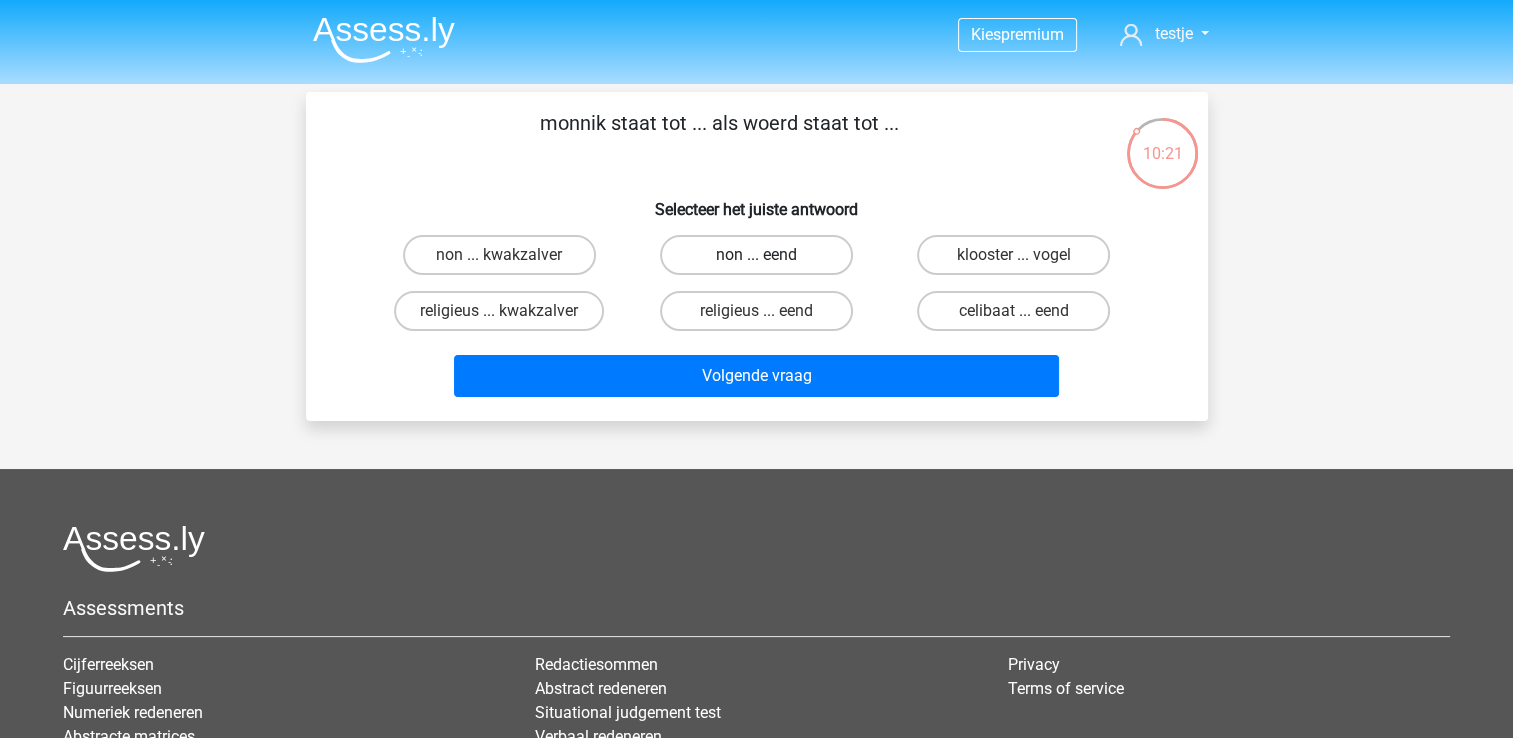 click on "non ... eend" at bounding box center (756, 255) 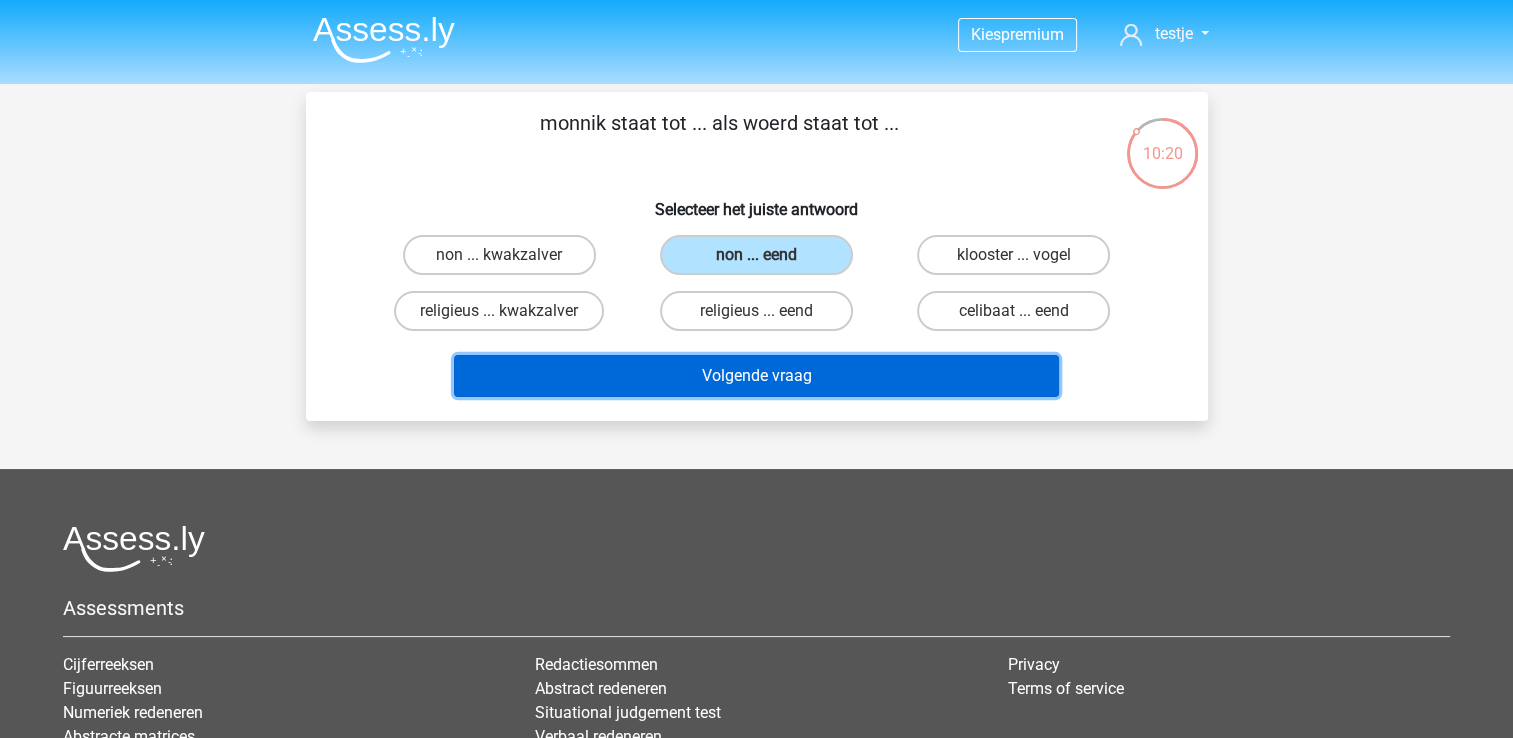 click on "Volgende vraag" at bounding box center (756, 376) 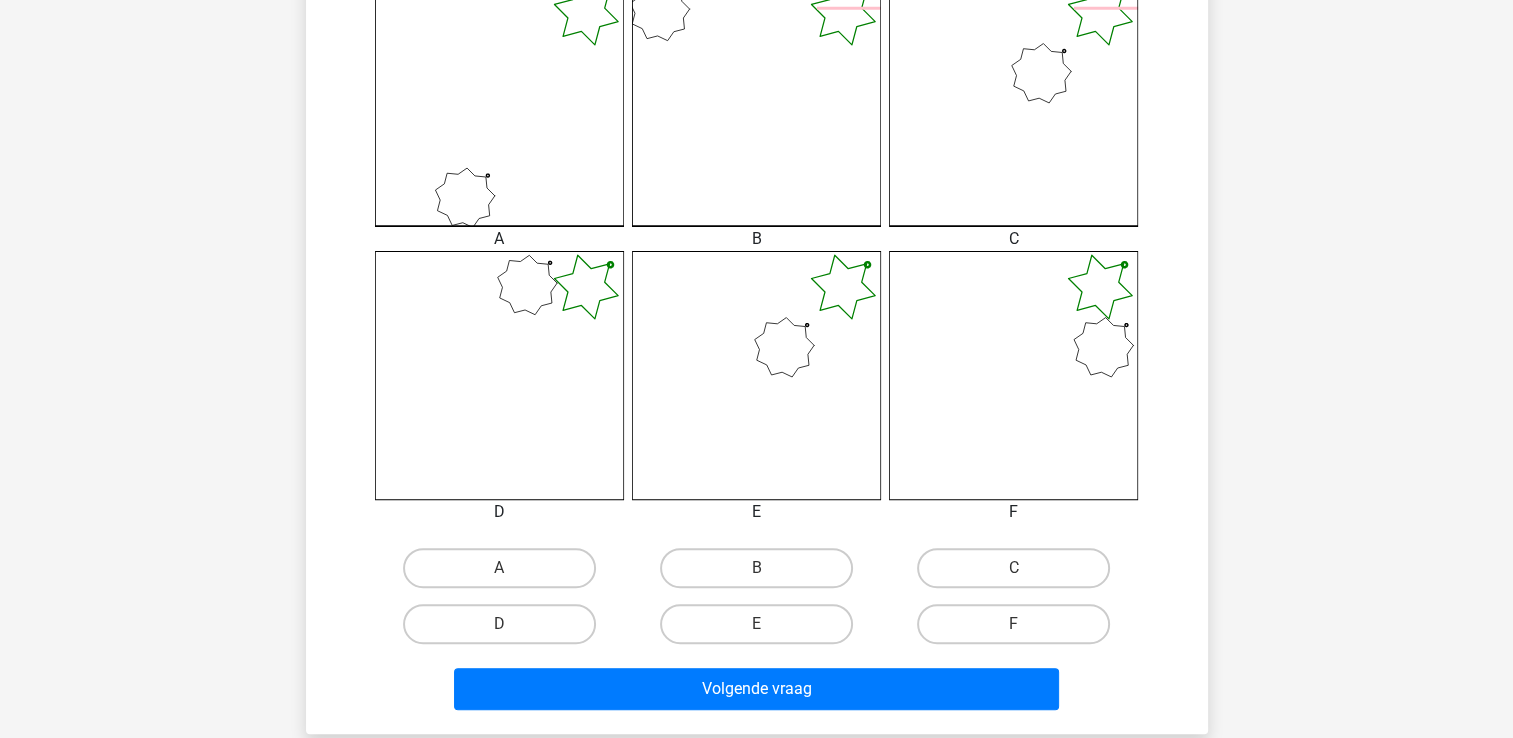 scroll, scrollTop: 692, scrollLeft: 0, axis: vertical 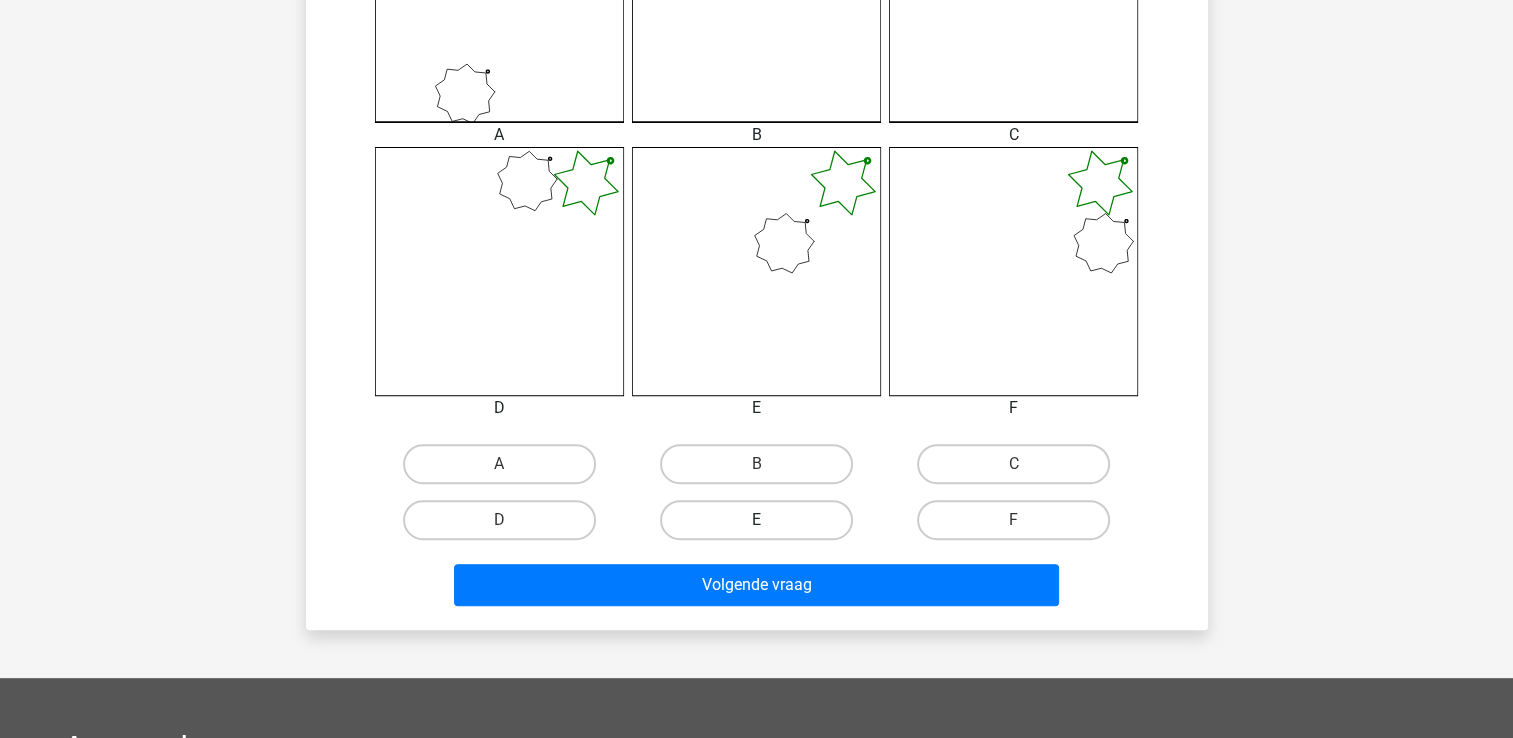 click on "E" at bounding box center (756, 520) 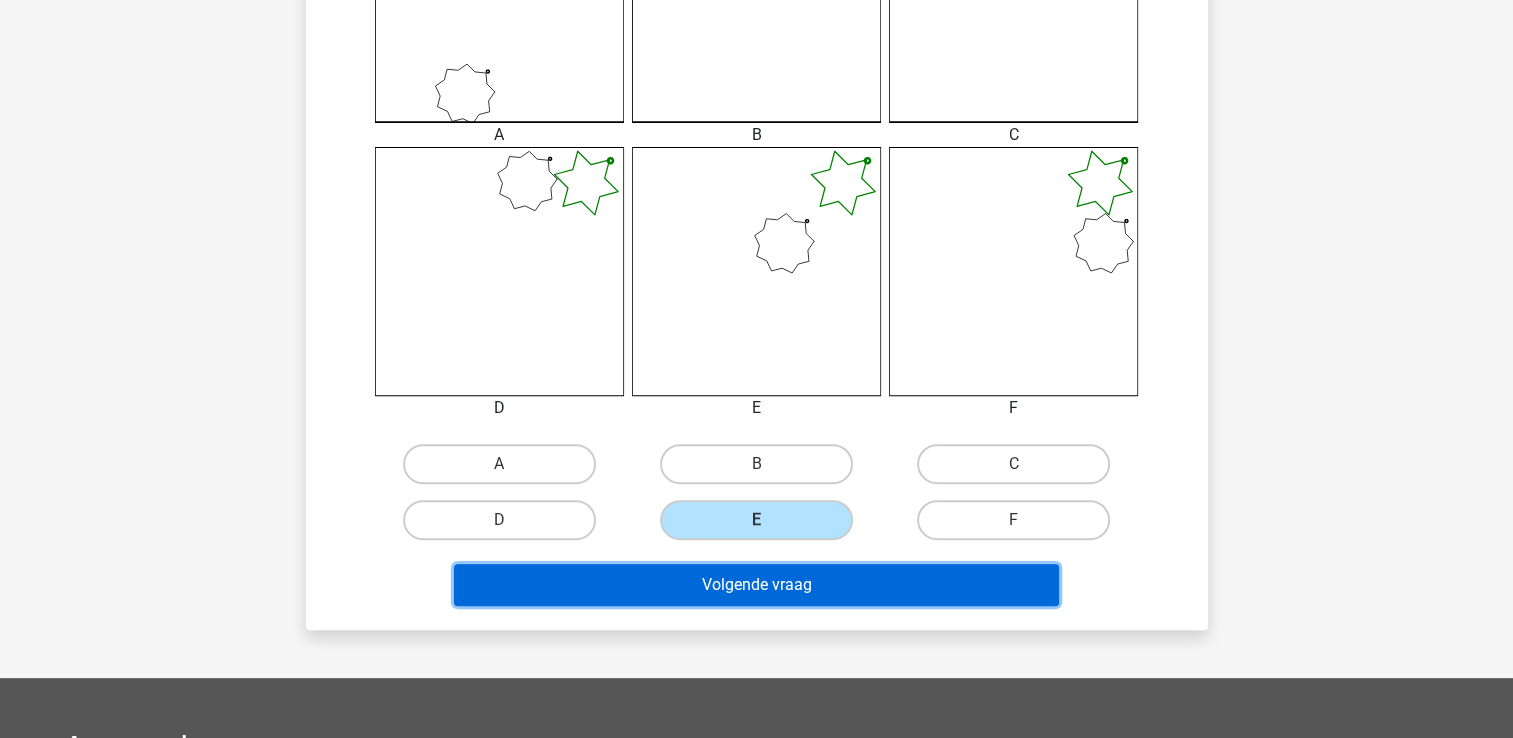 click on "Volgende vraag" at bounding box center [756, 585] 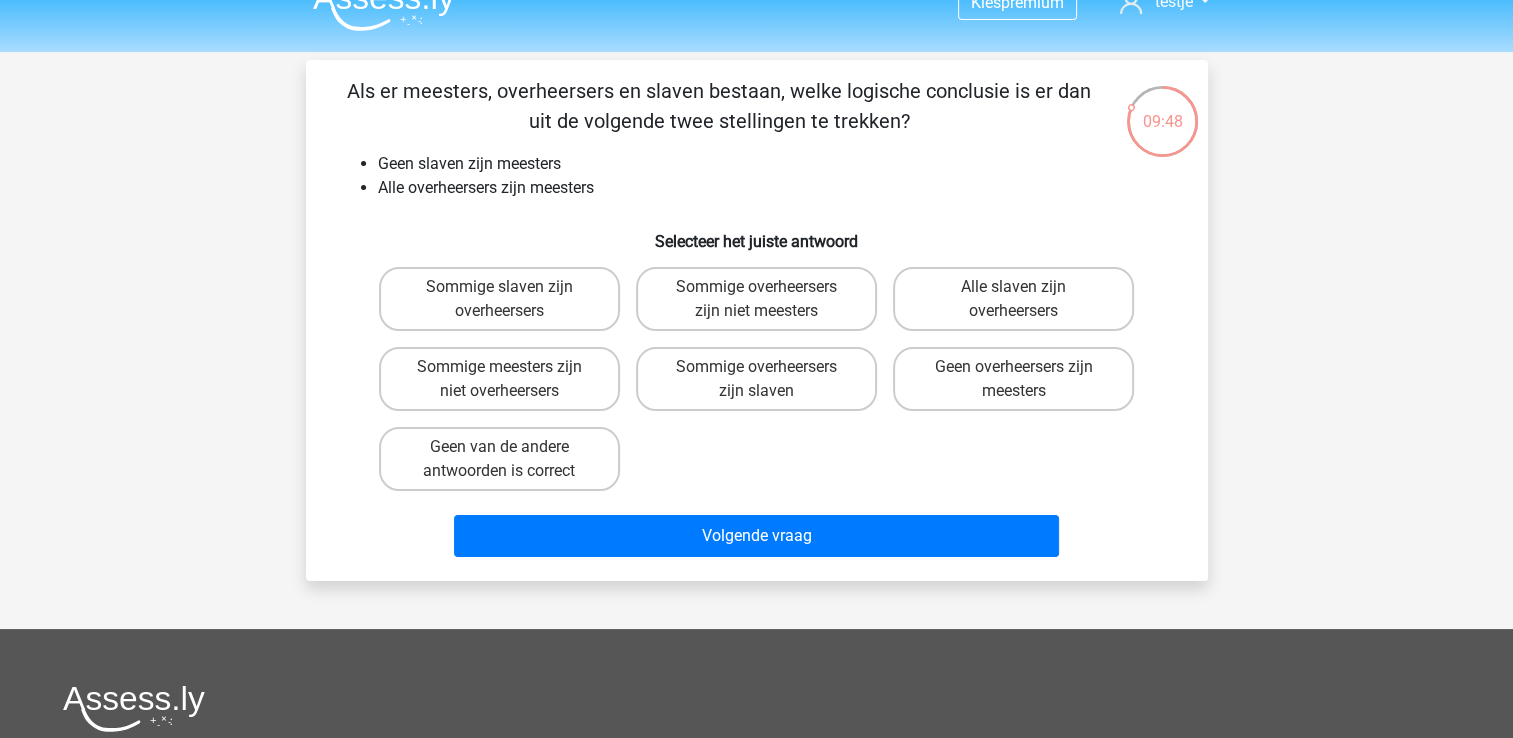 scroll, scrollTop: 0, scrollLeft: 0, axis: both 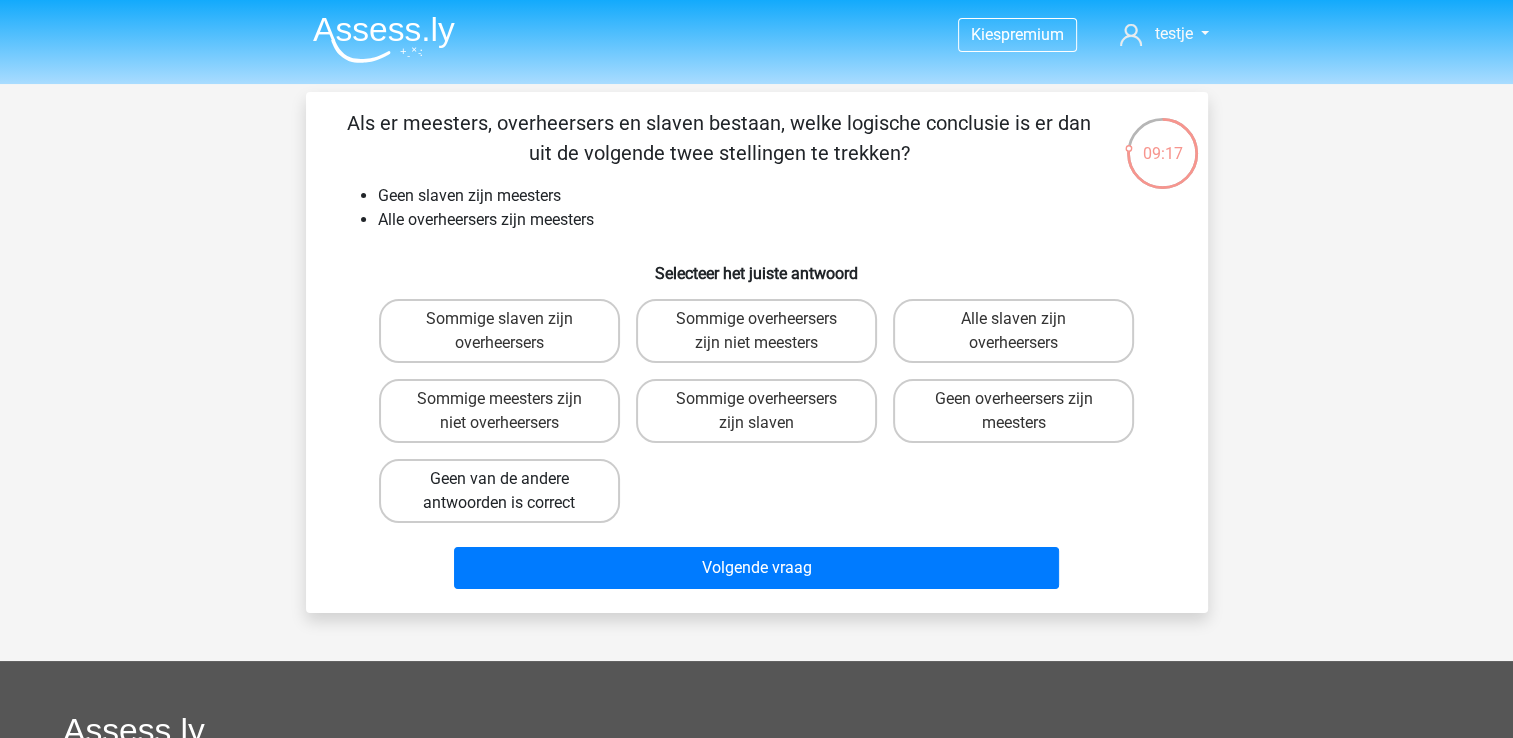 click on "Geen van de andere antwoorden is correct" at bounding box center (499, 491) 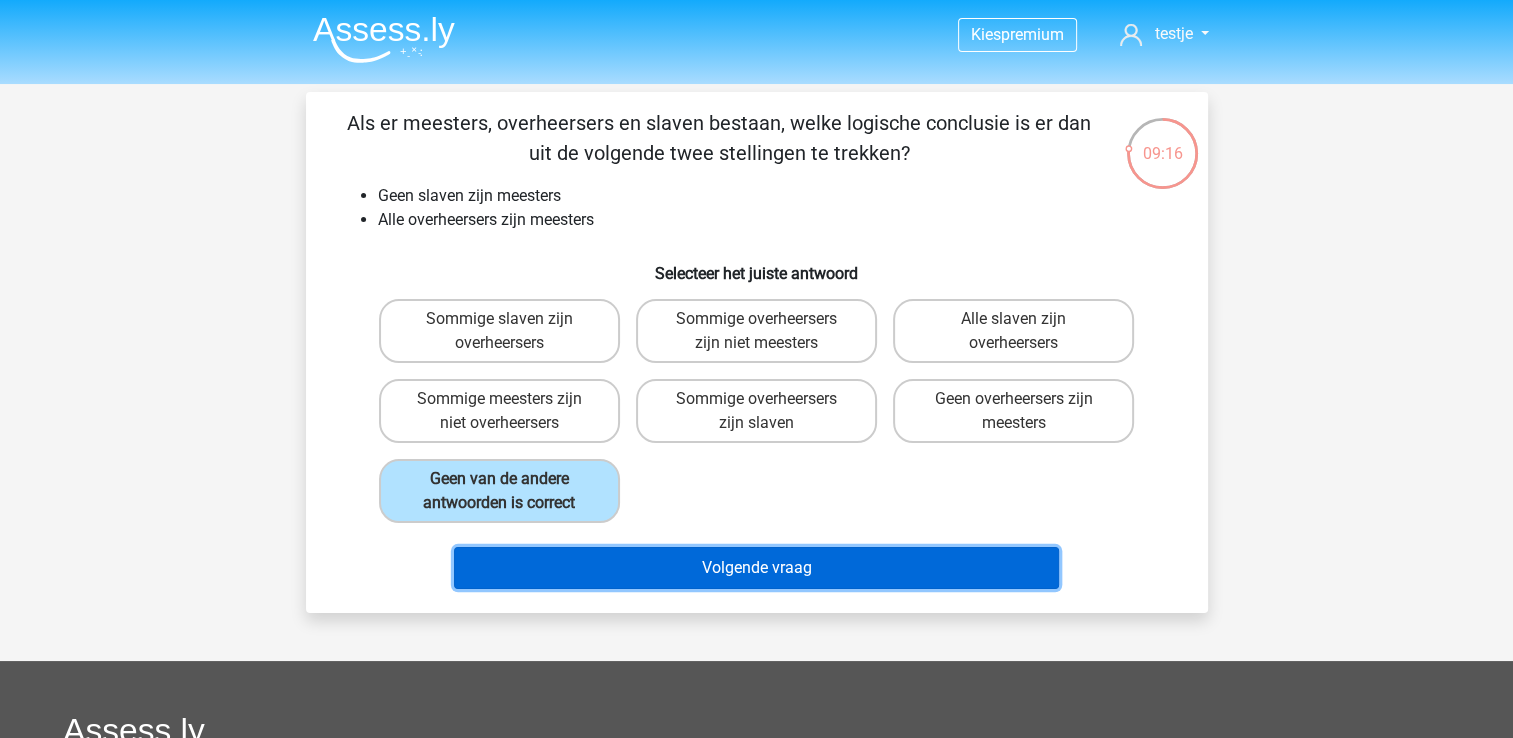 click on "Volgende vraag" at bounding box center (756, 568) 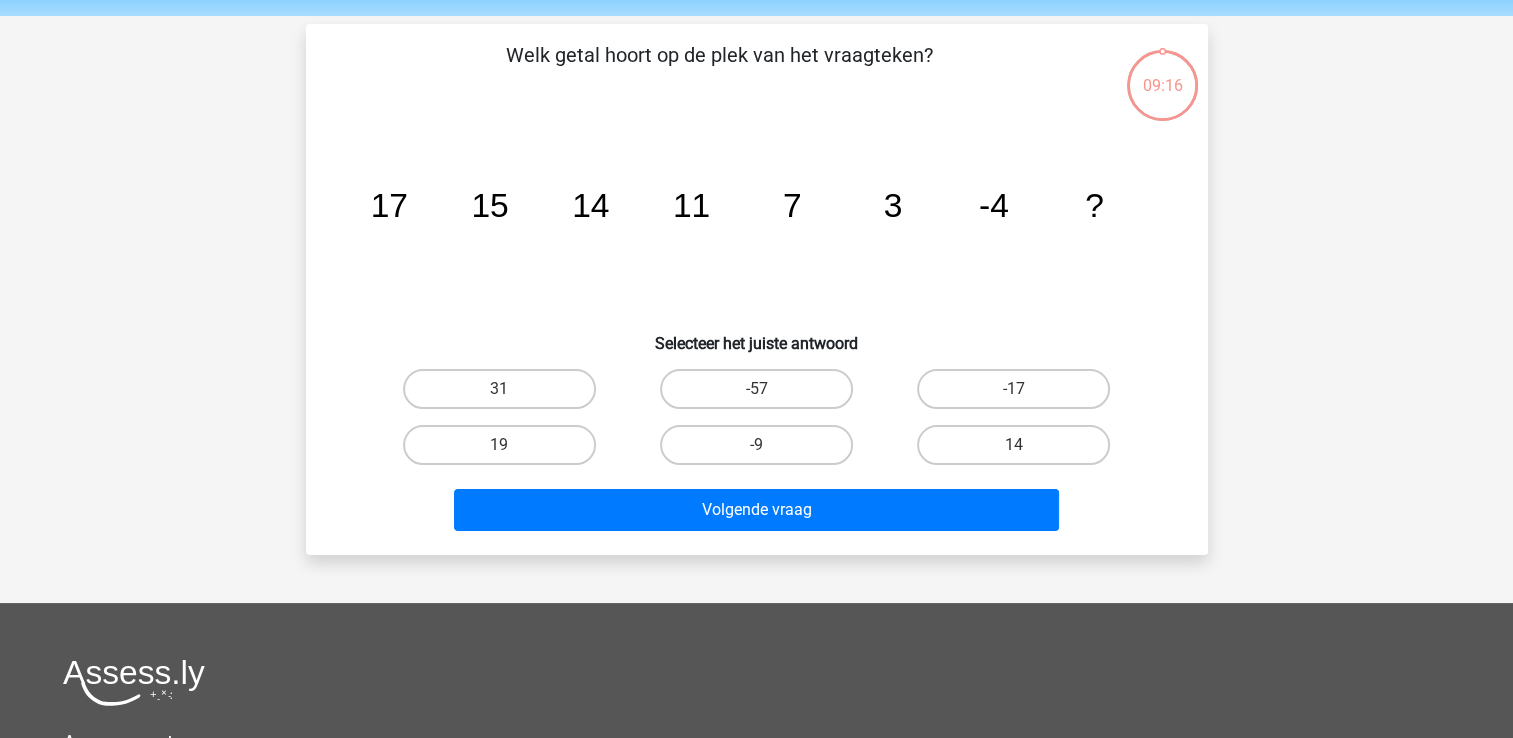 scroll, scrollTop: 92, scrollLeft: 0, axis: vertical 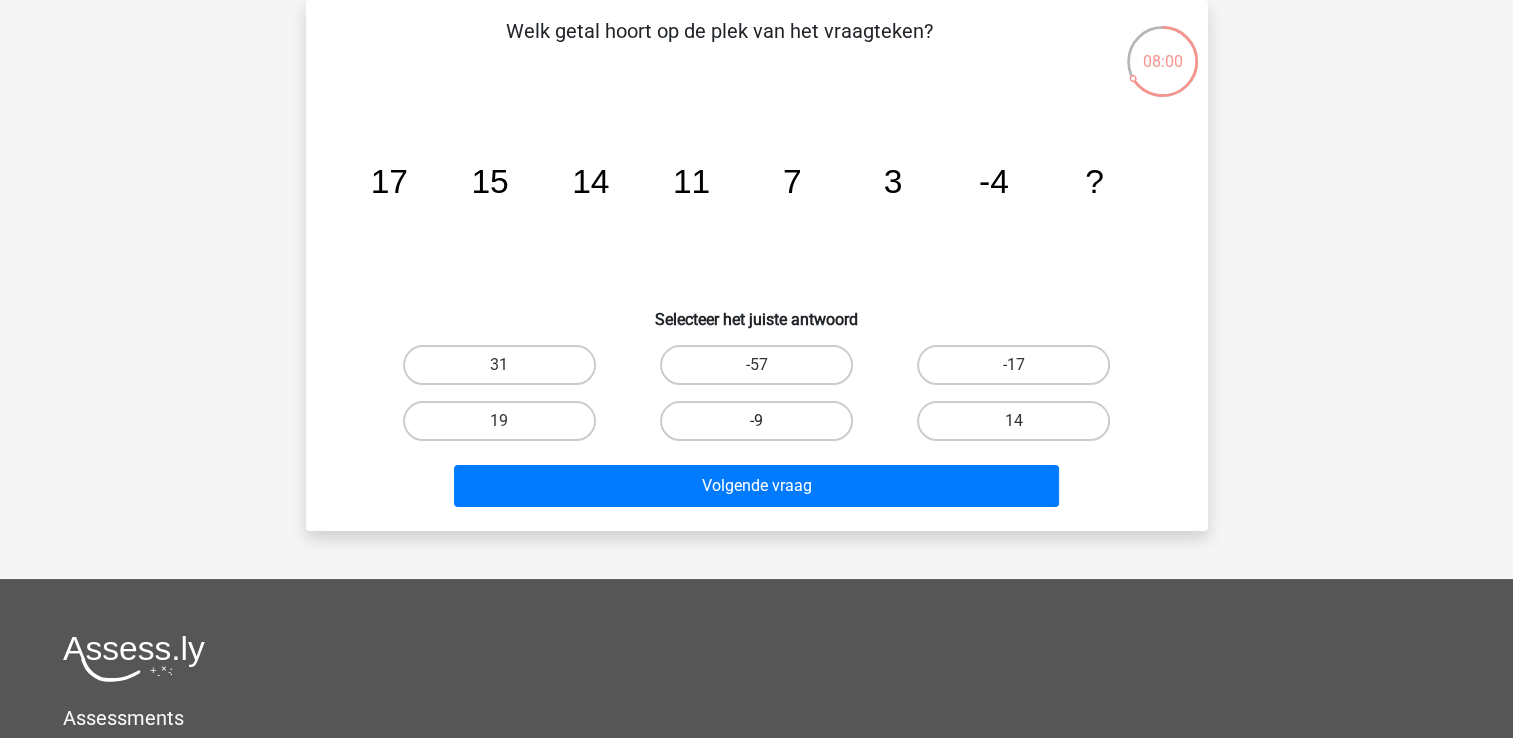 click on "-9" at bounding box center [756, 421] 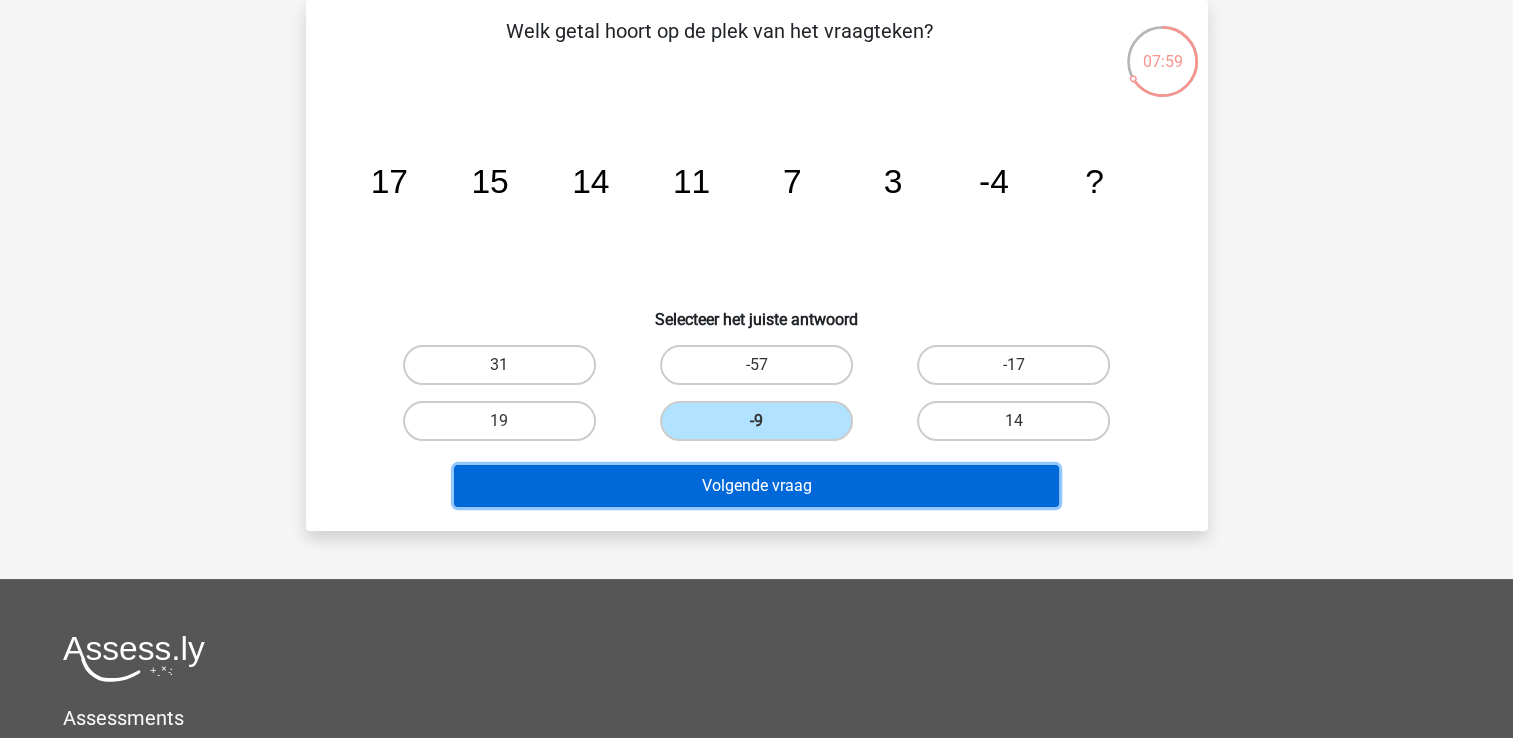 click on "Volgende vraag" at bounding box center [756, 486] 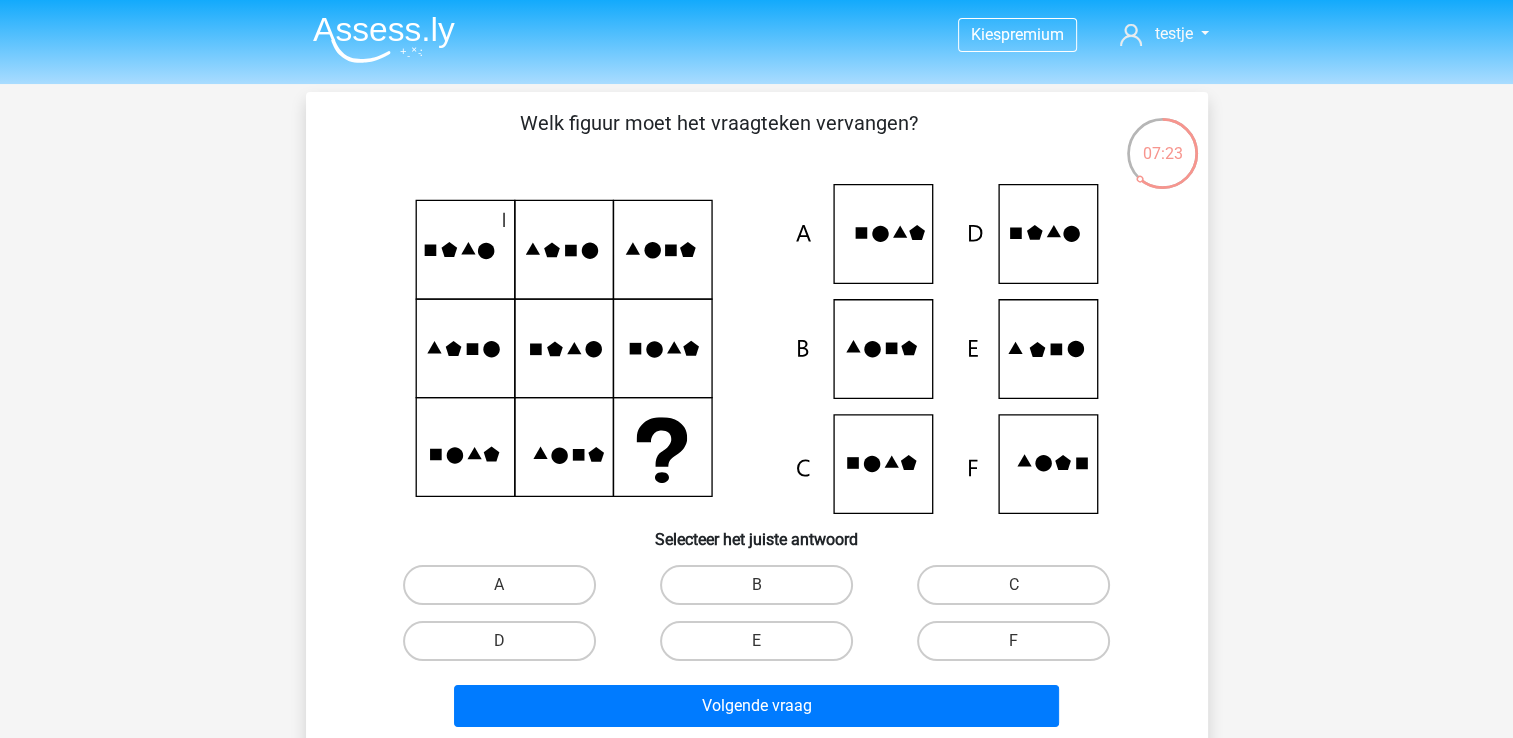 scroll, scrollTop: 0, scrollLeft: 0, axis: both 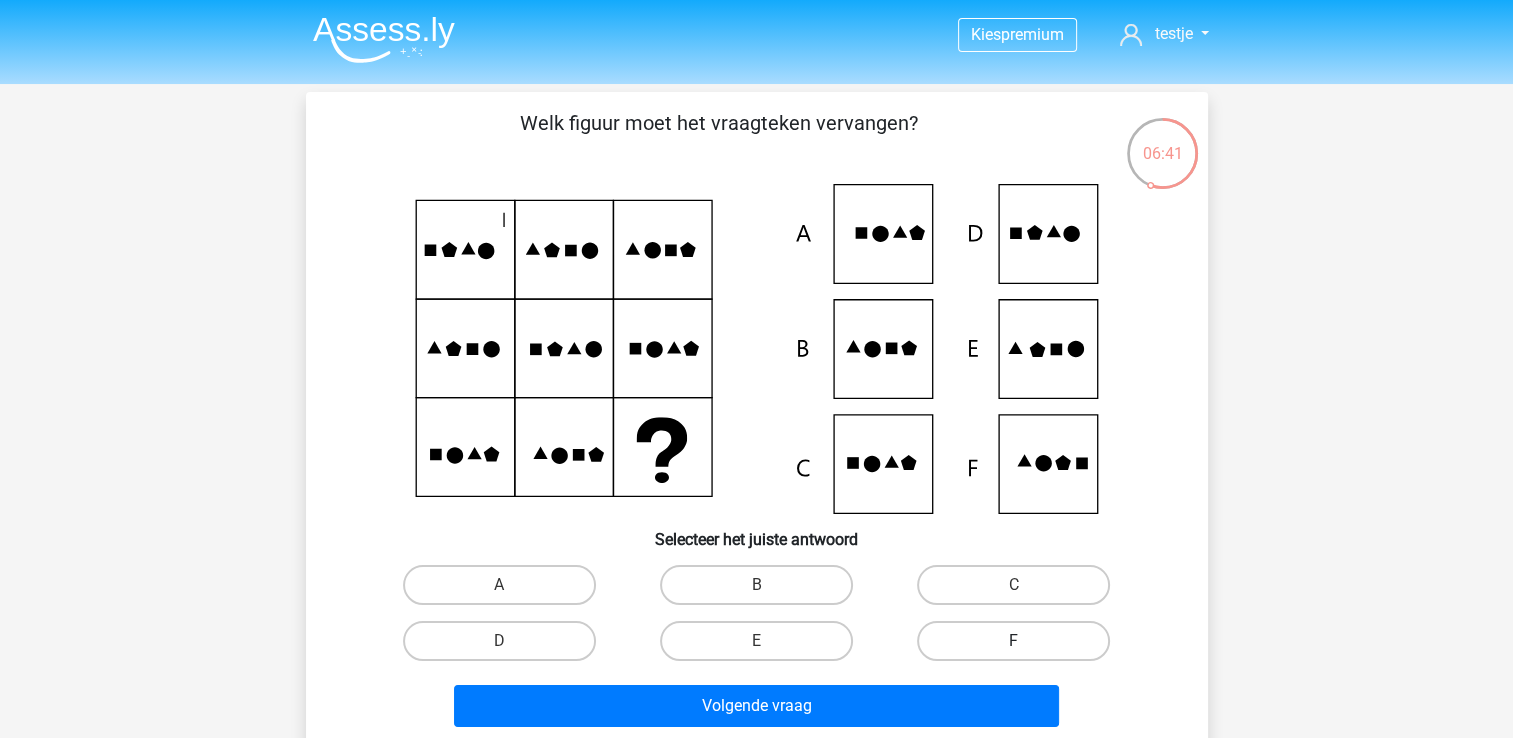 click on "F" at bounding box center (1013, 641) 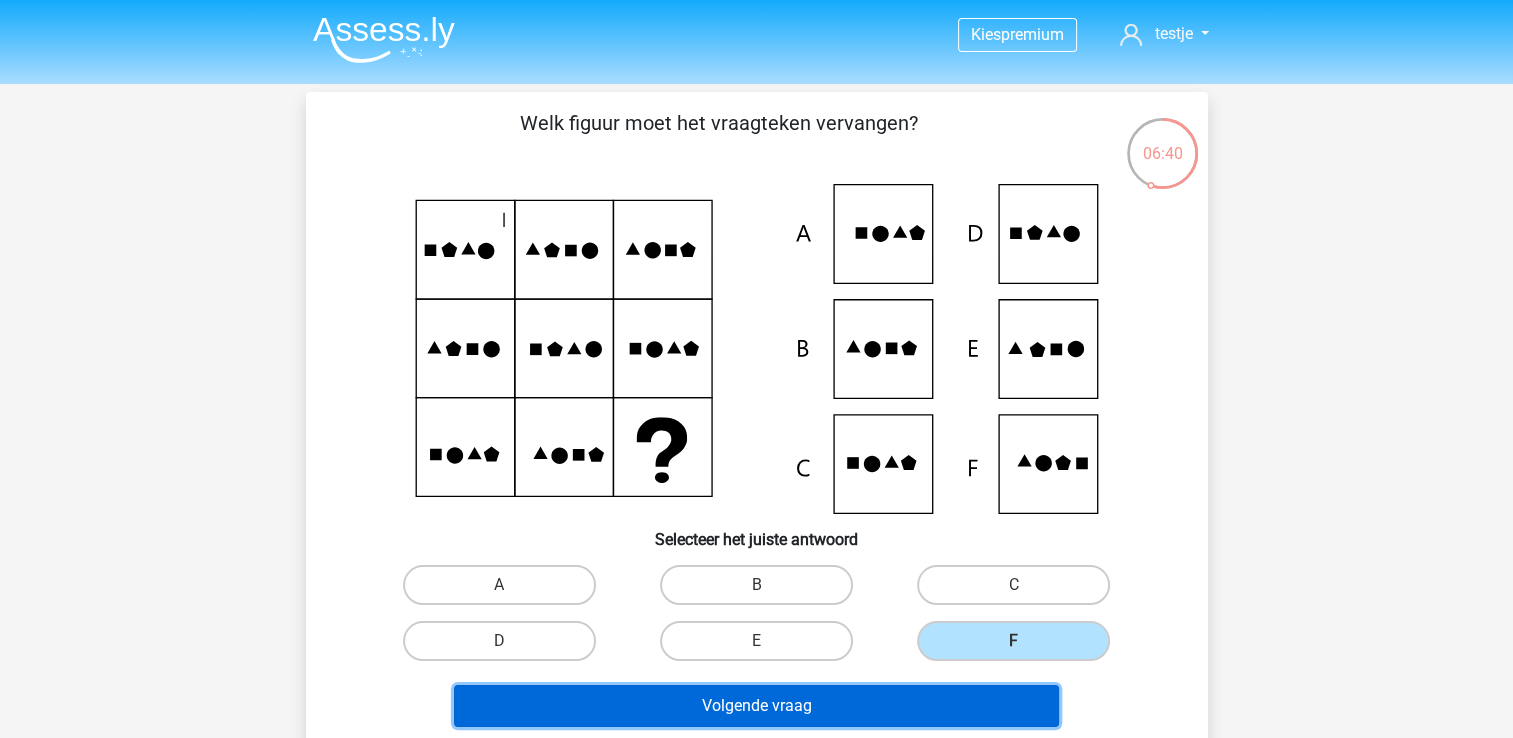 click on "Volgende vraag" at bounding box center (756, 706) 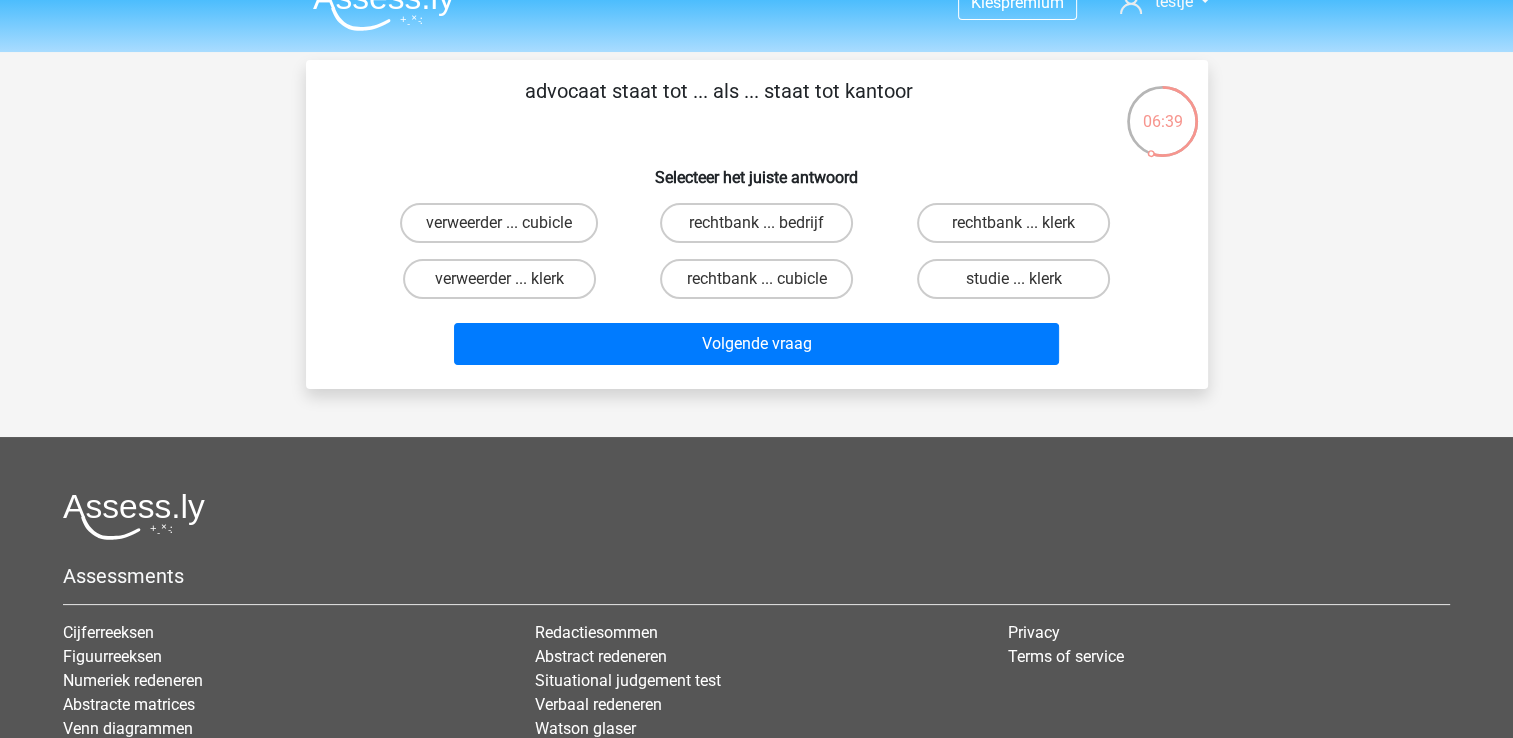 scroll, scrollTop: 0, scrollLeft: 0, axis: both 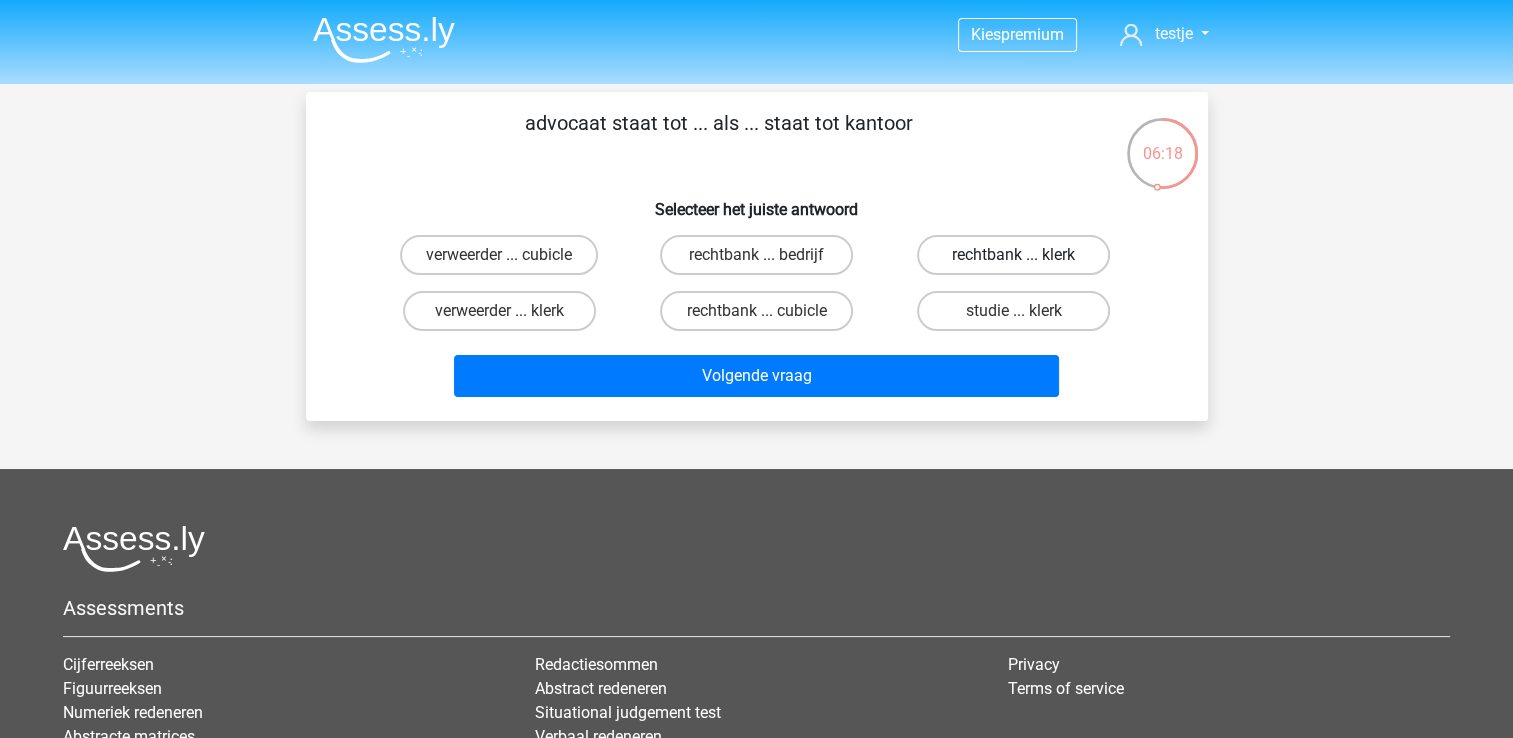 click on "rechtbank ... klerk" at bounding box center (1013, 255) 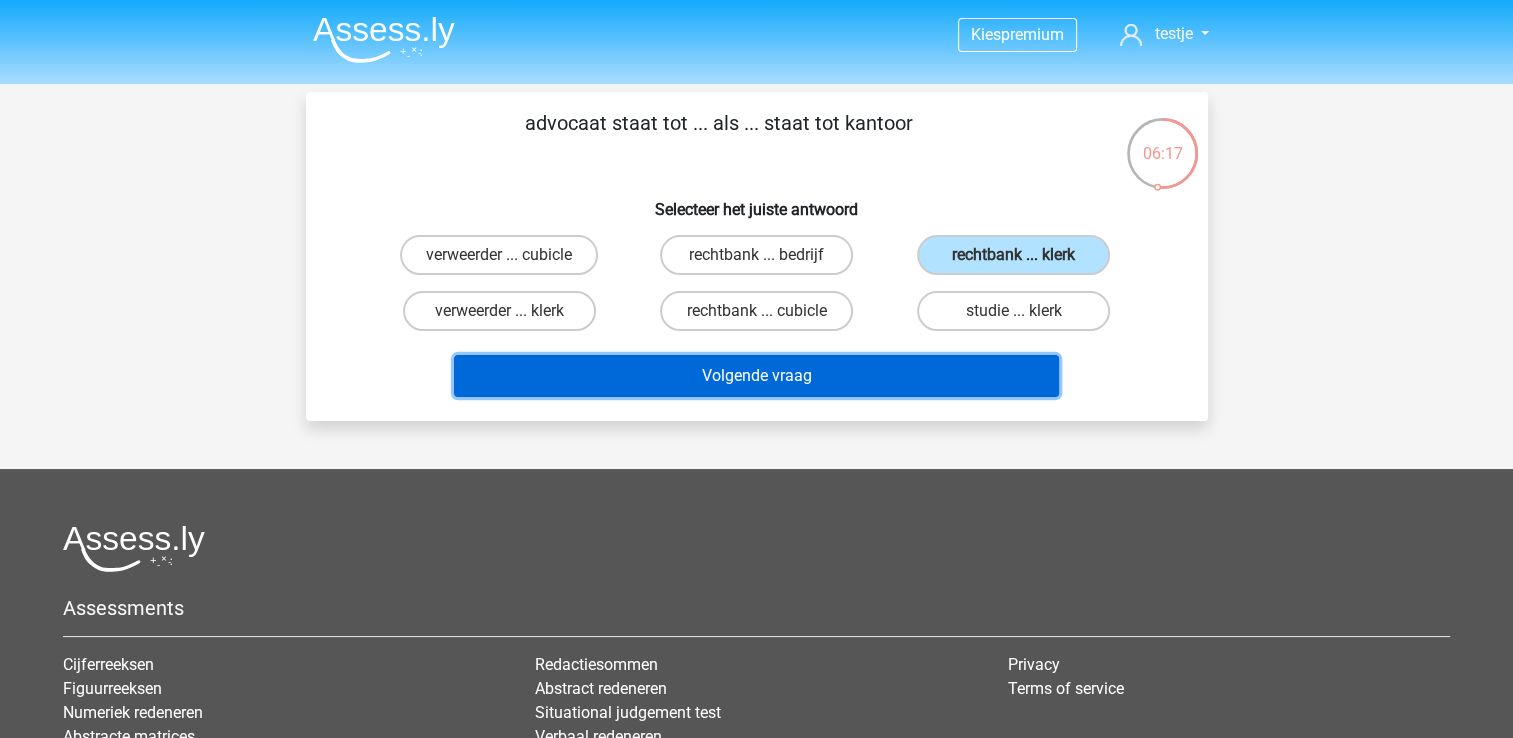 click on "Volgende vraag" at bounding box center (756, 376) 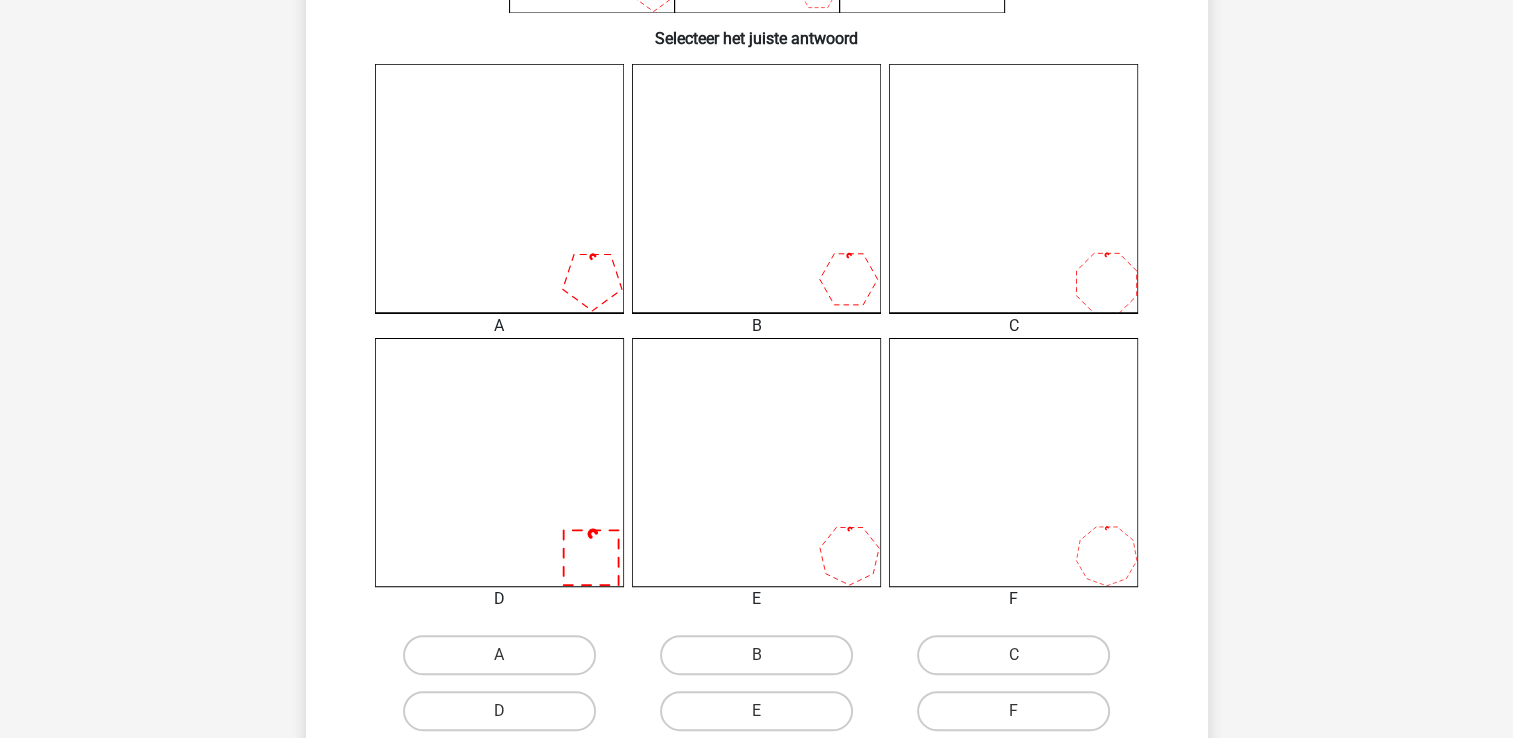 scroll, scrollTop: 592, scrollLeft: 0, axis: vertical 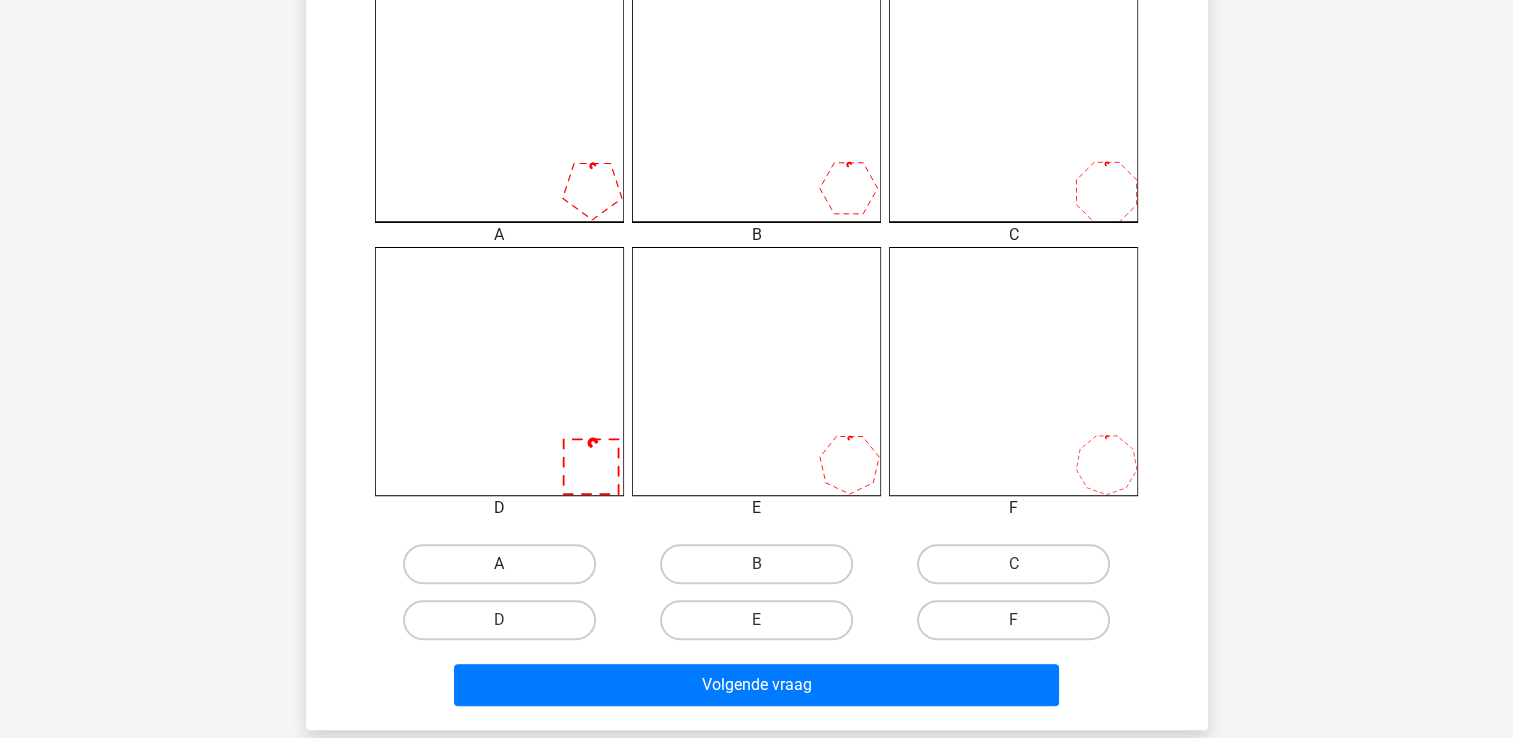 click on "A" at bounding box center (499, 564) 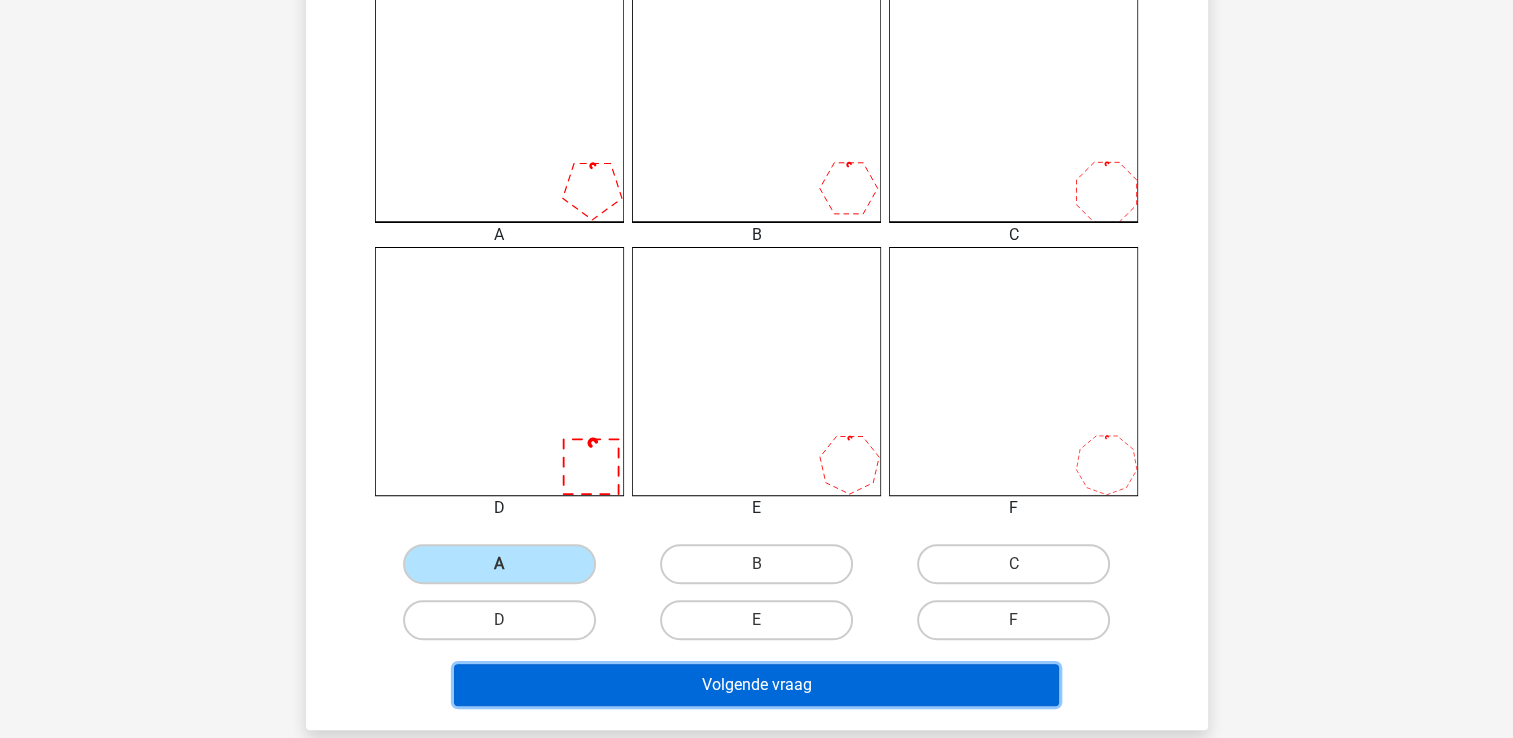 click on "Volgende vraag" at bounding box center [756, 685] 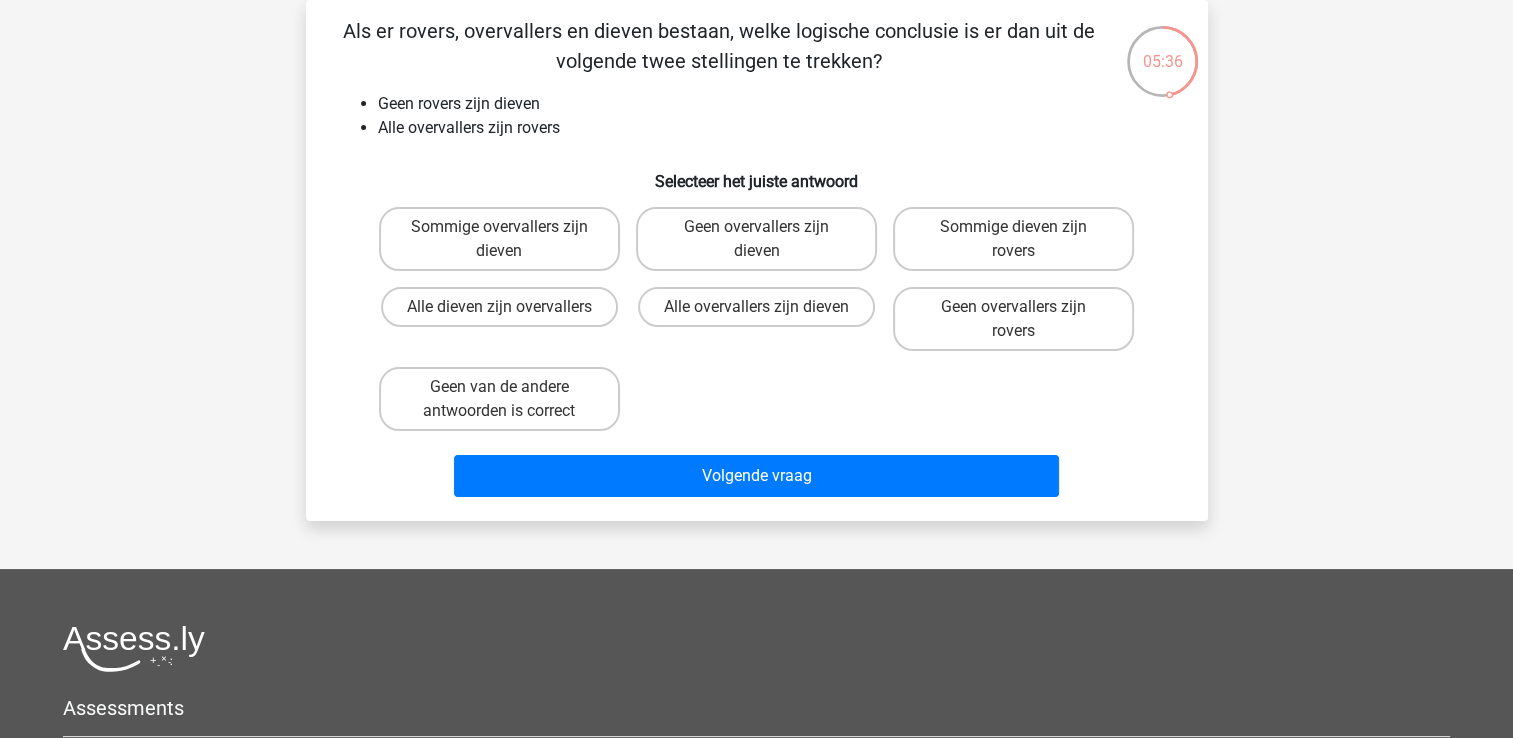 scroll, scrollTop: 0, scrollLeft: 0, axis: both 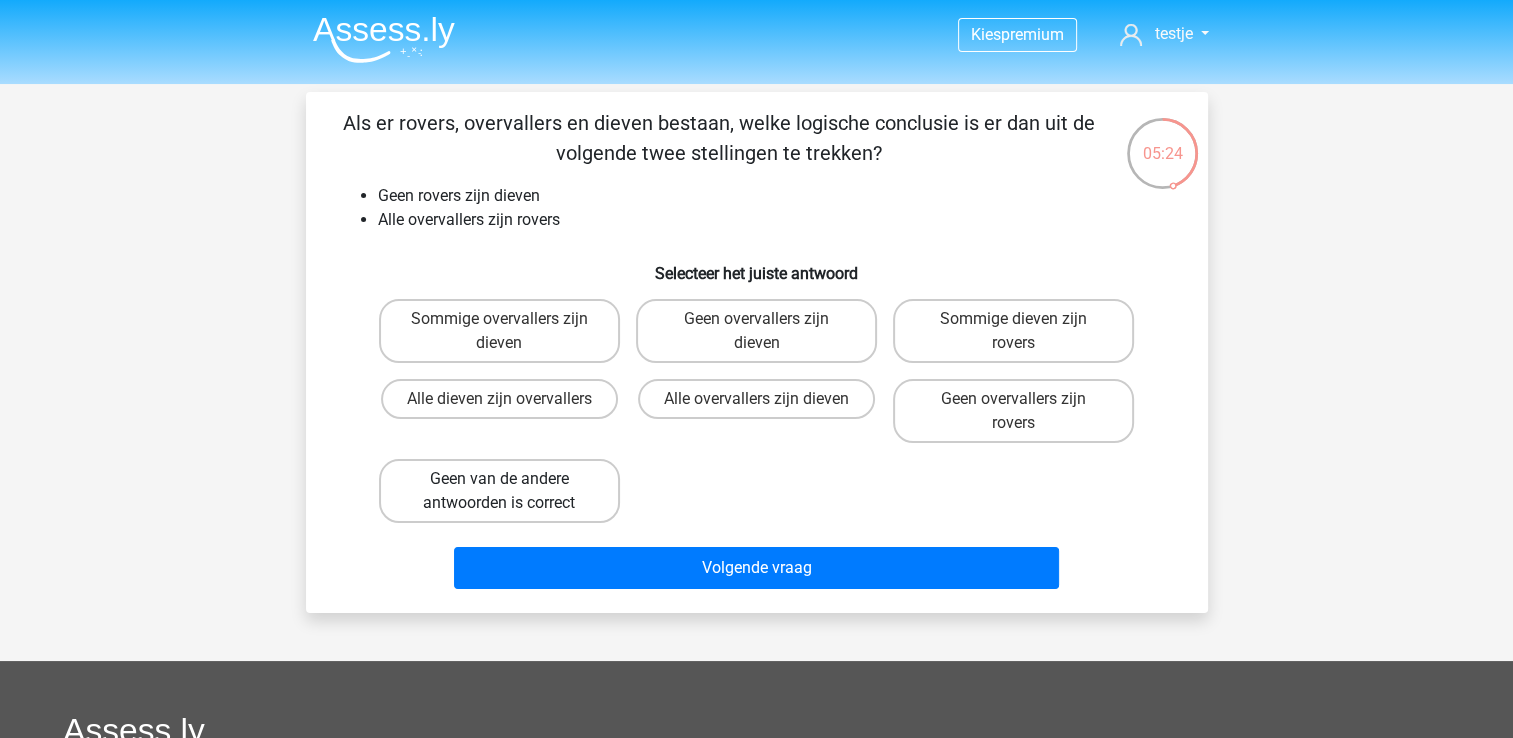 click on "Geen van de andere antwoorden is correct" at bounding box center (499, 491) 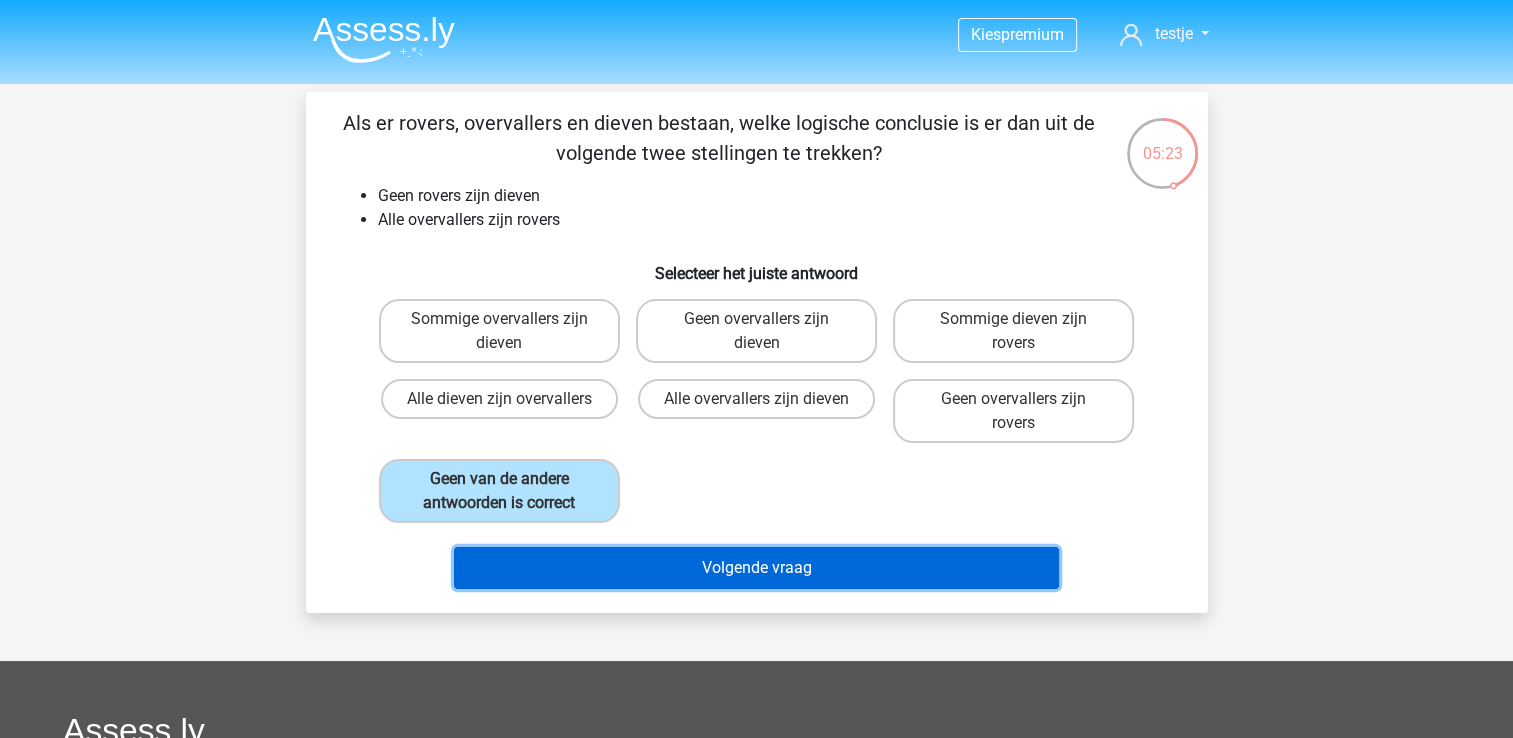 click on "Volgende vraag" at bounding box center (756, 568) 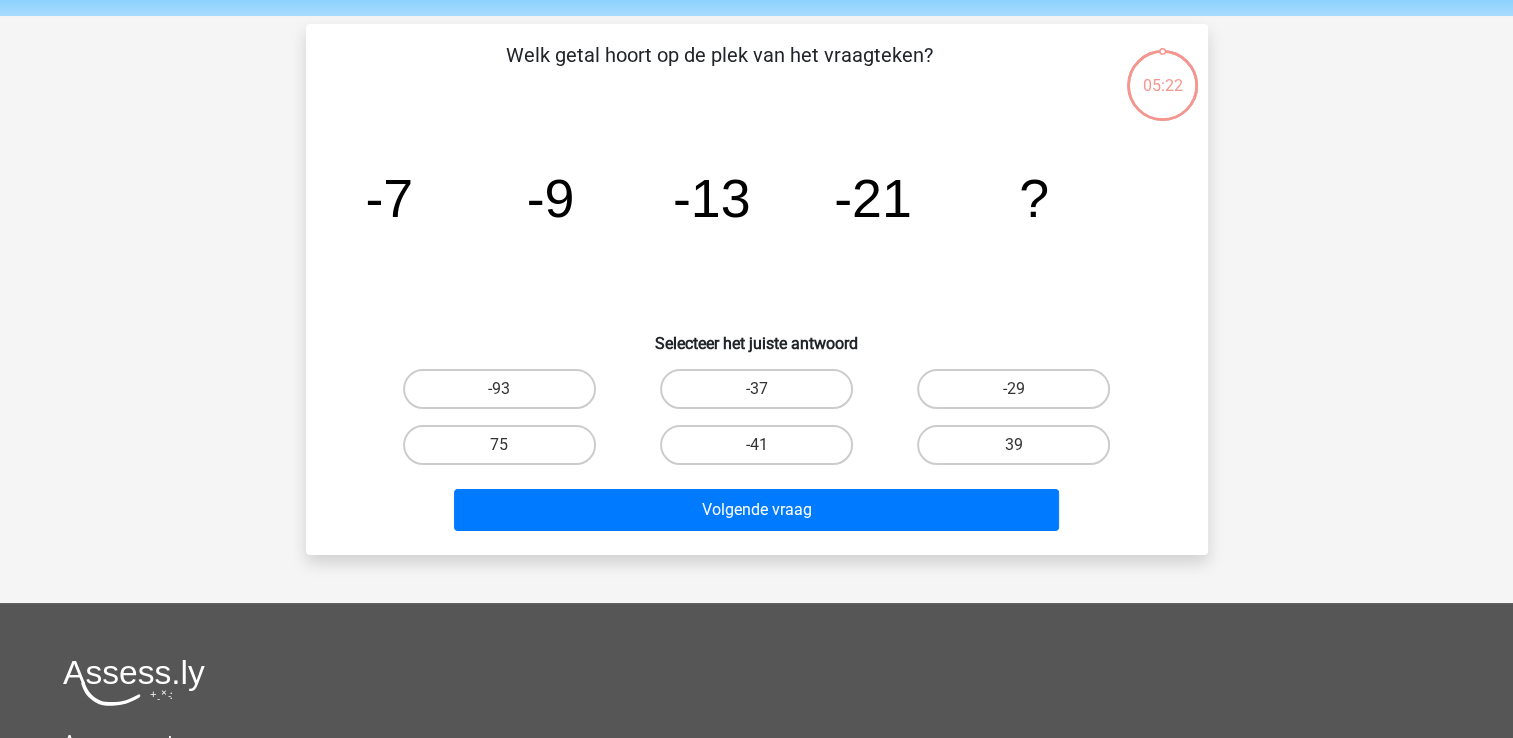scroll, scrollTop: 92, scrollLeft: 0, axis: vertical 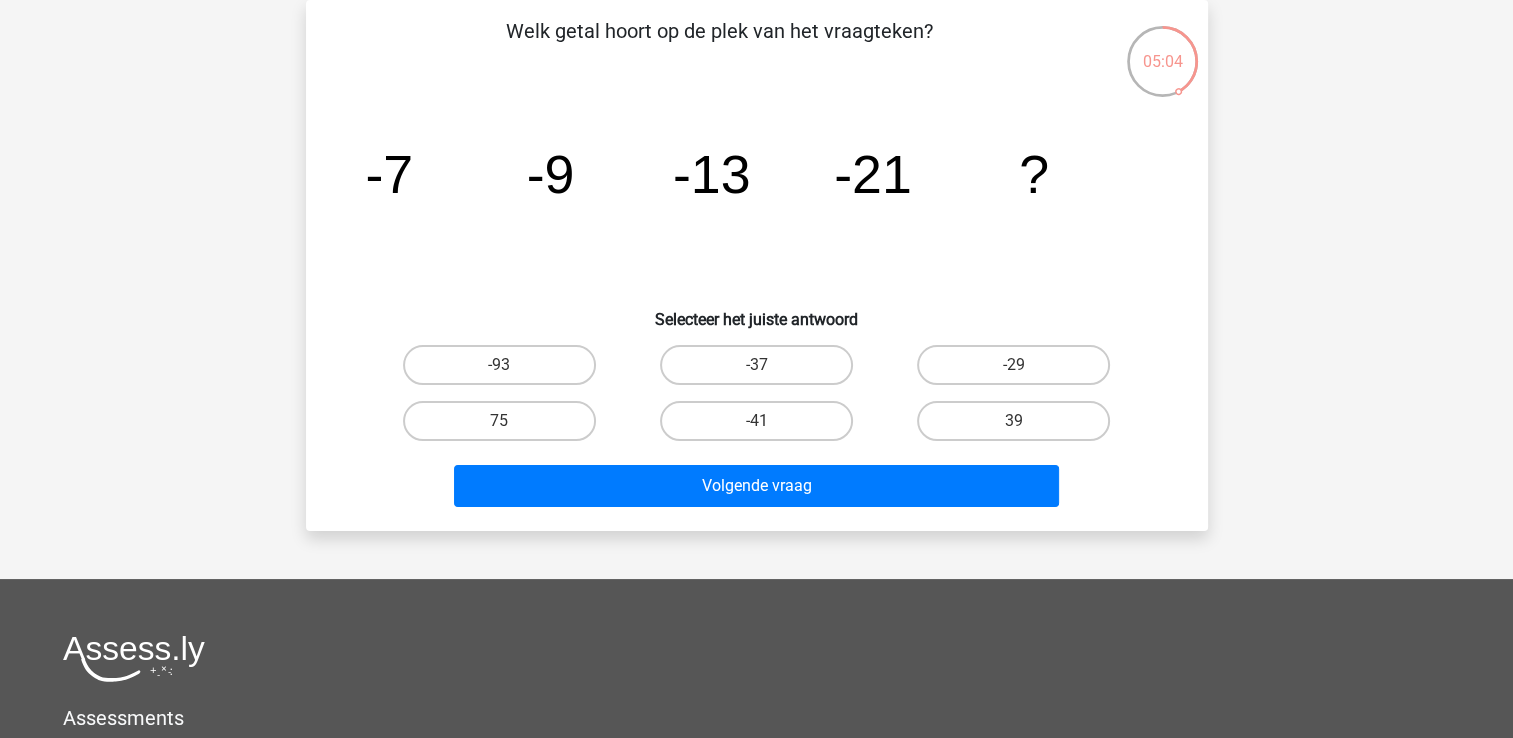 click on "-37" at bounding box center [756, 365] 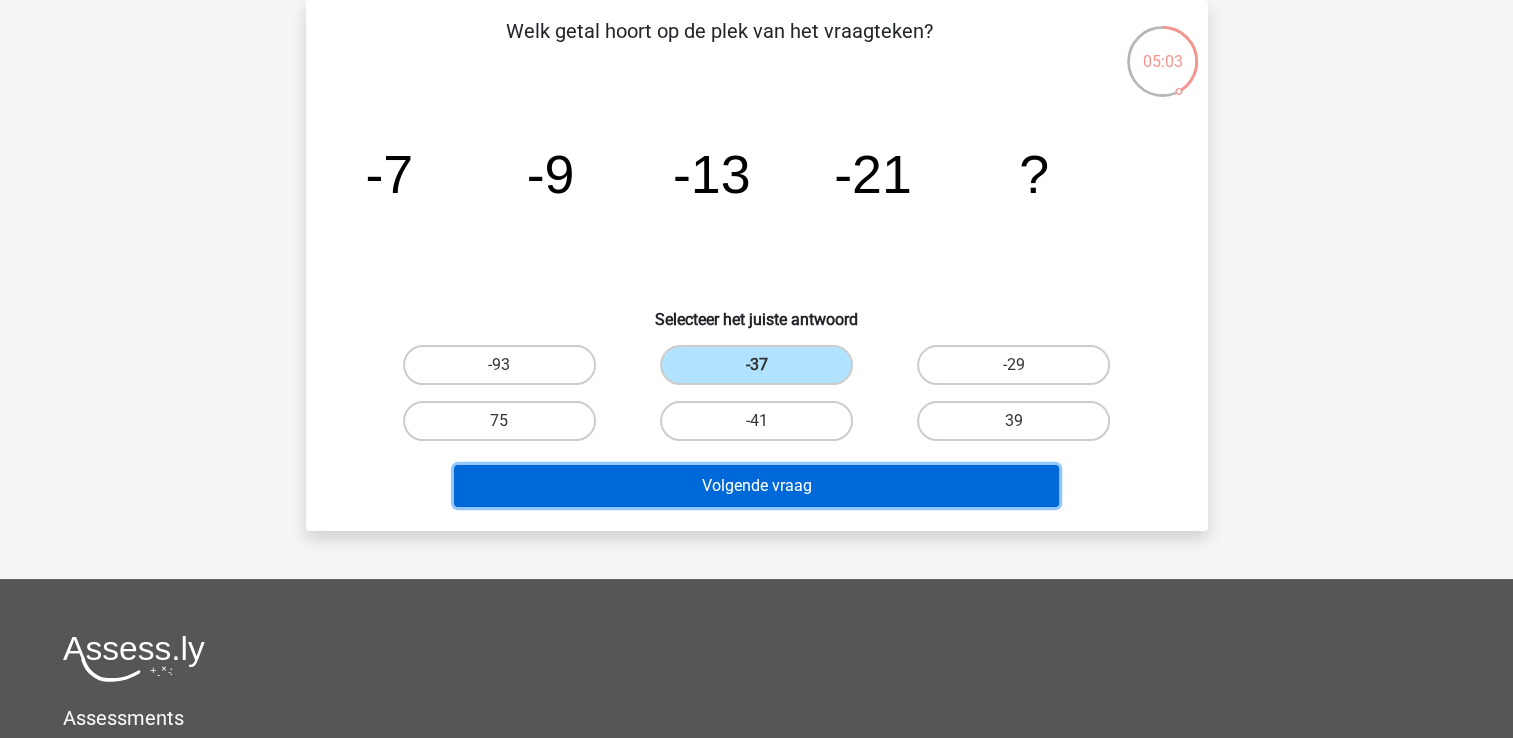 click on "Volgende vraag" at bounding box center [756, 486] 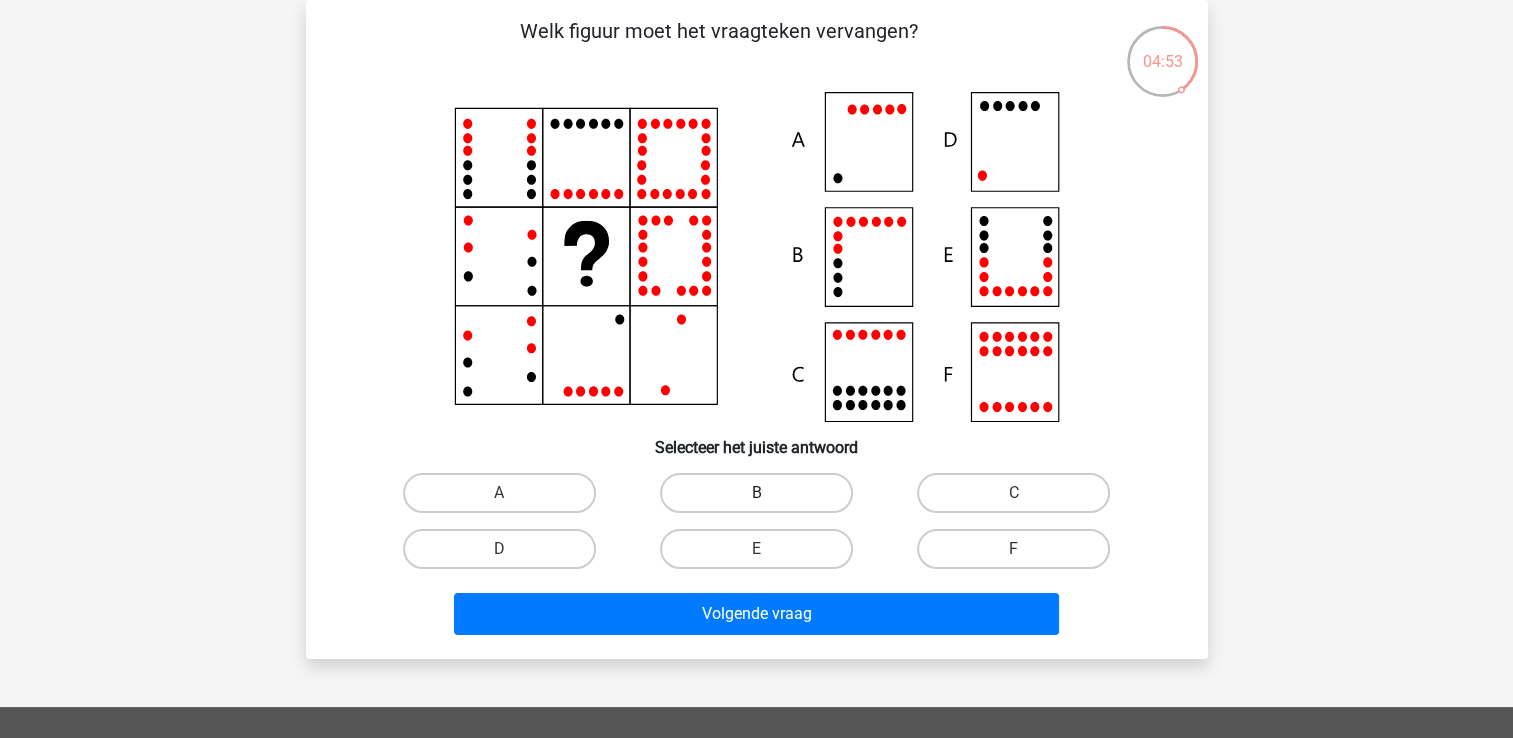 click on "B" at bounding box center [756, 493] 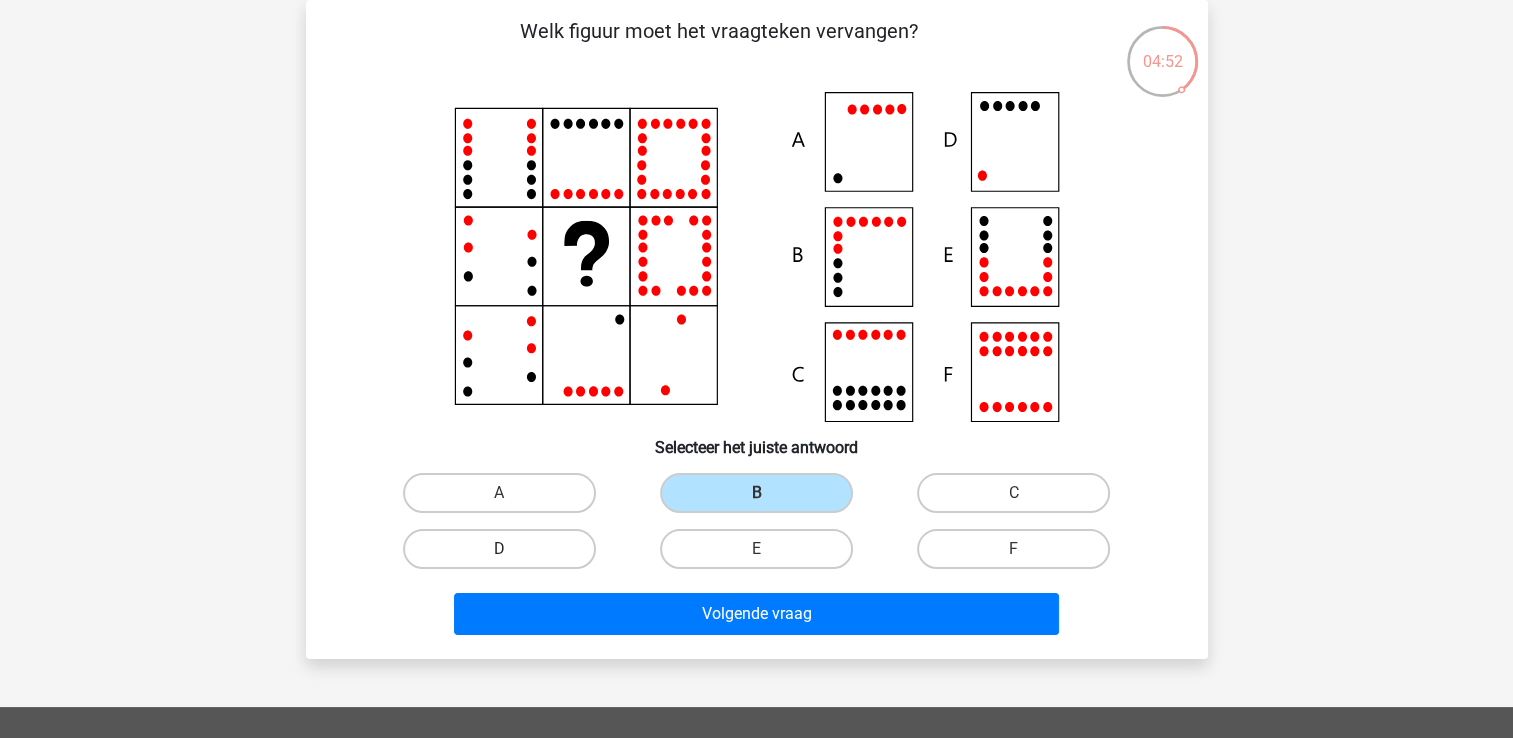 click on "D" at bounding box center (499, 549) 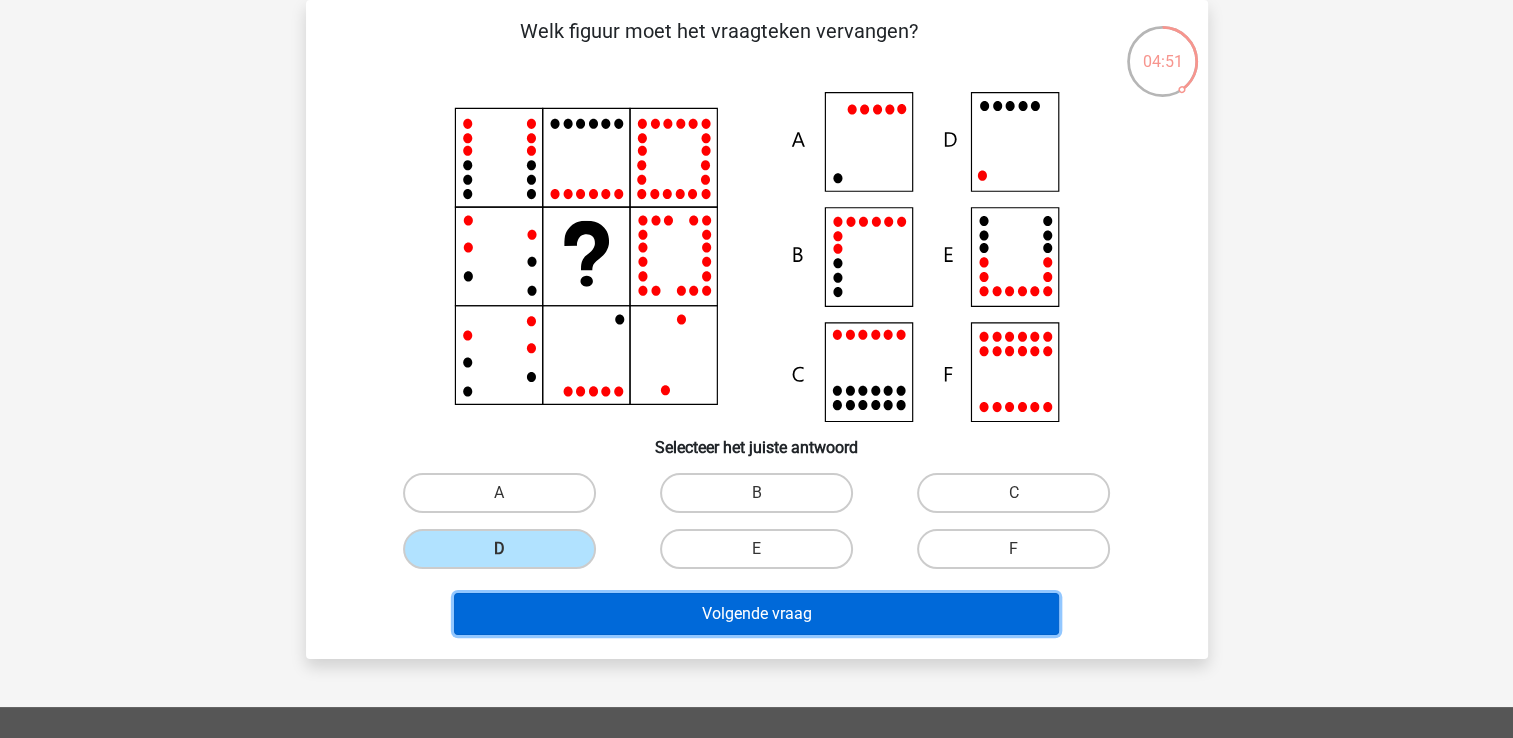 click on "Volgende vraag" at bounding box center [756, 614] 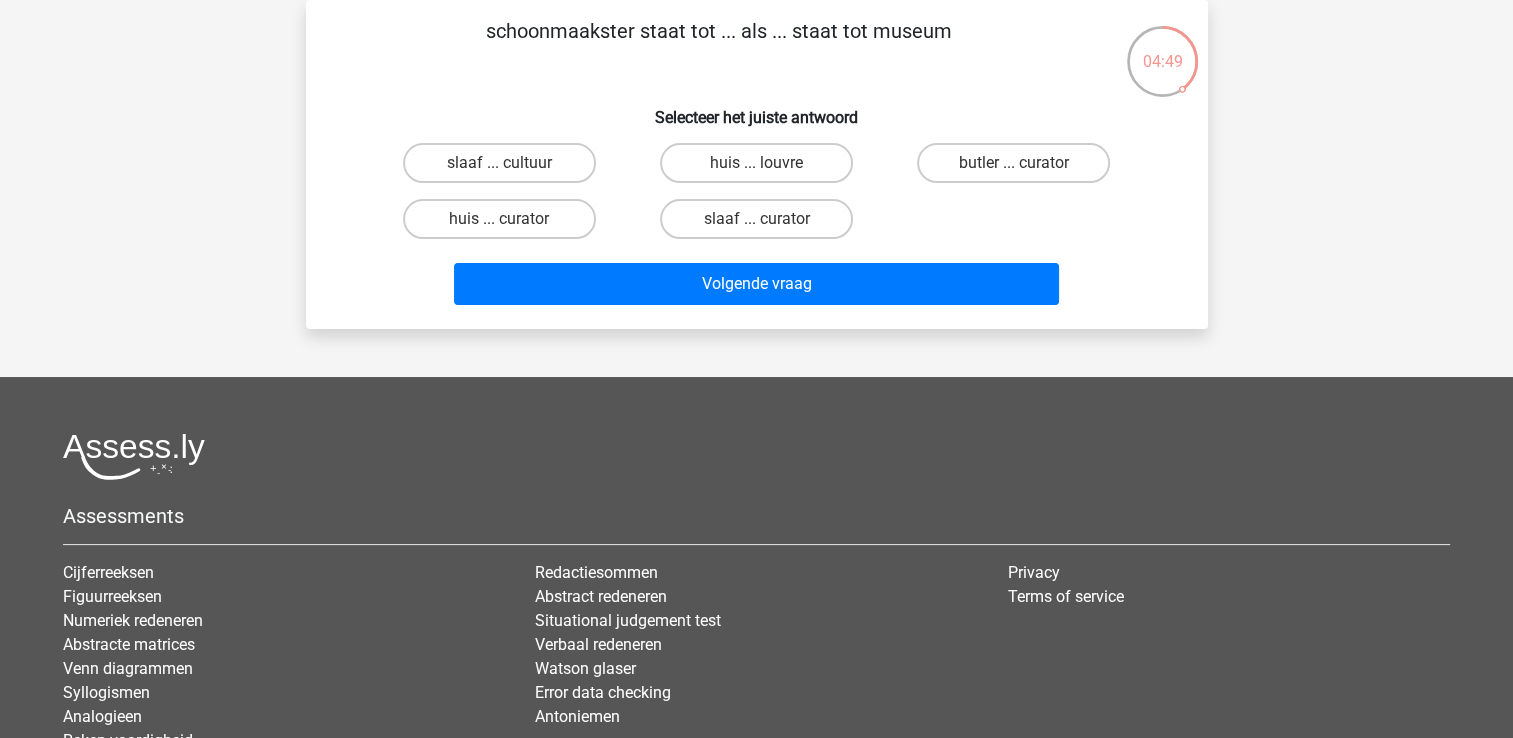 scroll, scrollTop: 0, scrollLeft: 0, axis: both 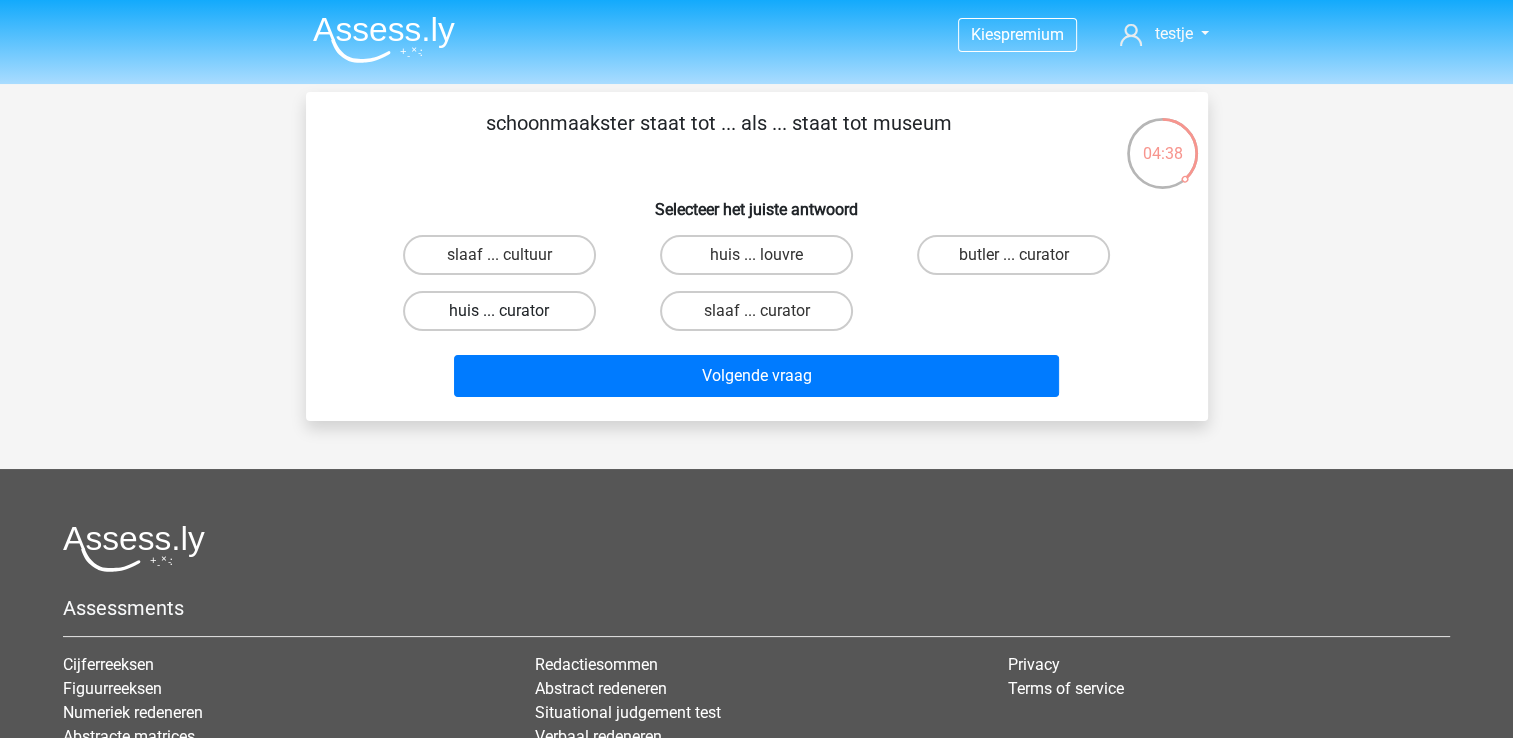 click on "huis ... curator" at bounding box center [499, 311] 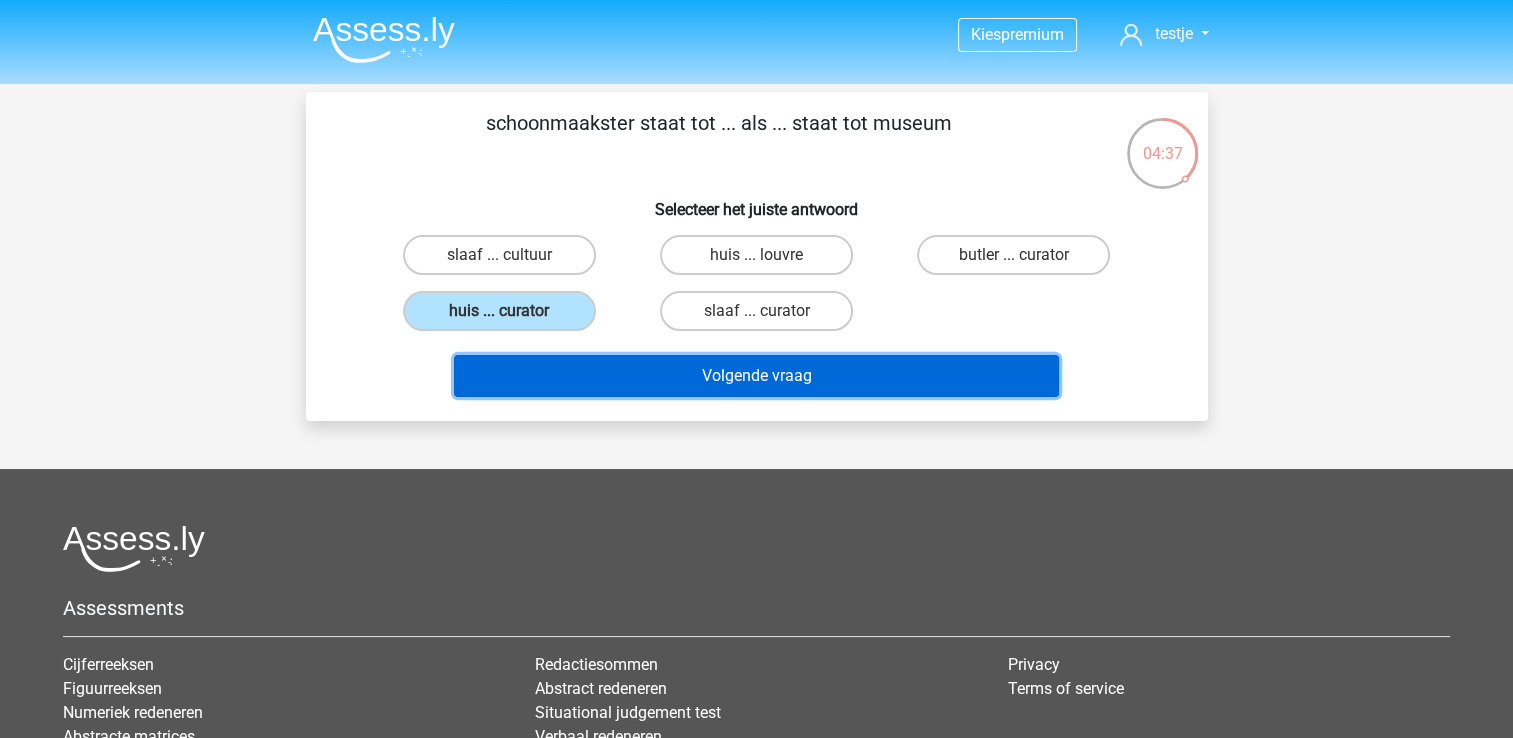 click on "Volgende vraag" at bounding box center [756, 376] 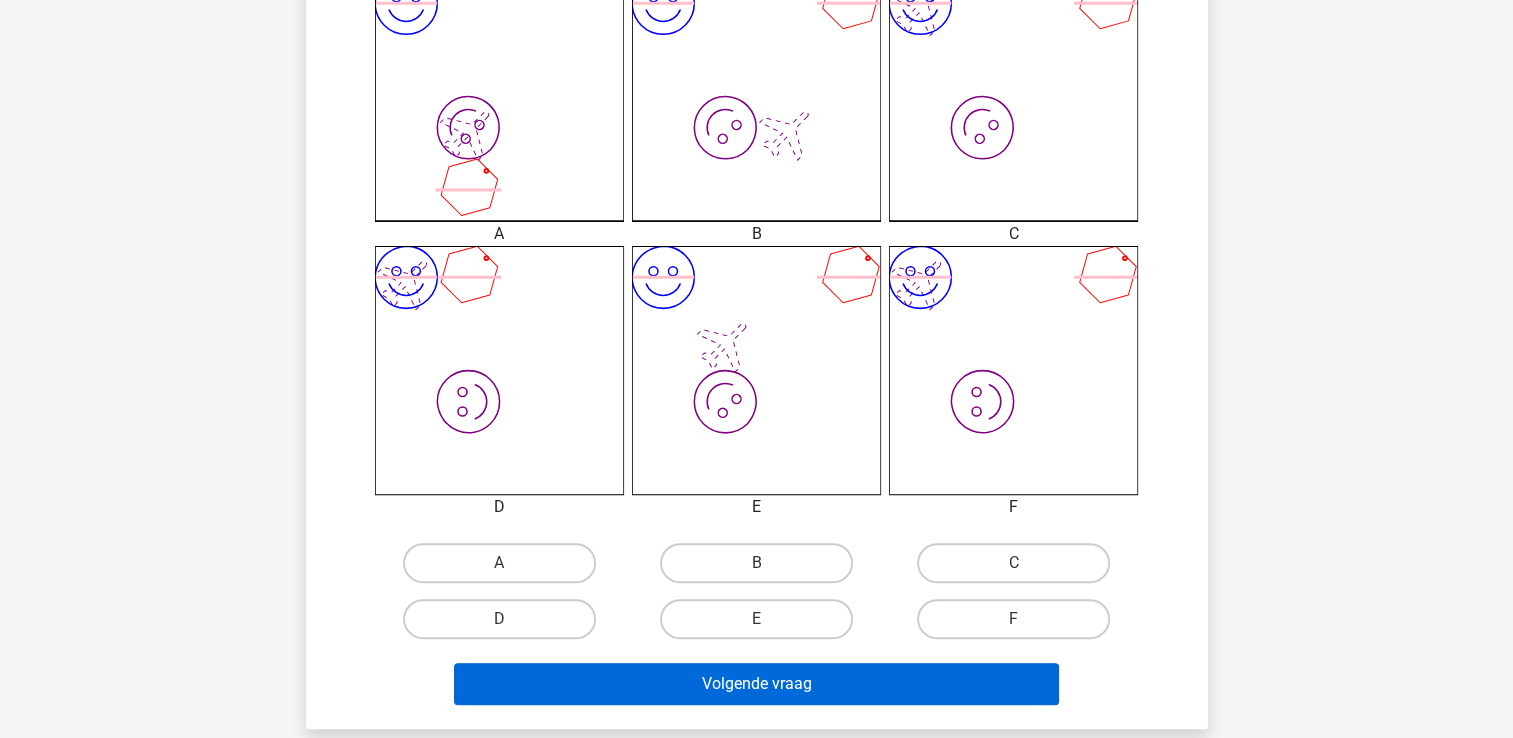 scroll, scrollTop: 692, scrollLeft: 0, axis: vertical 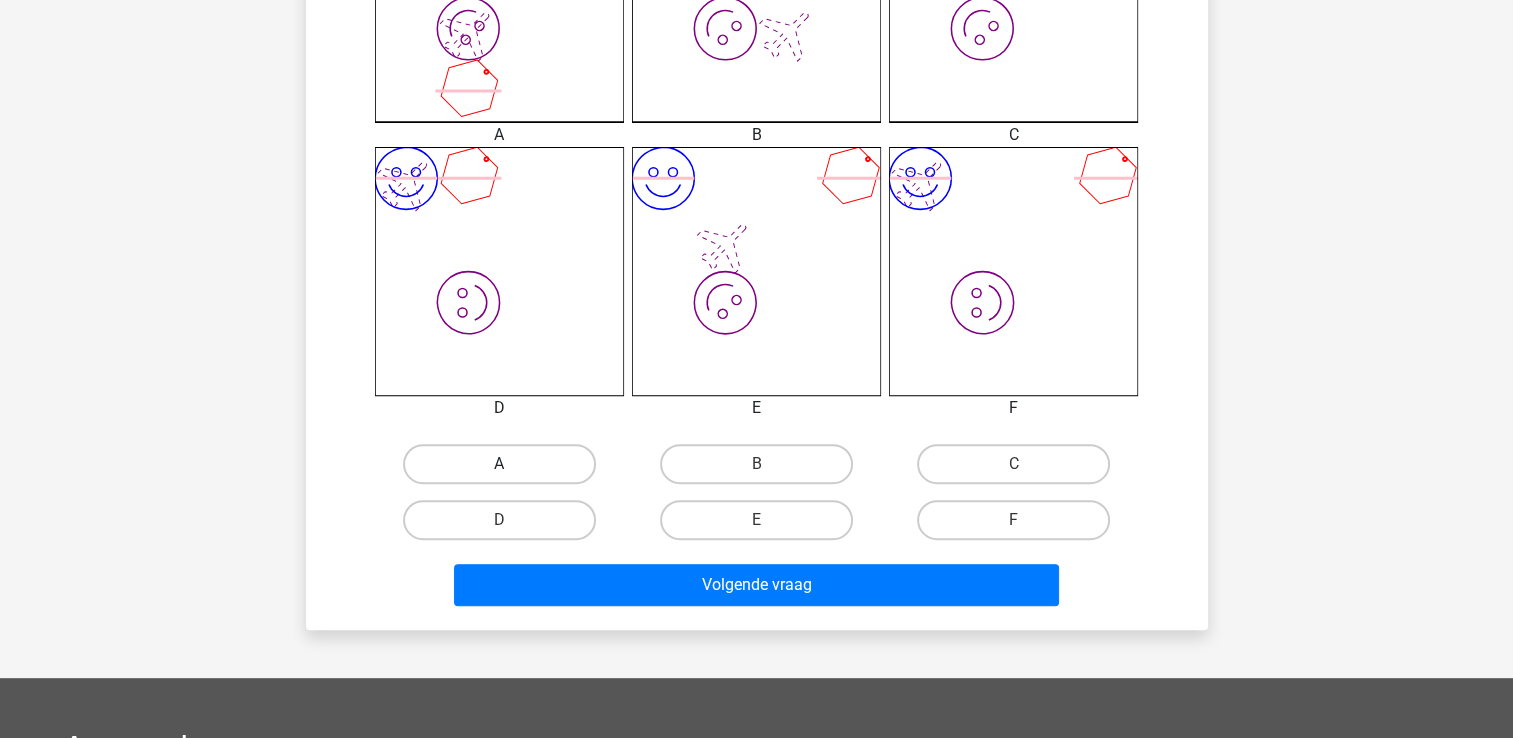 click on "A" at bounding box center (499, 464) 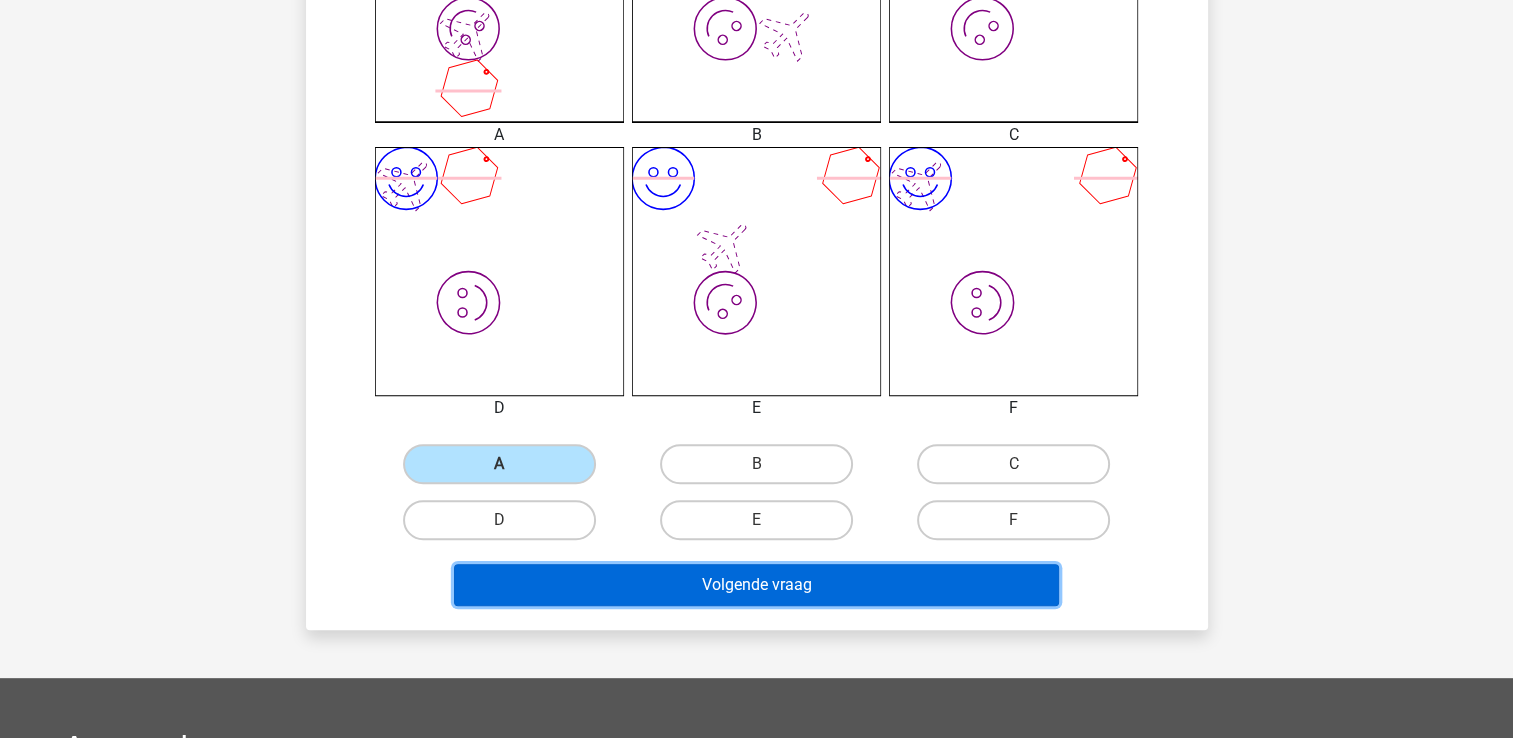 click on "Volgende vraag" at bounding box center (756, 585) 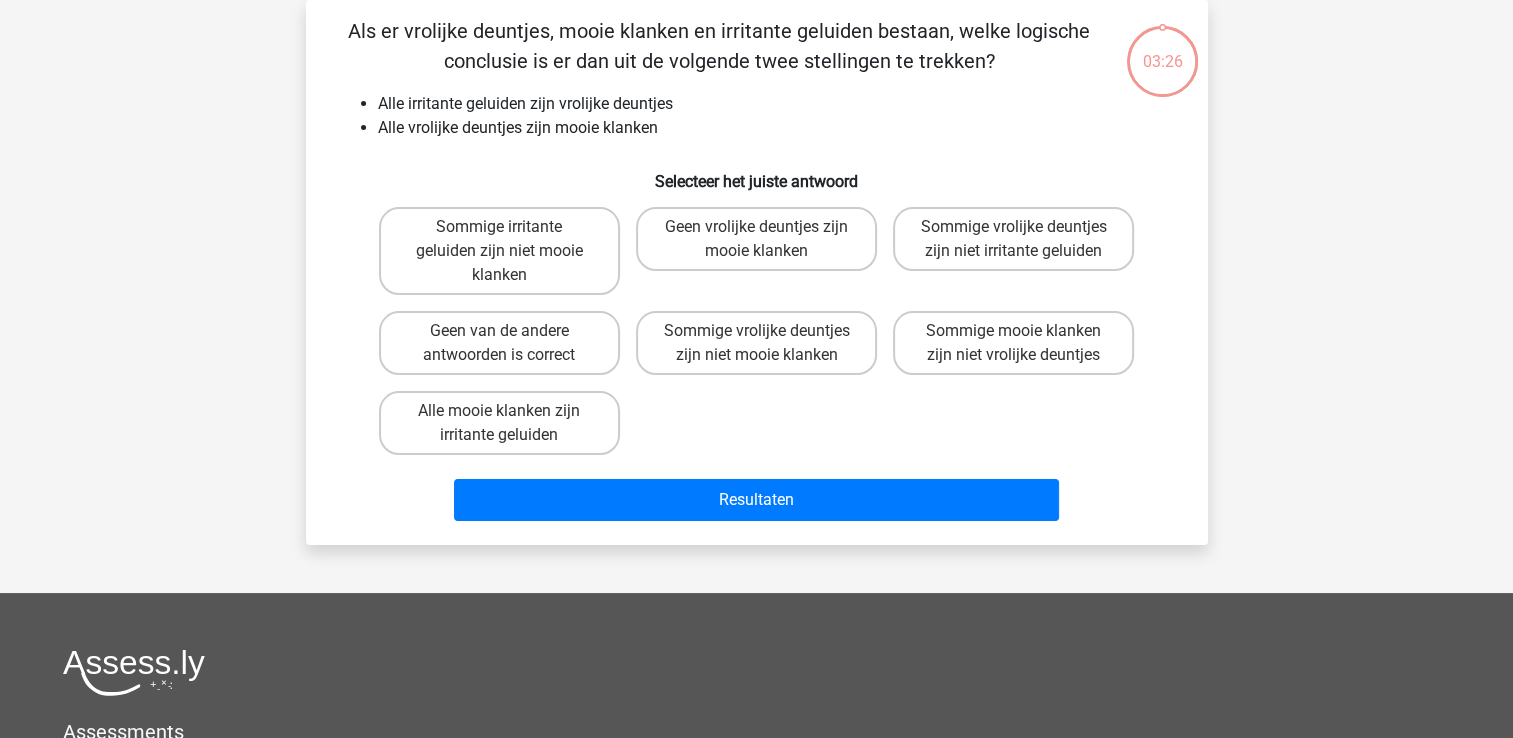 scroll, scrollTop: 92, scrollLeft: 0, axis: vertical 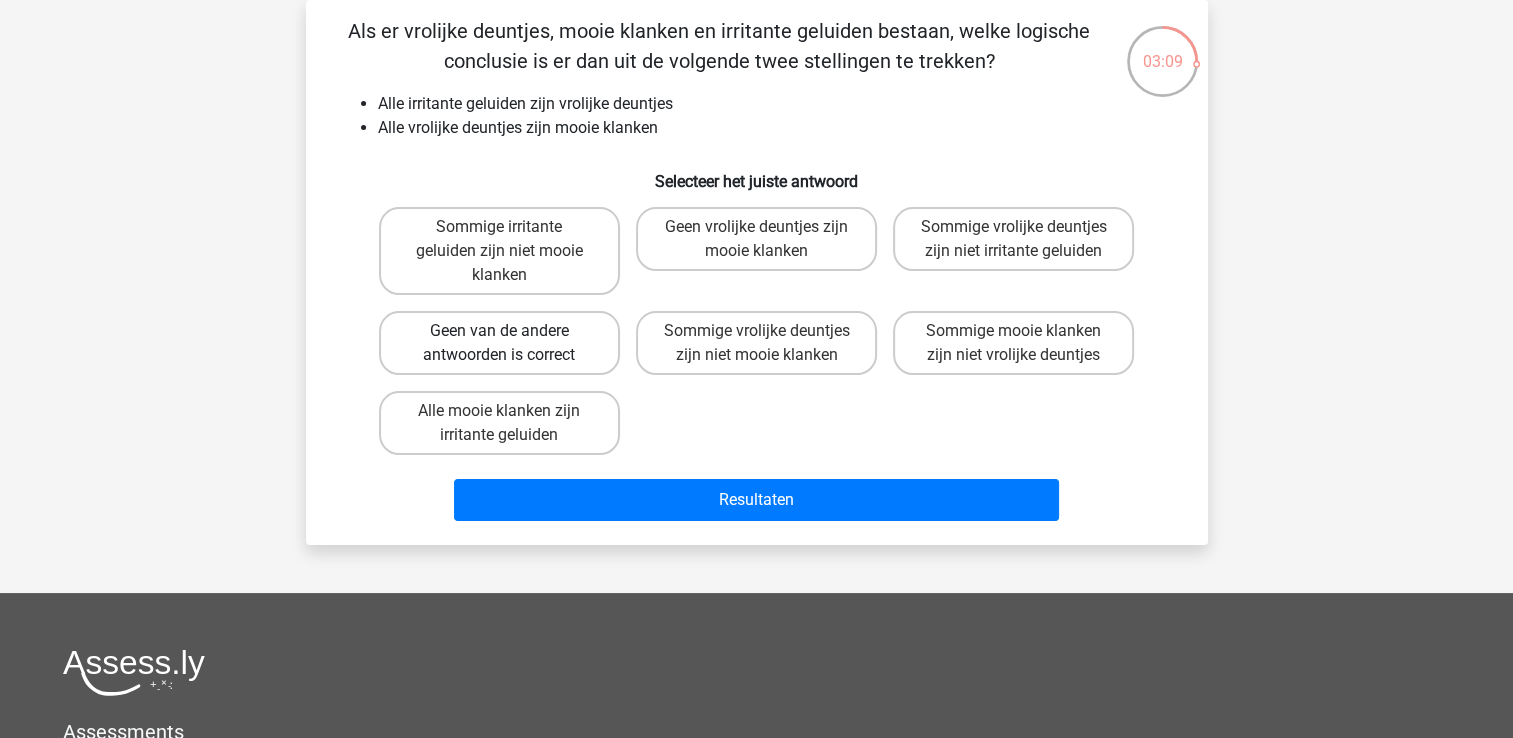 click on "Geen van de andere antwoorden is correct" at bounding box center [499, 343] 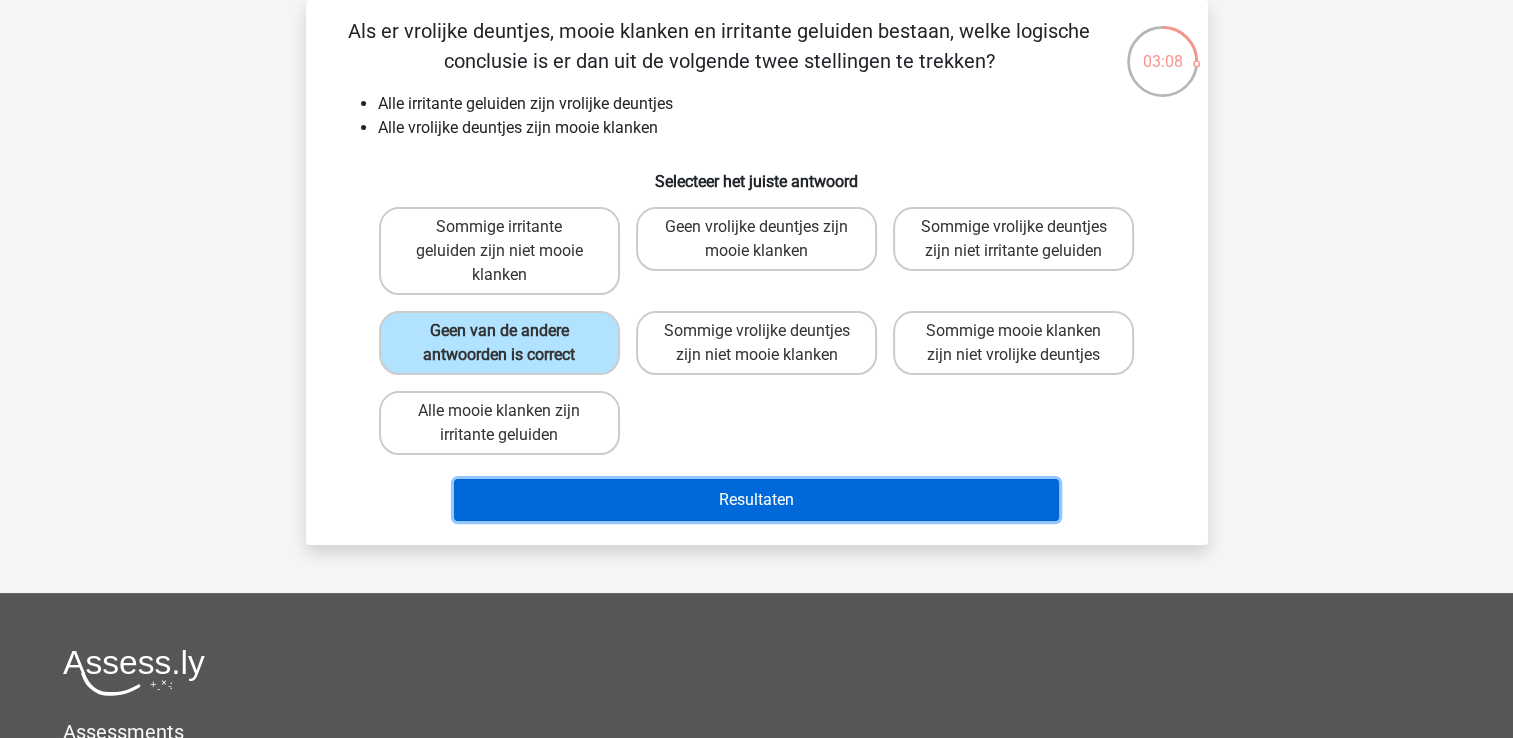 click on "Resultaten" at bounding box center [756, 500] 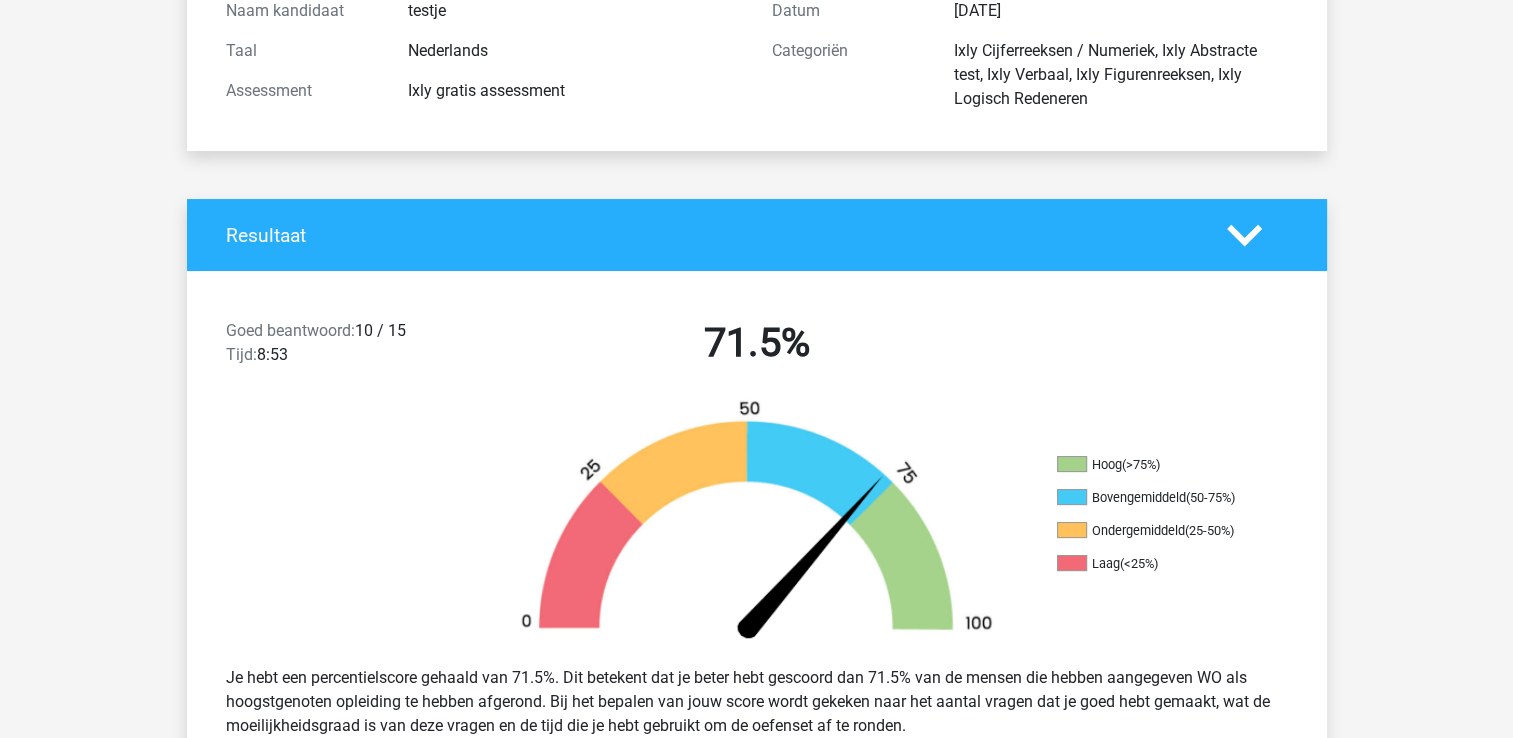 scroll, scrollTop: 0, scrollLeft: 0, axis: both 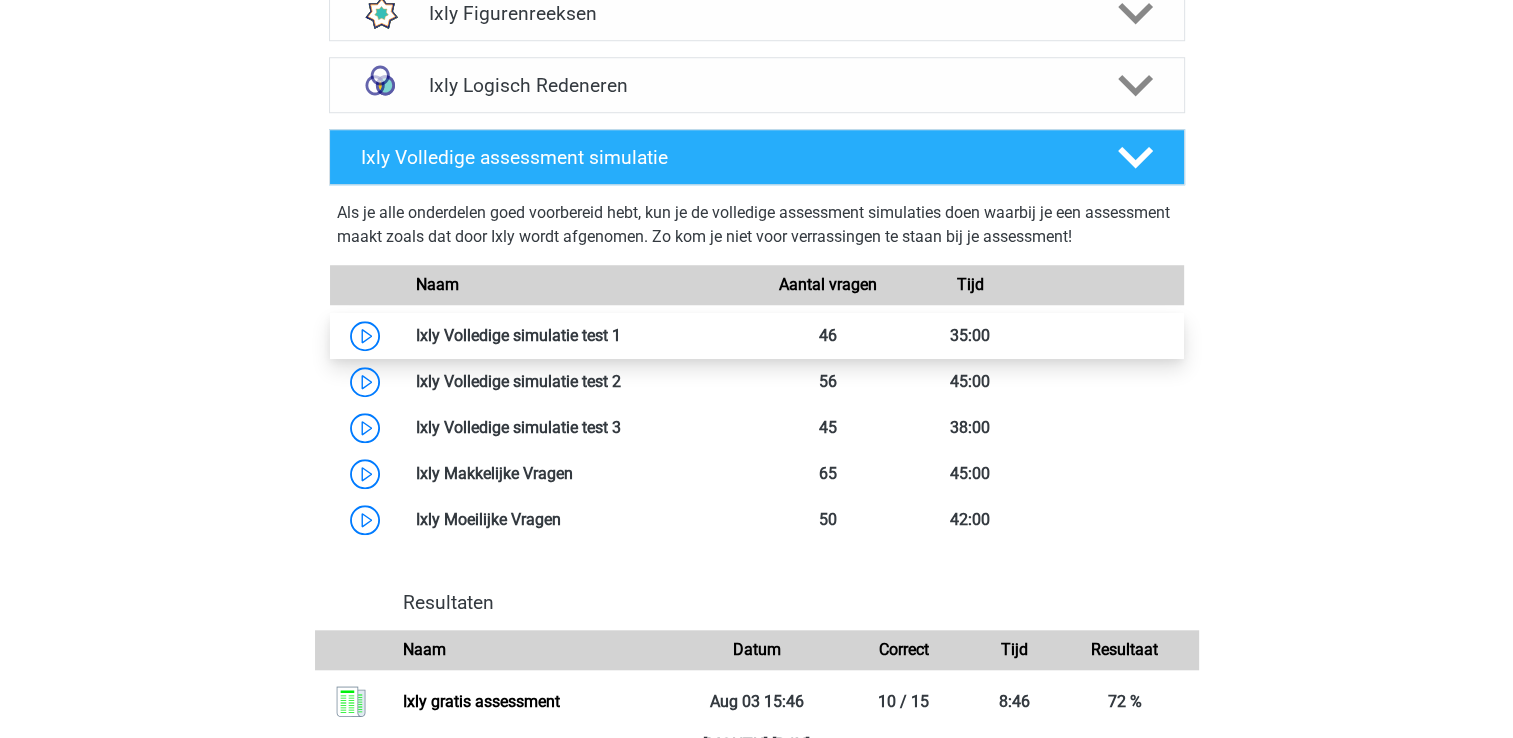 click at bounding box center (621, 335) 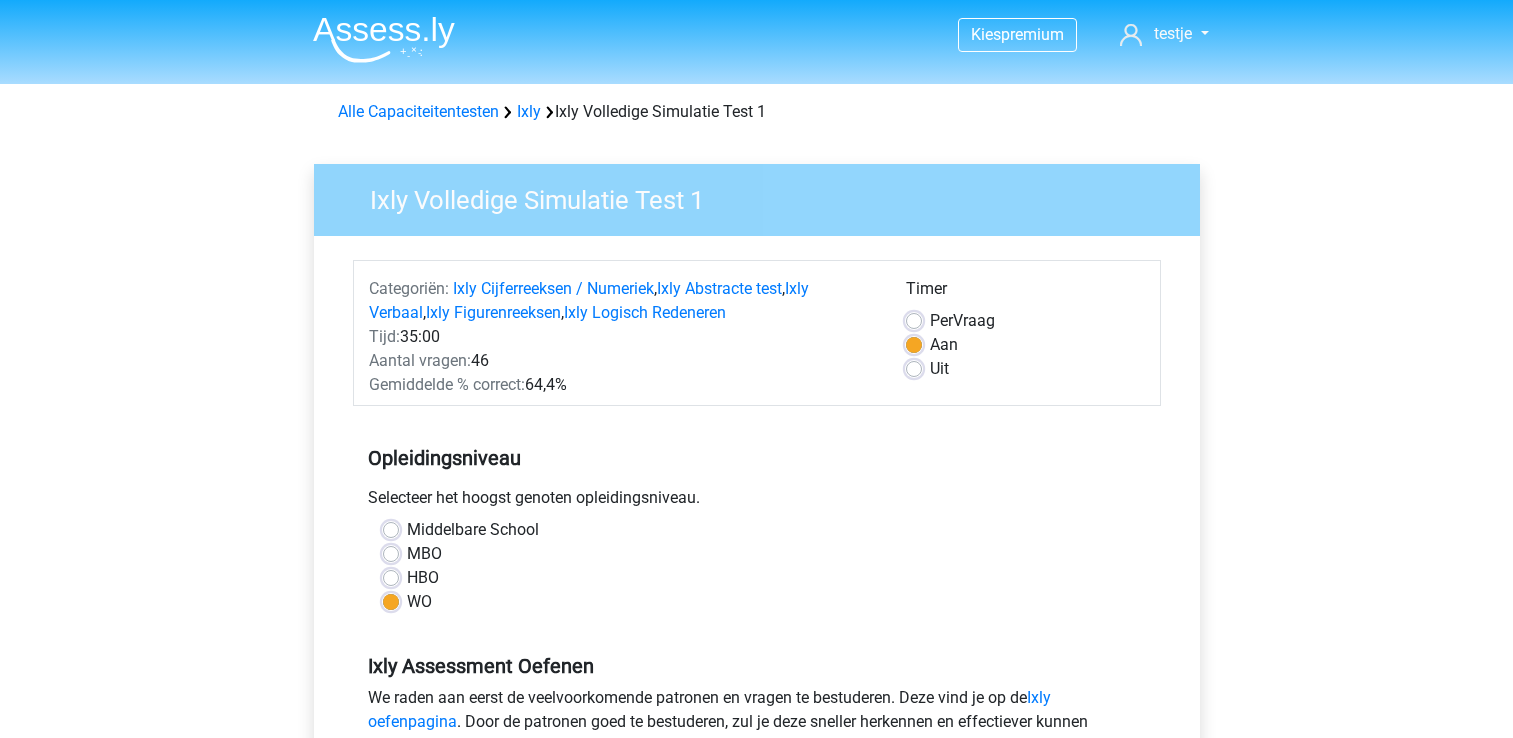 scroll, scrollTop: 0, scrollLeft: 0, axis: both 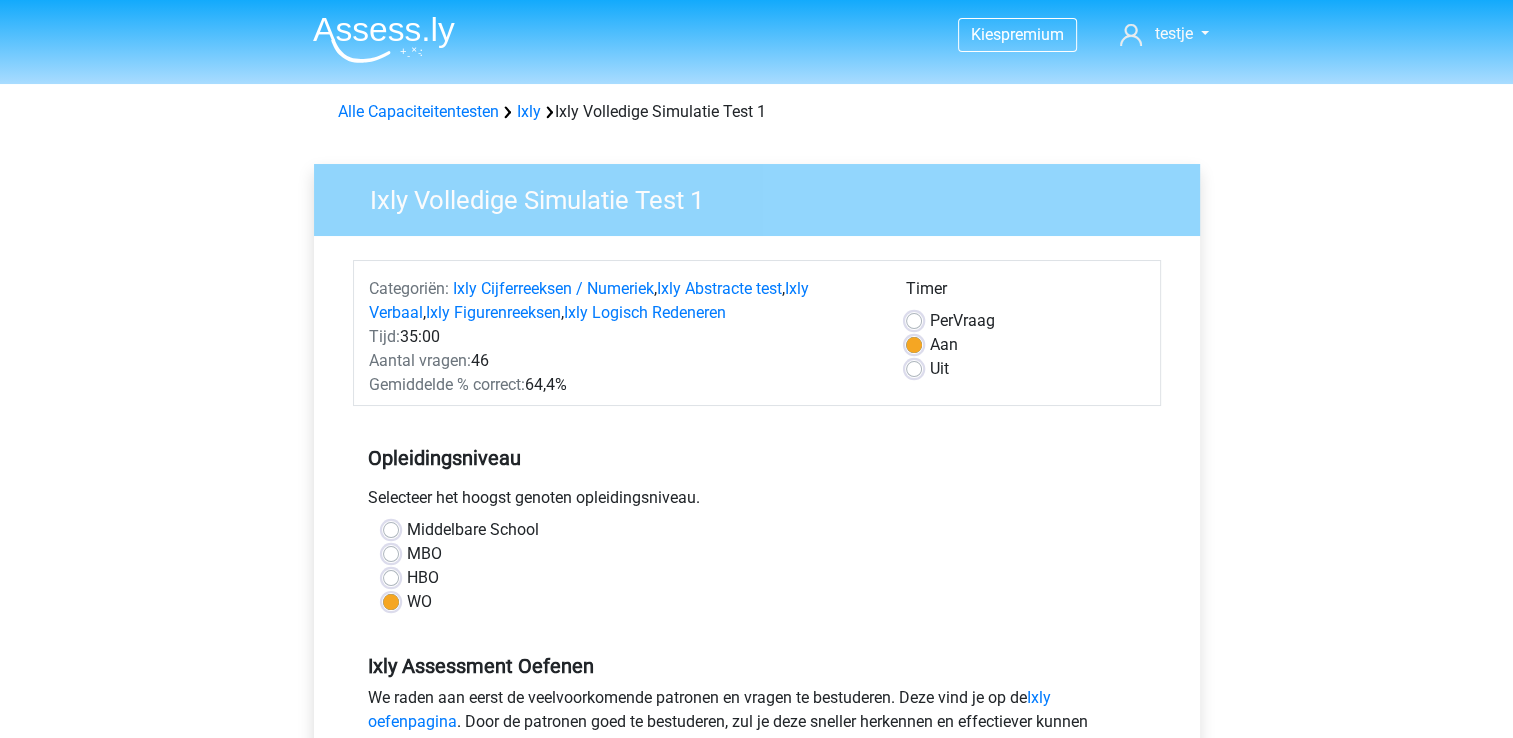 click on "HBO" at bounding box center [423, 578] 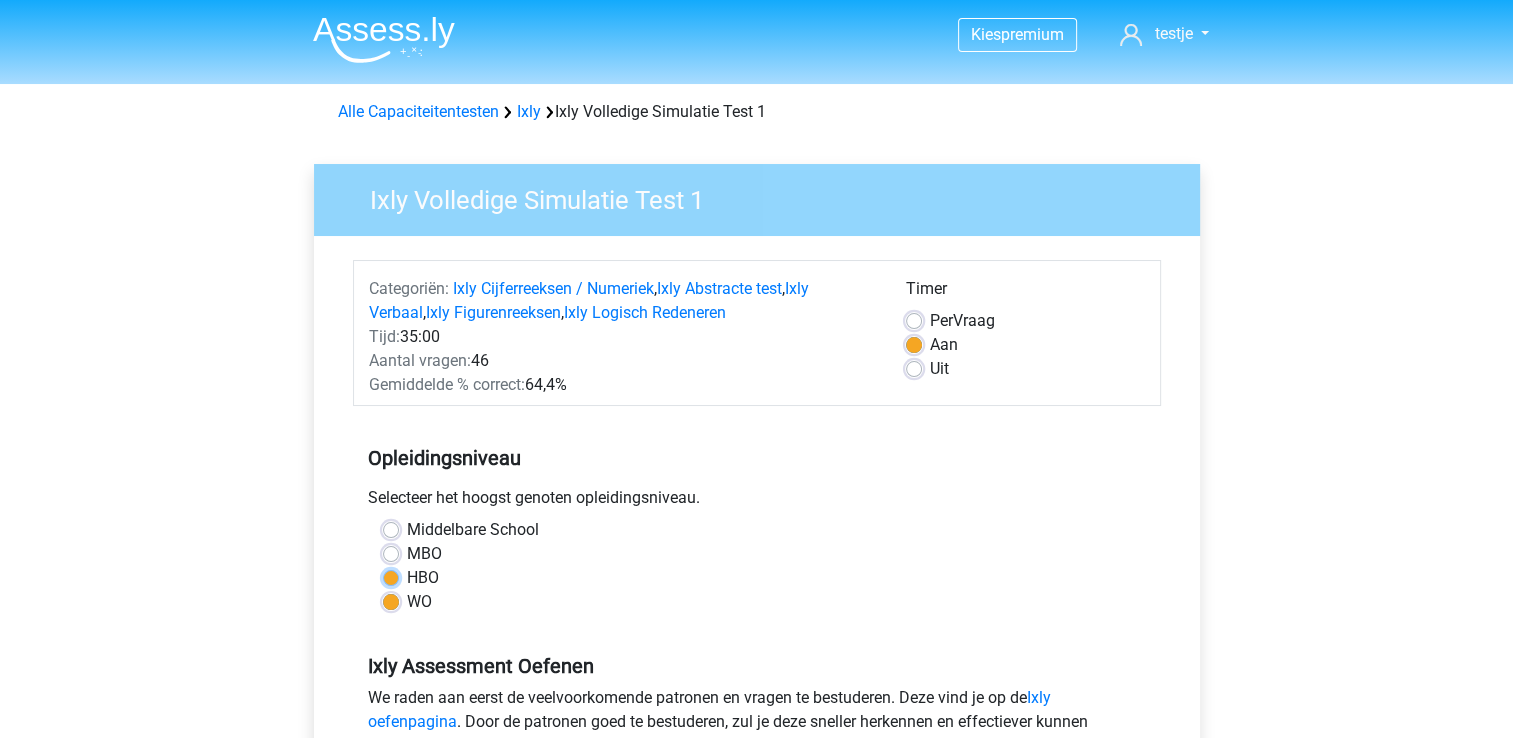 click on "HBO" at bounding box center (391, 576) 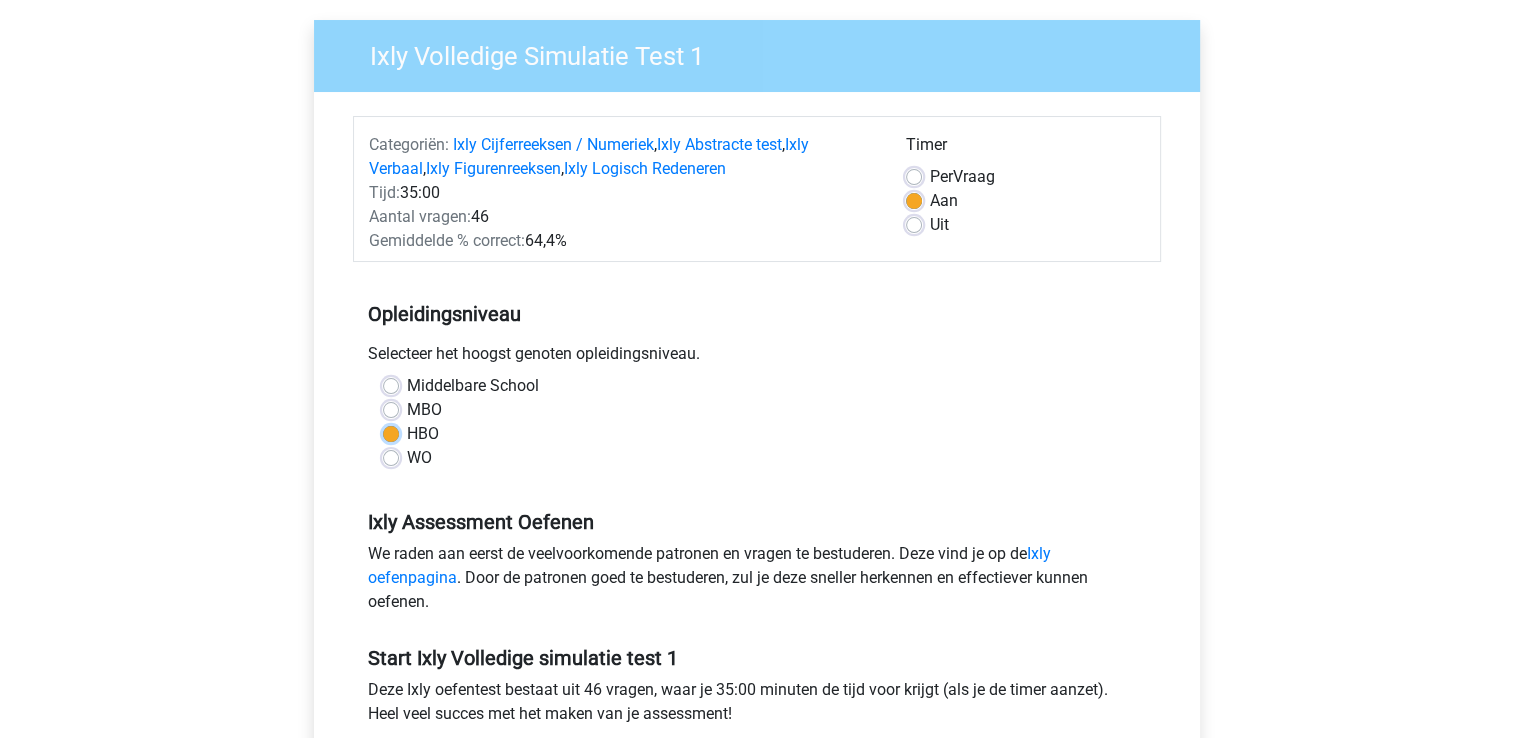 scroll, scrollTop: 100, scrollLeft: 0, axis: vertical 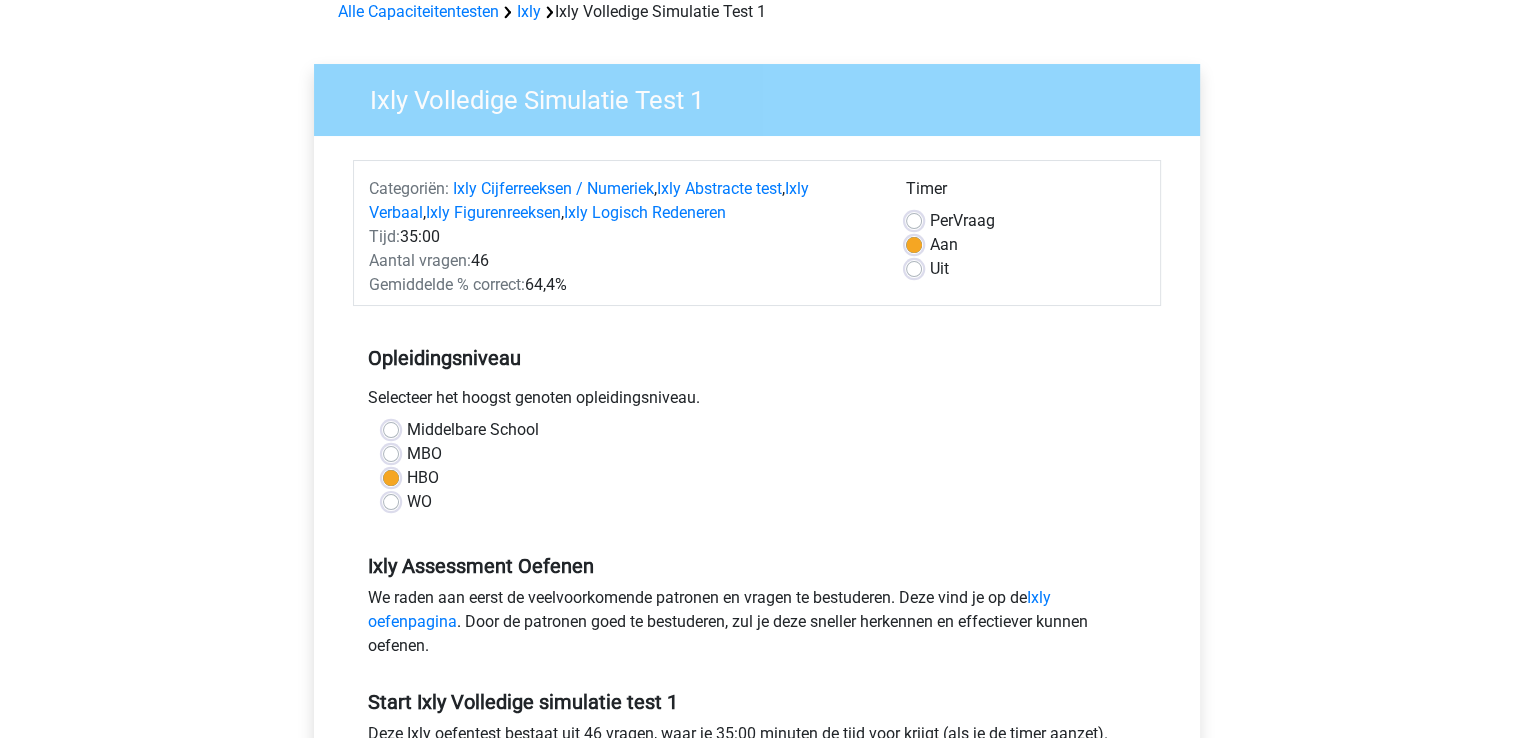 click on "WO" at bounding box center (419, 502) 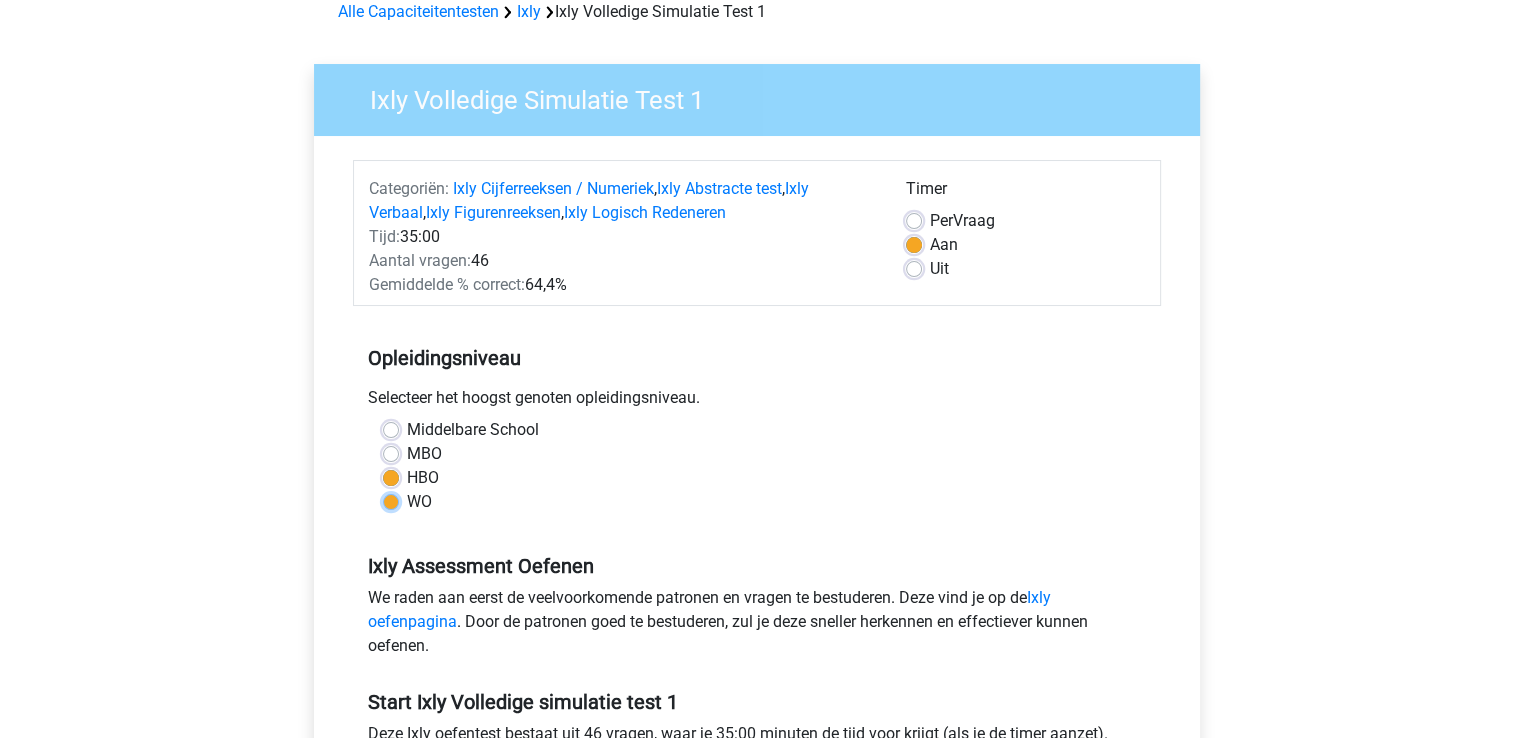 click on "WO" at bounding box center [391, 500] 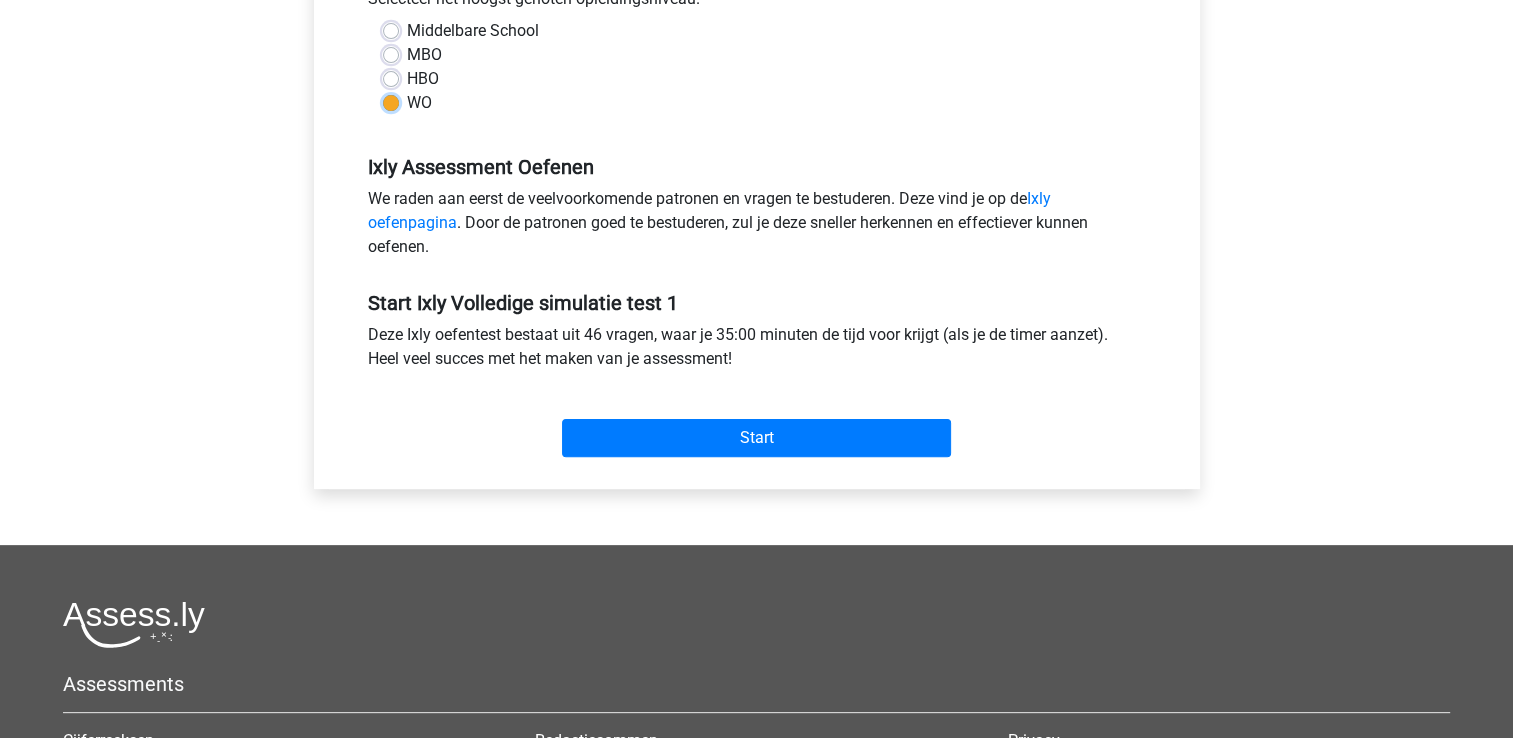 scroll, scrollTop: 500, scrollLeft: 0, axis: vertical 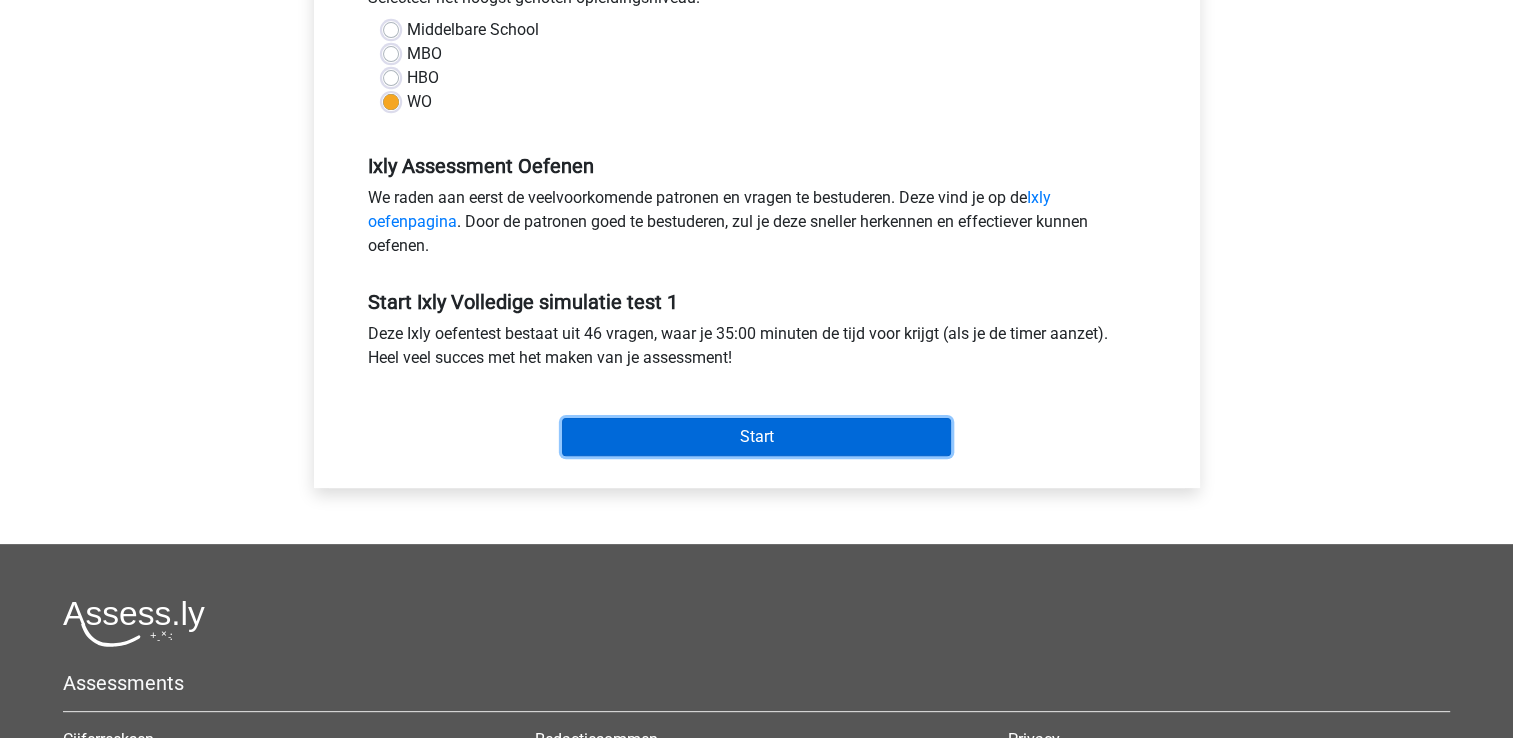 click on "Start" at bounding box center [756, 437] 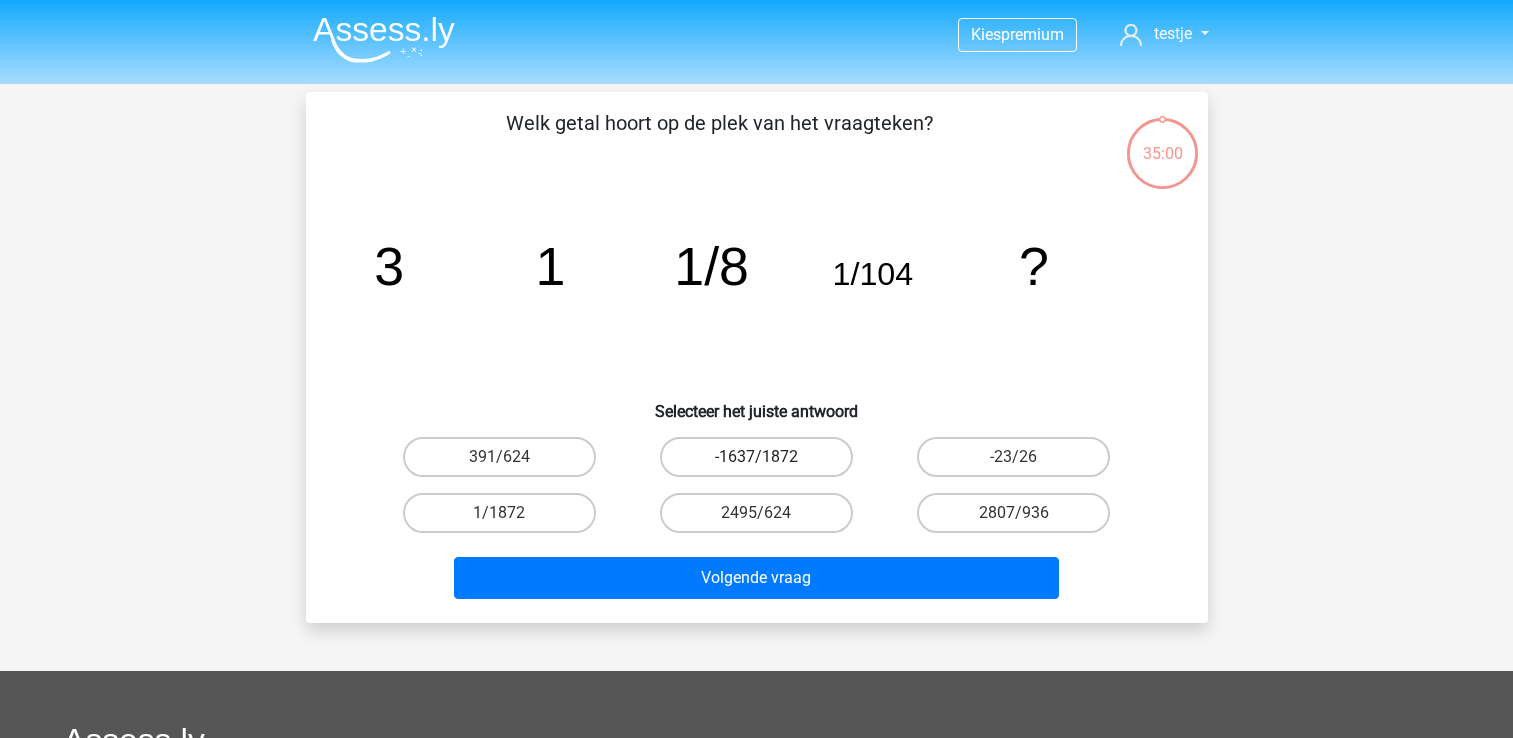 scroll, scrollTop: 0, scrollLeft: 0, axis: both 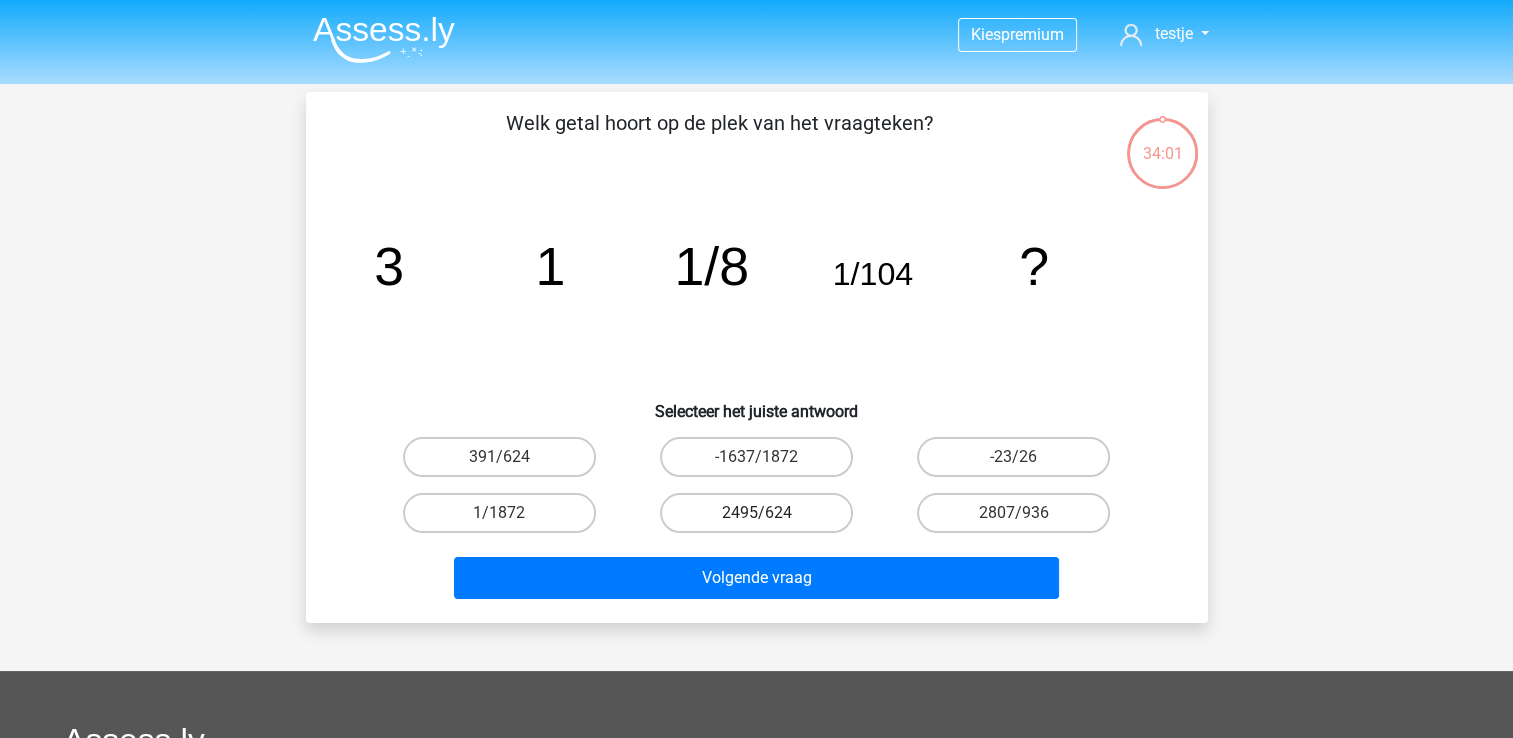 click on "2495/624" at bounding box center (756, 513) 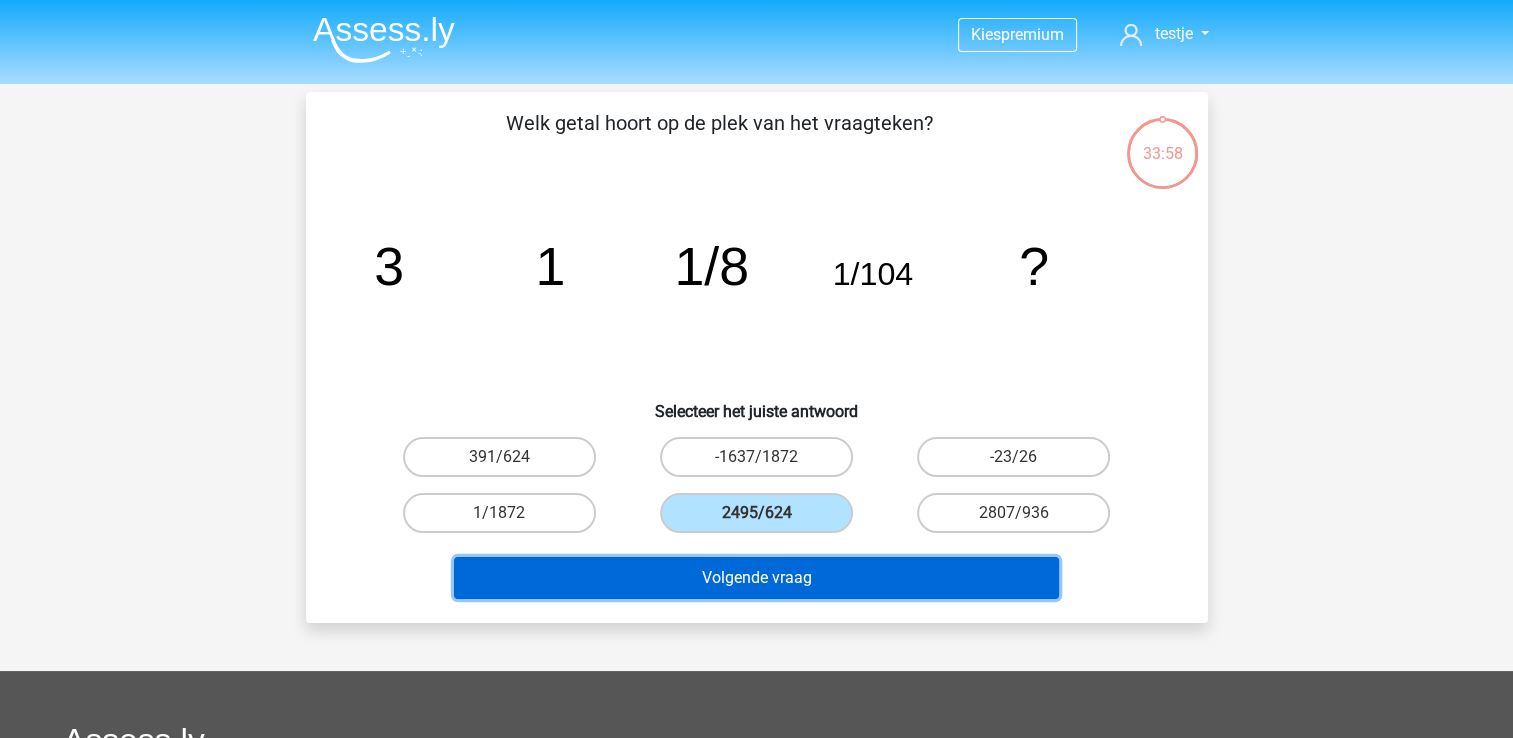 click on "Volgende vraag" at bounding box center (756, 578) 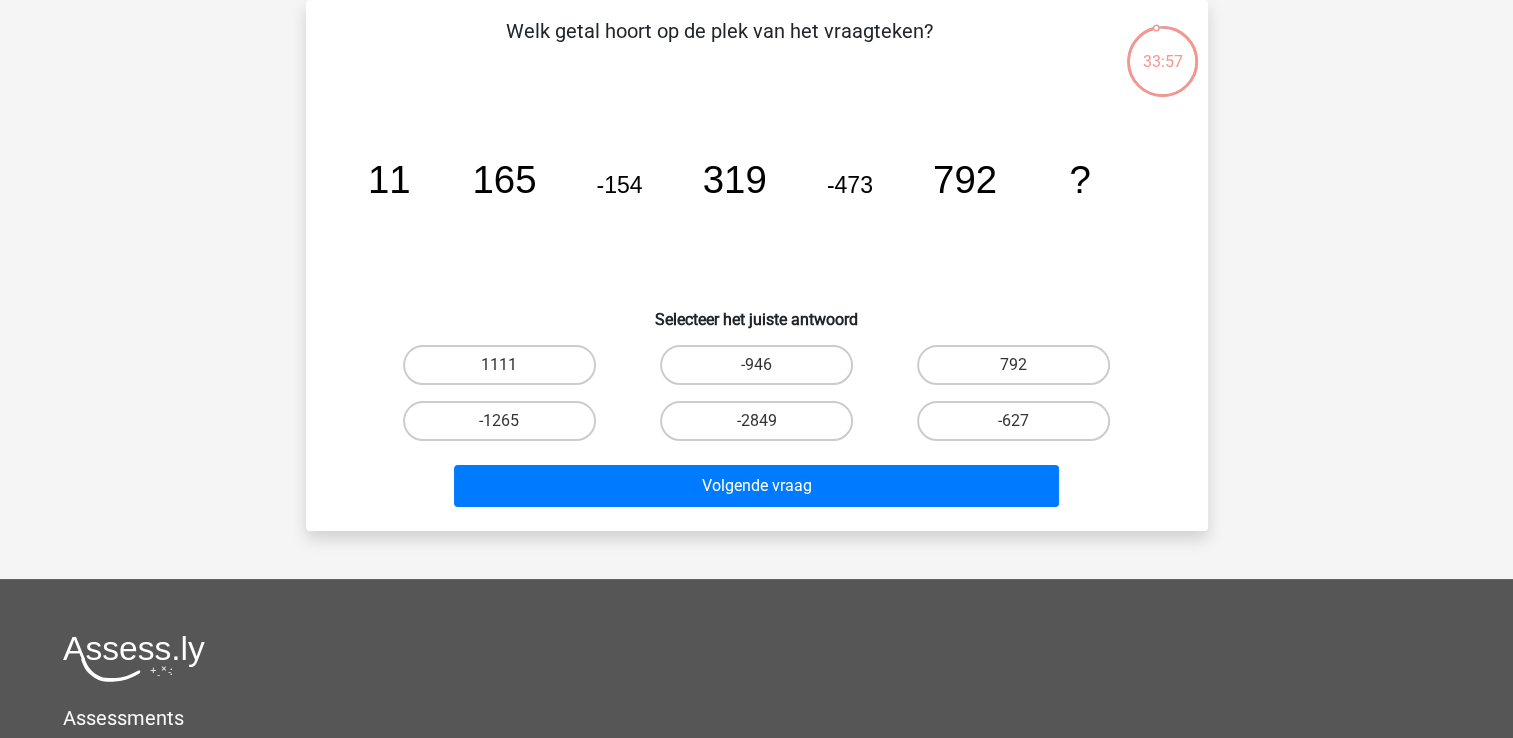scroll, scrollTop: 0, scrollLeft: 0, axis: both 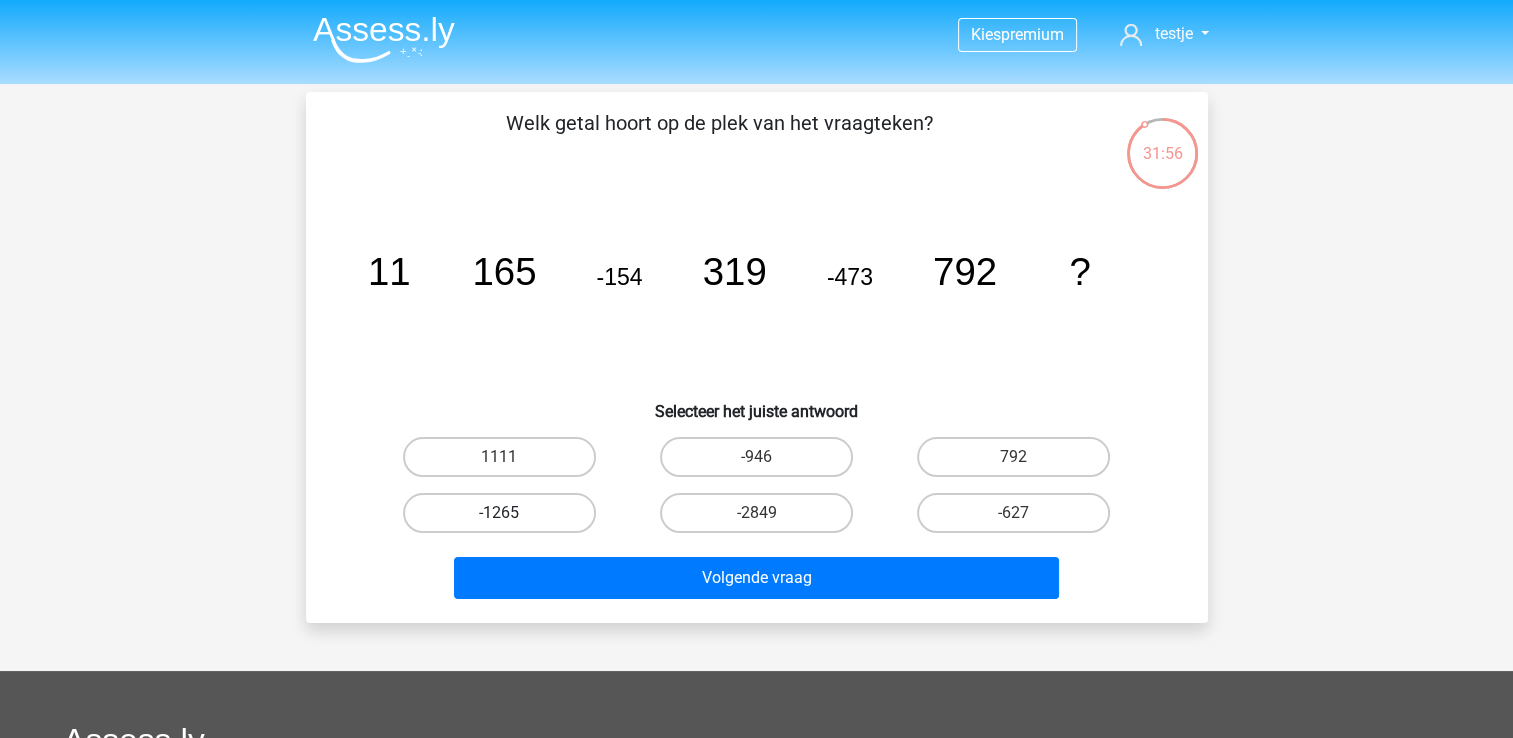 click on "-1265" at bounding box center [499, 513] 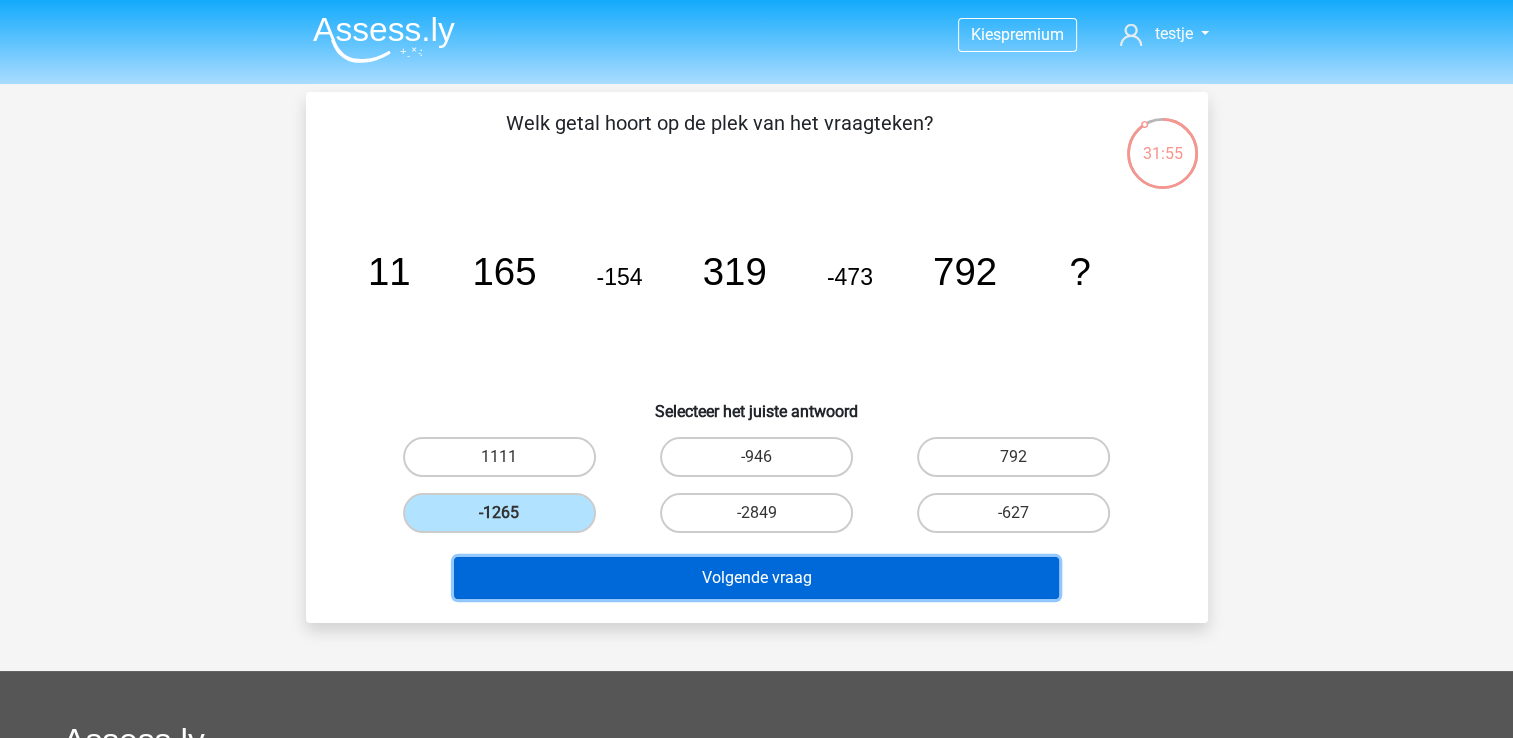 click on "Volgende vraag" at bounding box center [756, 578] 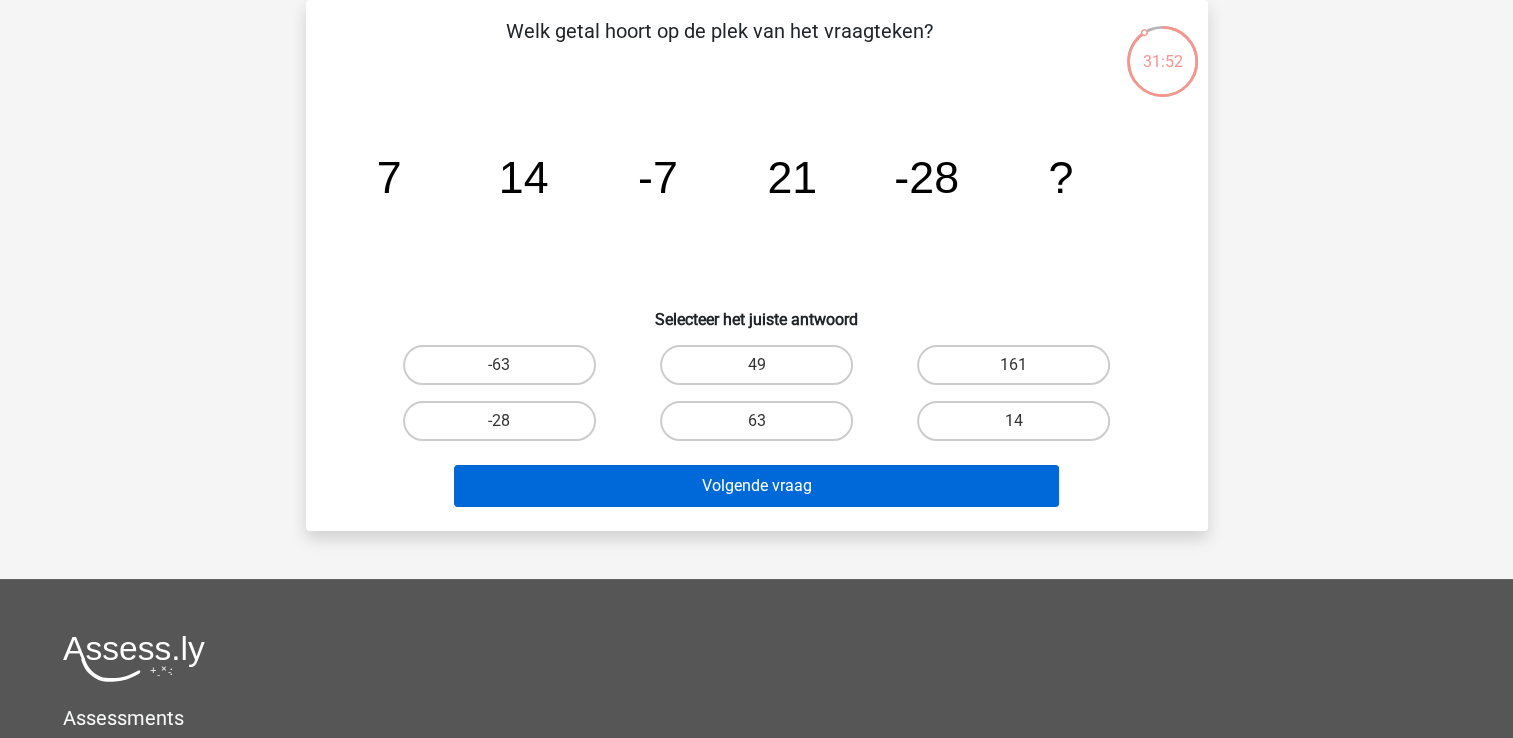 scroll, scrollTop: 0, scrollLeft: 0, axis: both 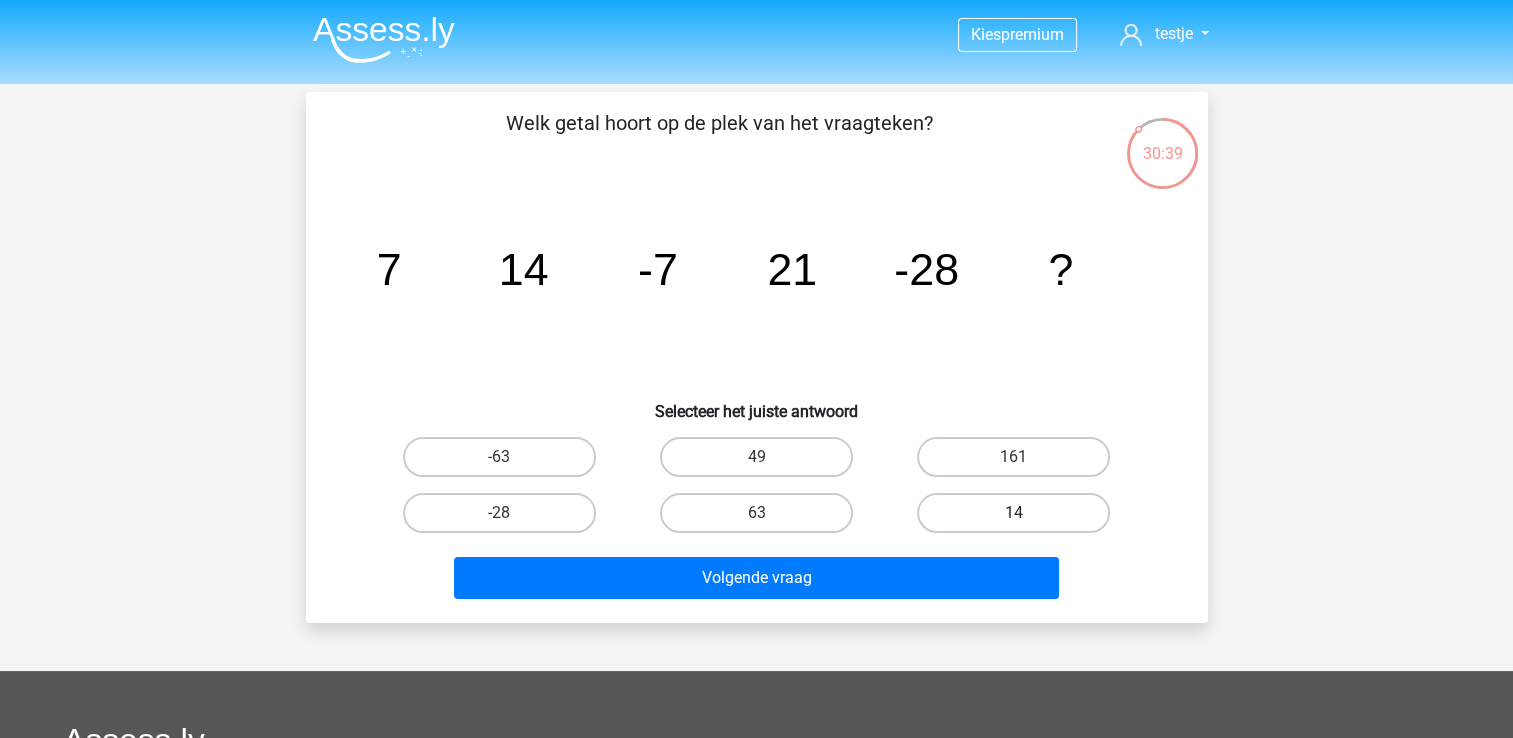 click on "14" at bounding box center (1013, 513) 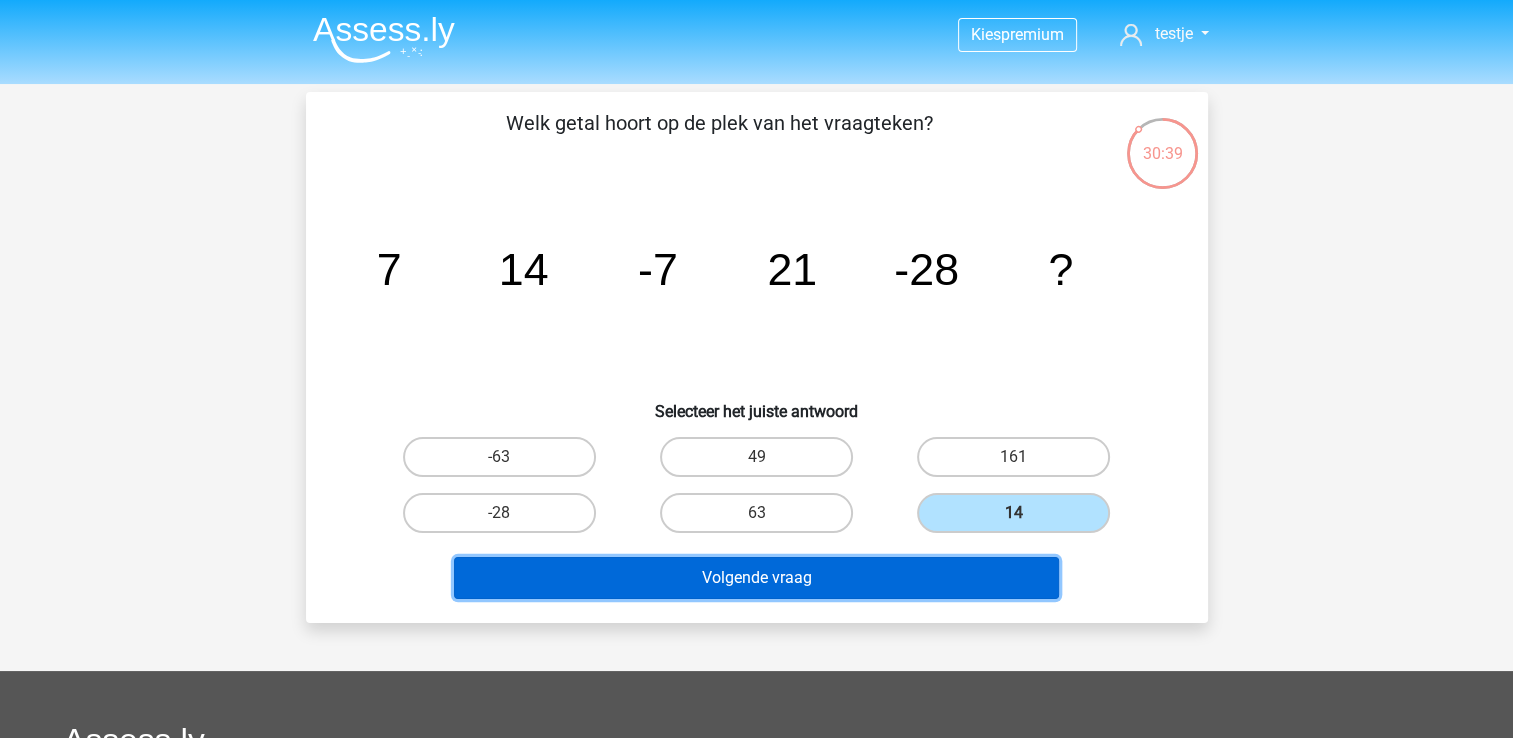 click on "Volgende vraag" at bounding box center [756, 578] 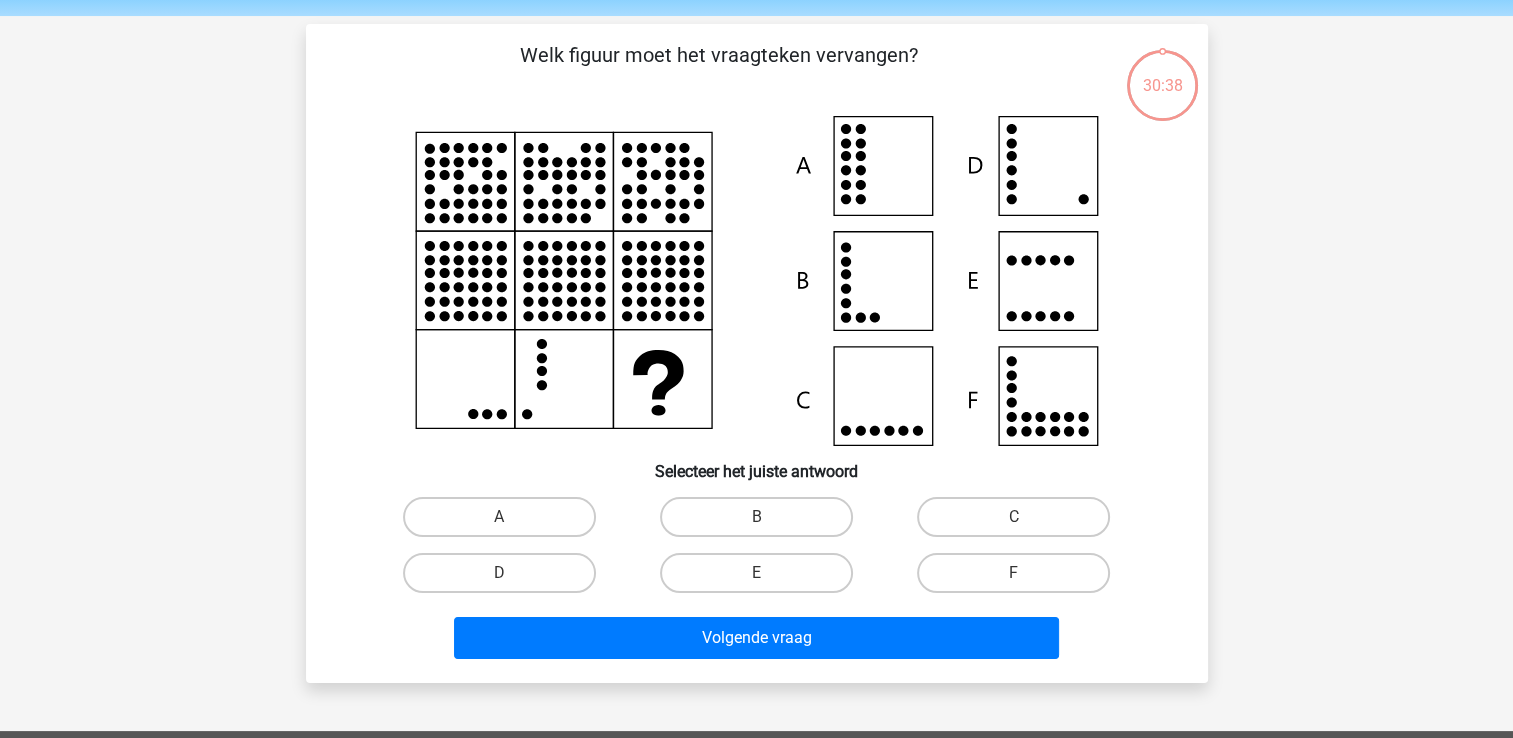 scroll, scrollTop: 92, scrollLeft: 0, axis: vertical 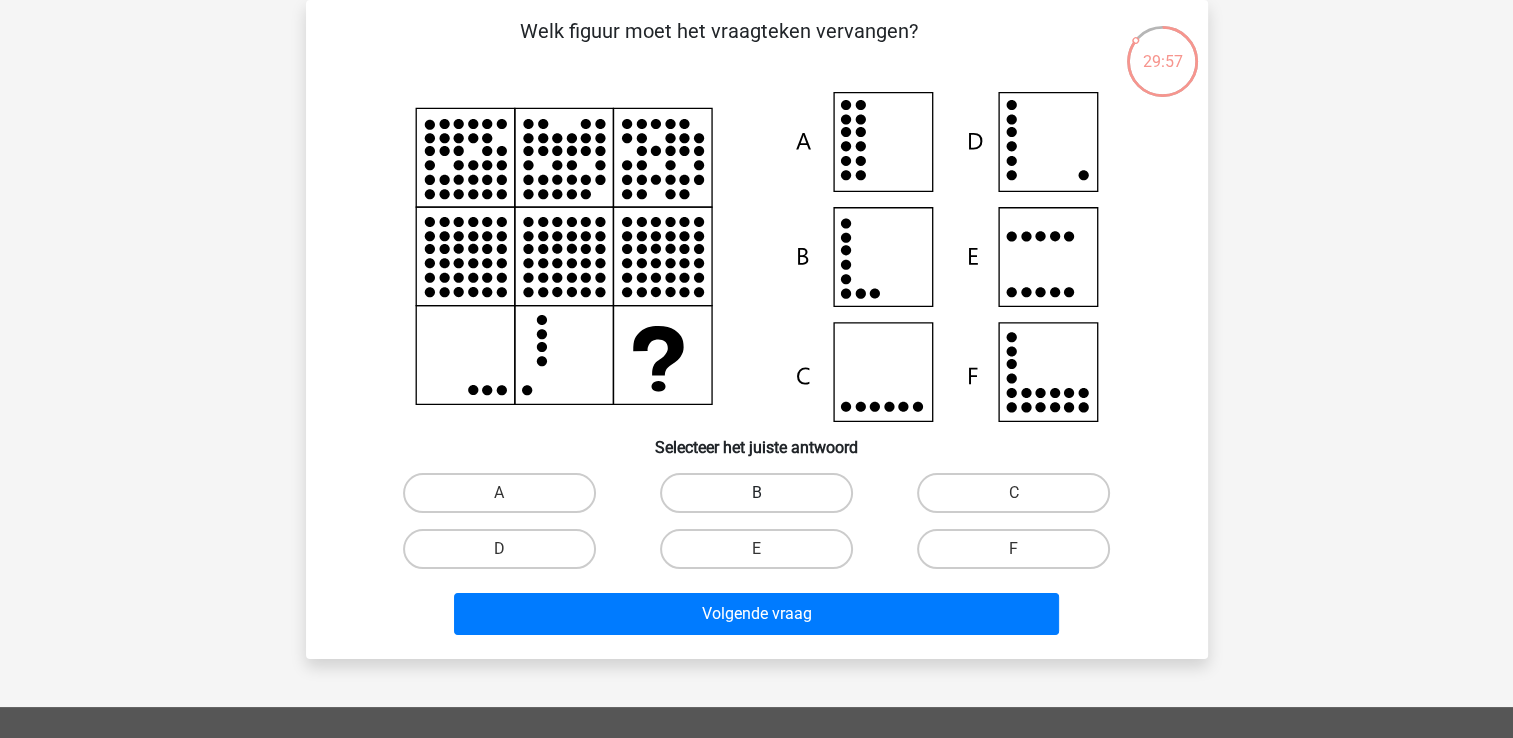 click on "B" at bounding box center (756, 493) 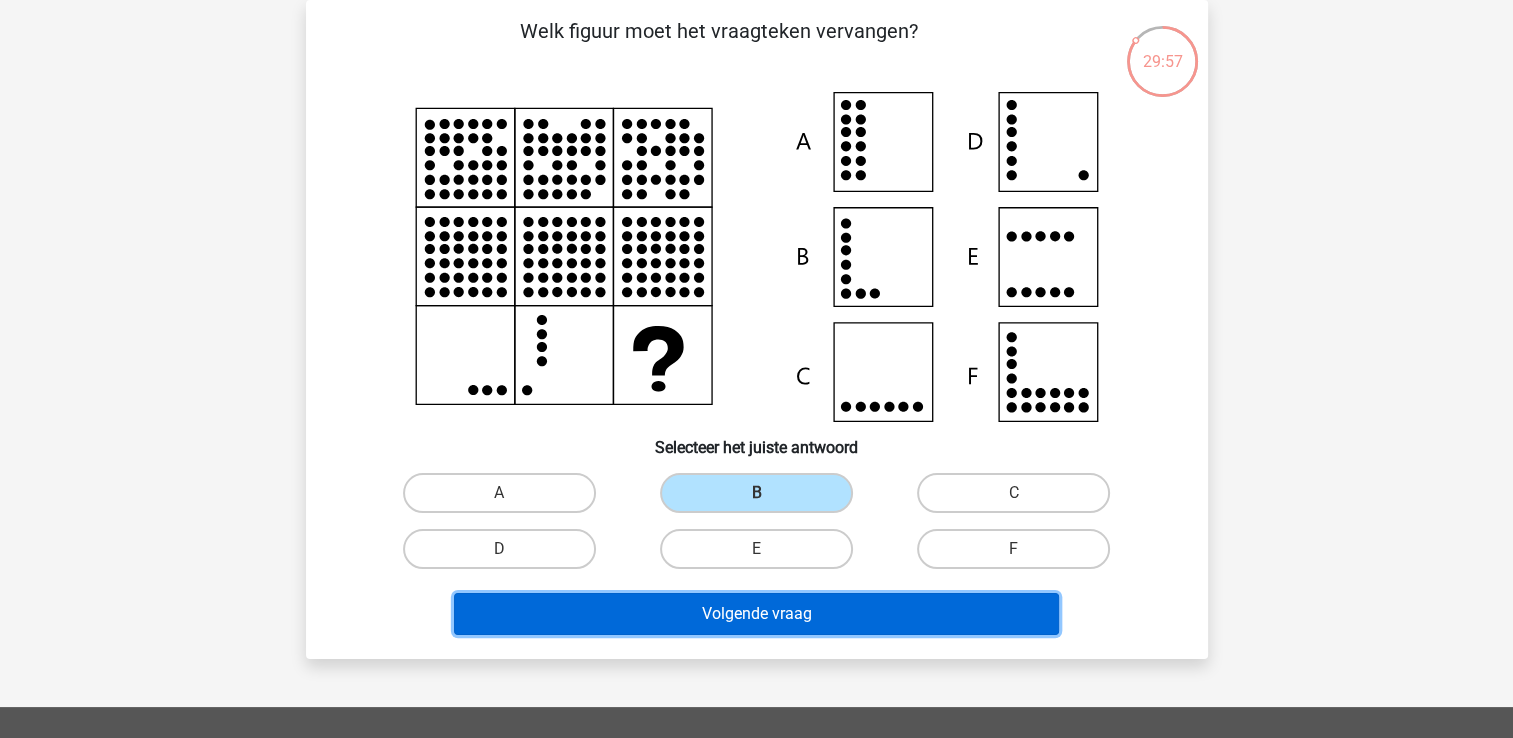 click on "Volgende vraag" at bounding box center (756, 614) 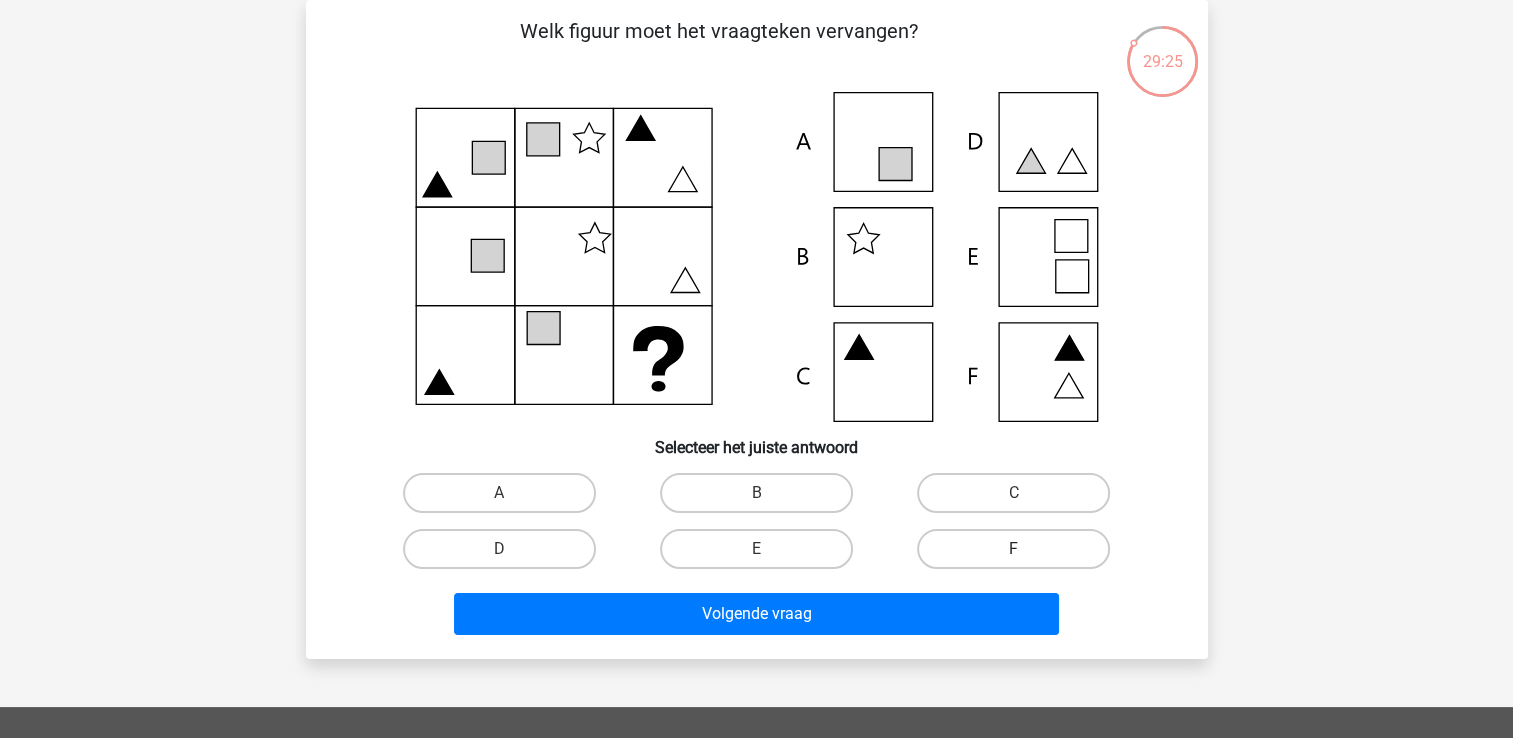 click on "F" at bounding box center (1013, 549) 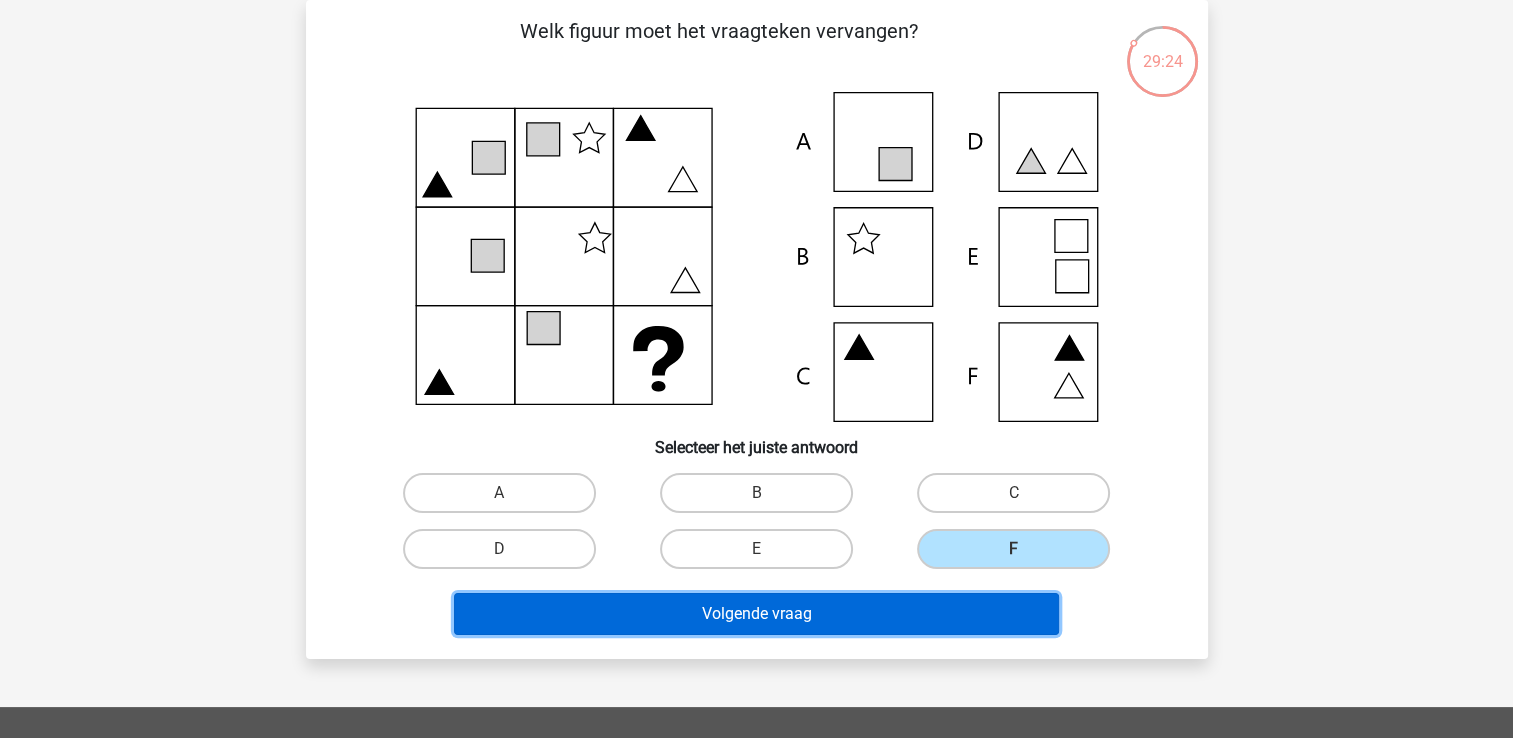 click on "Volgende vraag" at bounding box center (756, 614) 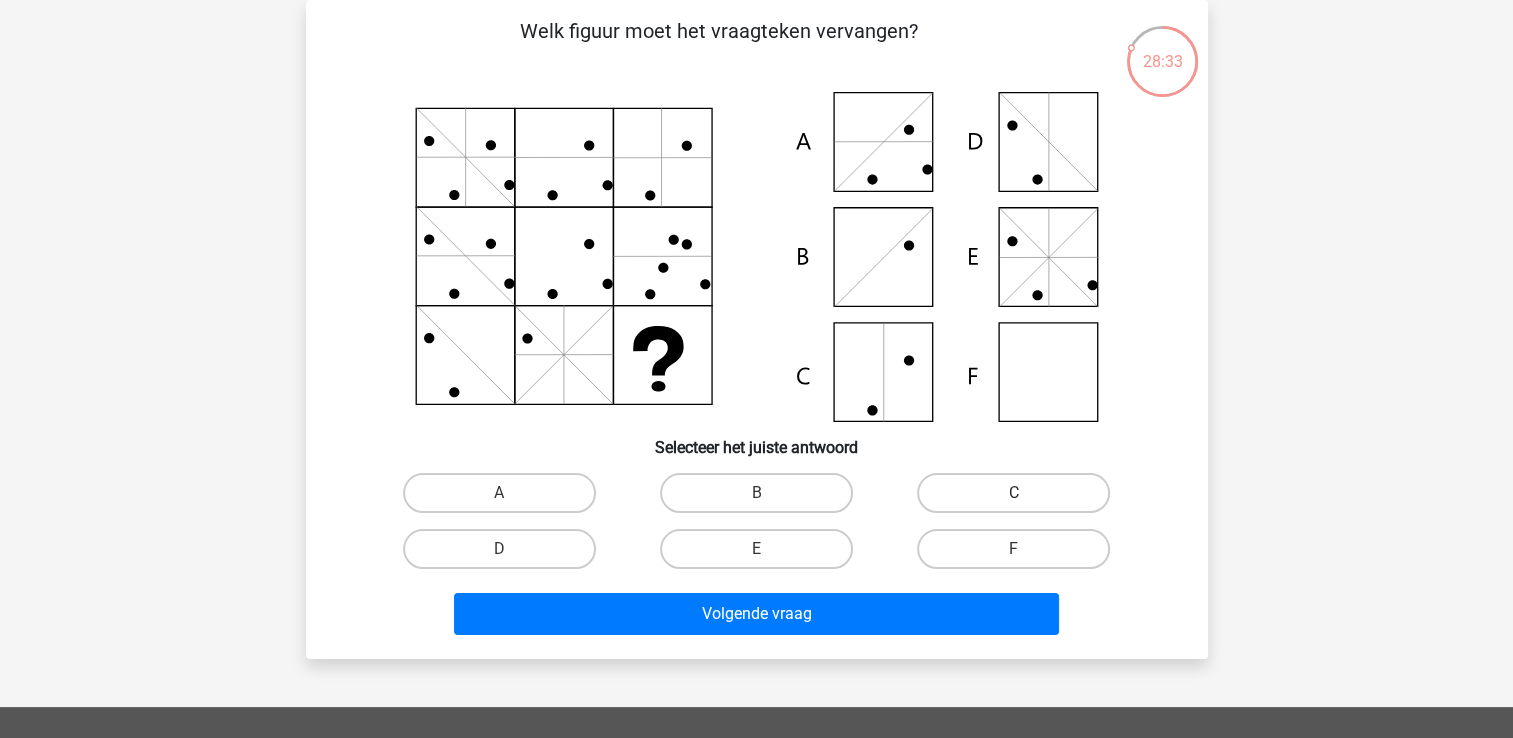 click on "C" at bounding box center [1013, 493] 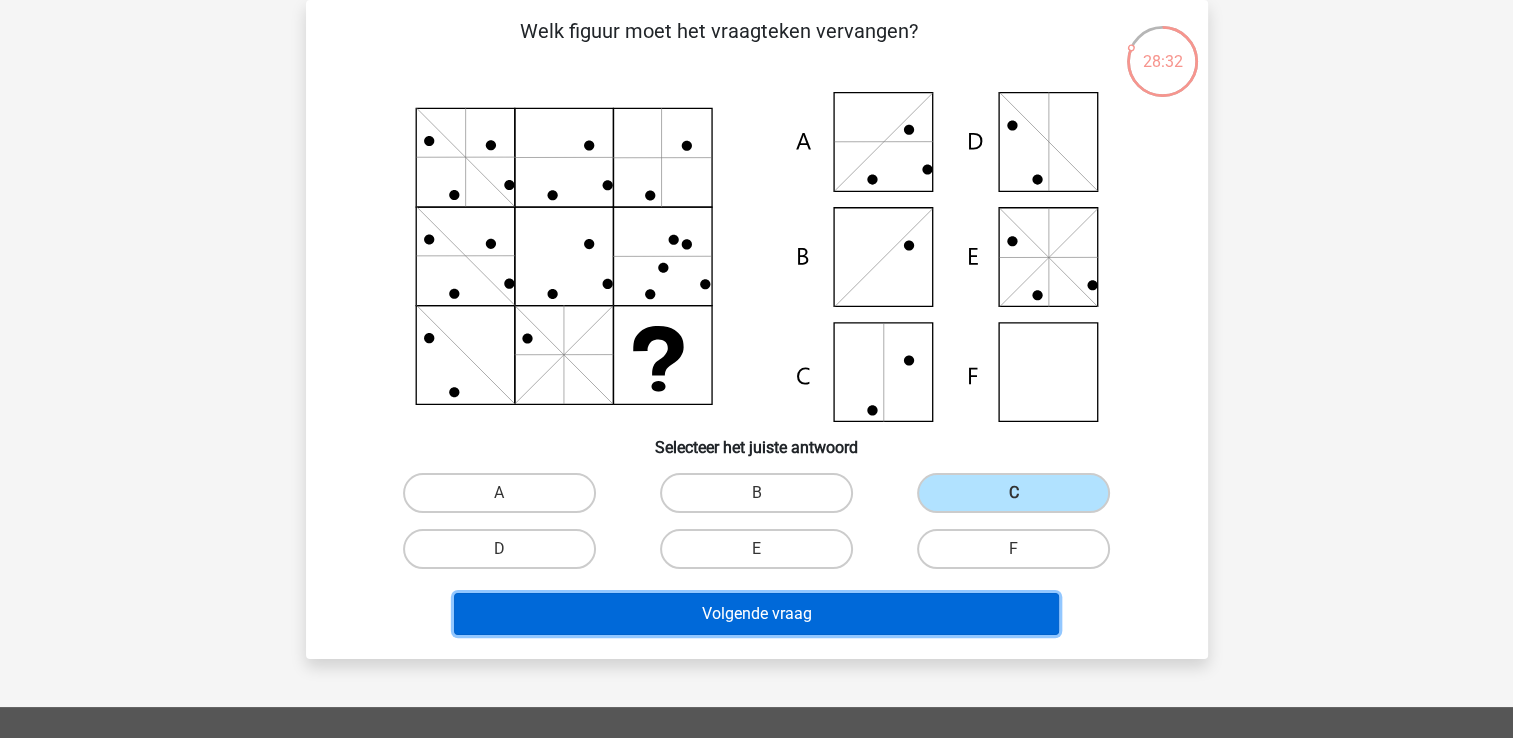 click on "Volgende vraag" at bounding box center (756, 614) 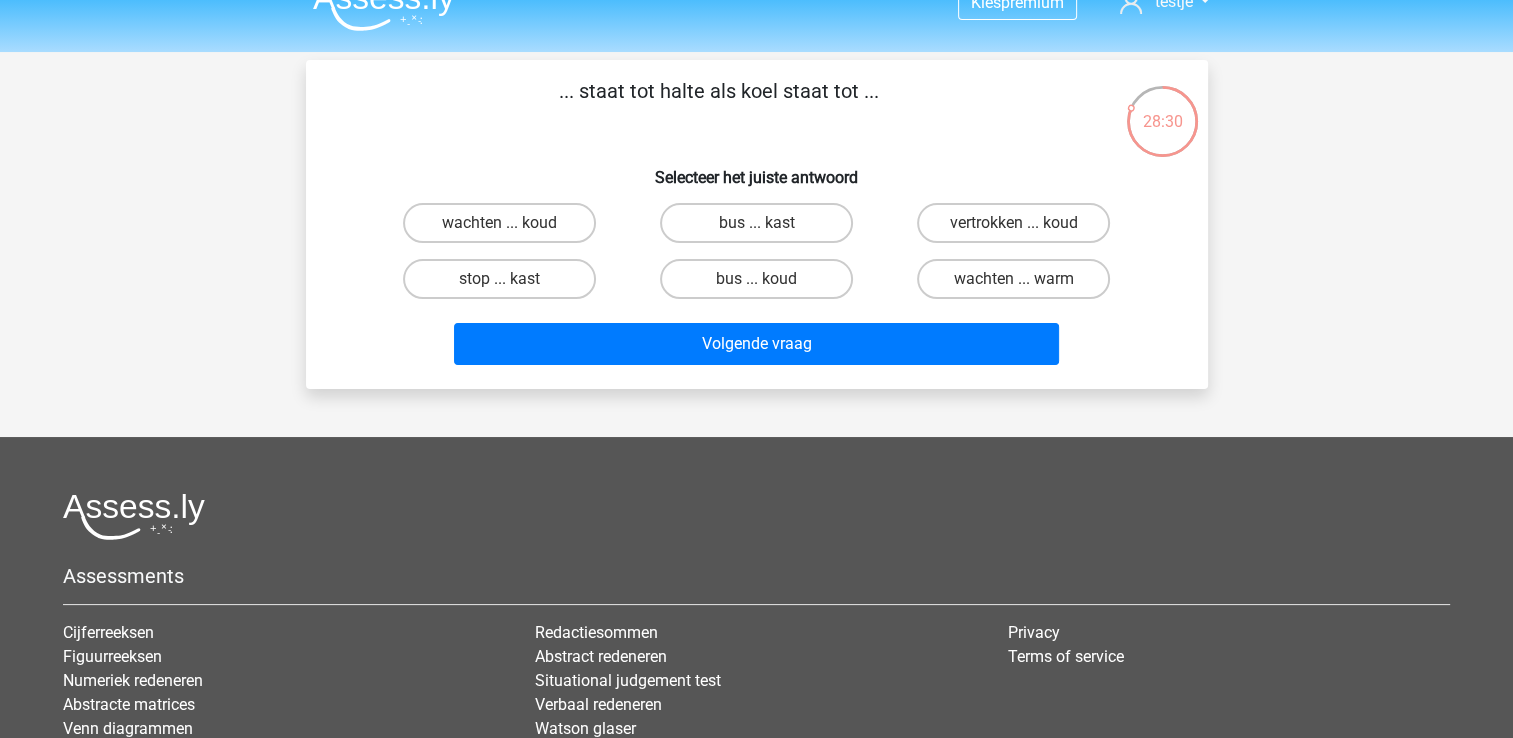 scroll, scrollTop: 0, scrollLeft: 0, axis: both 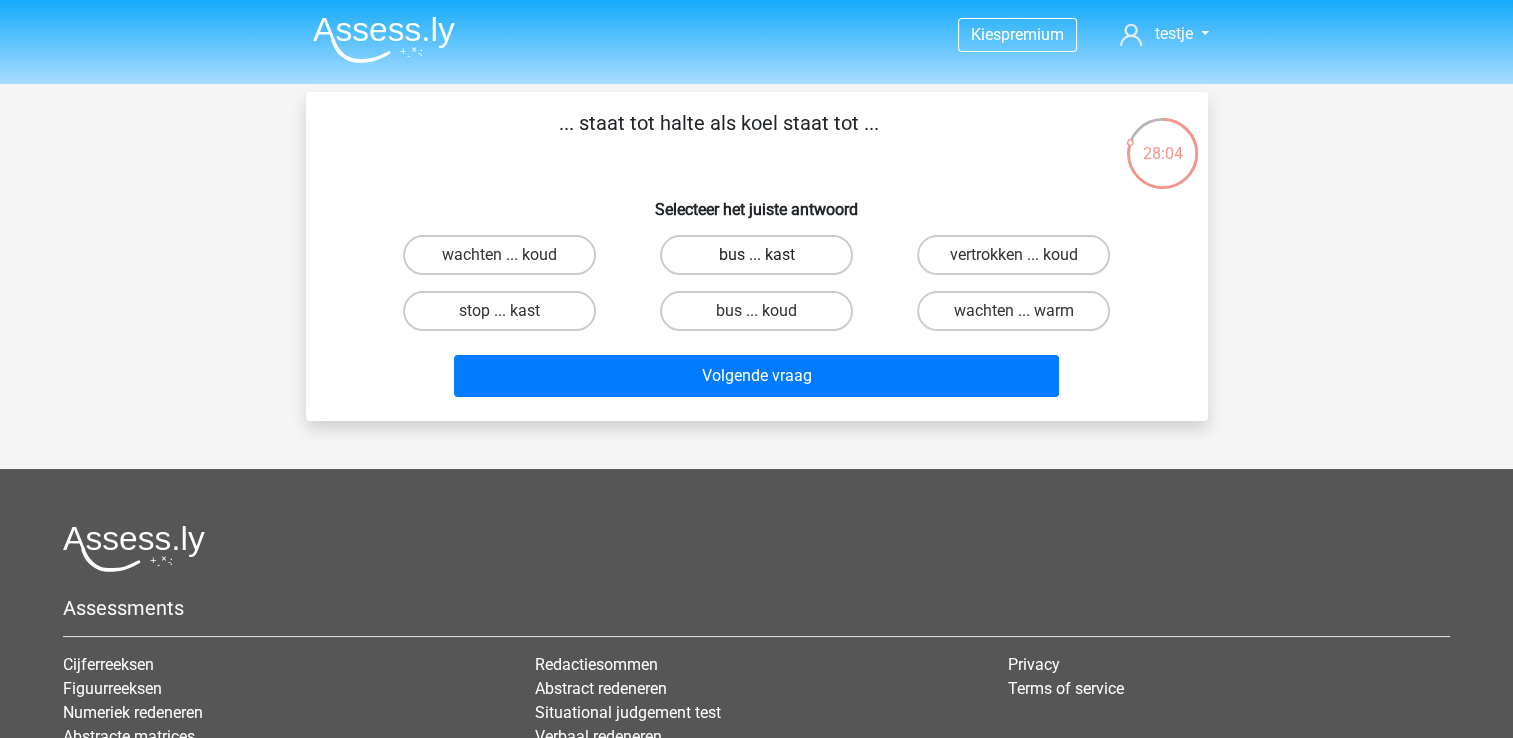 click on "bus ... kast" at bounding box center (756, 255) 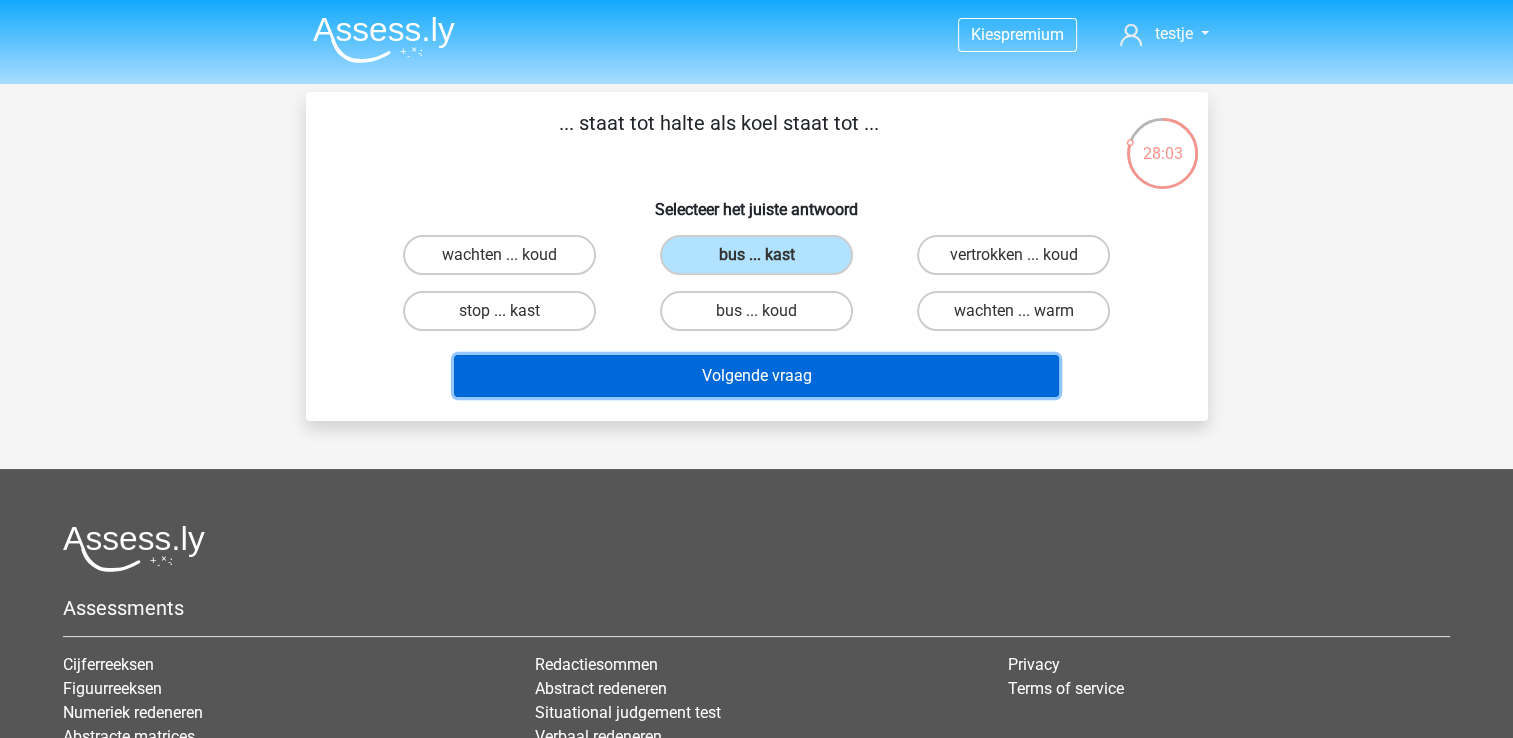 click on "Volgende vraag" at bounding box center (756, 376) 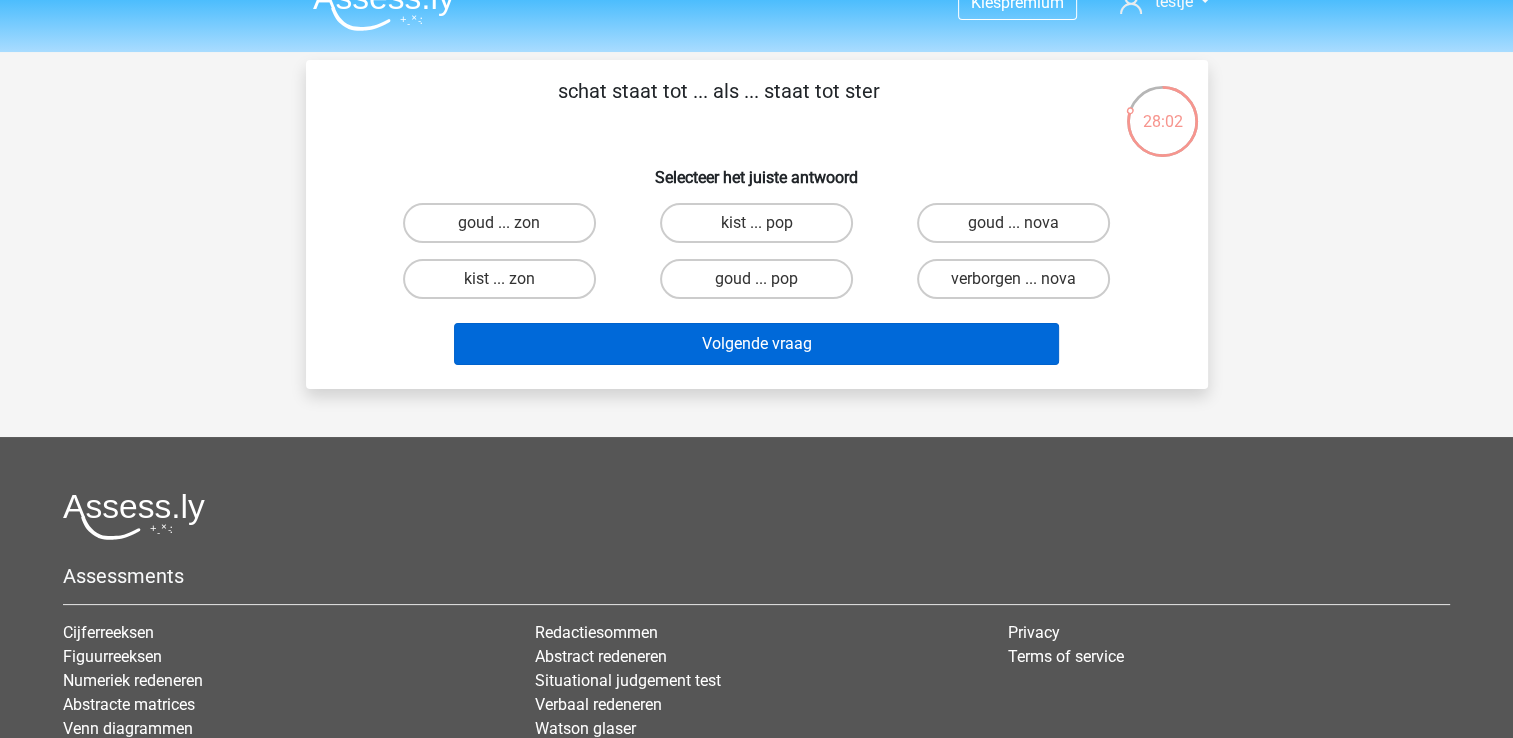 scroll, scrollTop: 0, scrollLeft: 0, axis: both 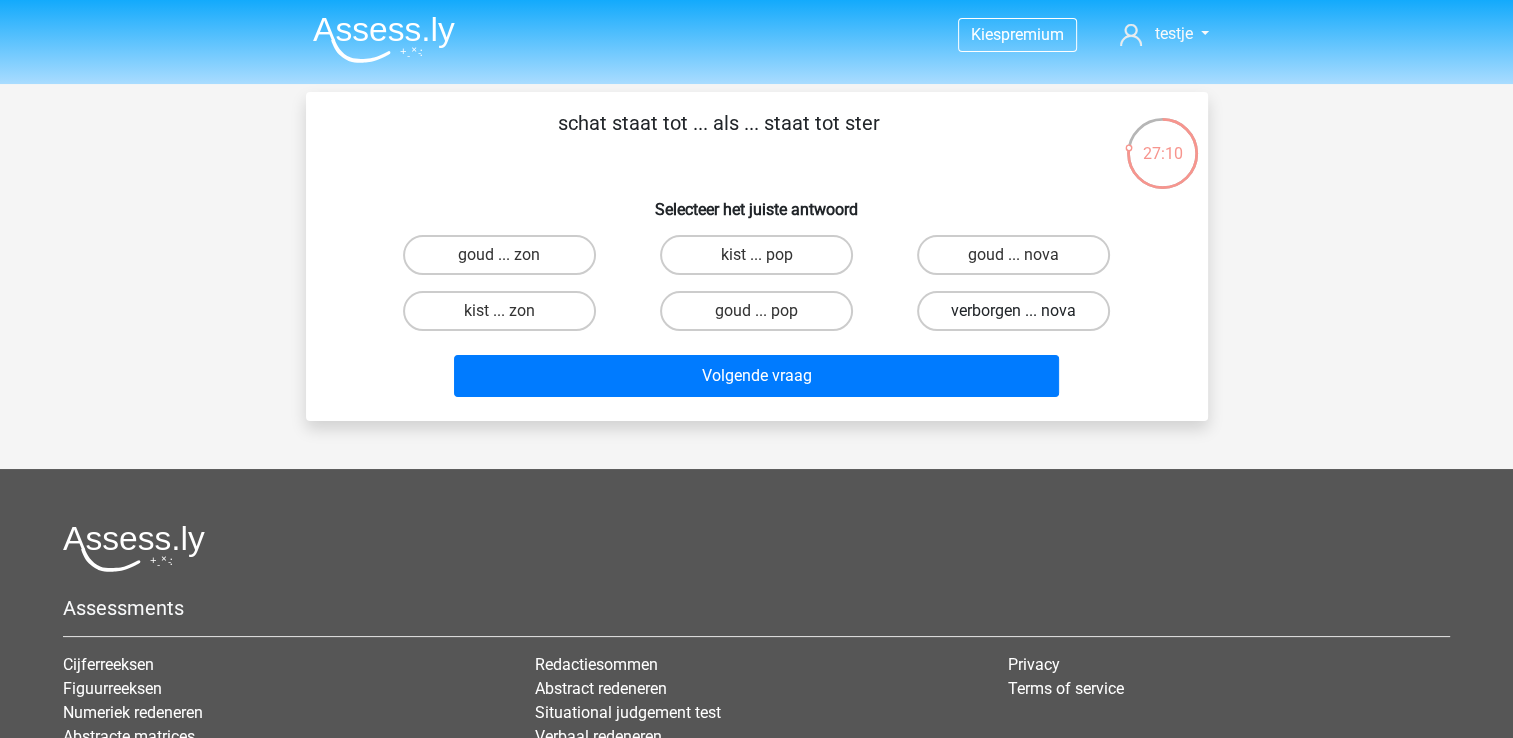 click on "verborgen ... nova" at bounding box center (1013, 311) 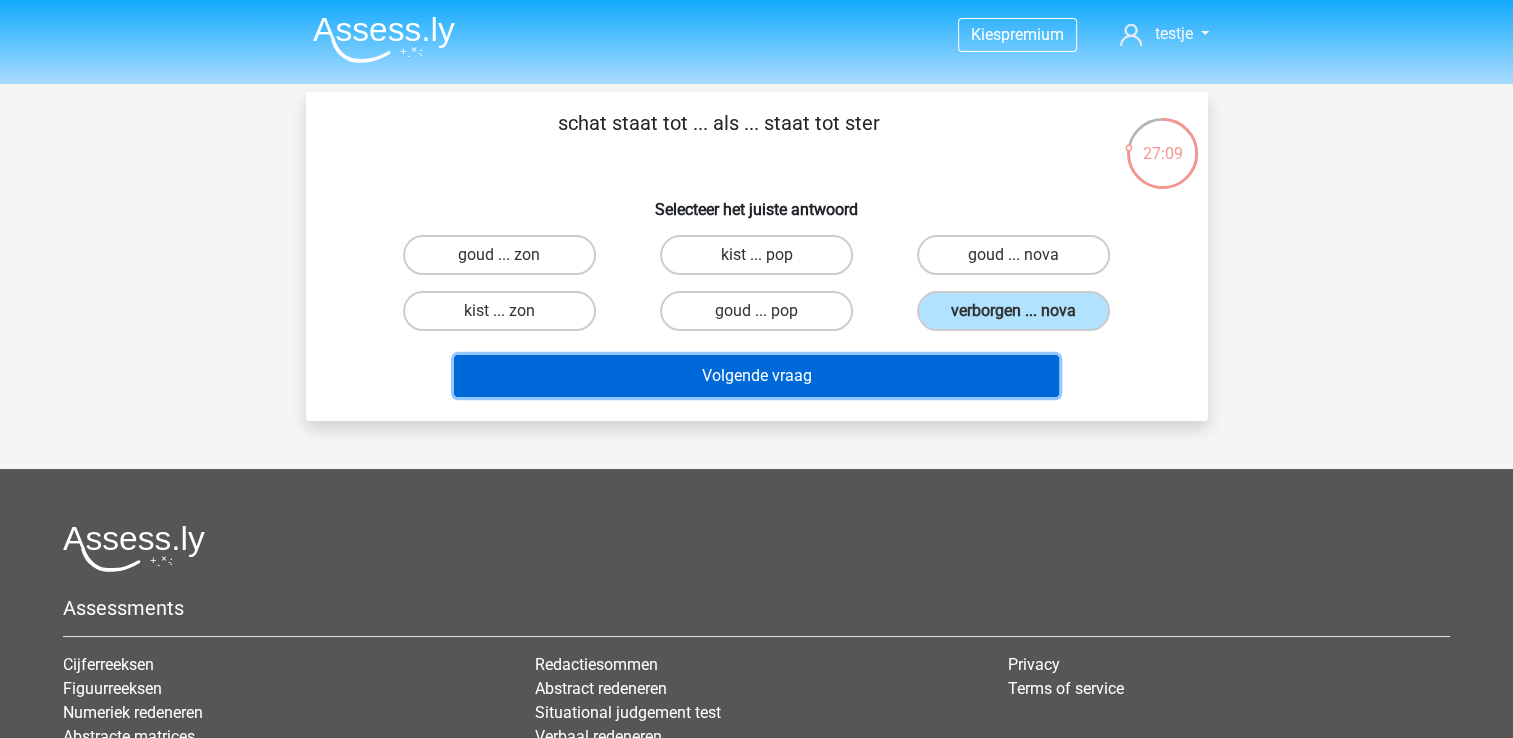 click on "Volgende vraag" at bounding box center [756, 376] 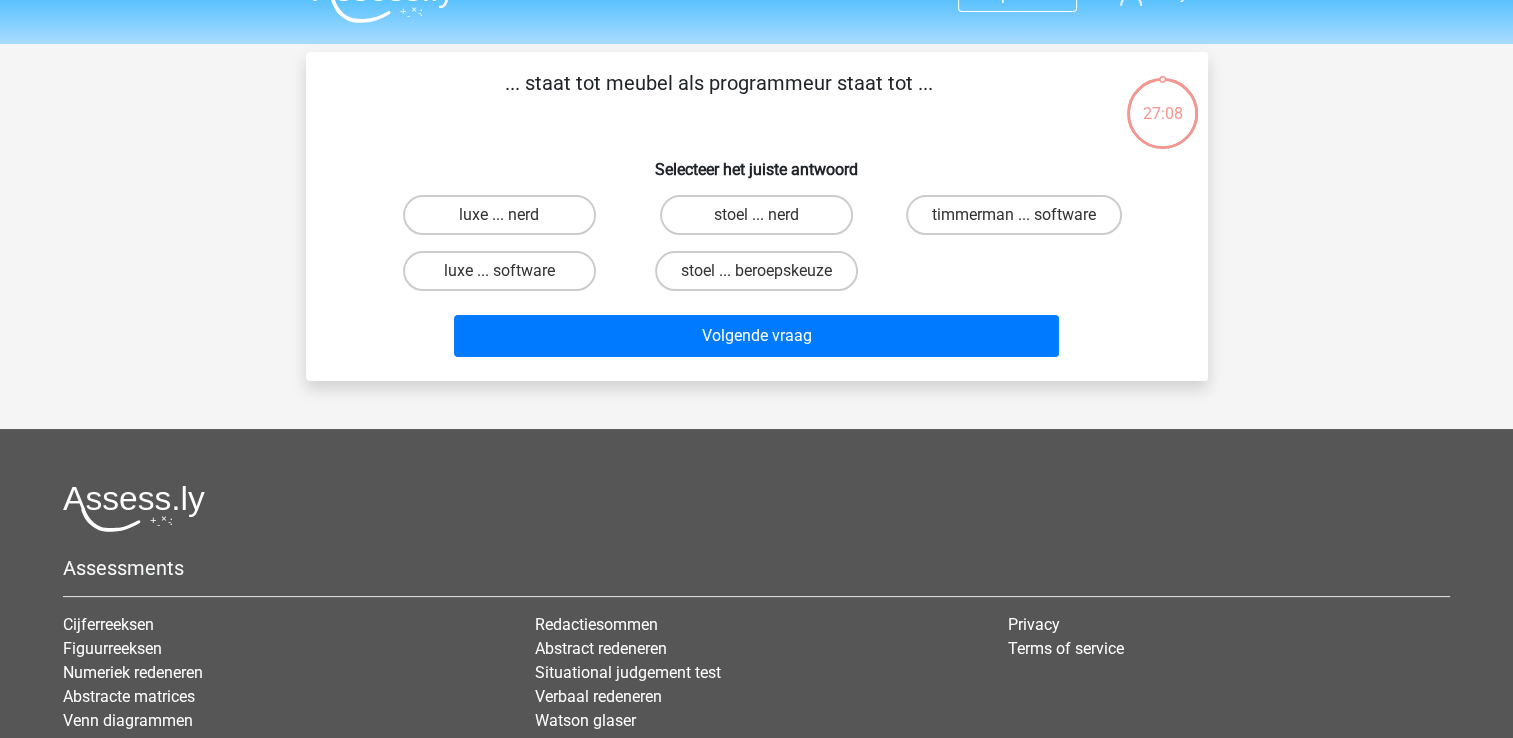scroll, scrollTop: 92, scrollLeft: 0, axis: vertical 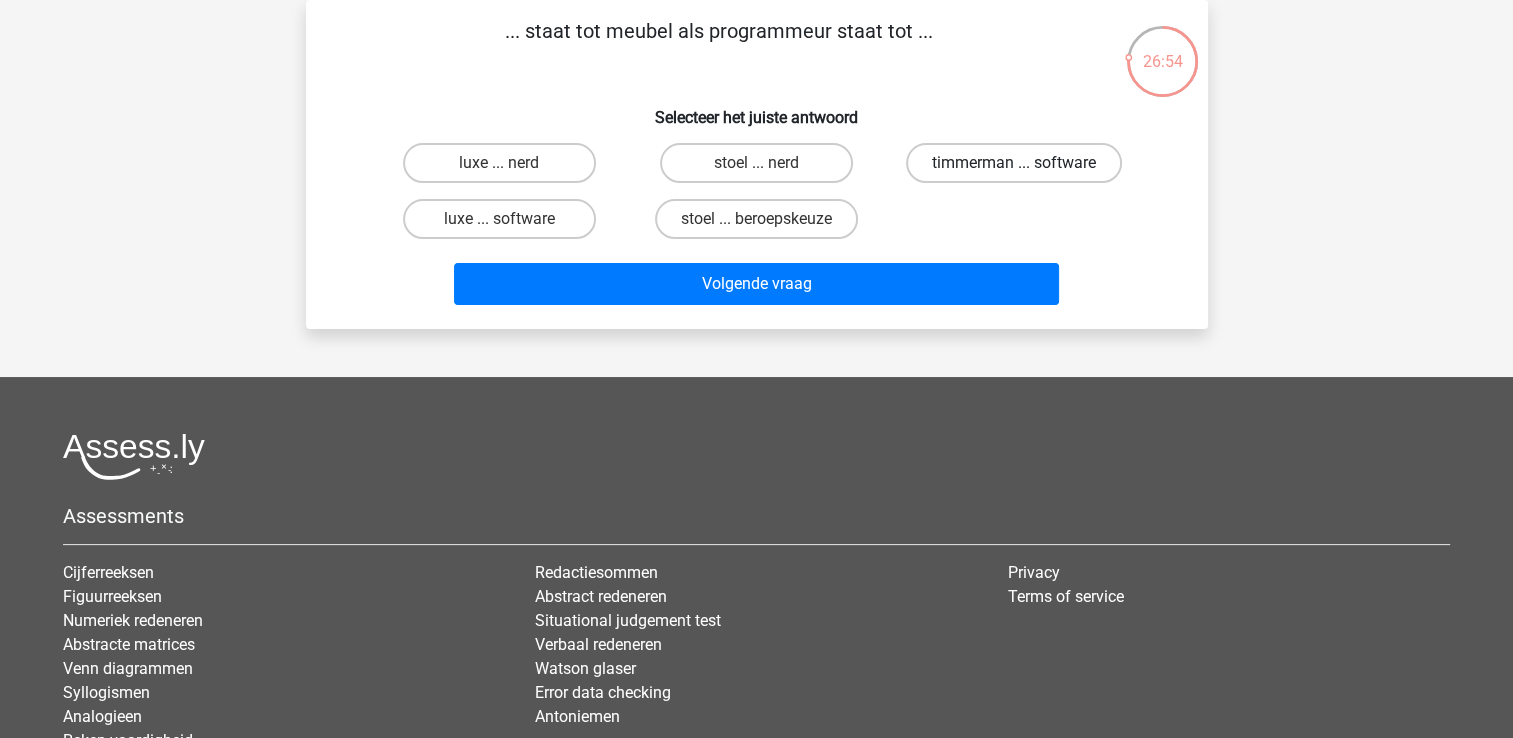 click on "timmerman ... software" at bounding box center (1014, 163) 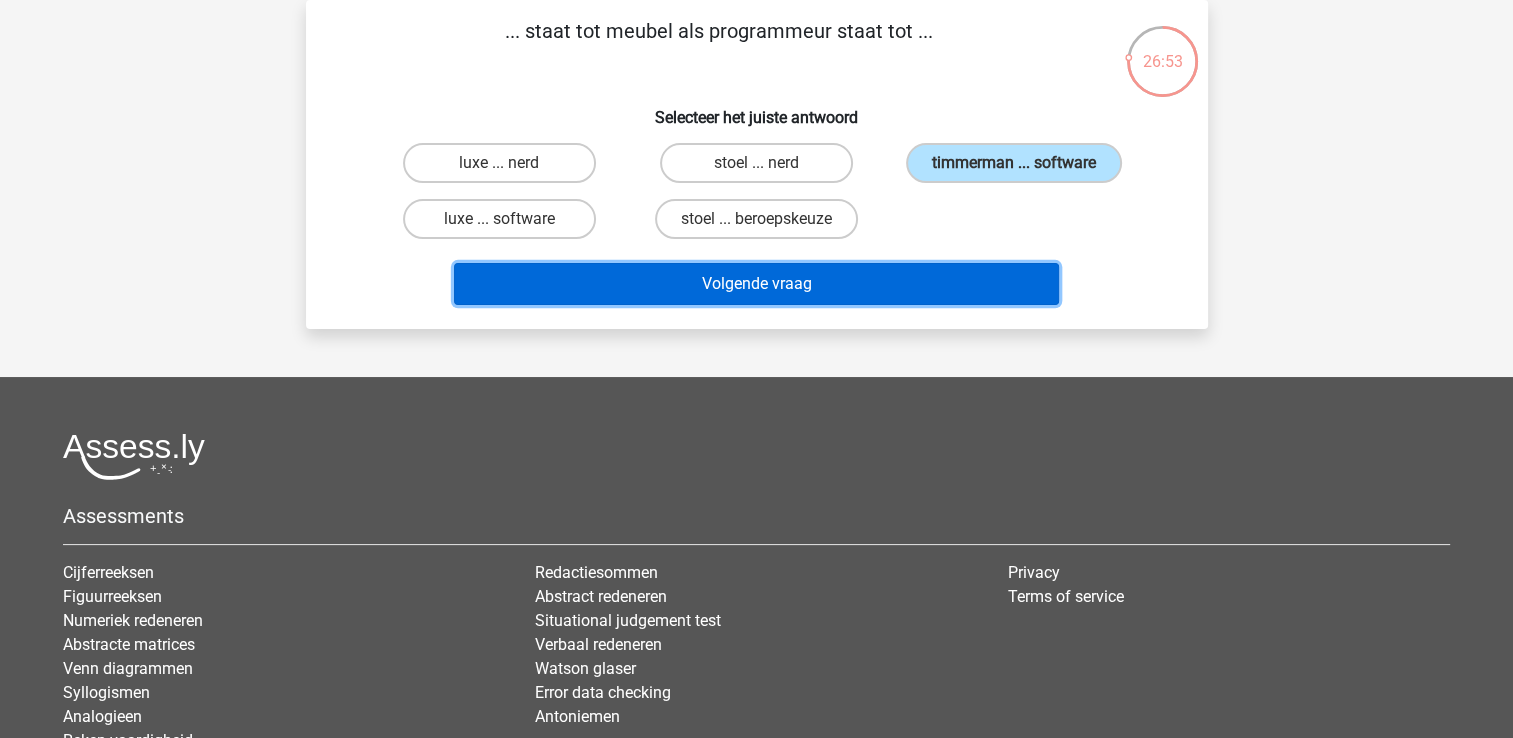 click on "Volgende vraag" at bounding box center [756, 284] 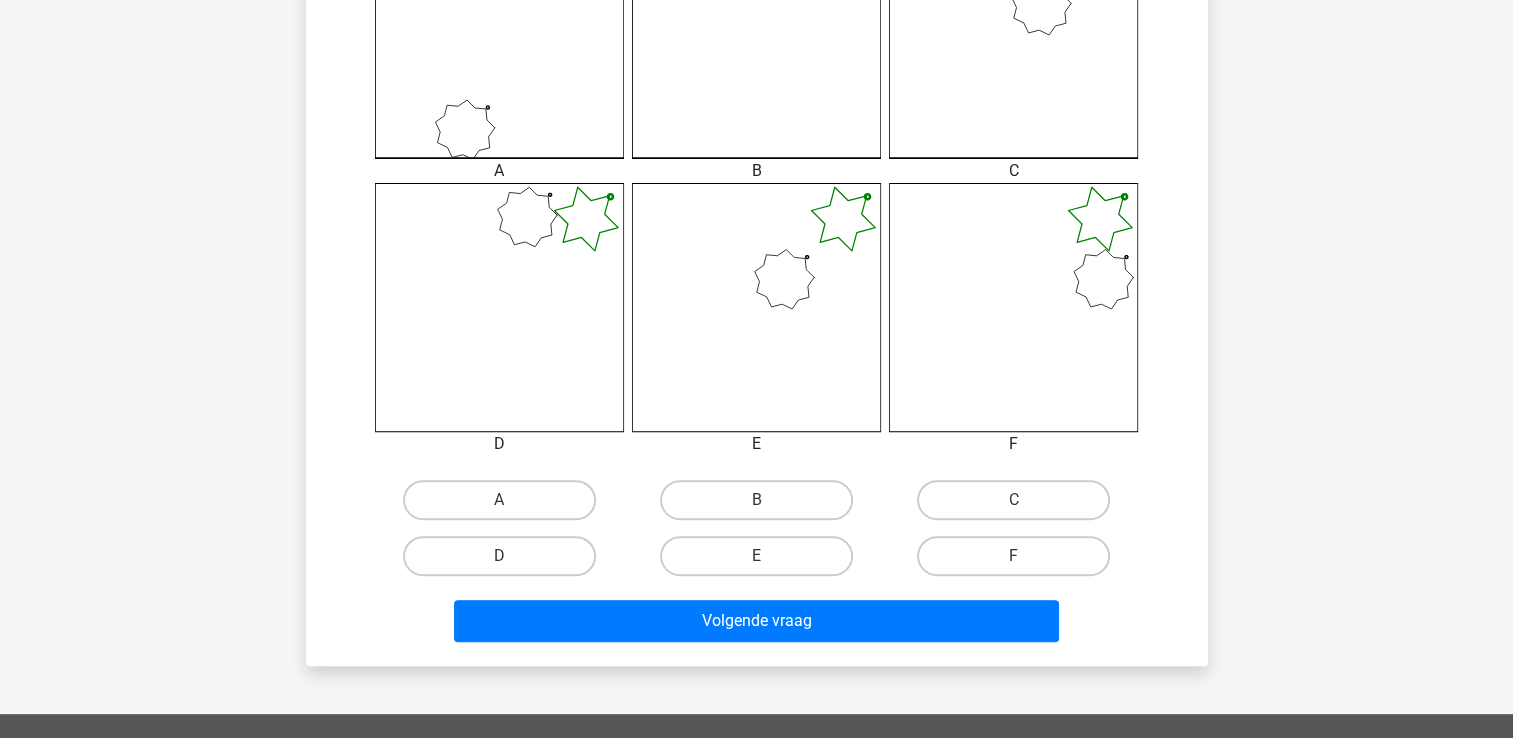 scroll, scrollTop: 700, scrollLeft: 0, axis: vertical 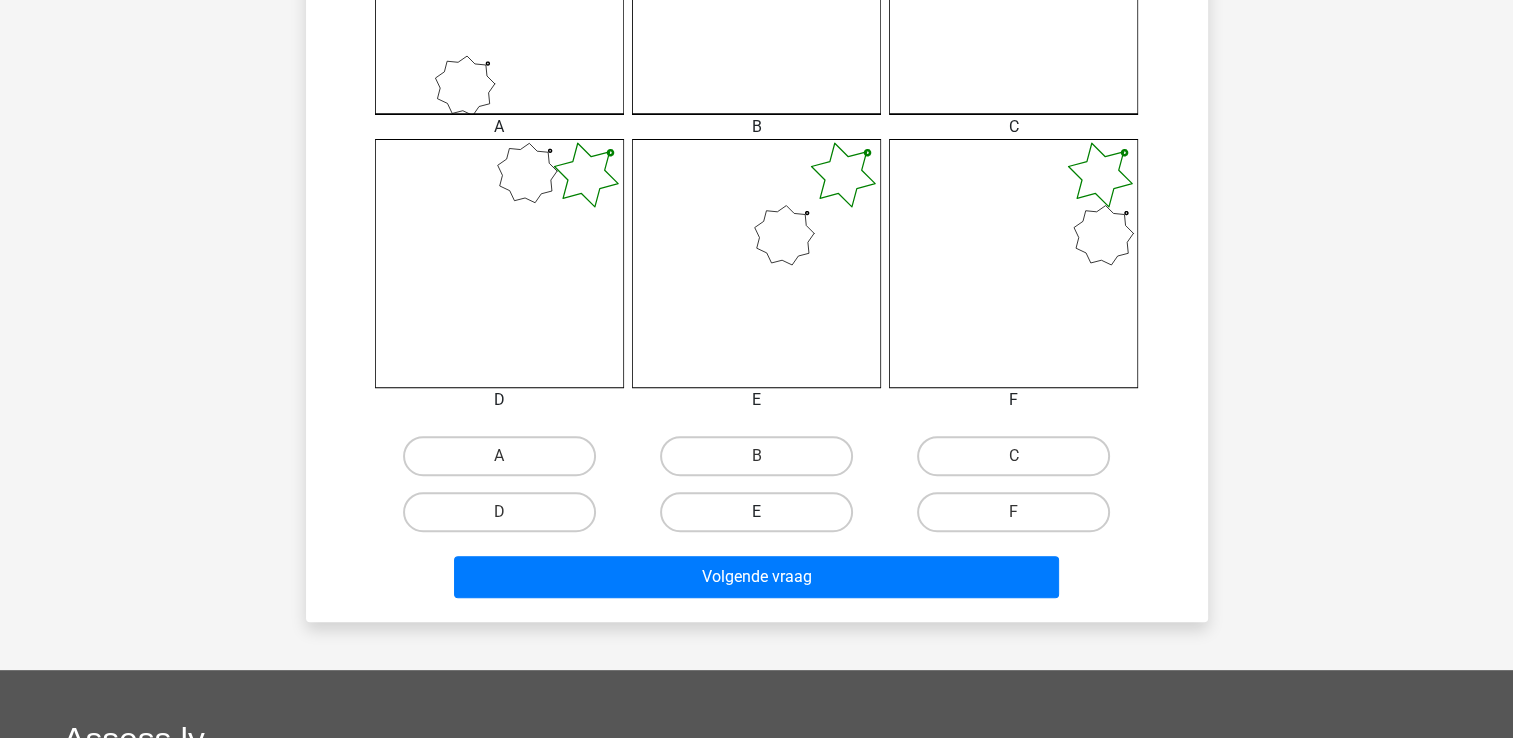 click on "E" at bounding box center (756, 512) 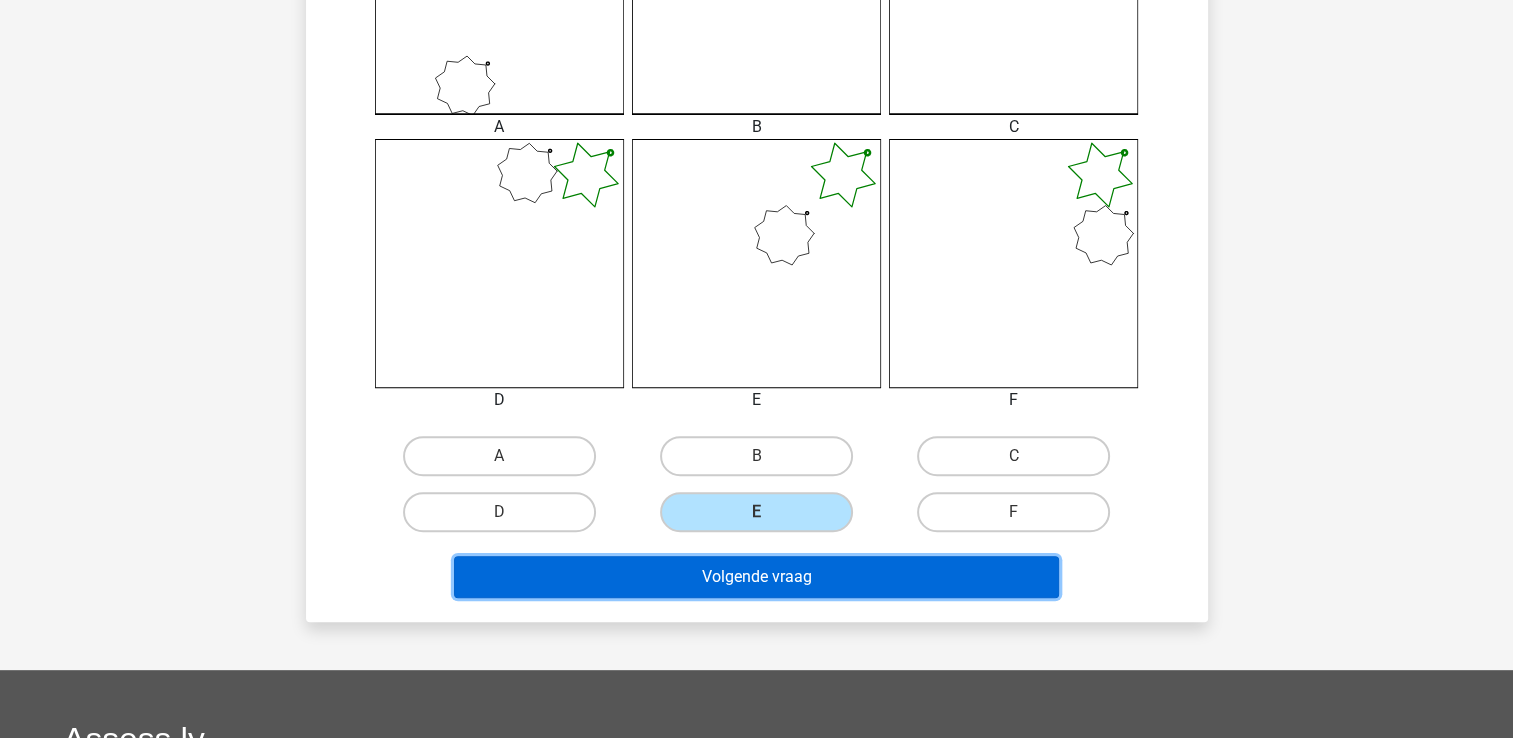 click on "Volgende vraag" at bounding box center (756, 577) 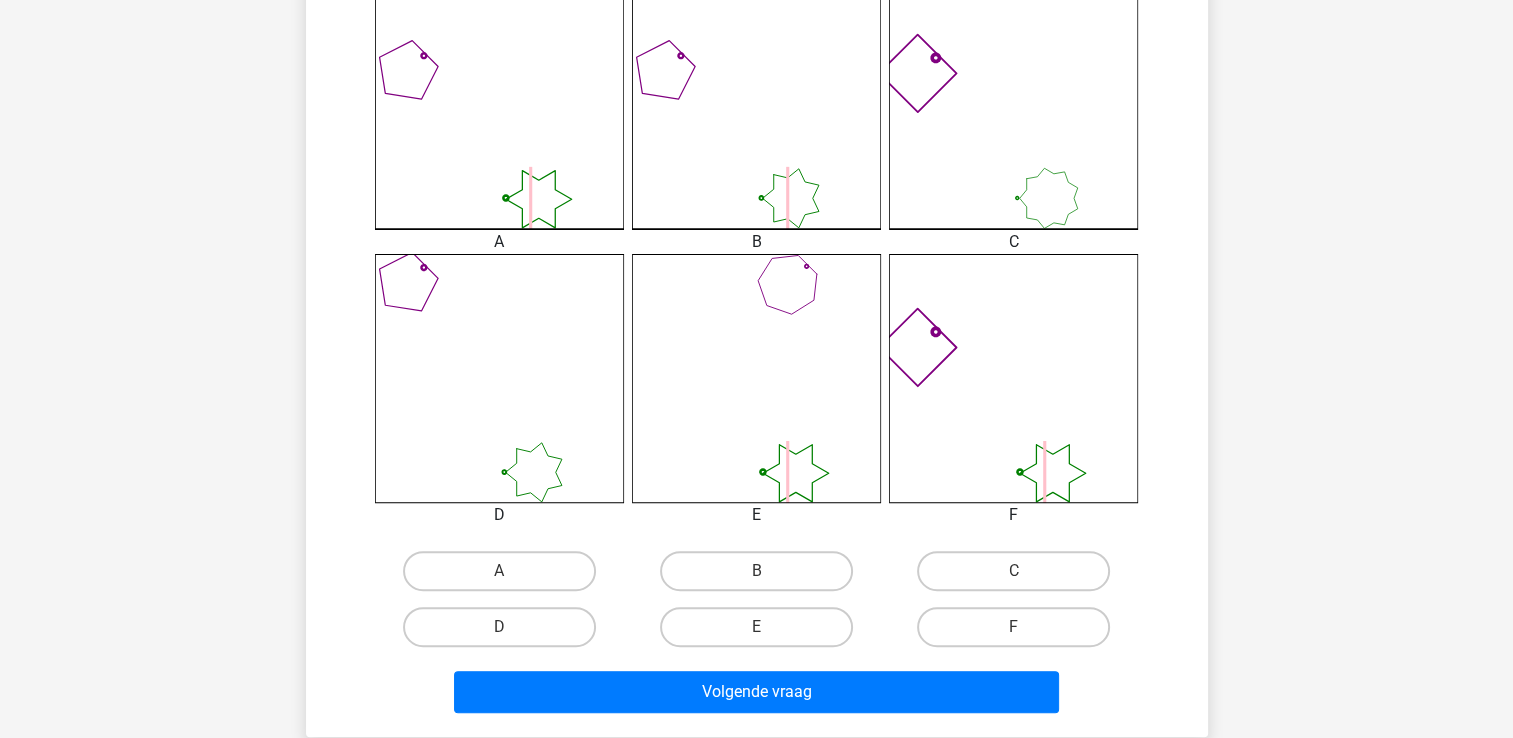 scroll, scrollTop: 792, scrollLeft: 0, axis: vertical 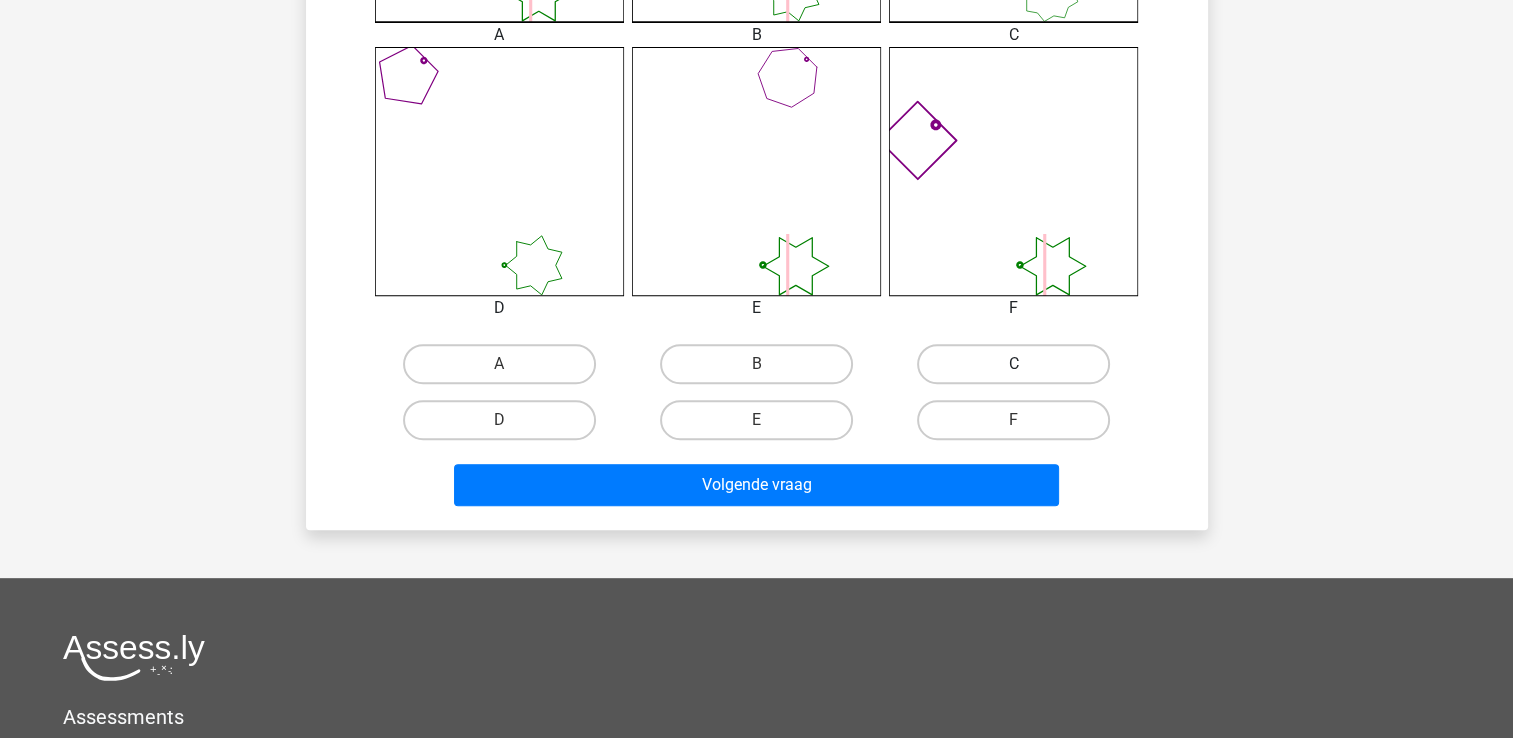 click on "C" at bounding box center [1013, 364] 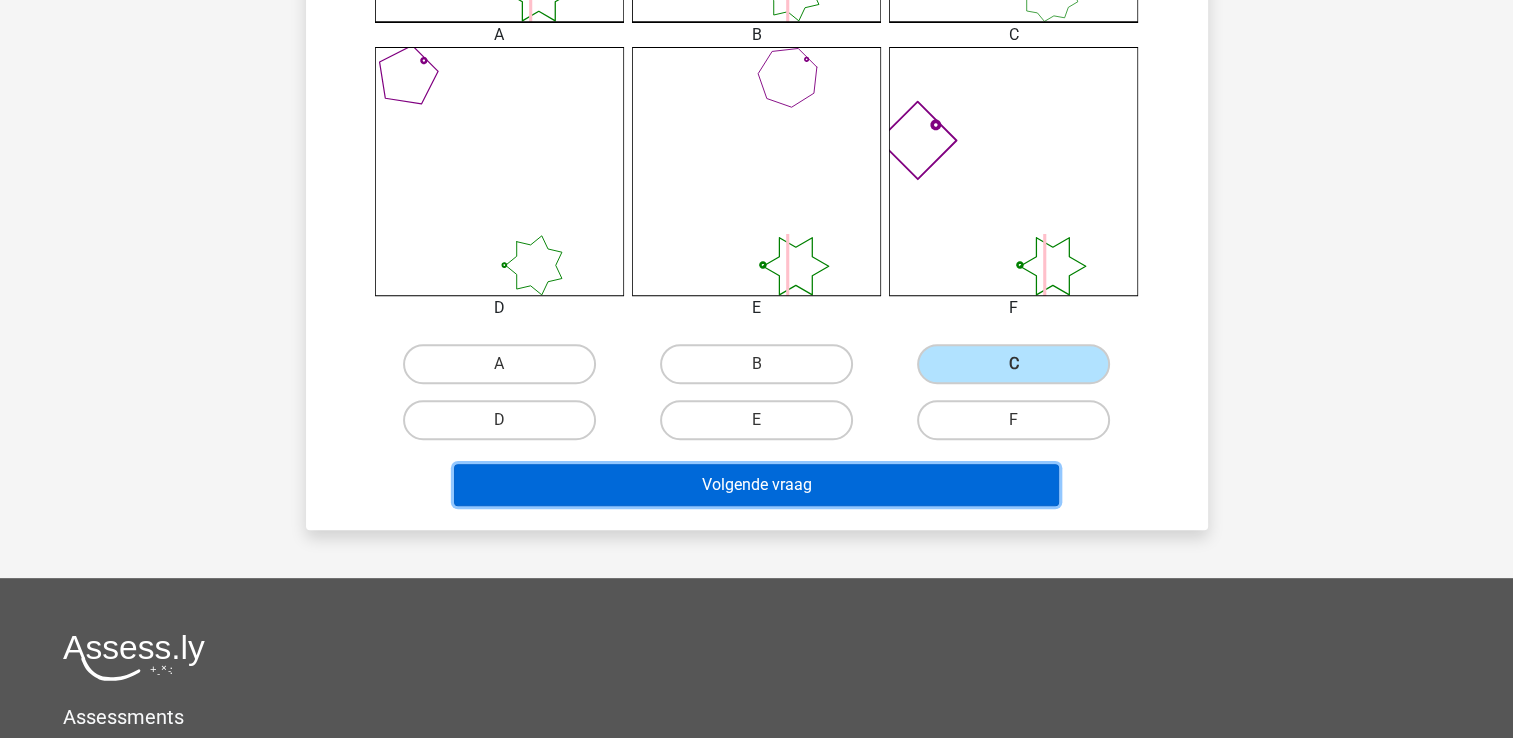 click on "Volgende vraag" at bounding box center [756, 485] 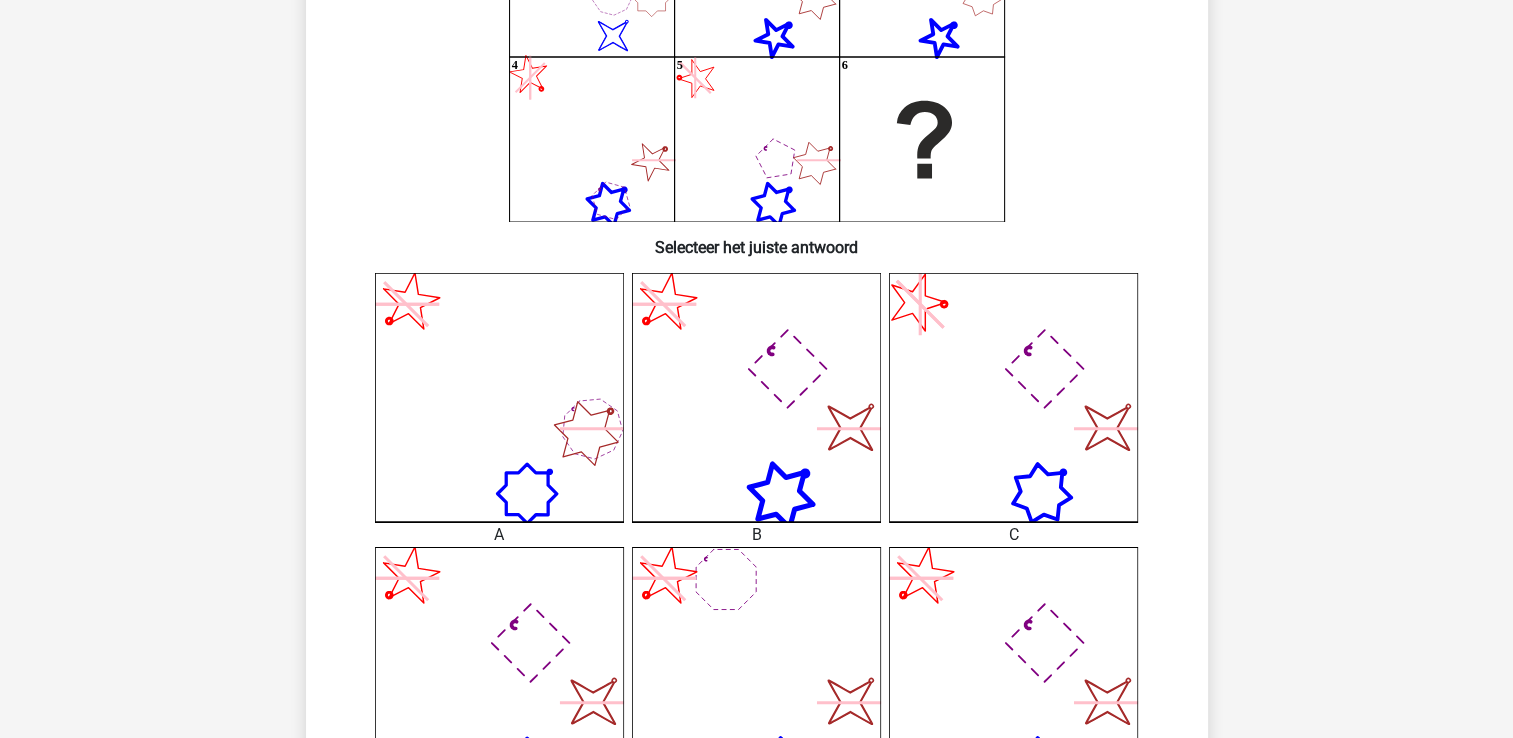 scroll, scrollTop: 592, scrollLeft: 0, axis: vertical 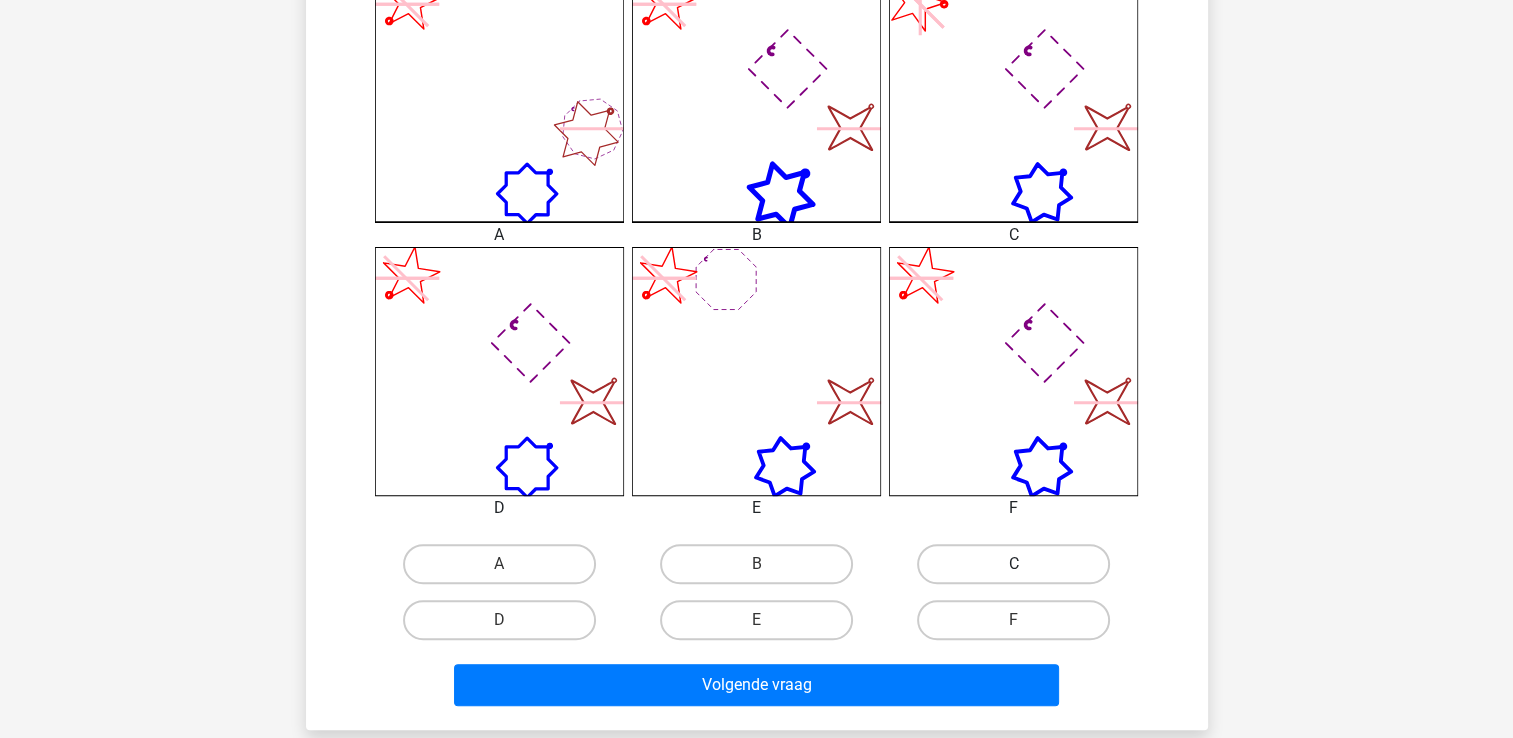 click on "C" at bounding box center (1013, 564) 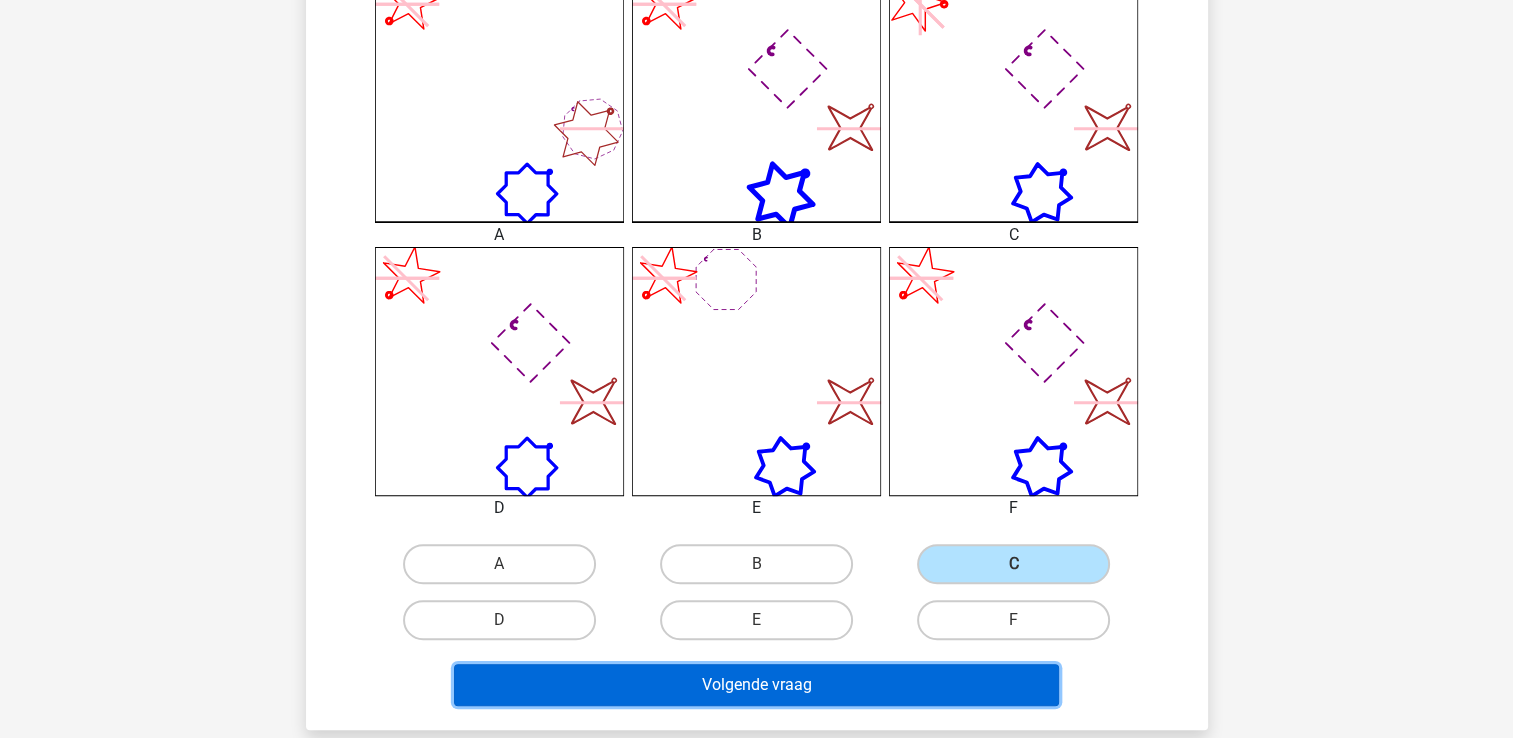 click on "Volgende vraag" at bounding box center [756, 685] 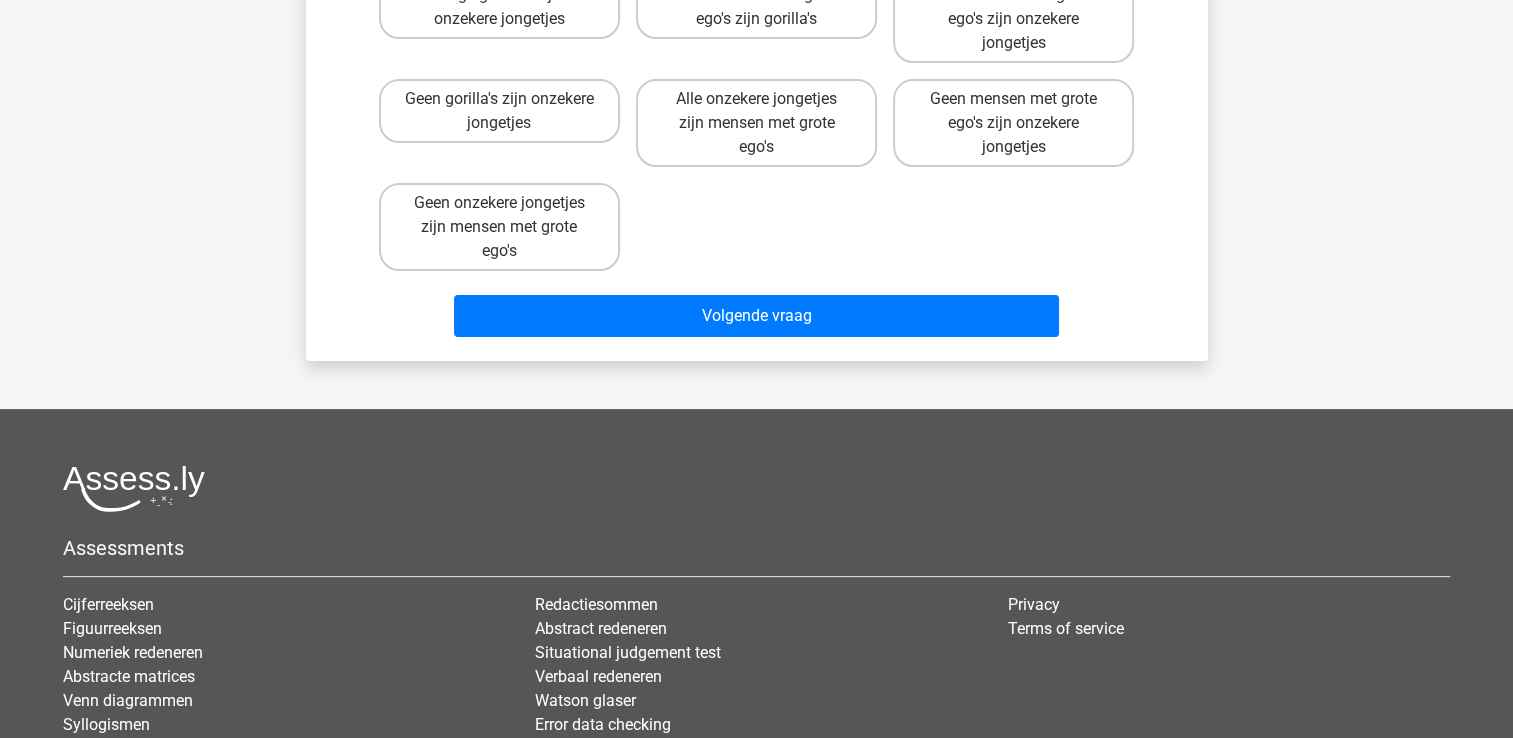 scroll, scrollTop: 92, scrollLeft: 0, axis: vertical 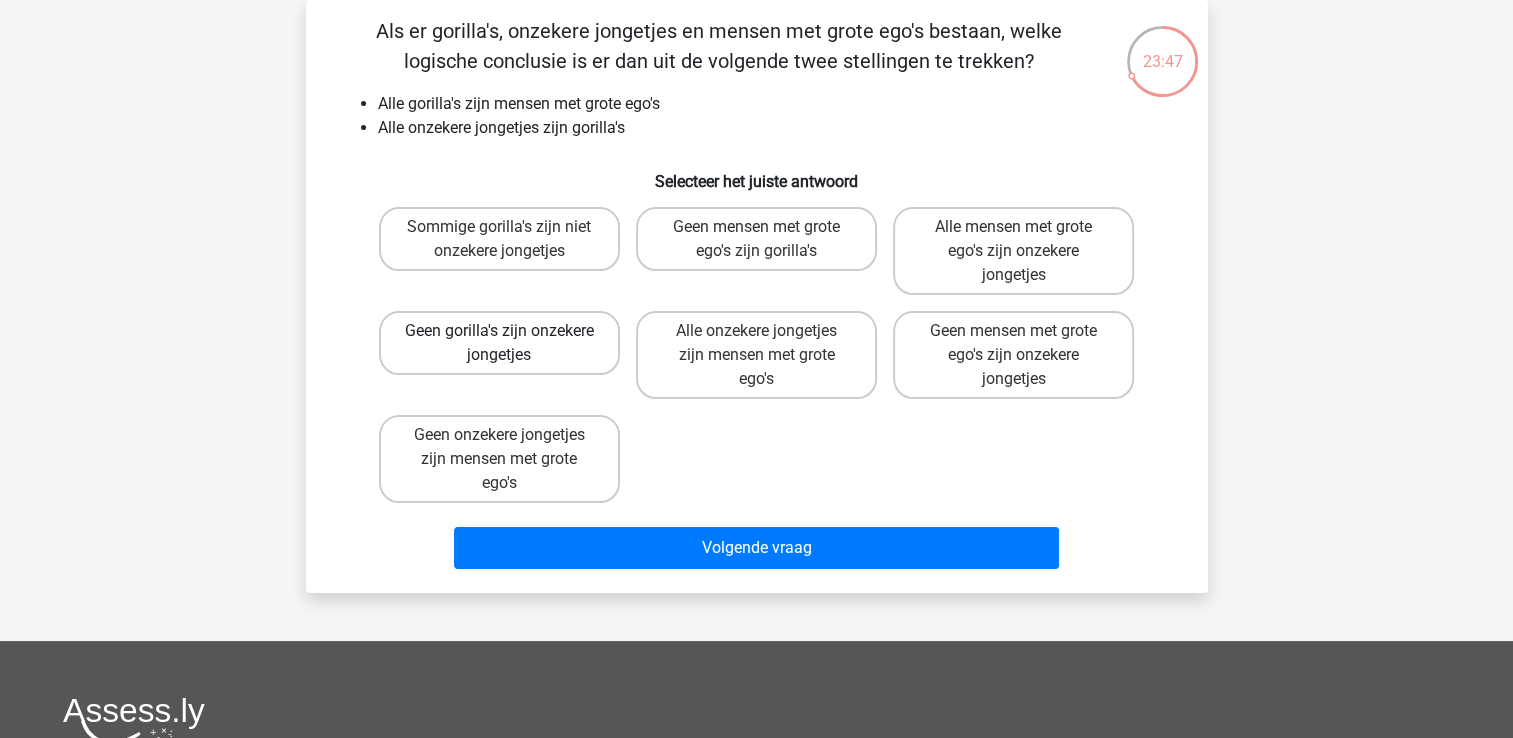 click on "Geen gorilla's zijn onzekere jongetjes" at bounding box center (499, 343) 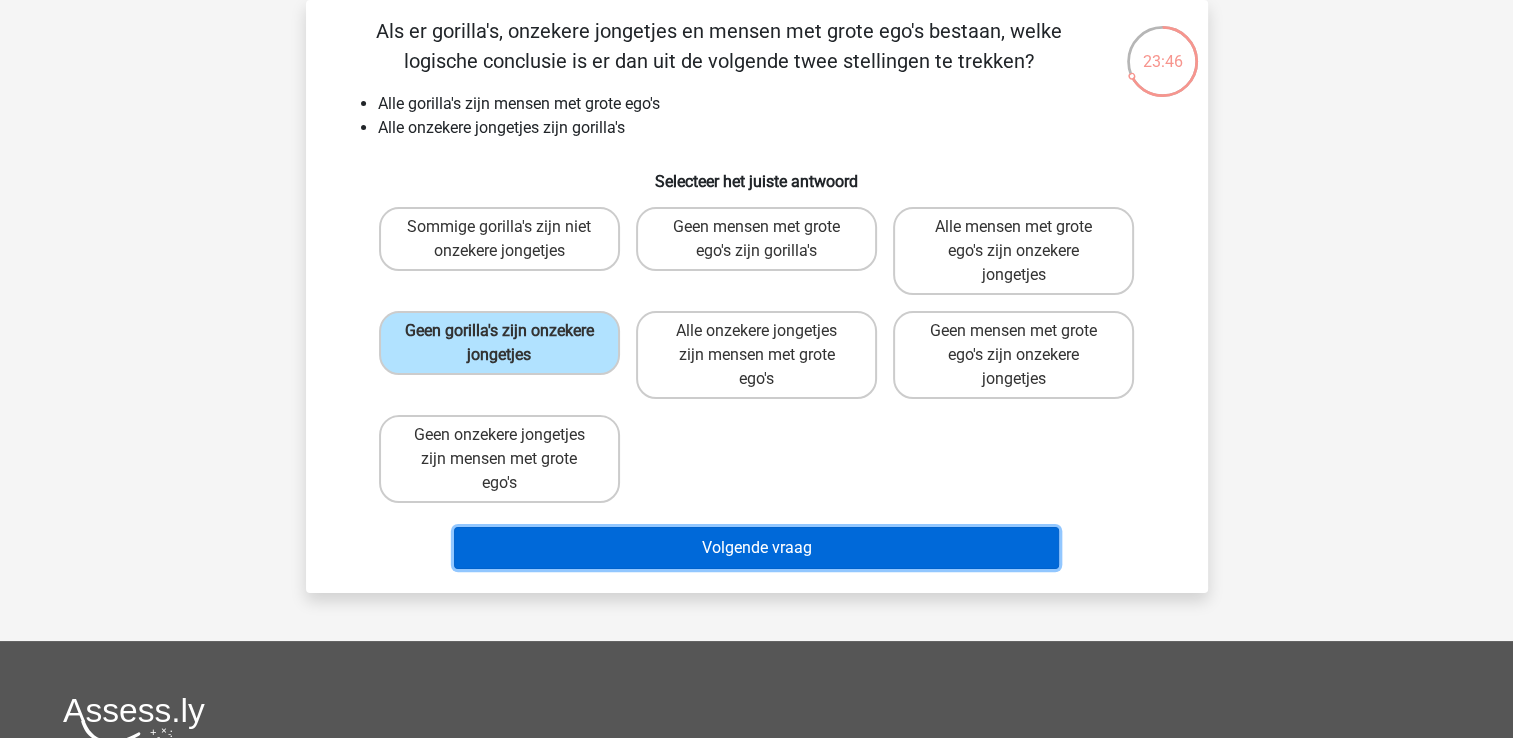 click on "Volgende vraag" at bounding box center (756, 548) 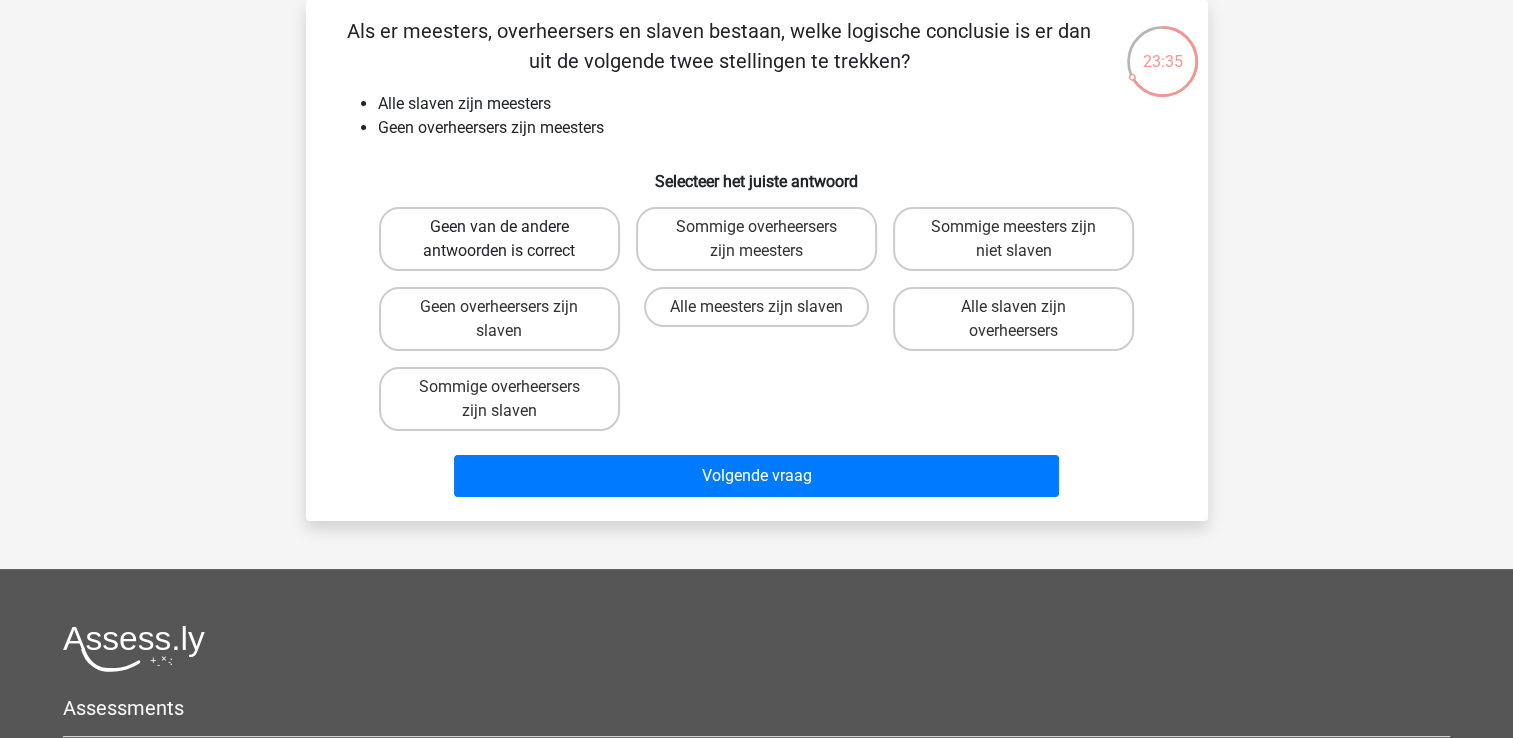 click on "Geen van de andere antwoorden is correct" at bounding box center [499, 239] 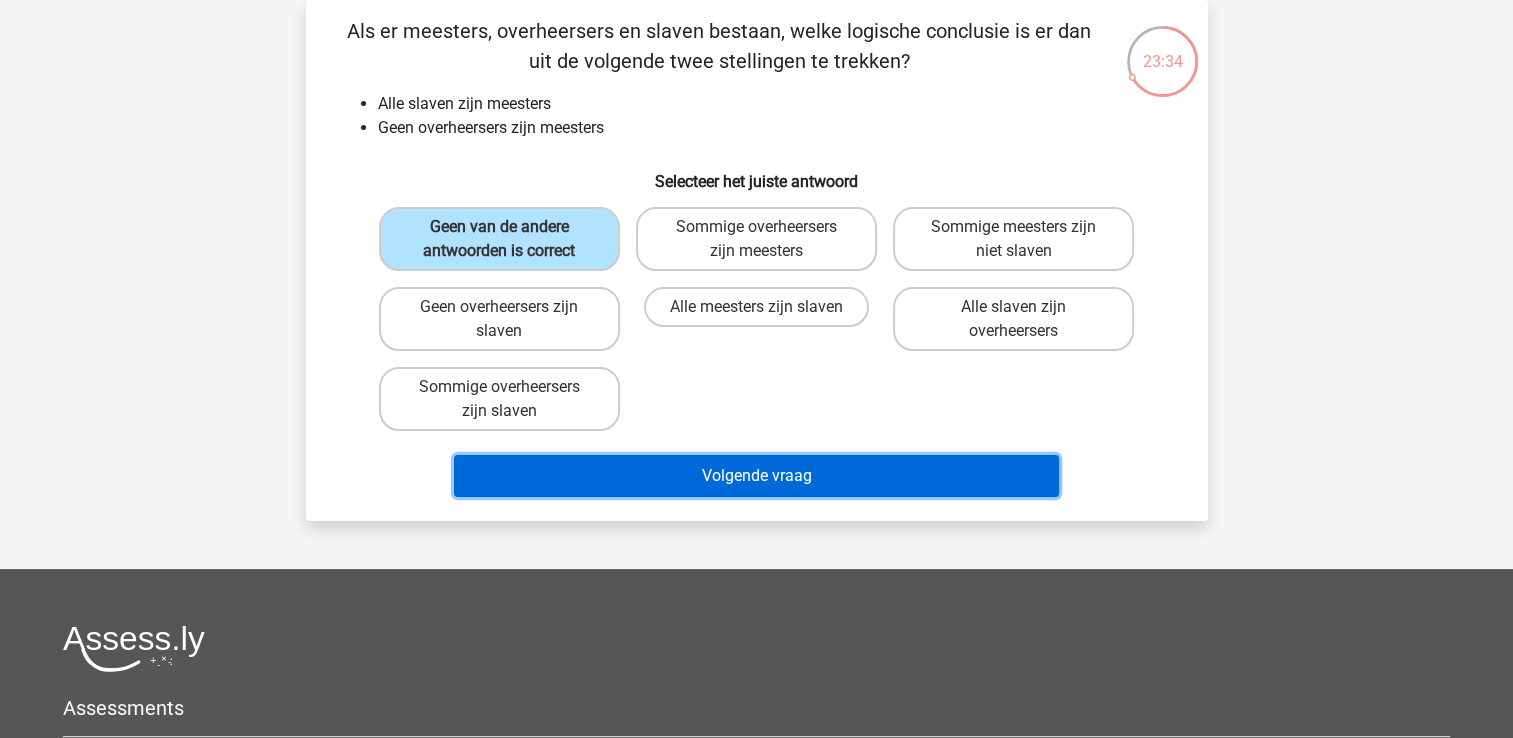 click on "Volgende vraag" at bounding box center (756, 476) 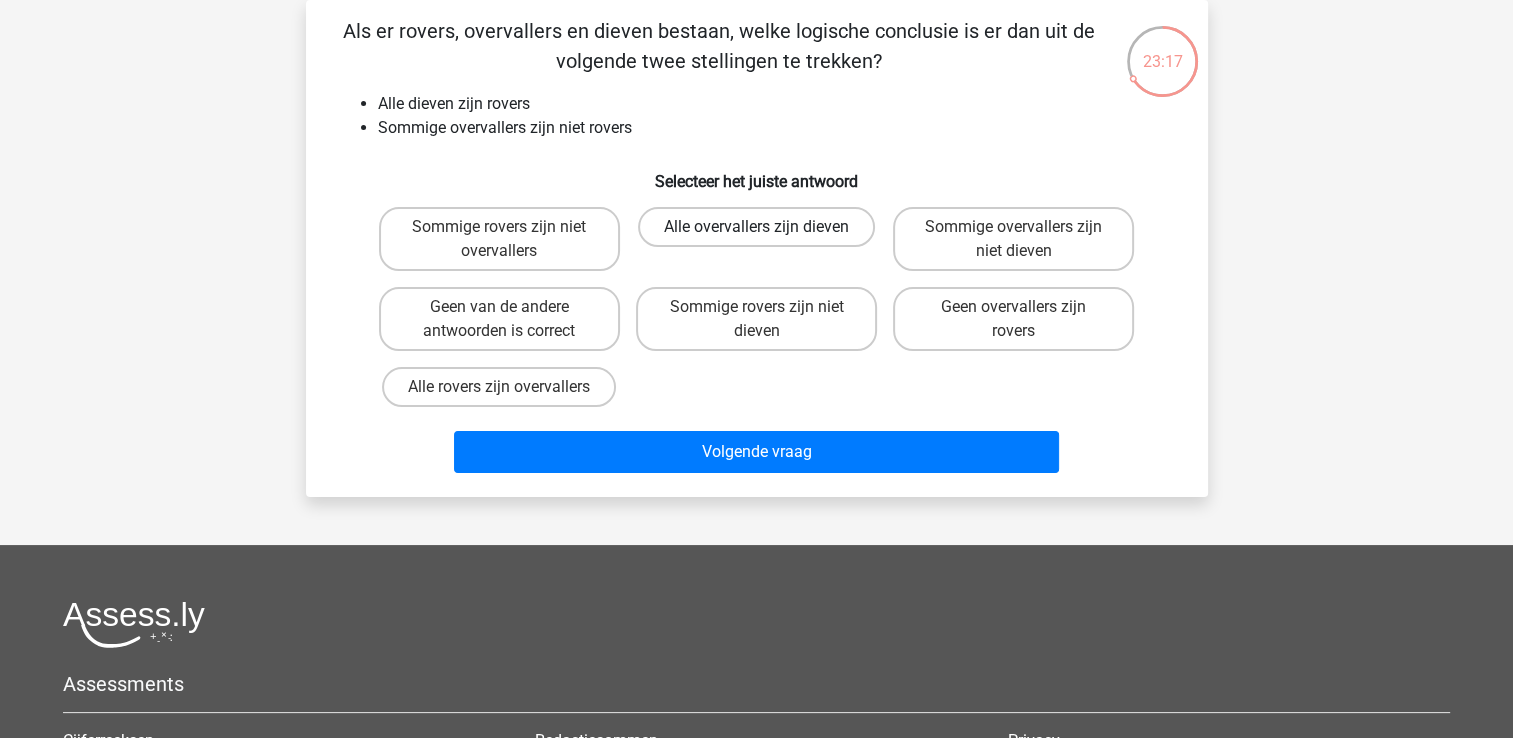 click on "Alle overvallers zijn dieven" at bounding box center (756, 227) 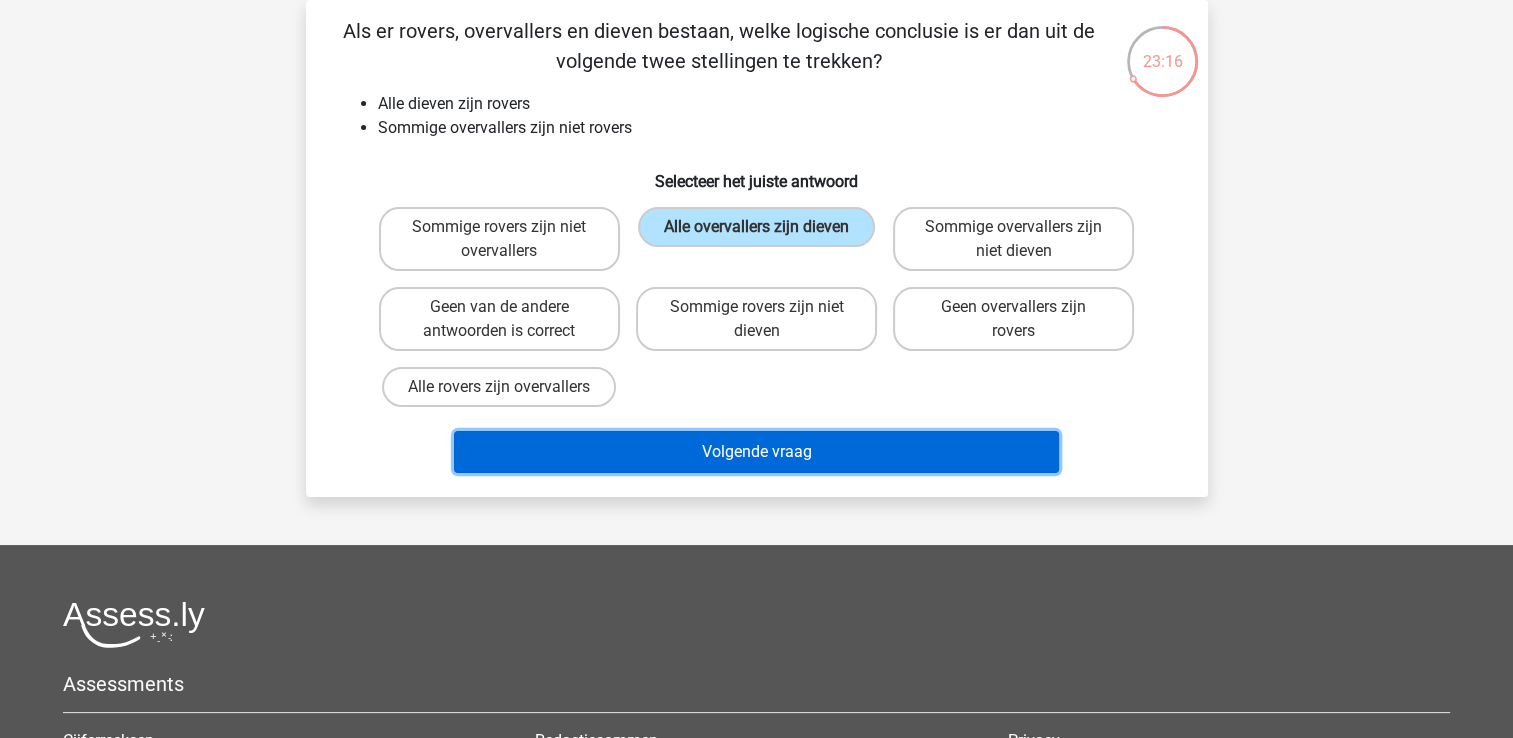 click on "Volgende vraag" at bounding box center [756, 452] 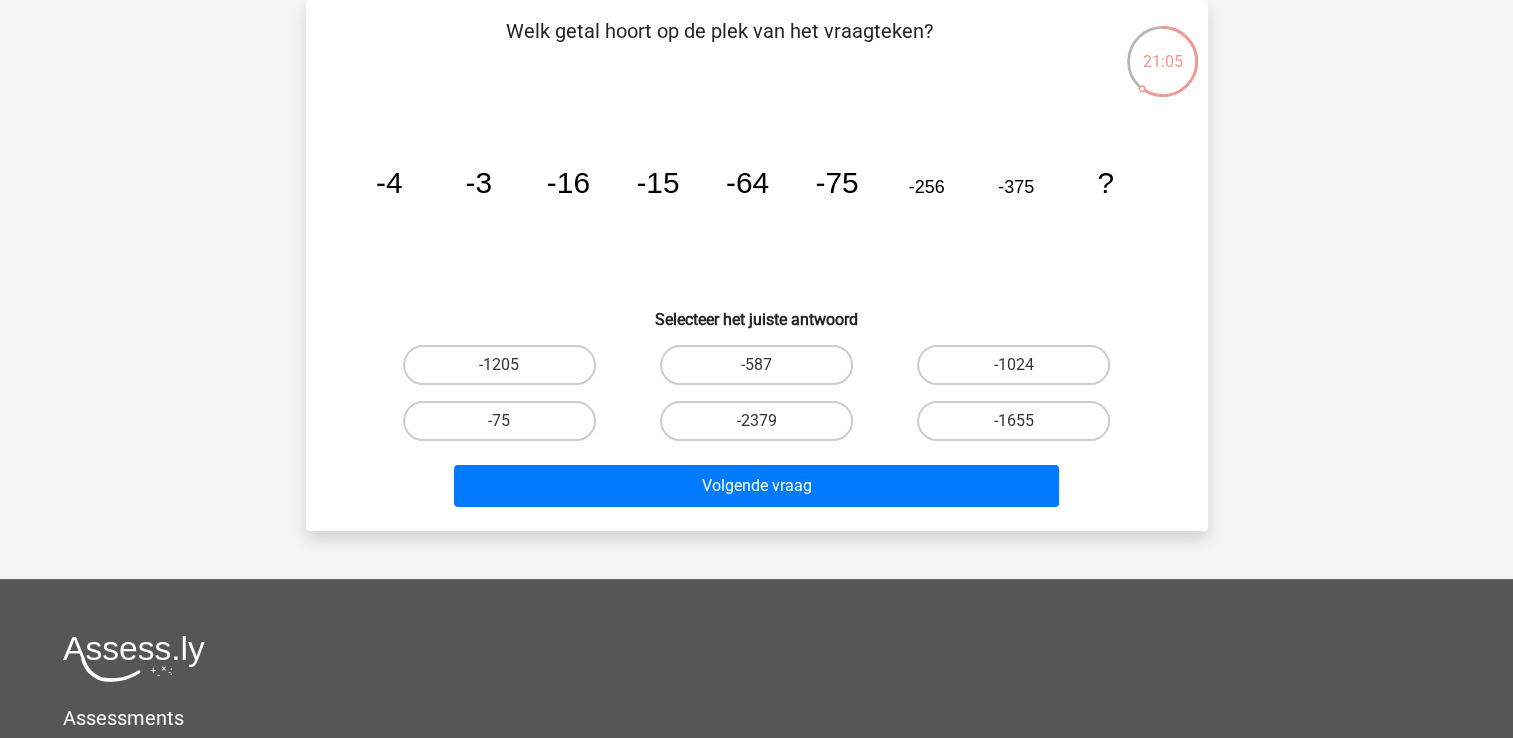 click on "-587" at bounding box center [762, 371] 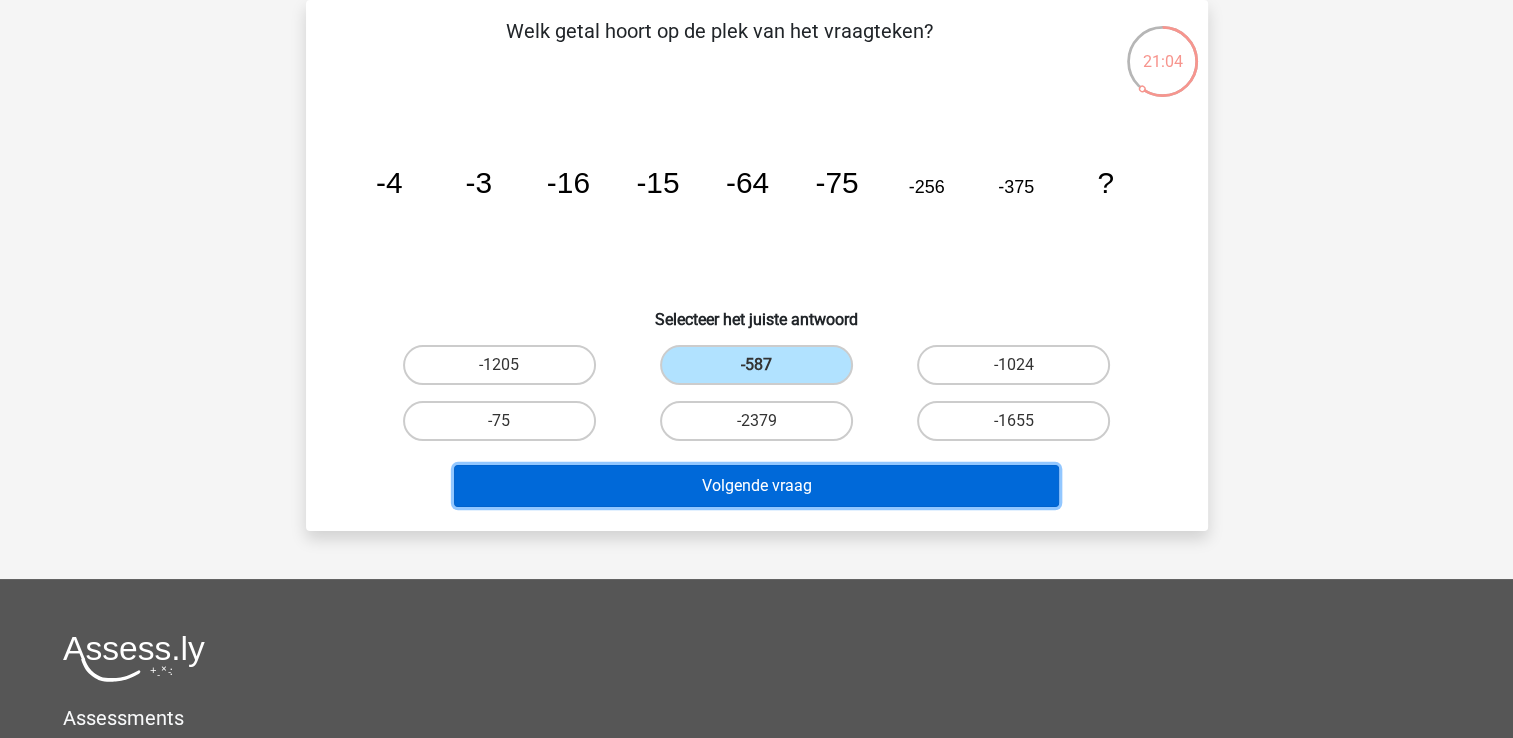 click on "Volgende vraag" at bounding box center [756, 486] 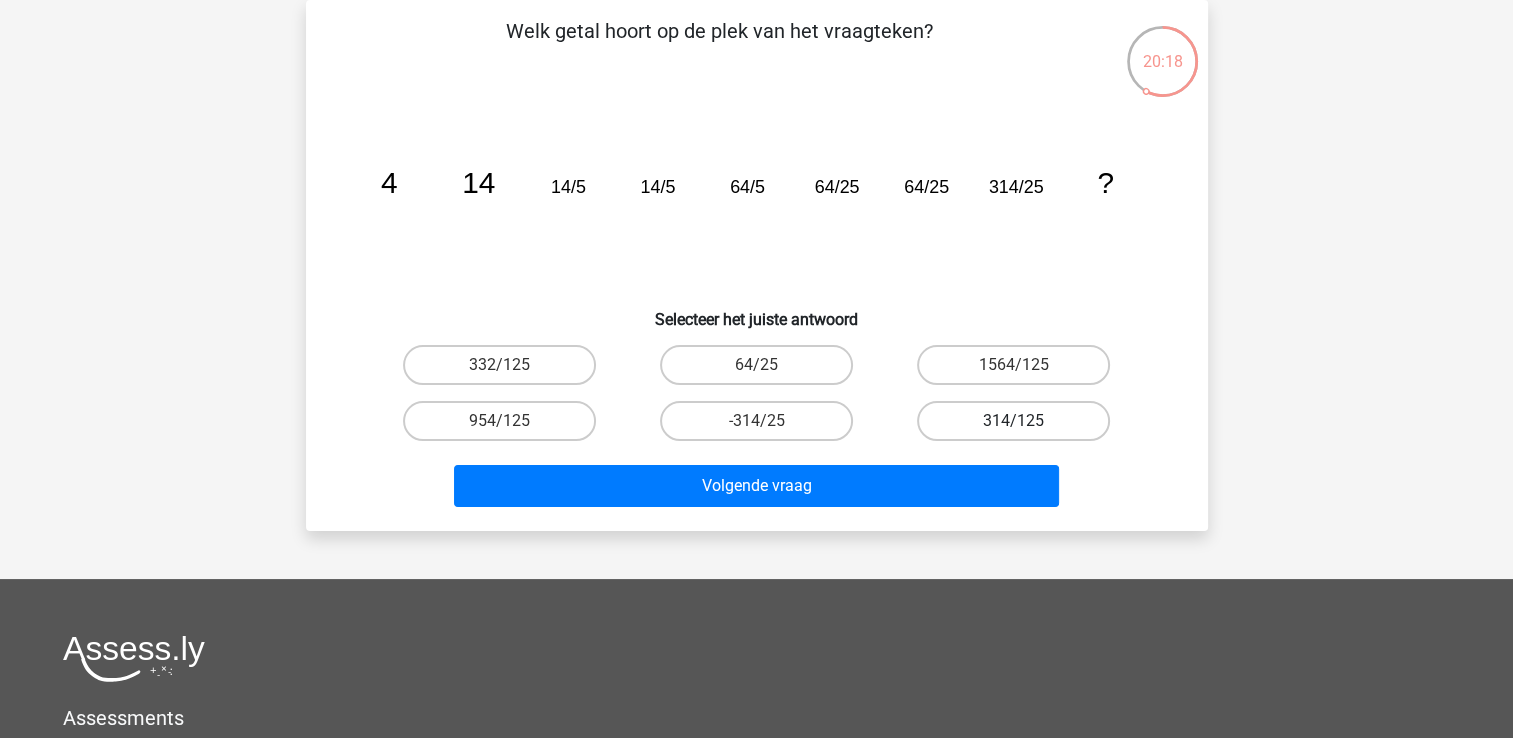 click on "314/125" at bounding box center (1013, 421) 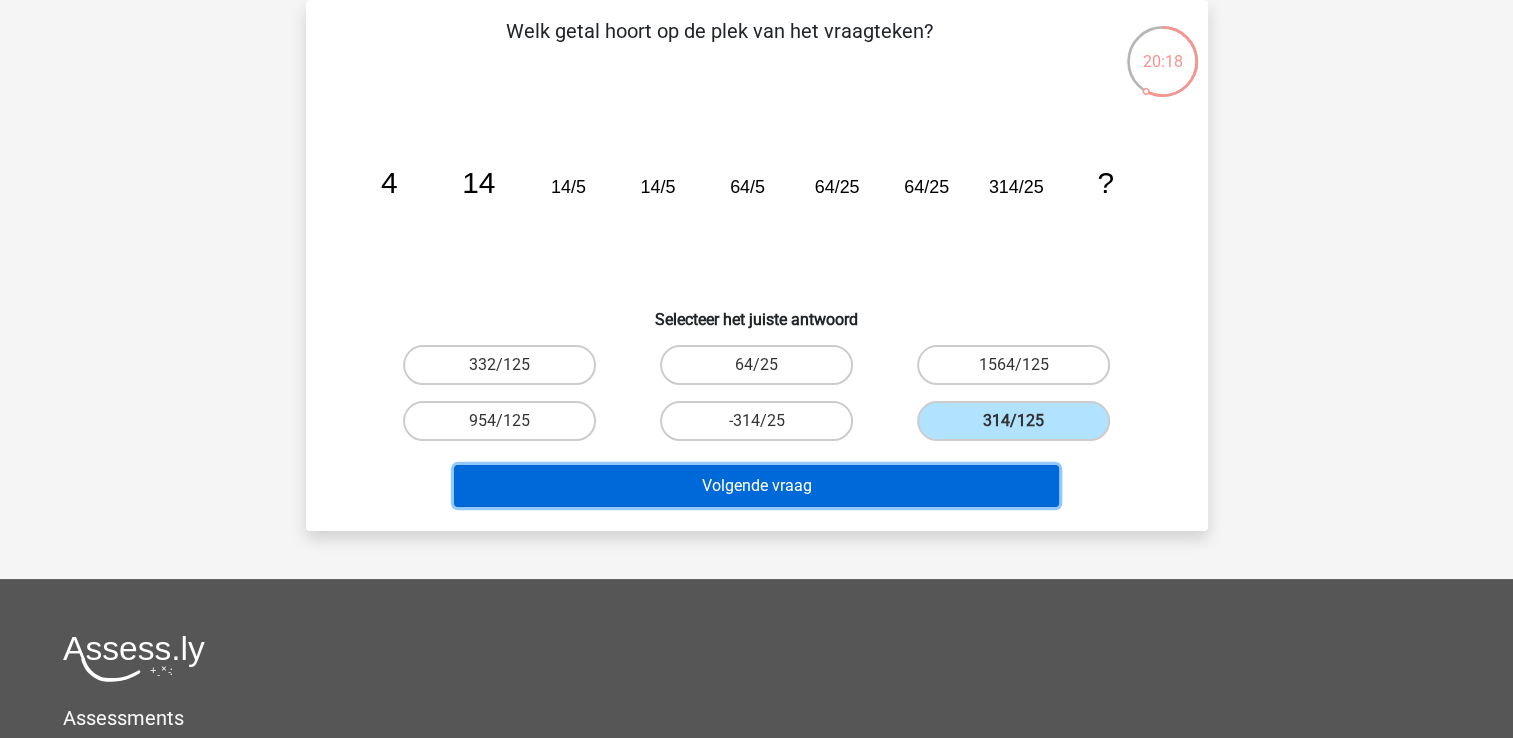 click on "Volgende vraag" at bounding box center [756, 486] 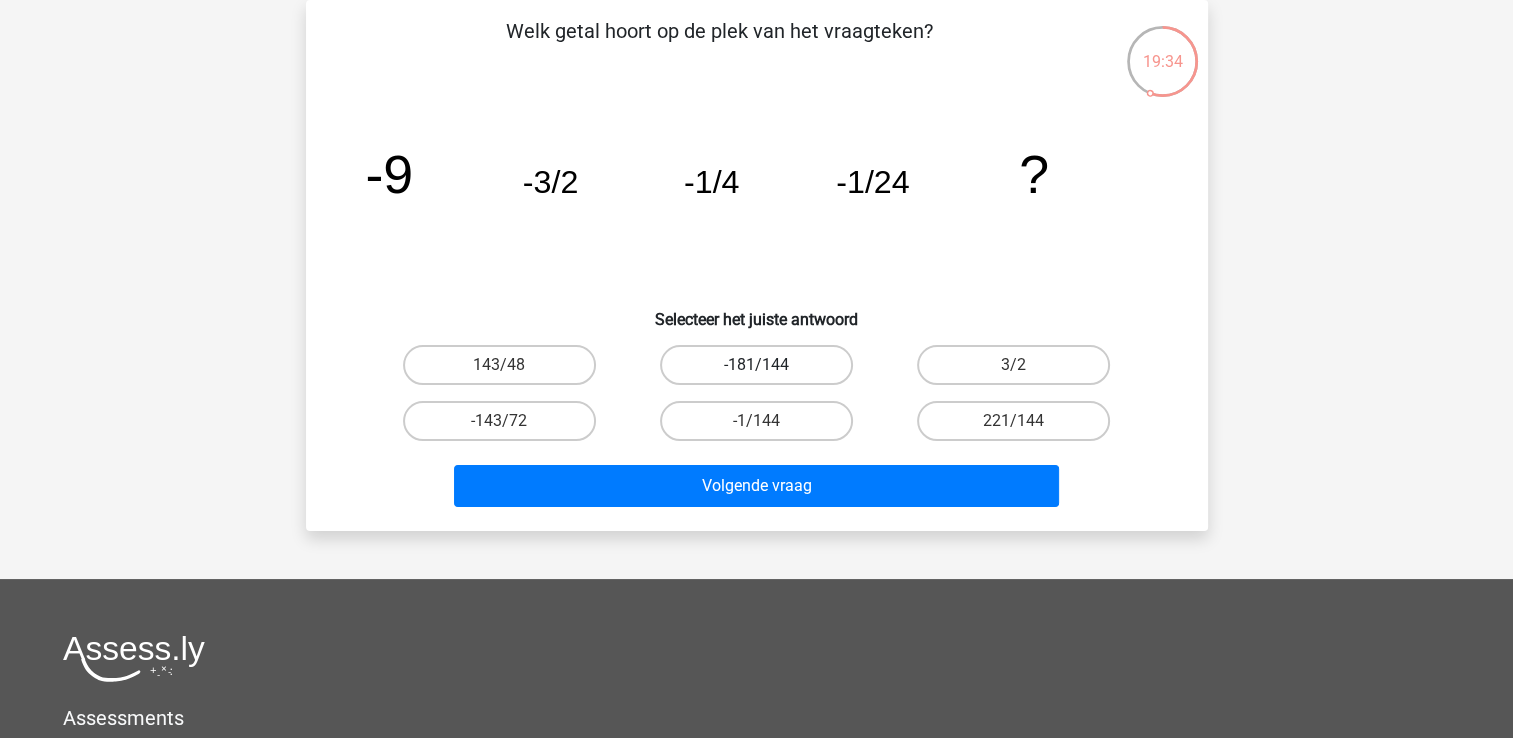click on "-181/144" at bounding box center [756, 365] 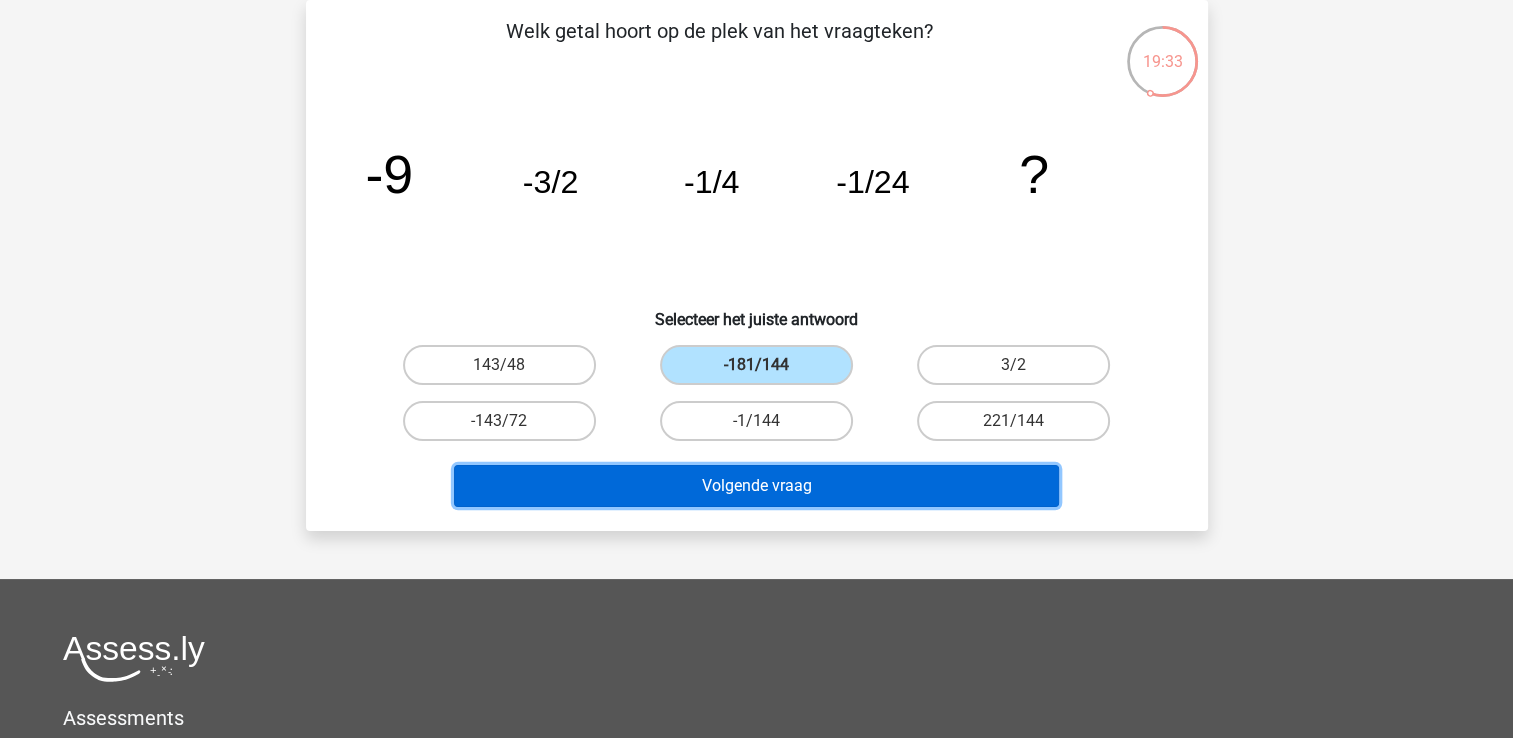 click on "Volgende vraag" at bounding box center (756, 486) 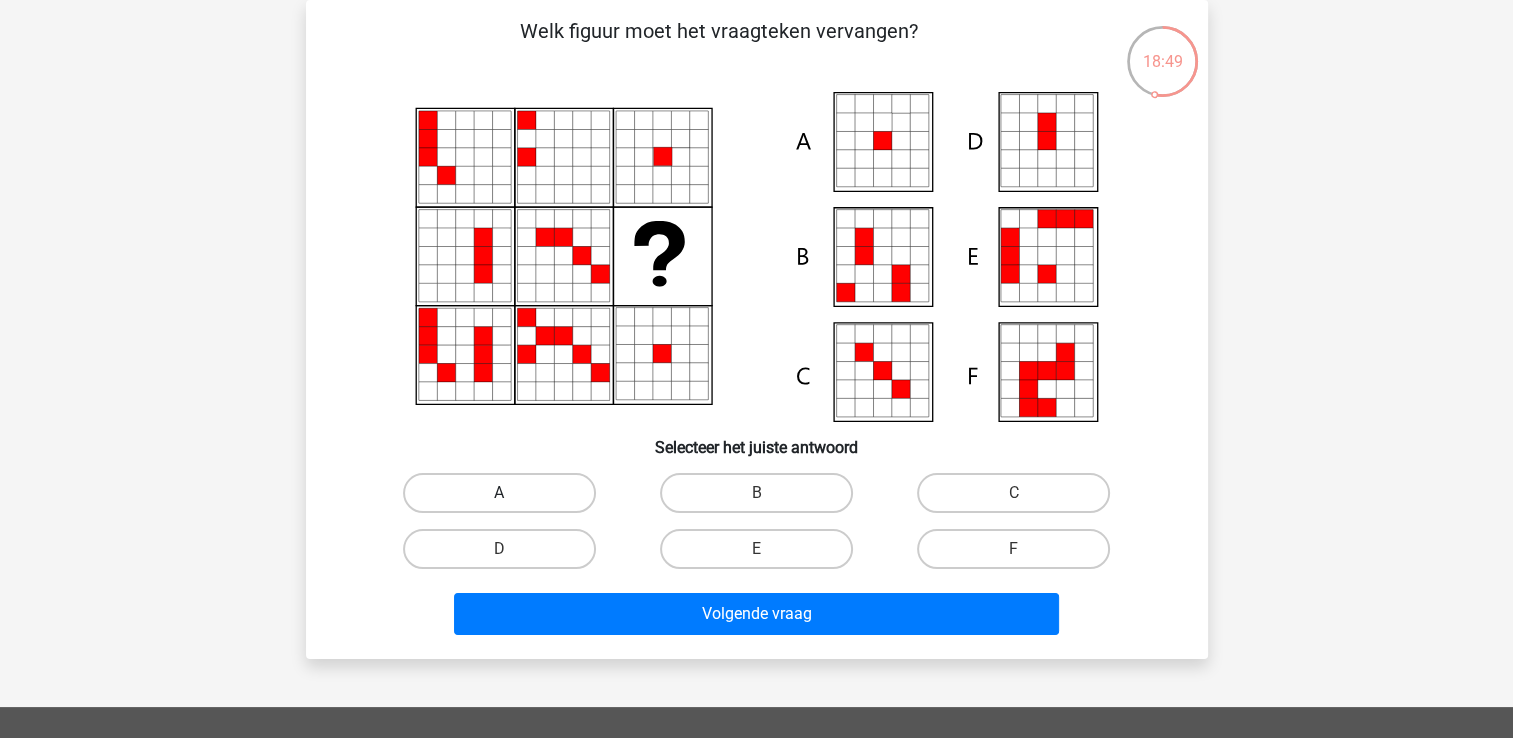 click on "A" at bounding box center [499, 493] 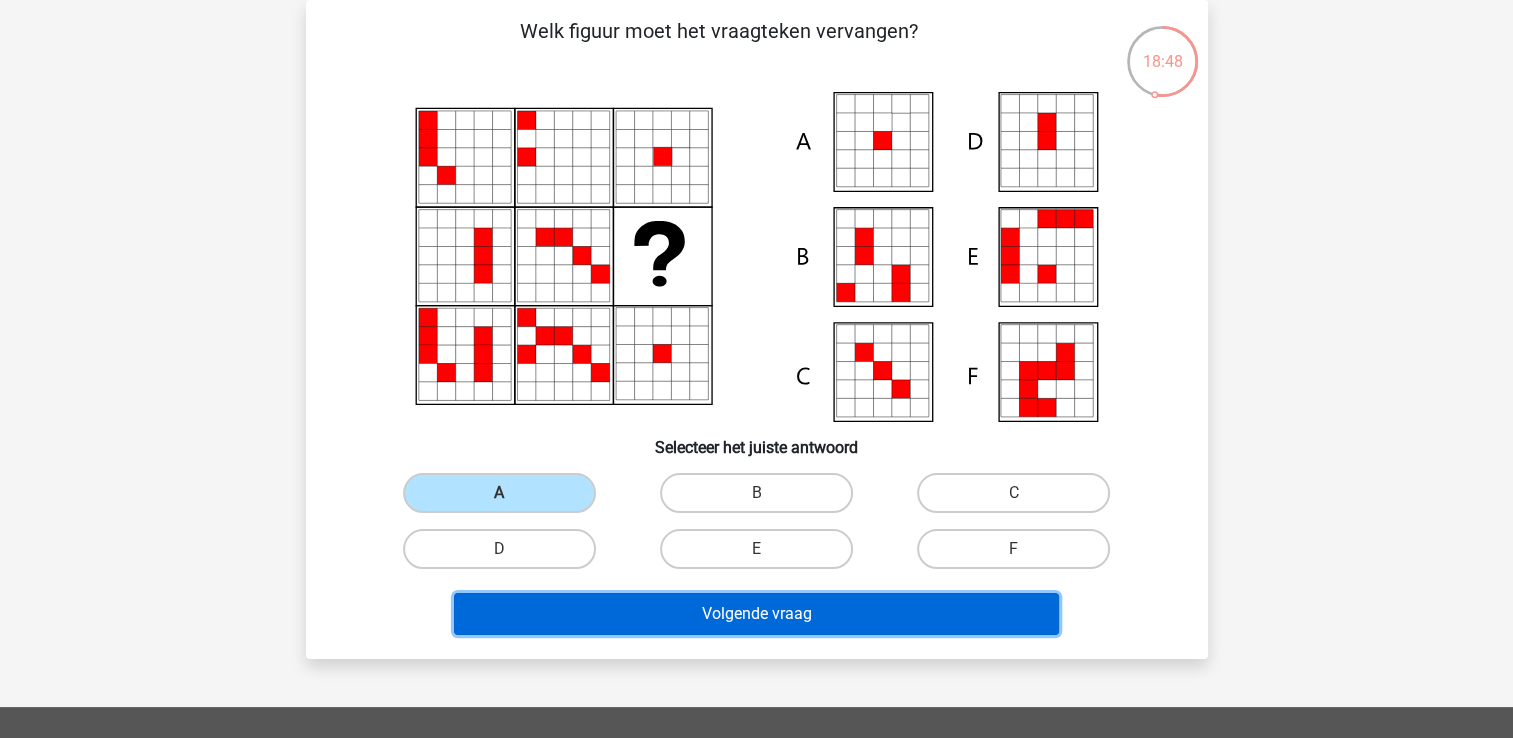 click on "Volgende vraag" at bounding box center [756, 614] 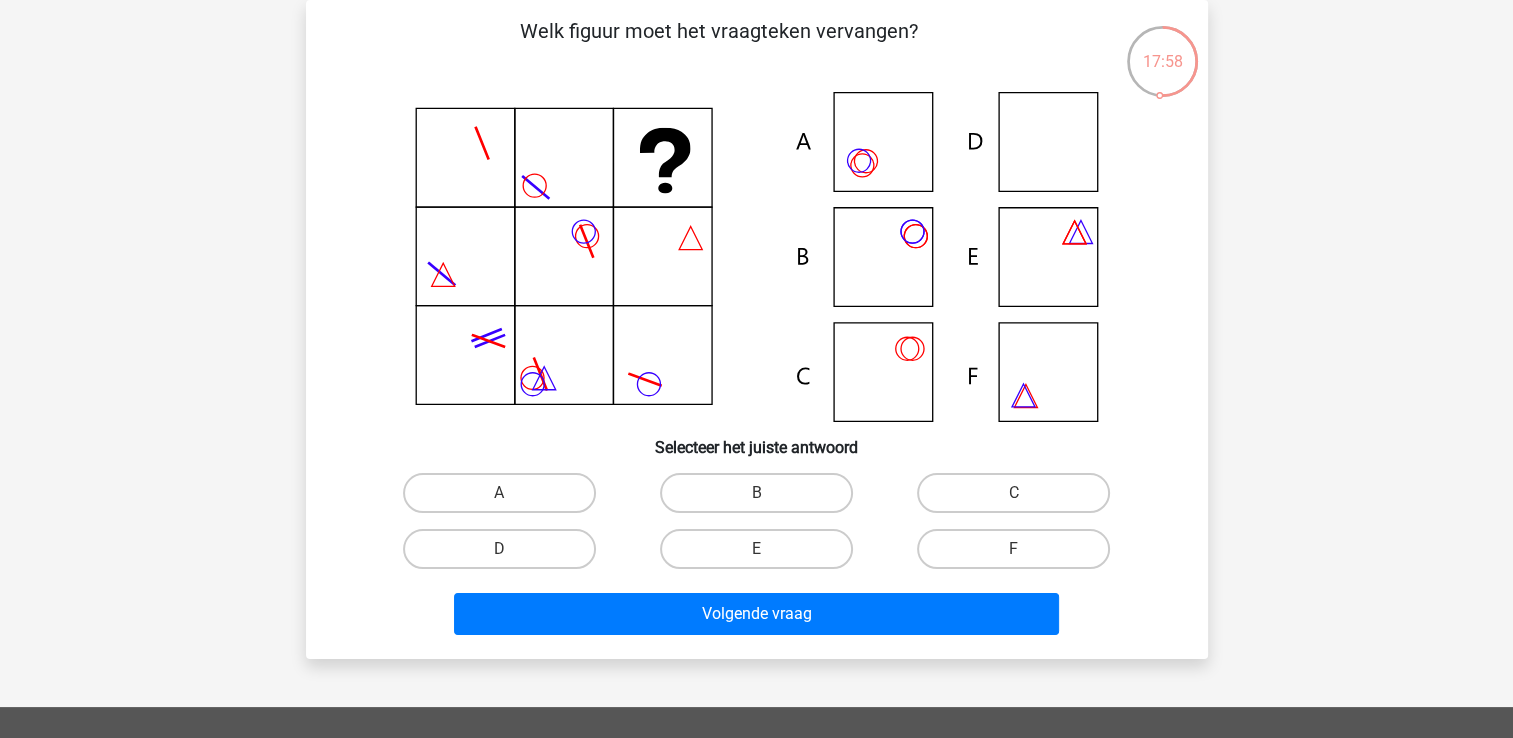 click 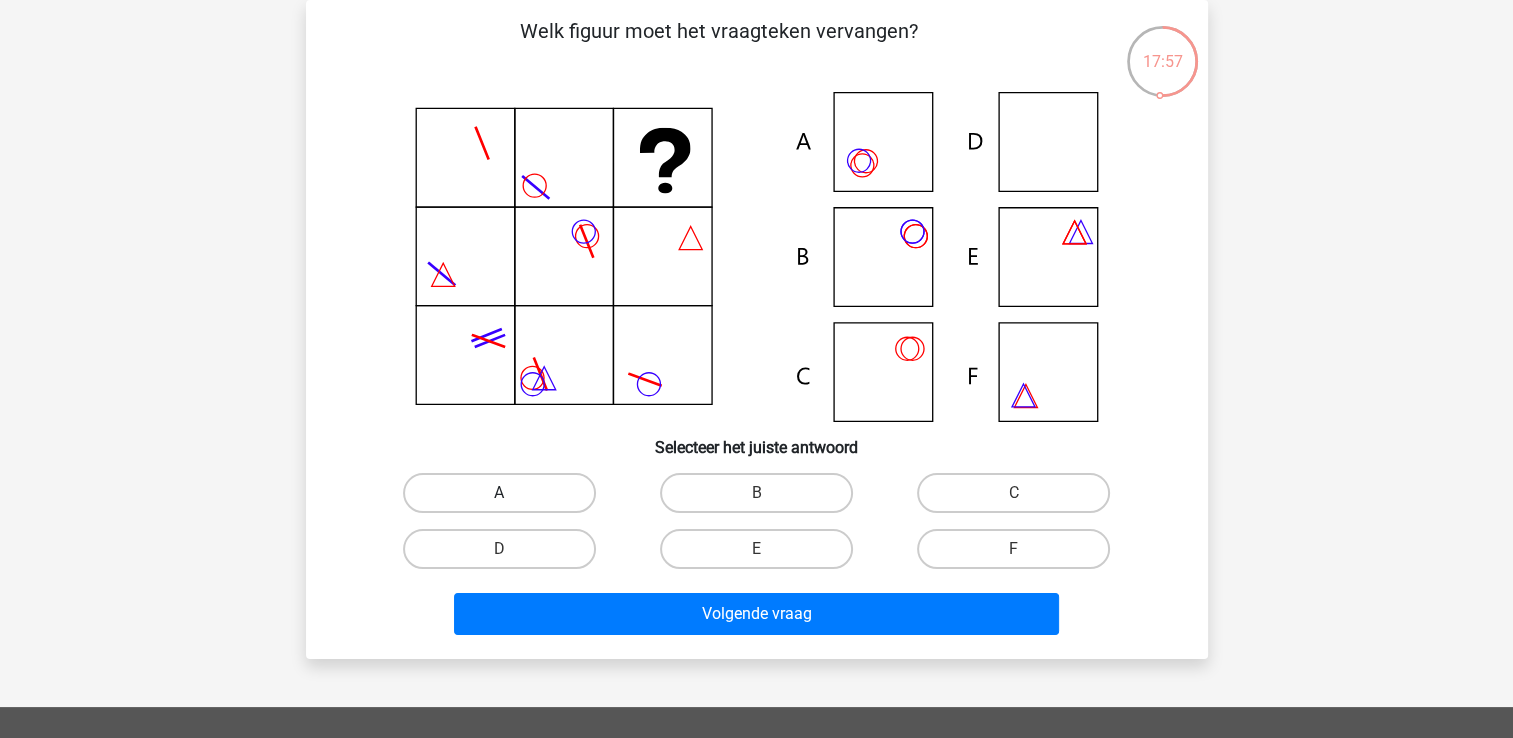 click on "A" at bounding box center (499, 493) 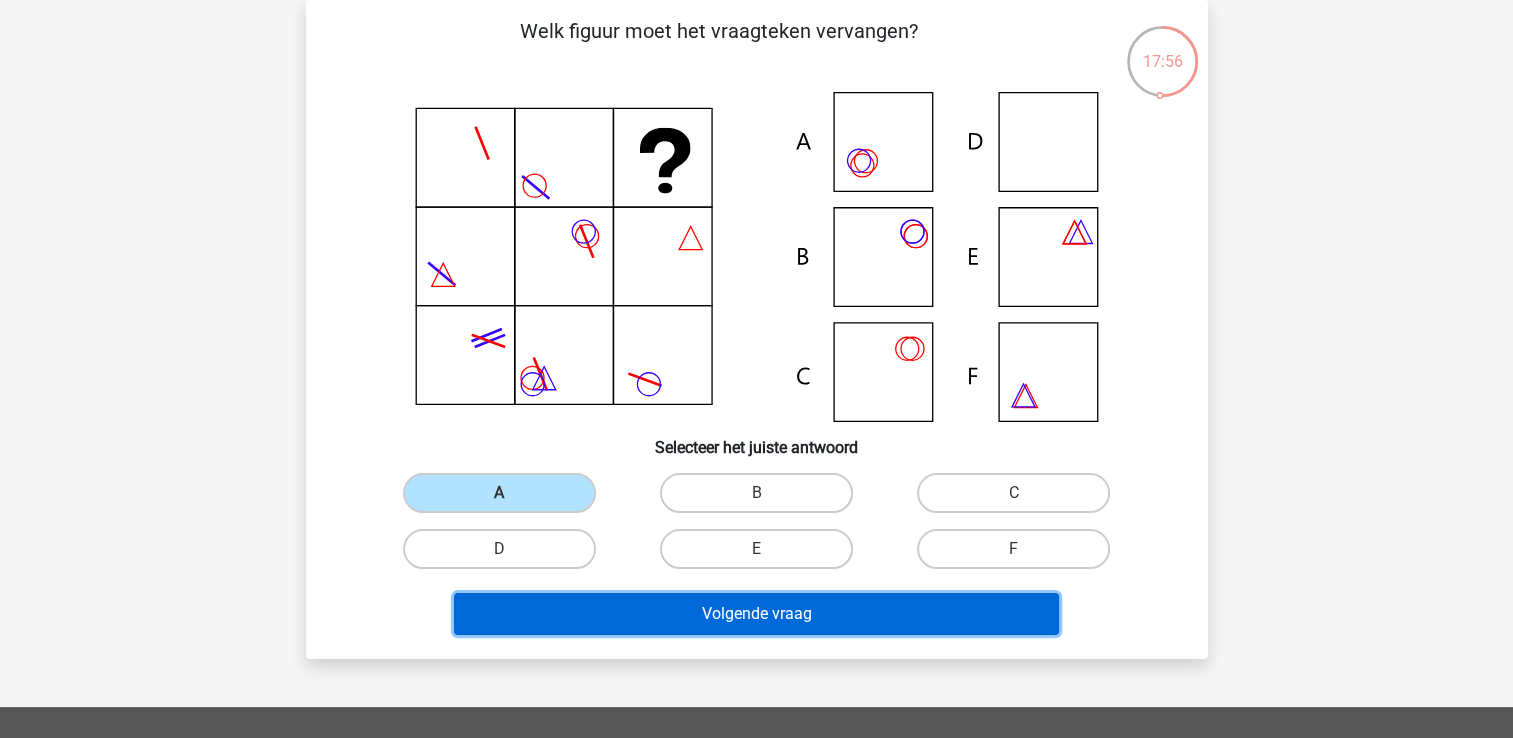 click on "Volgende vraag" at bounding box center [756, 614] 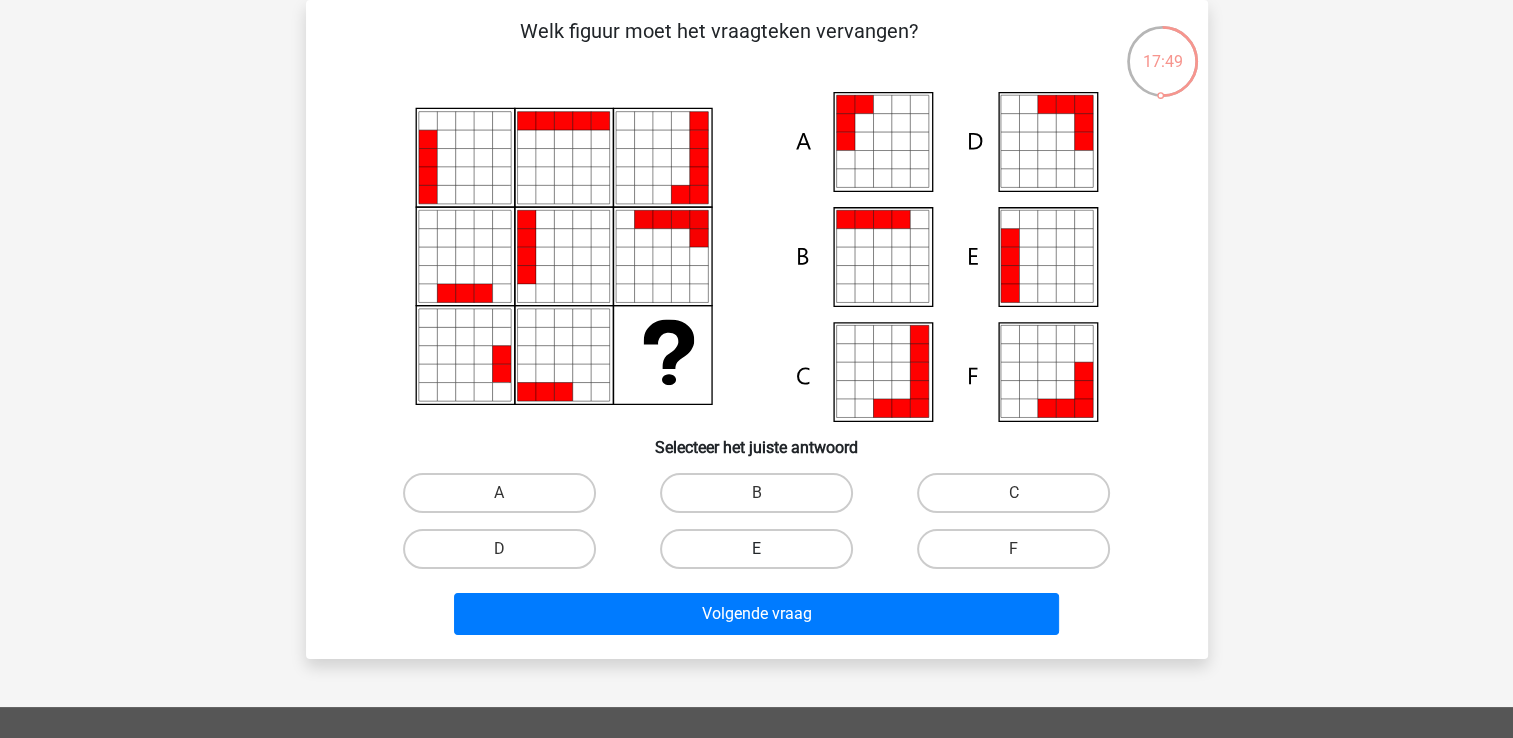 click on "E" at bounding box center [756, 549] 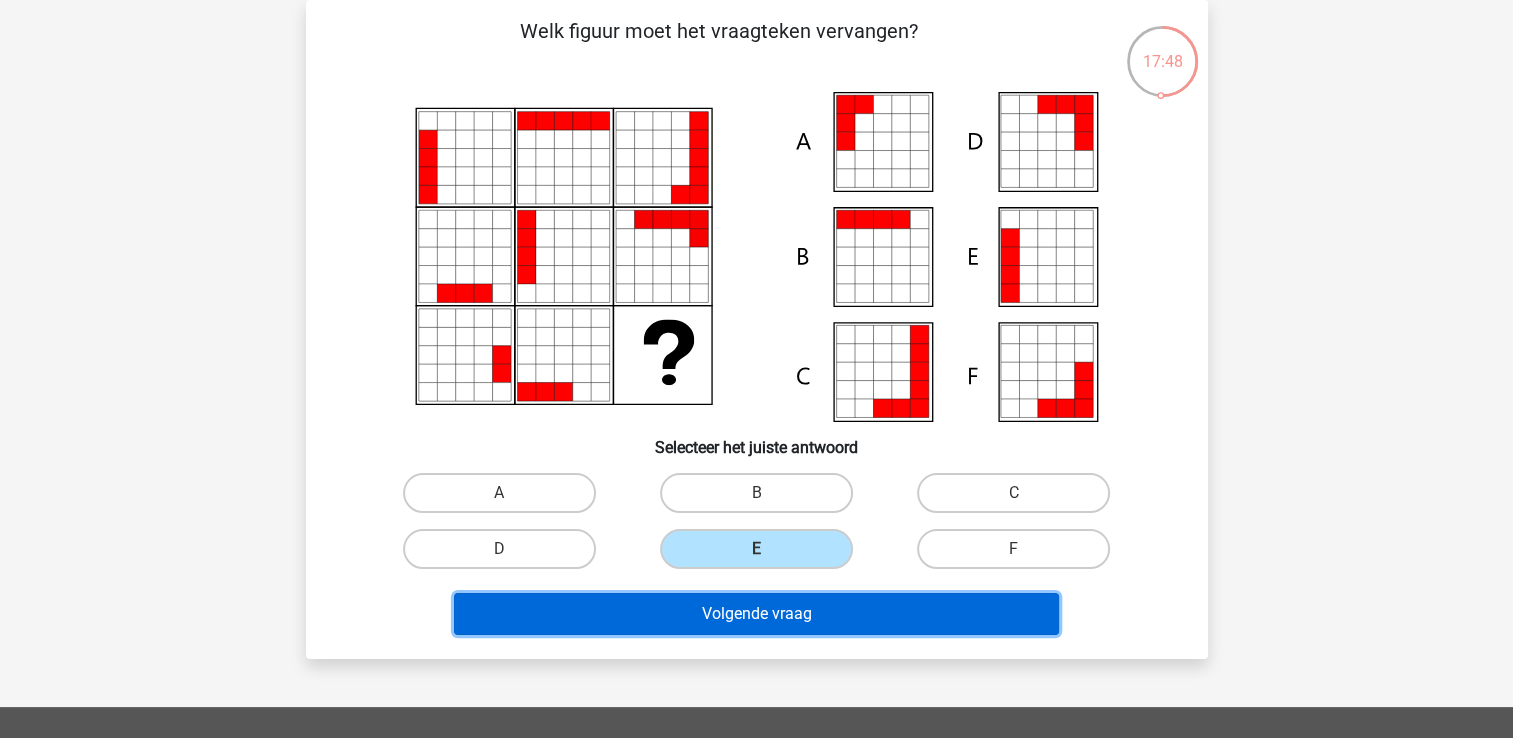 click on "Volgende vraag" at bounding box center [756, 614] 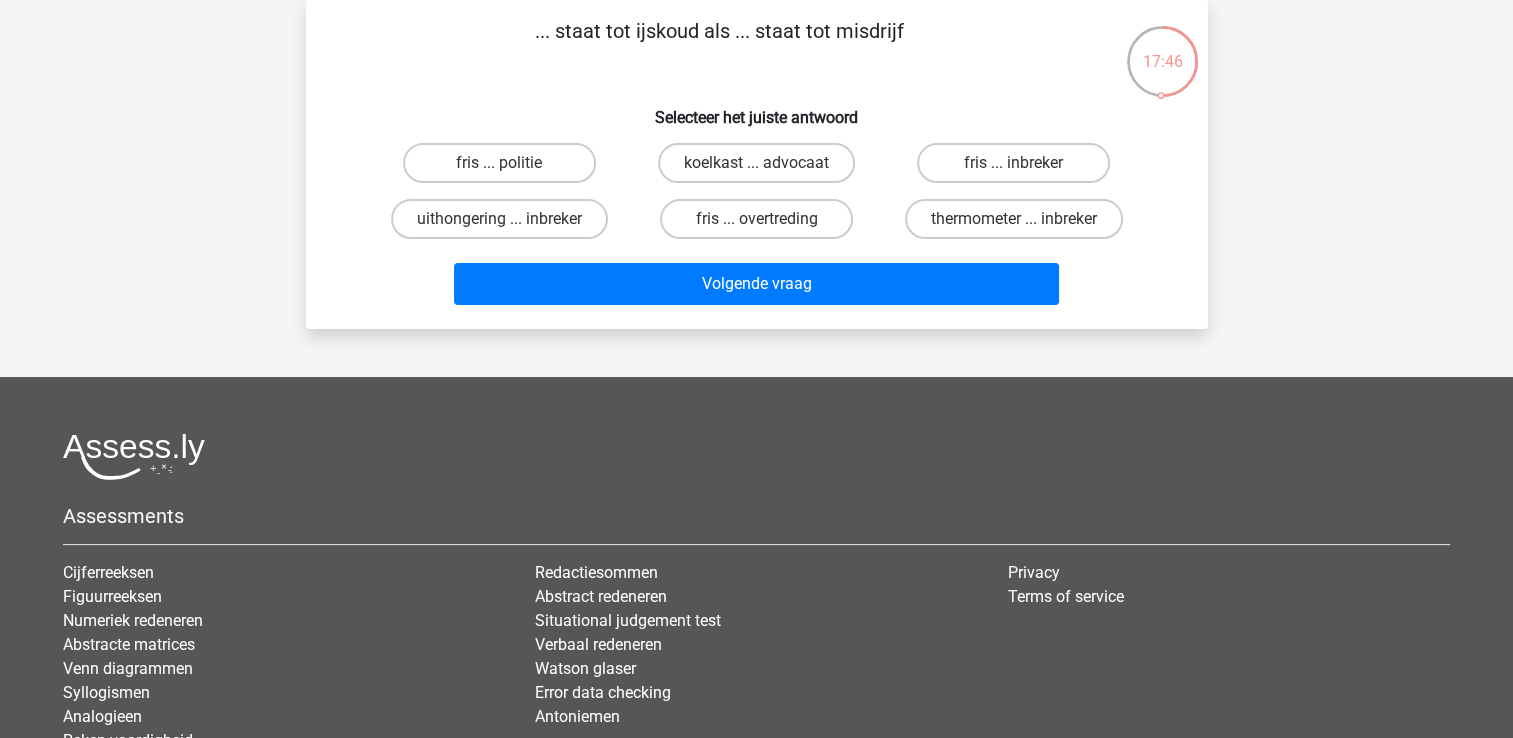 scroll, scrollTop: 0, scrollLeft: 0, axis: both 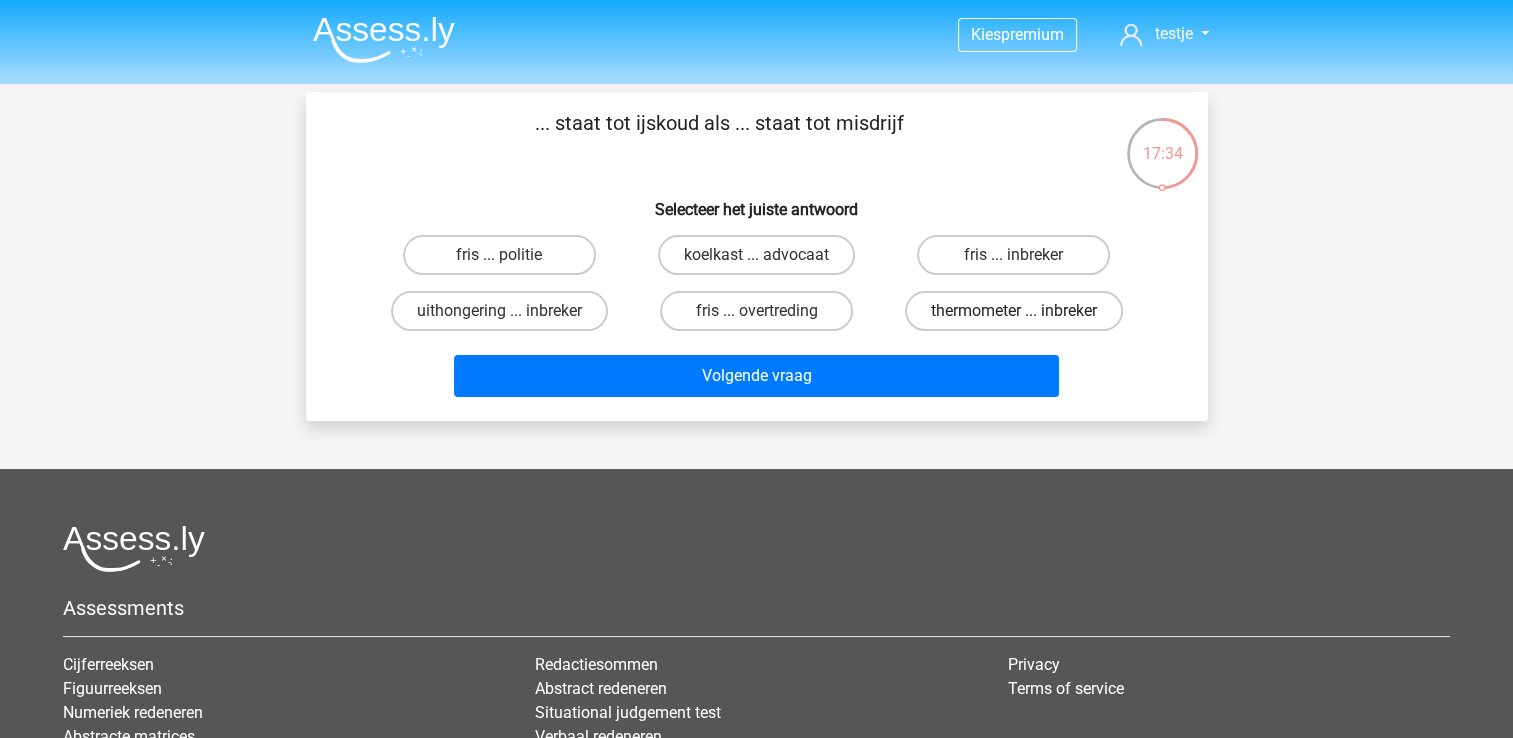 click on "thermometer ... inbreker" at bounding box center (1014, 311) 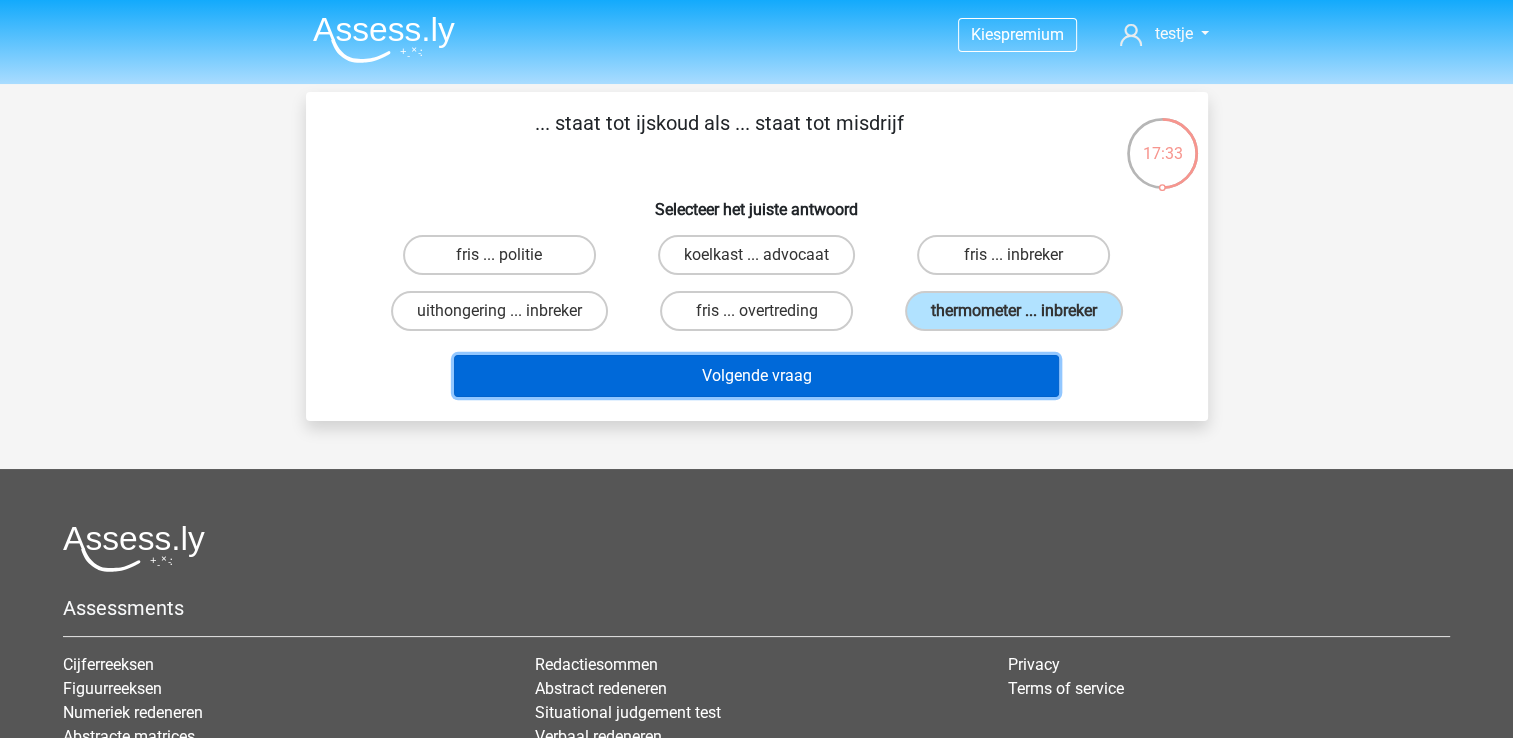 click on "Volgende vraag" at bounding box center (756, 376) 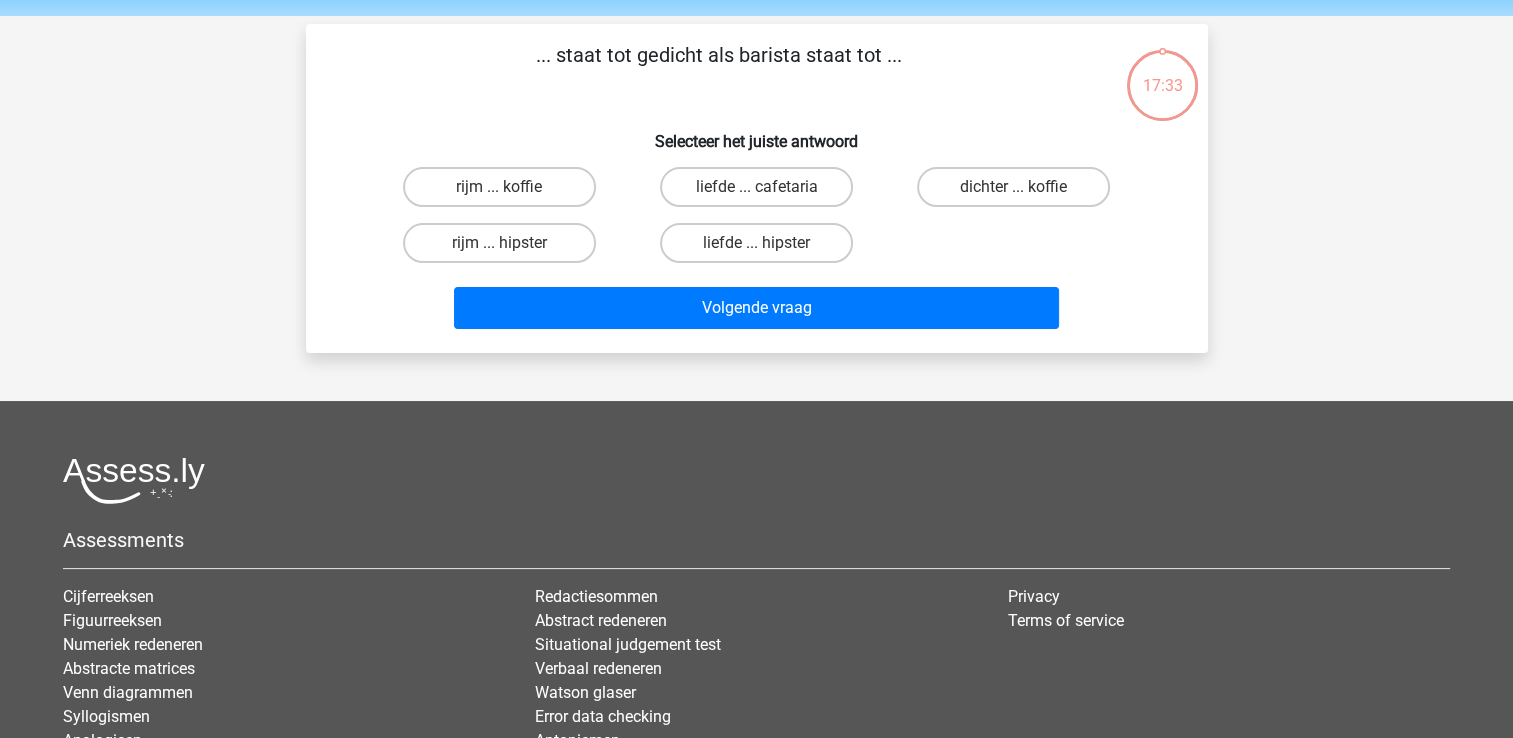 scroll, scrollTop: 92, scrollLeft: 0, axis: vertical 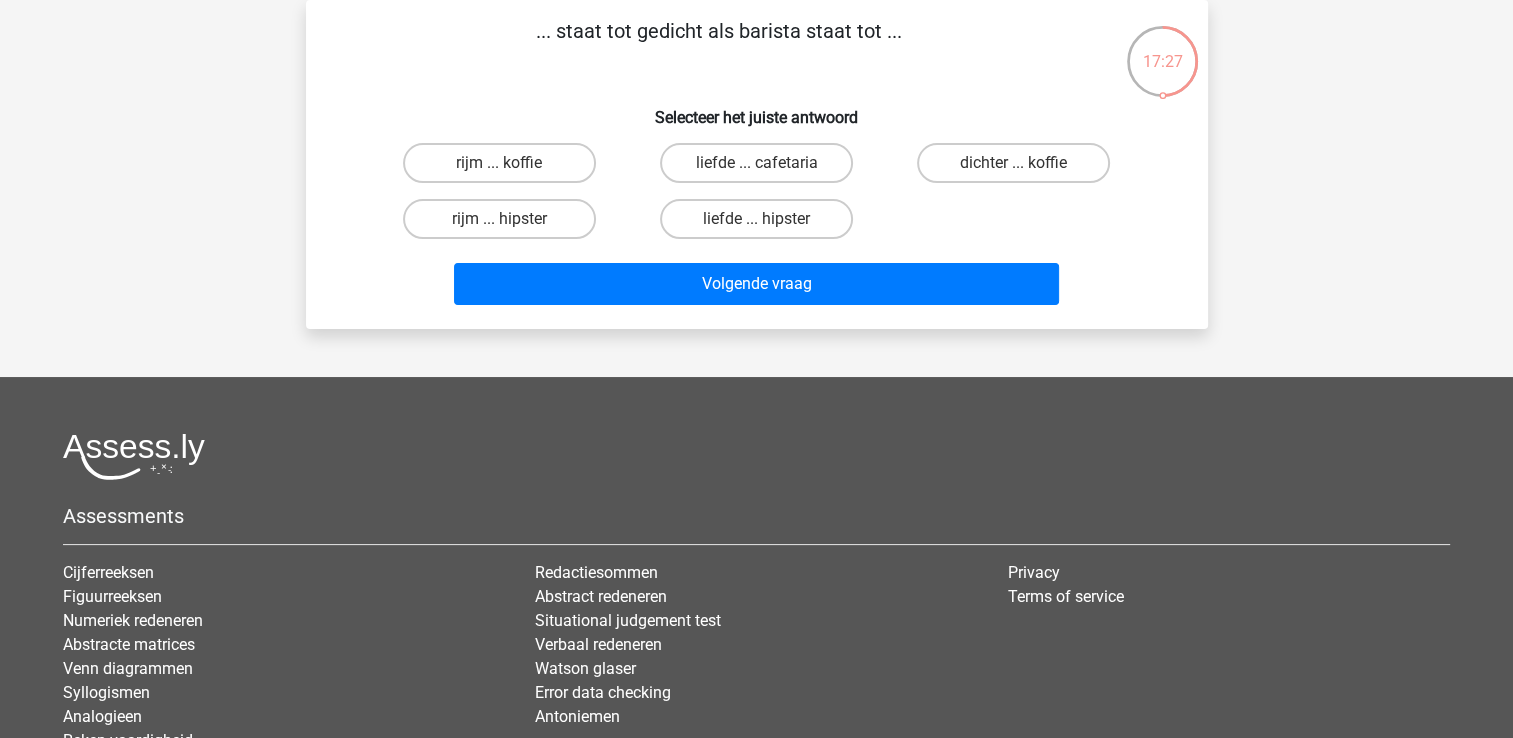 click on "dichter ... koffie" at bounding box center [1020, 169] 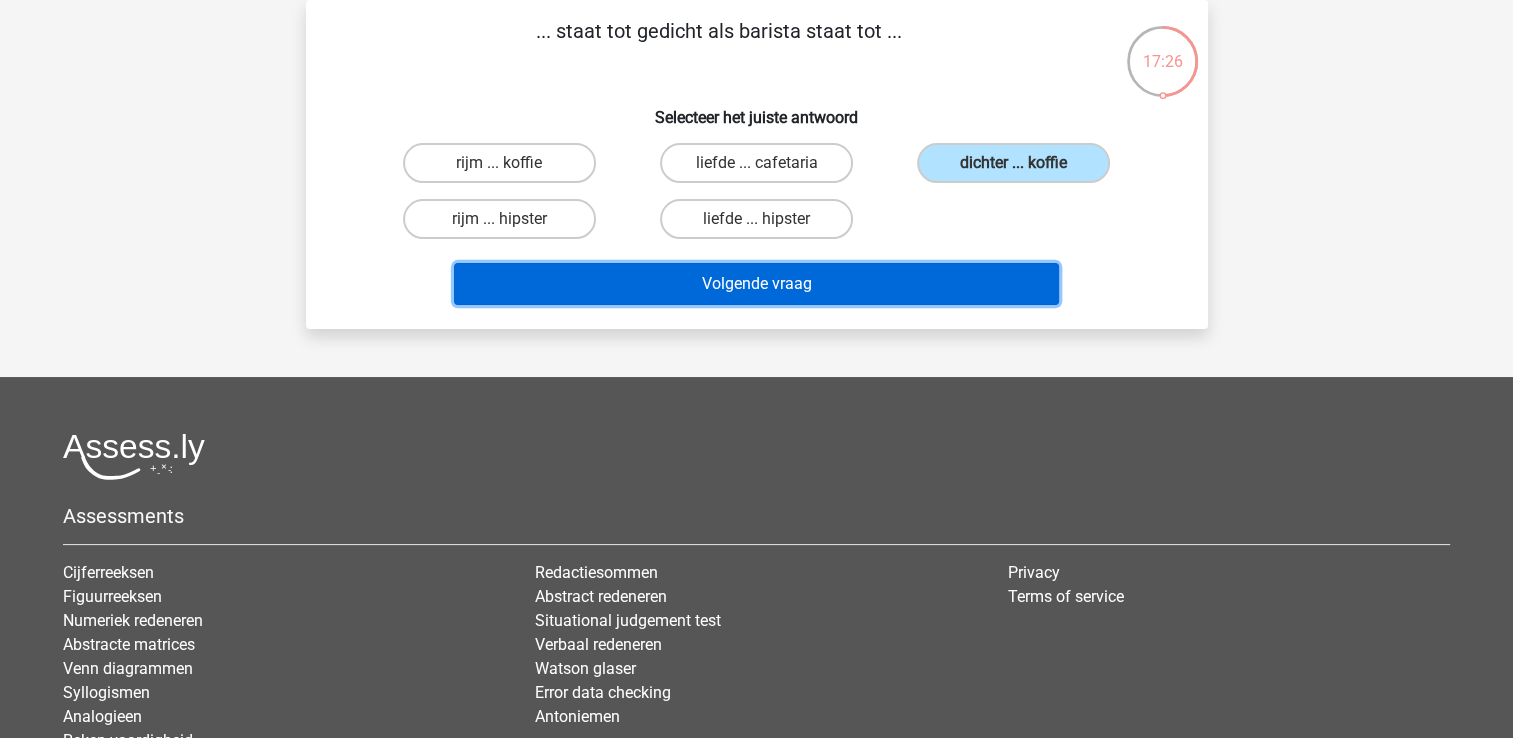 click on "Volgende vraag" at bounding box center [756, 284] 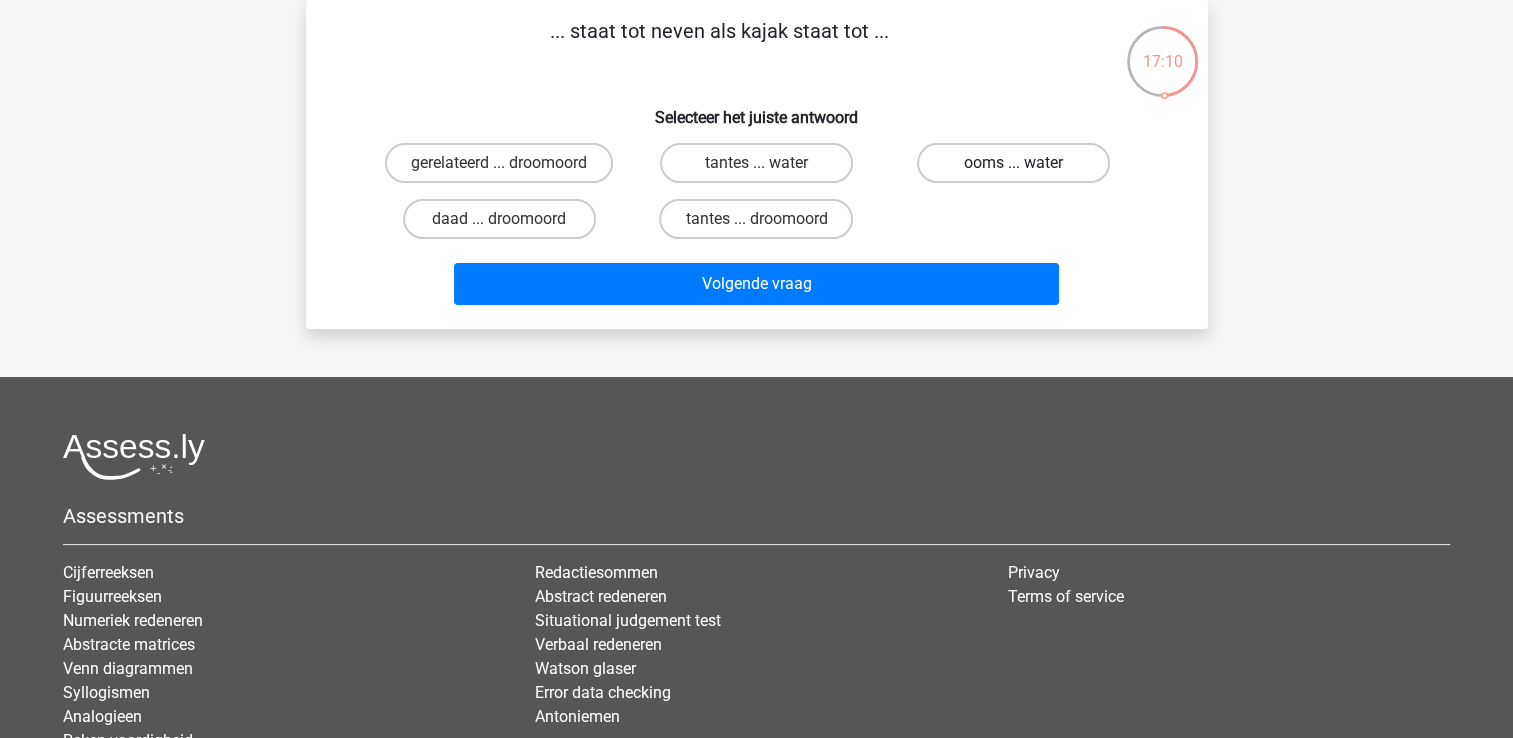 click on "ooms ... water" at bounding box center [1013, 163] 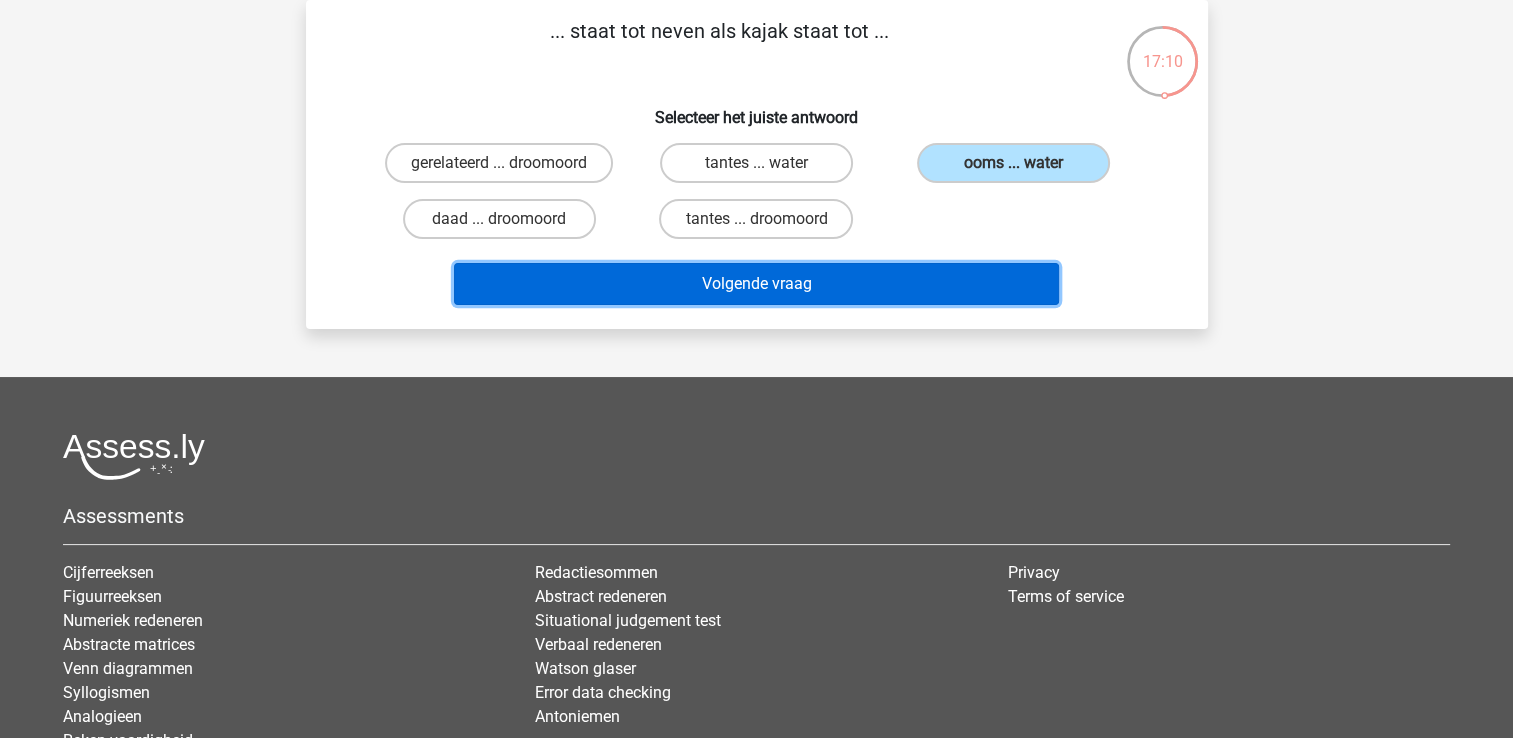 click on "Volgende vraag" at bounding box center [756, 284] 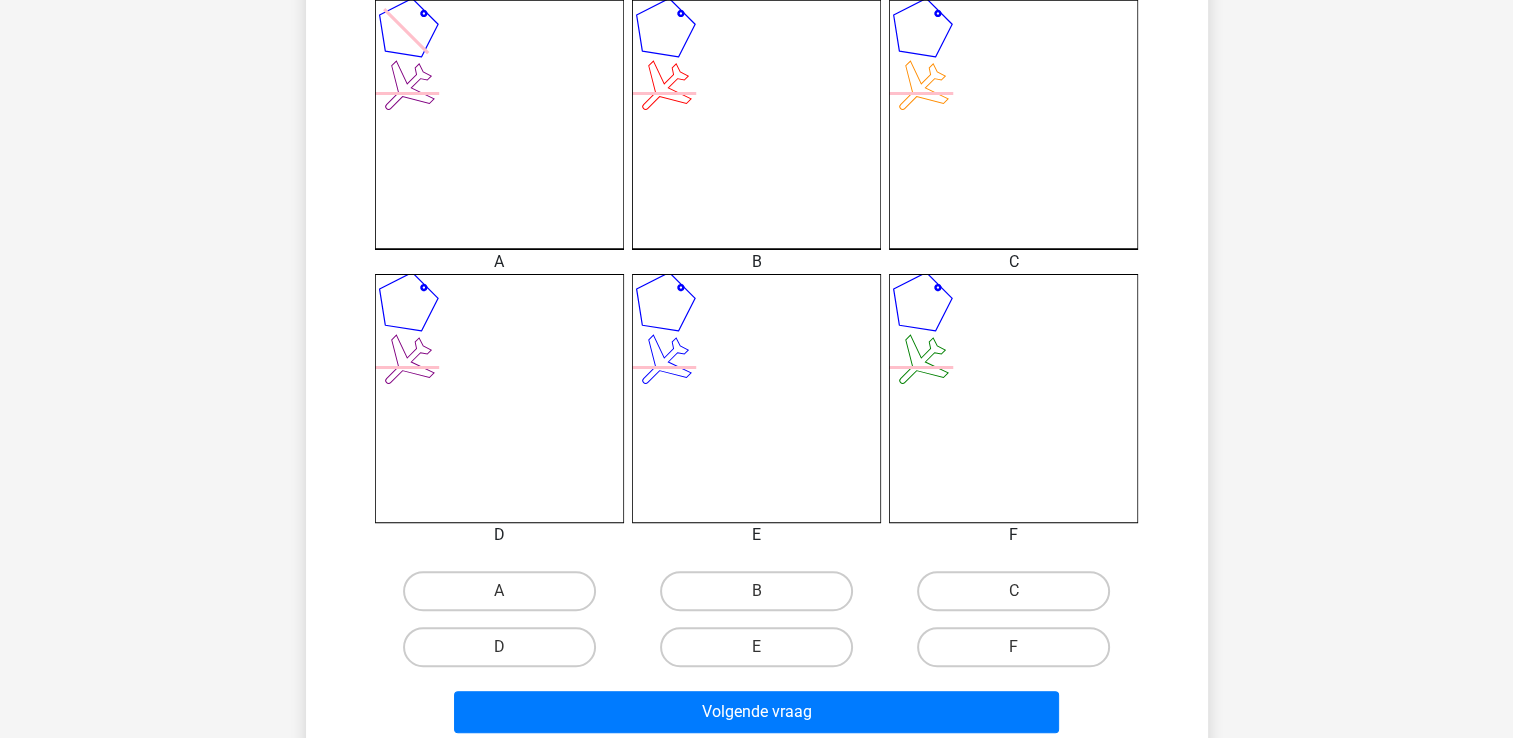 scroll, scrollTop: 600, scrollLeft: 0, axis: vertical 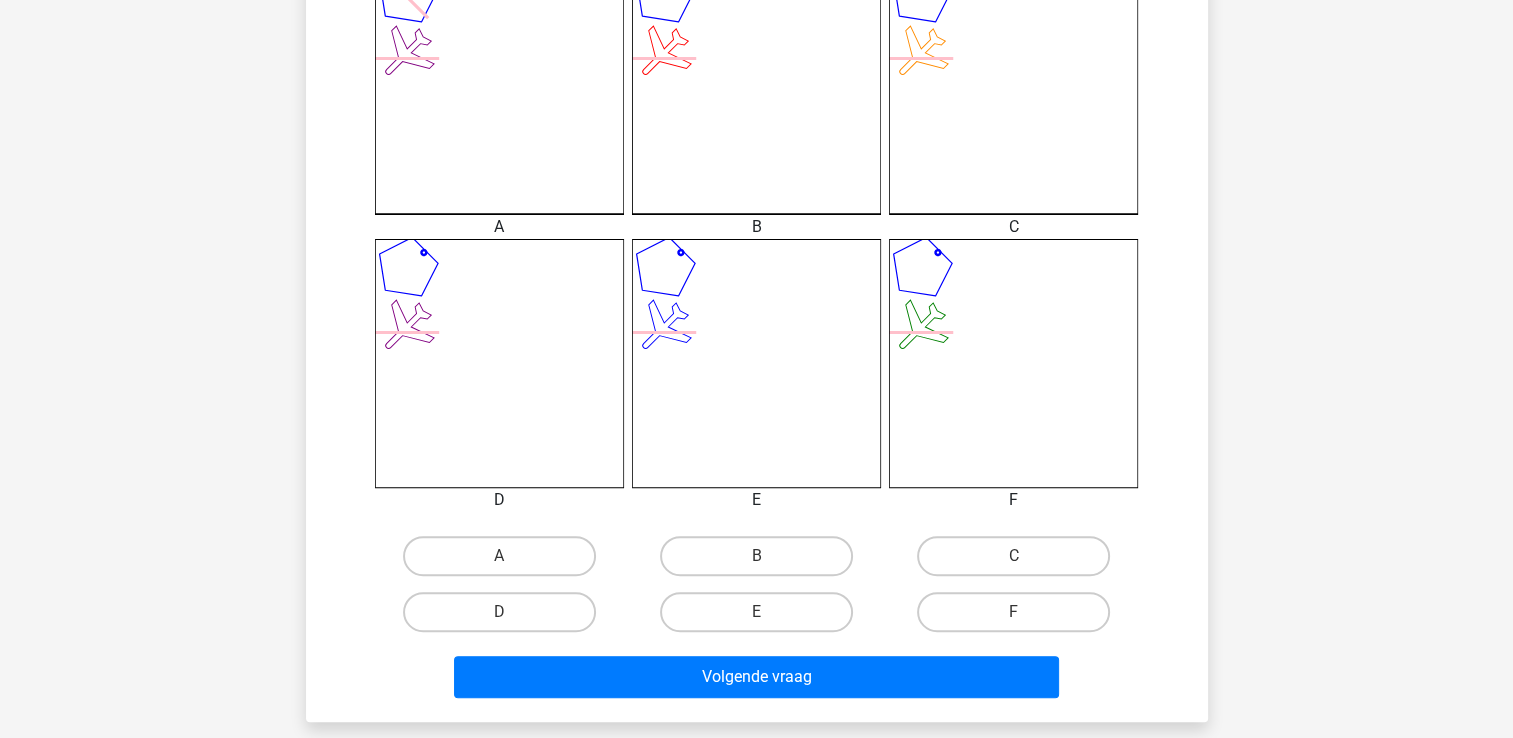 click on "F" at bounding box center [1020, 618] 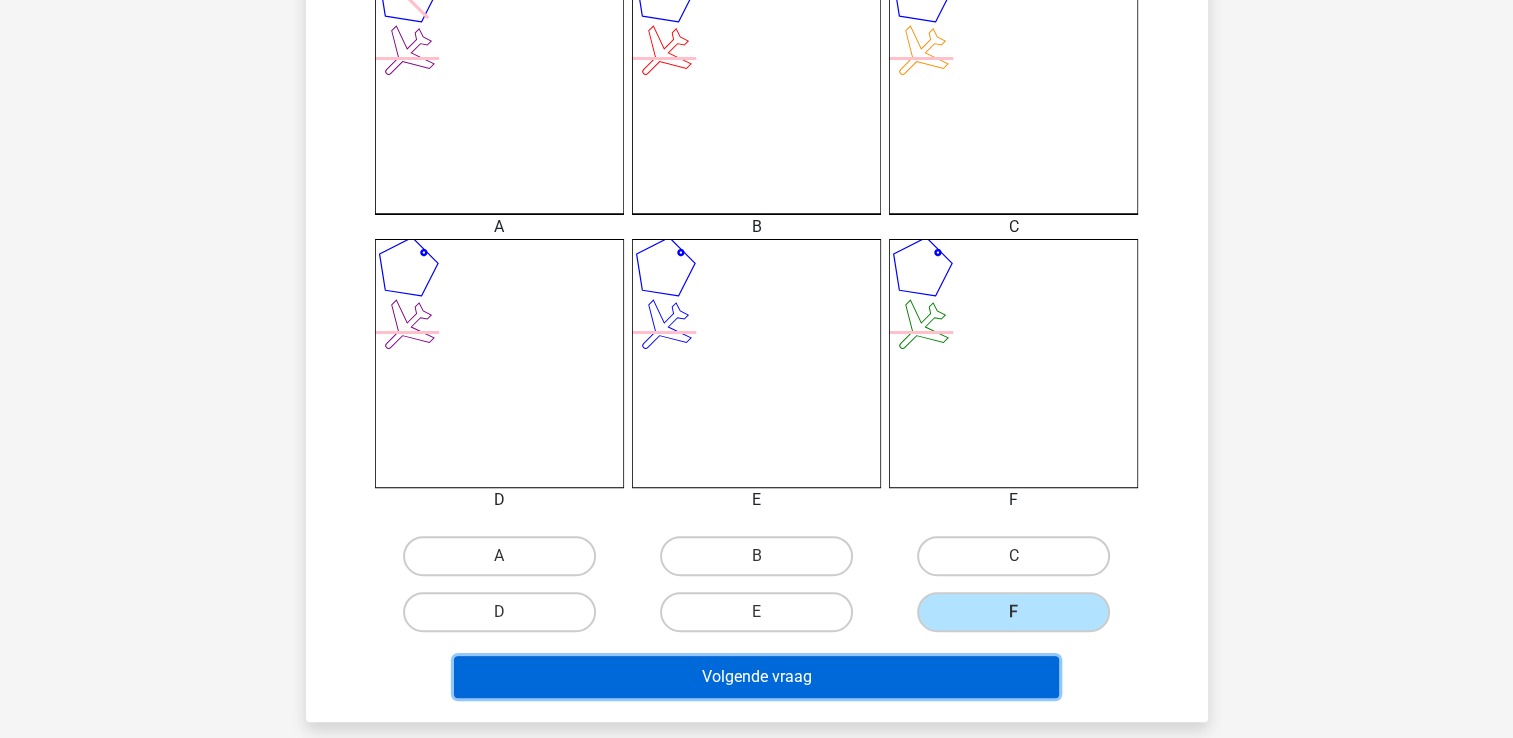 click on "Volgende vraag" at bounding box center (756, 677) 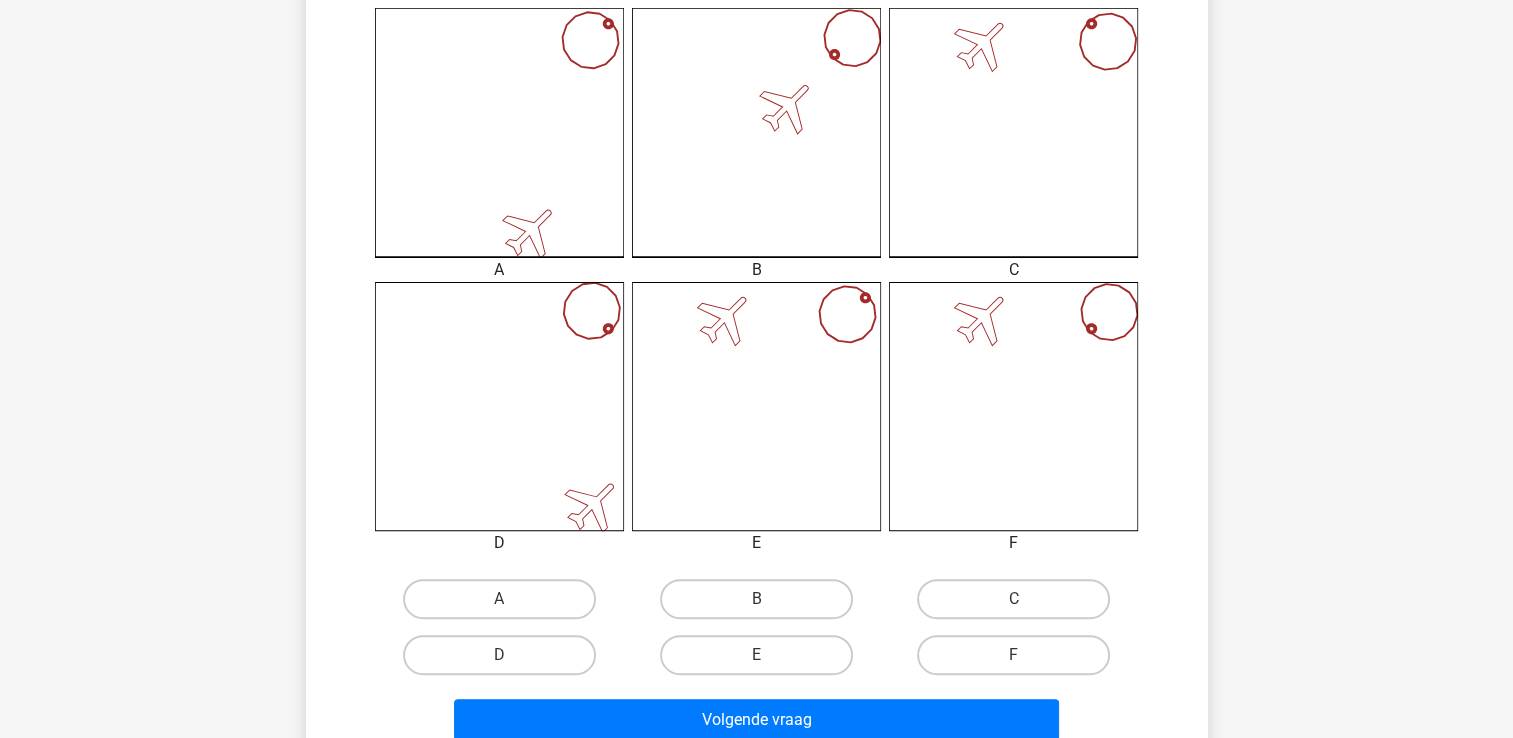 scroll, scrollTop: 592, scrollLeft: 0, axis: vertical 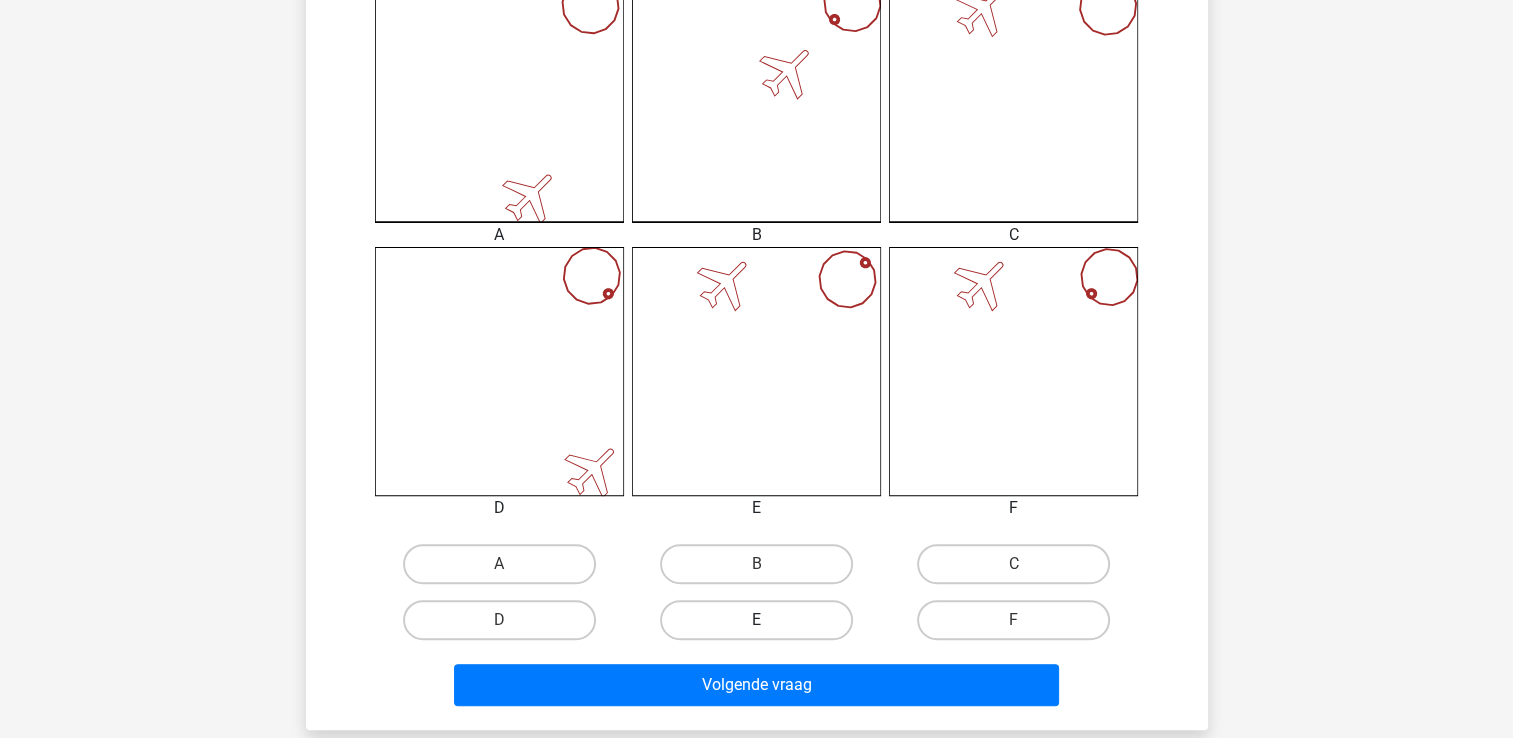 click on "E" at bounding box center (756, 620) 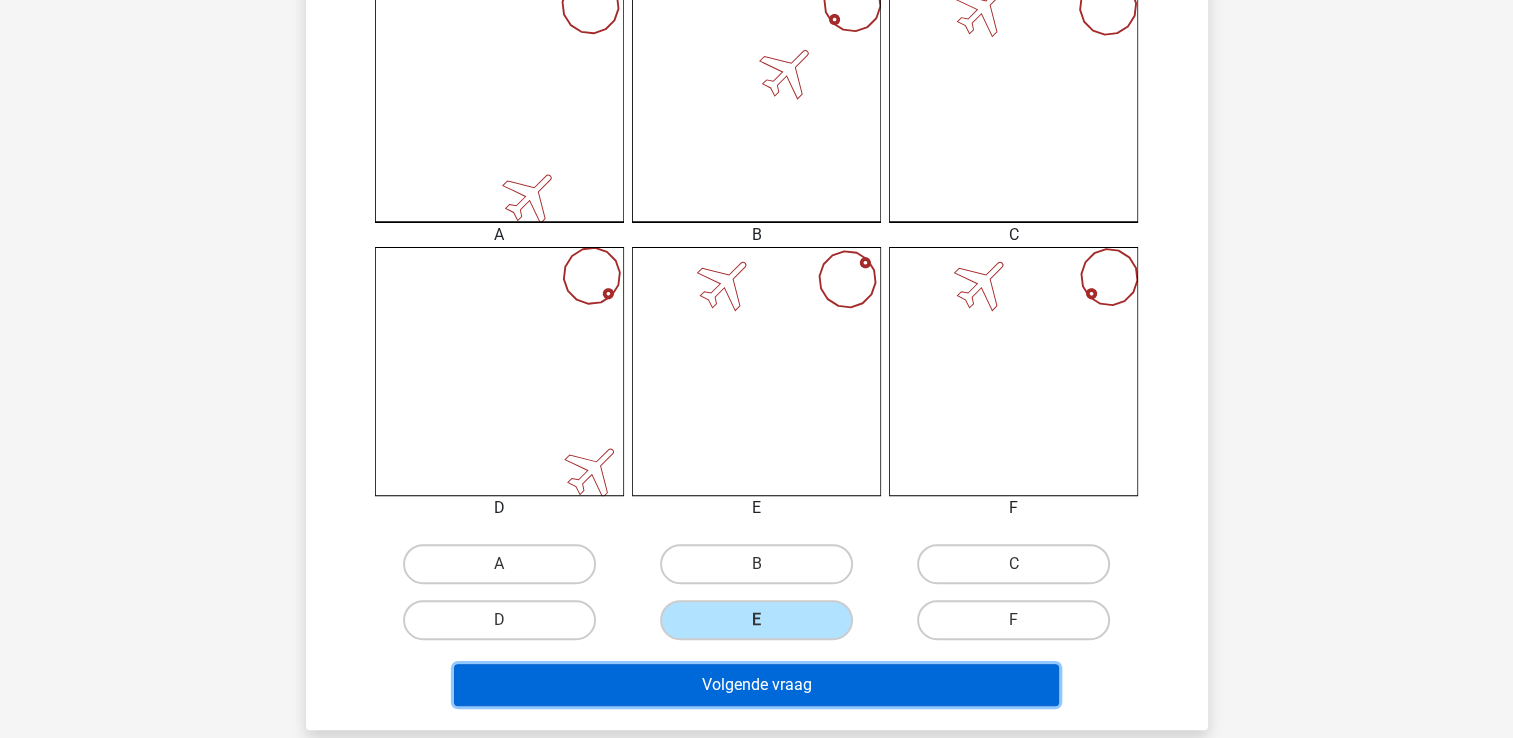 click on "Volgende vraag" at bounding box center [756, 685] 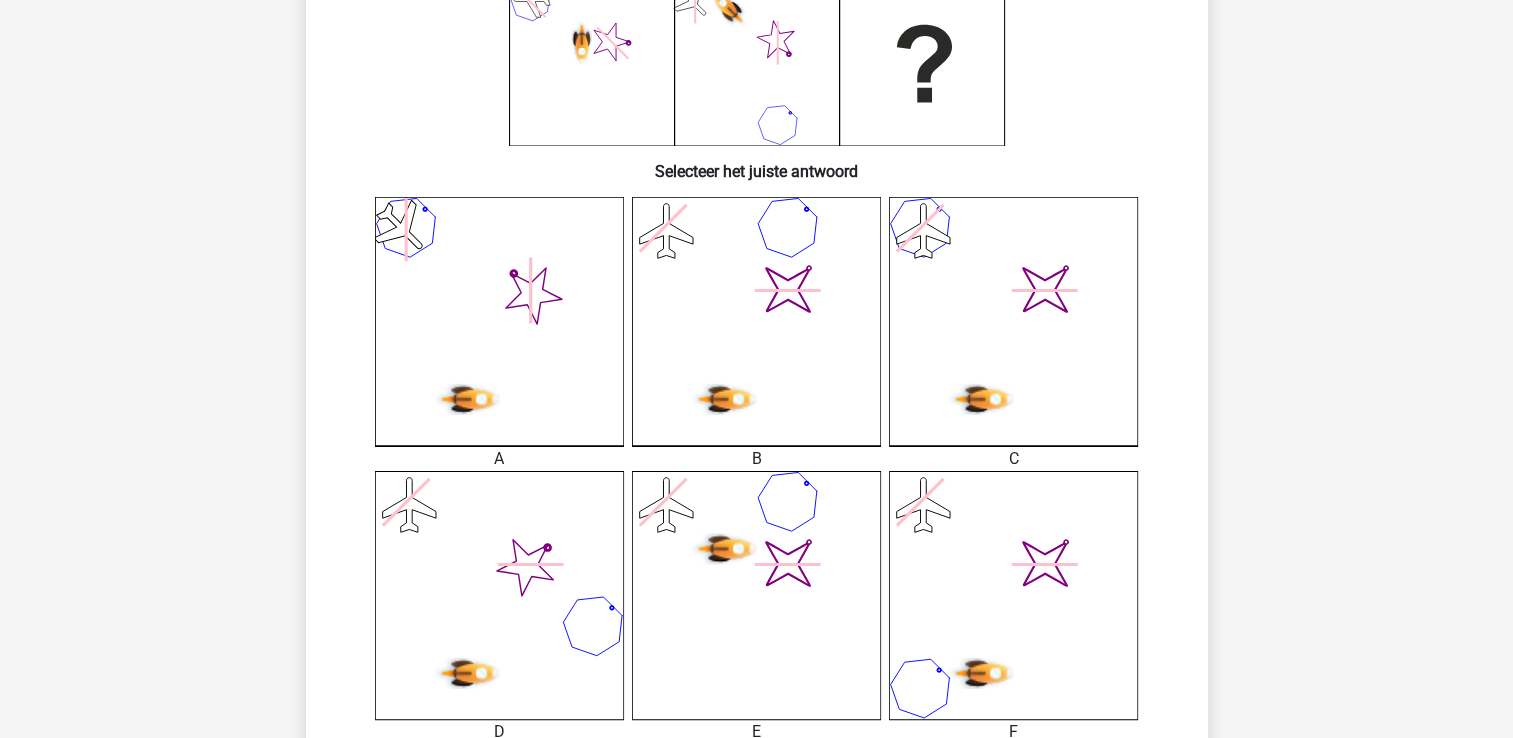 scroll, scrollTop: 400, scrollLeft: 0, axis: vertical 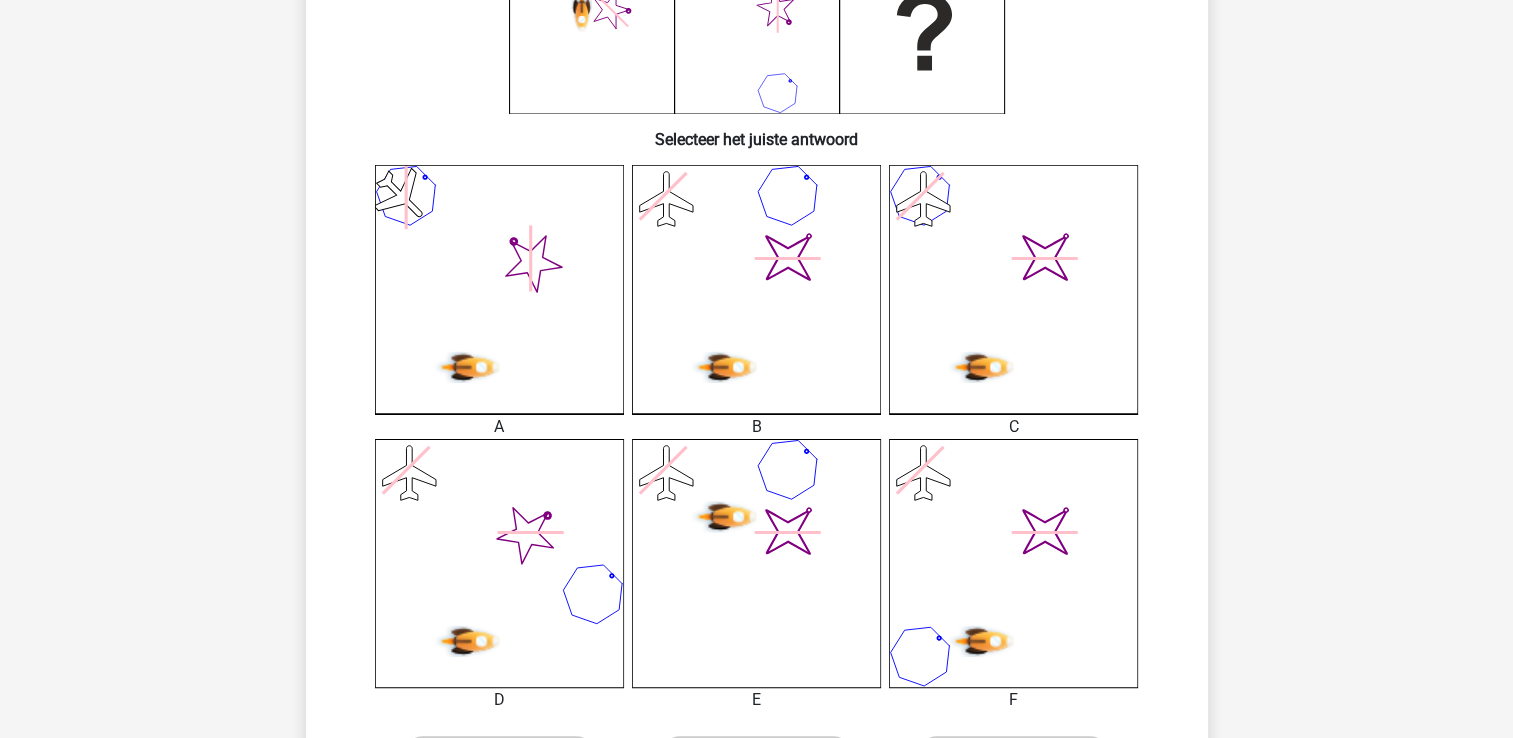 click on "image/svg+xml" 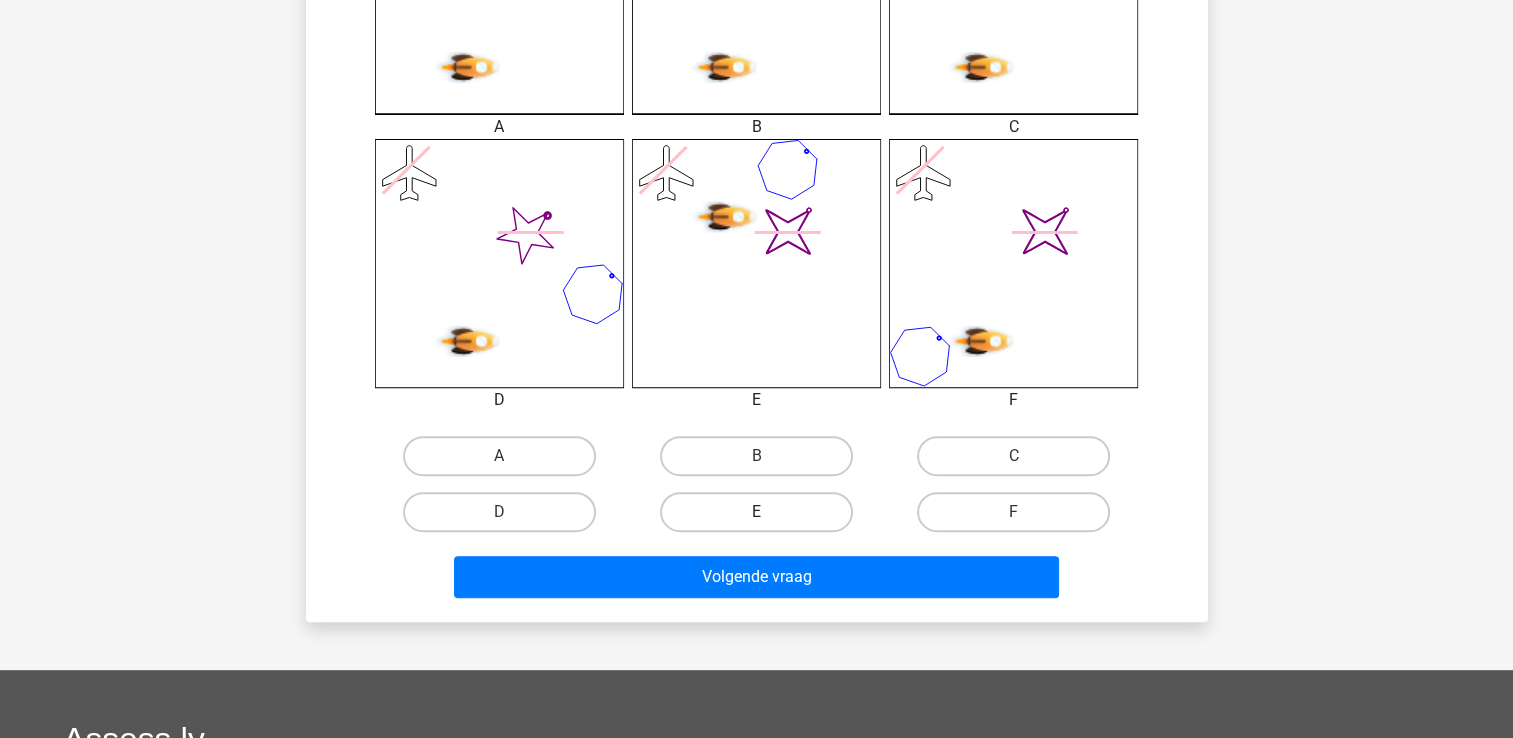 click on "E" at bounding box center (756, 512) 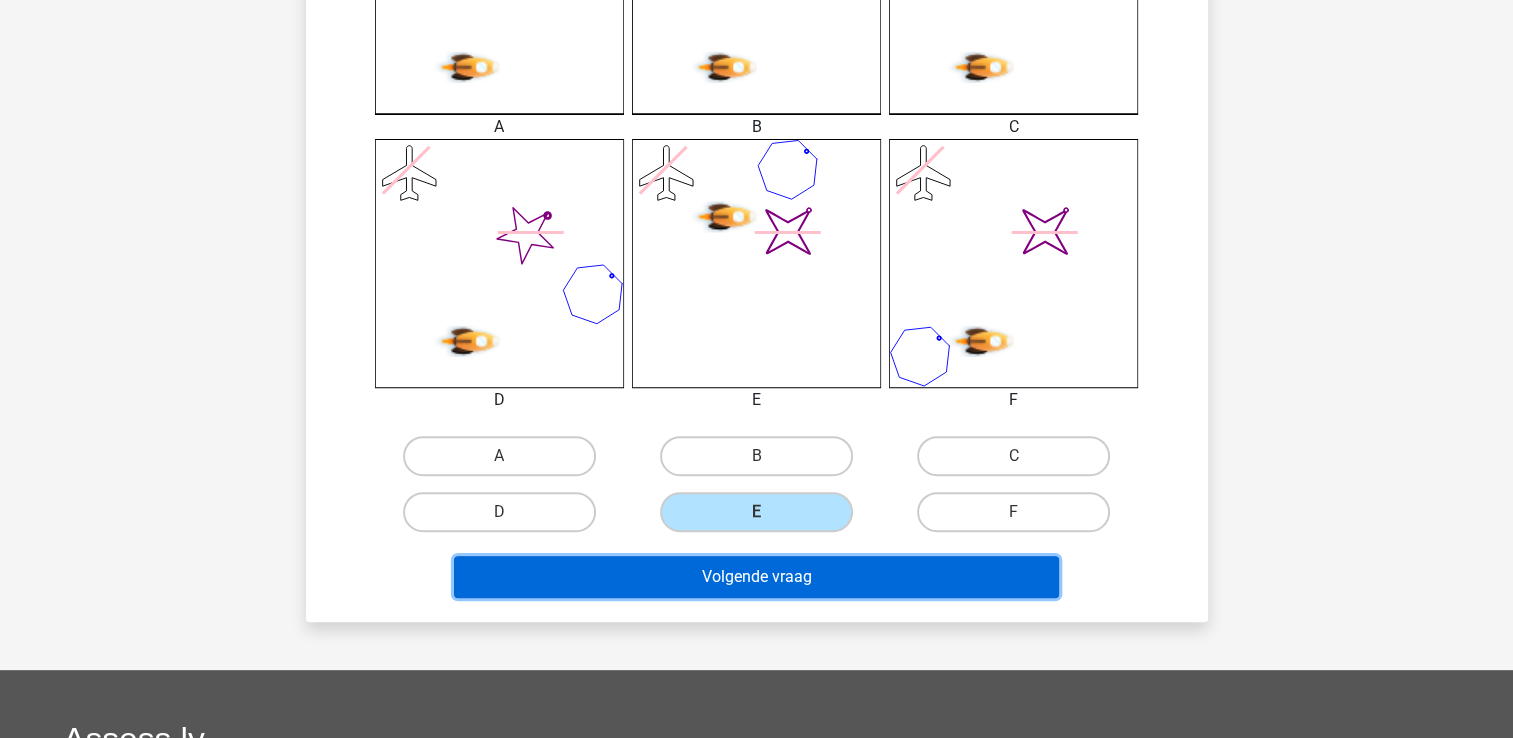 click on "Volgende vraag" at bounding box center [756, 577] 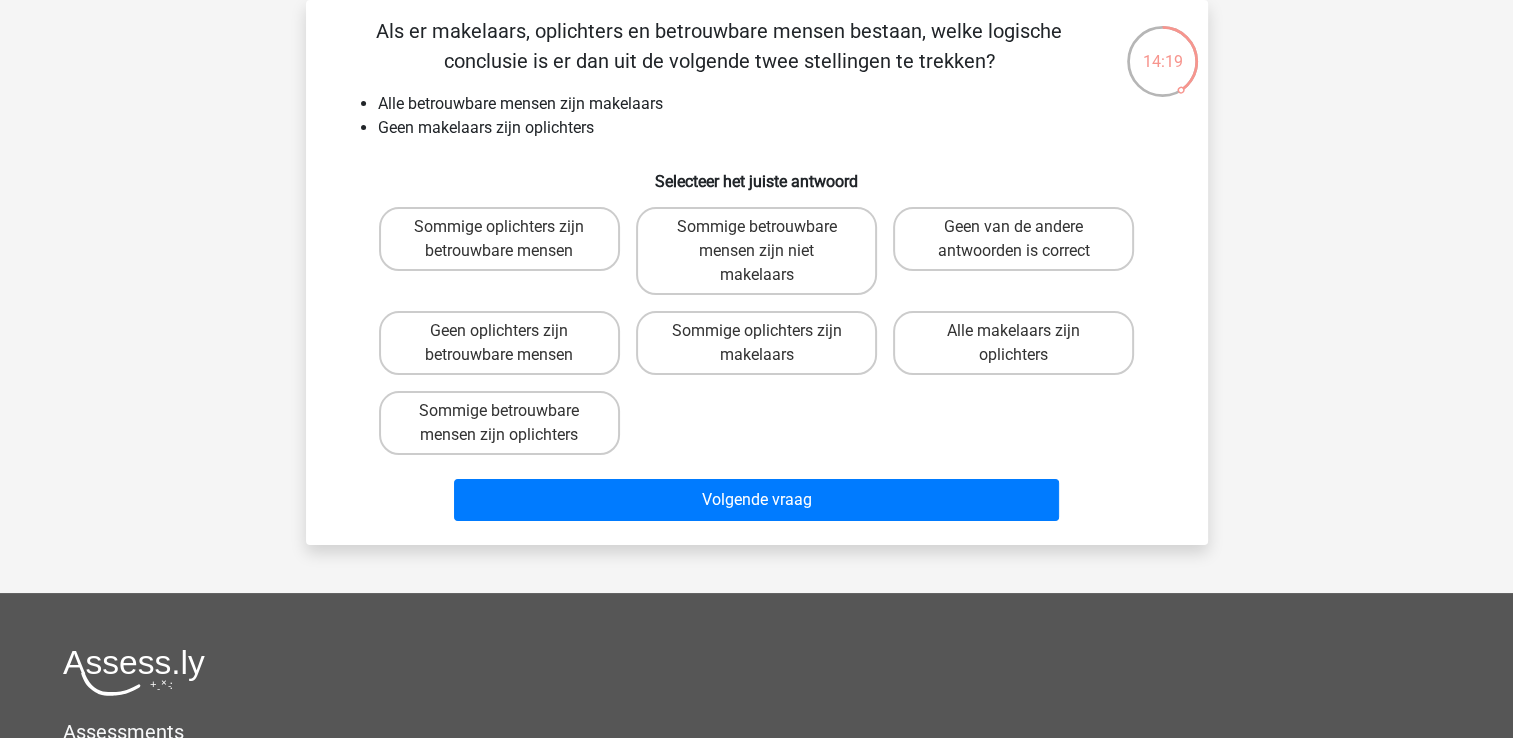 scroll, scrollTop: 0, scrollLeft: 0, axis: both 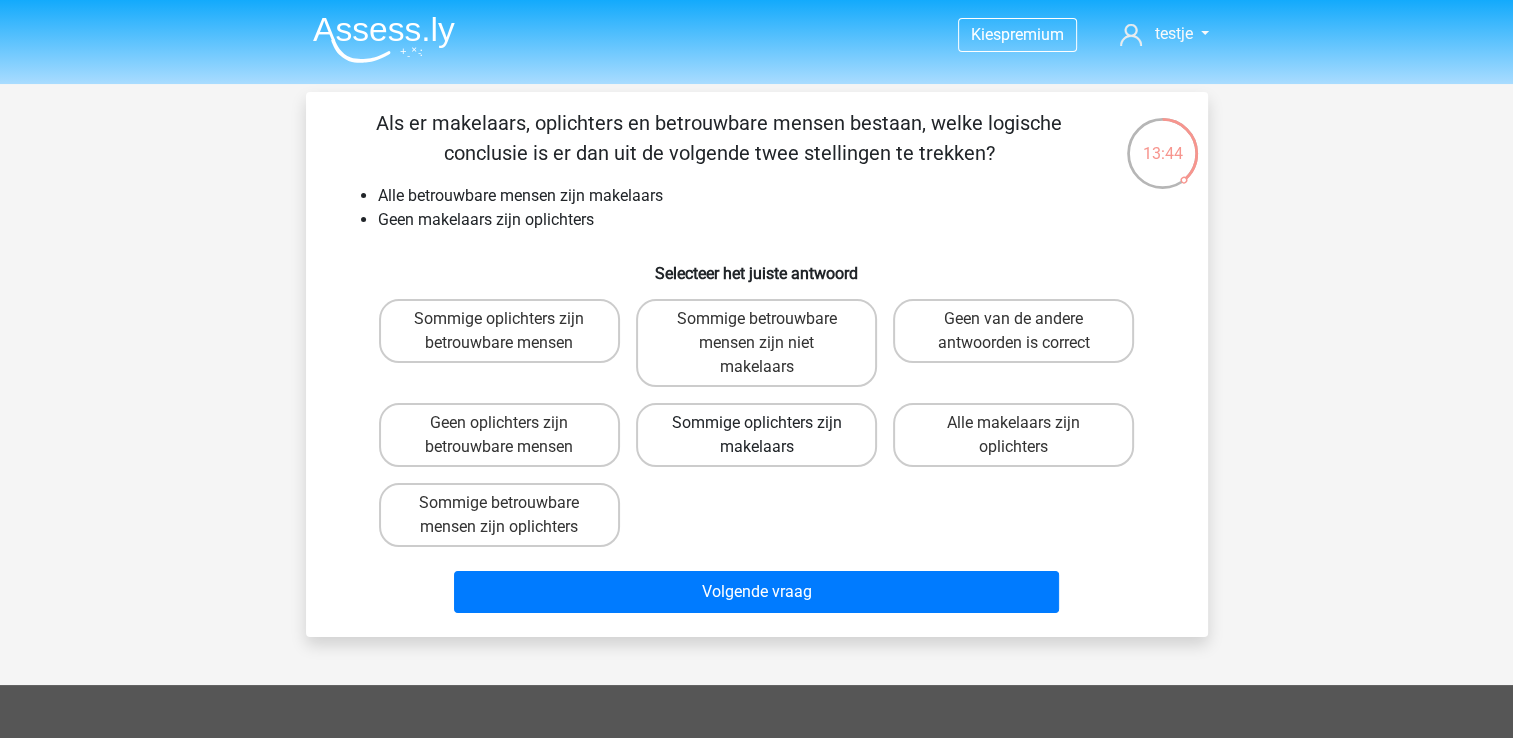 click on "Sommige oplichters zijn makelaars" at bounding box center (756, 435) 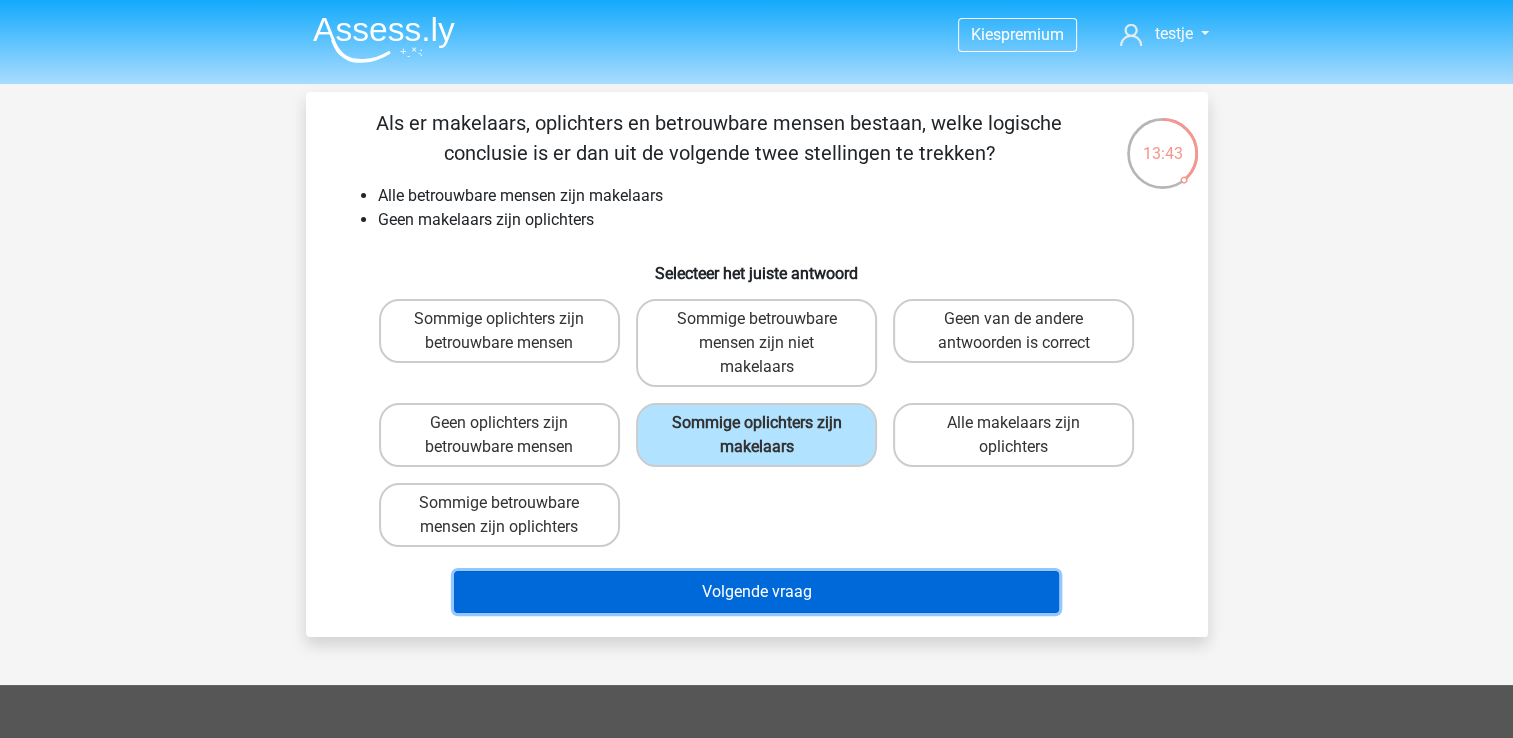click on "Volgende vraag" at bounding box center (756, 592) 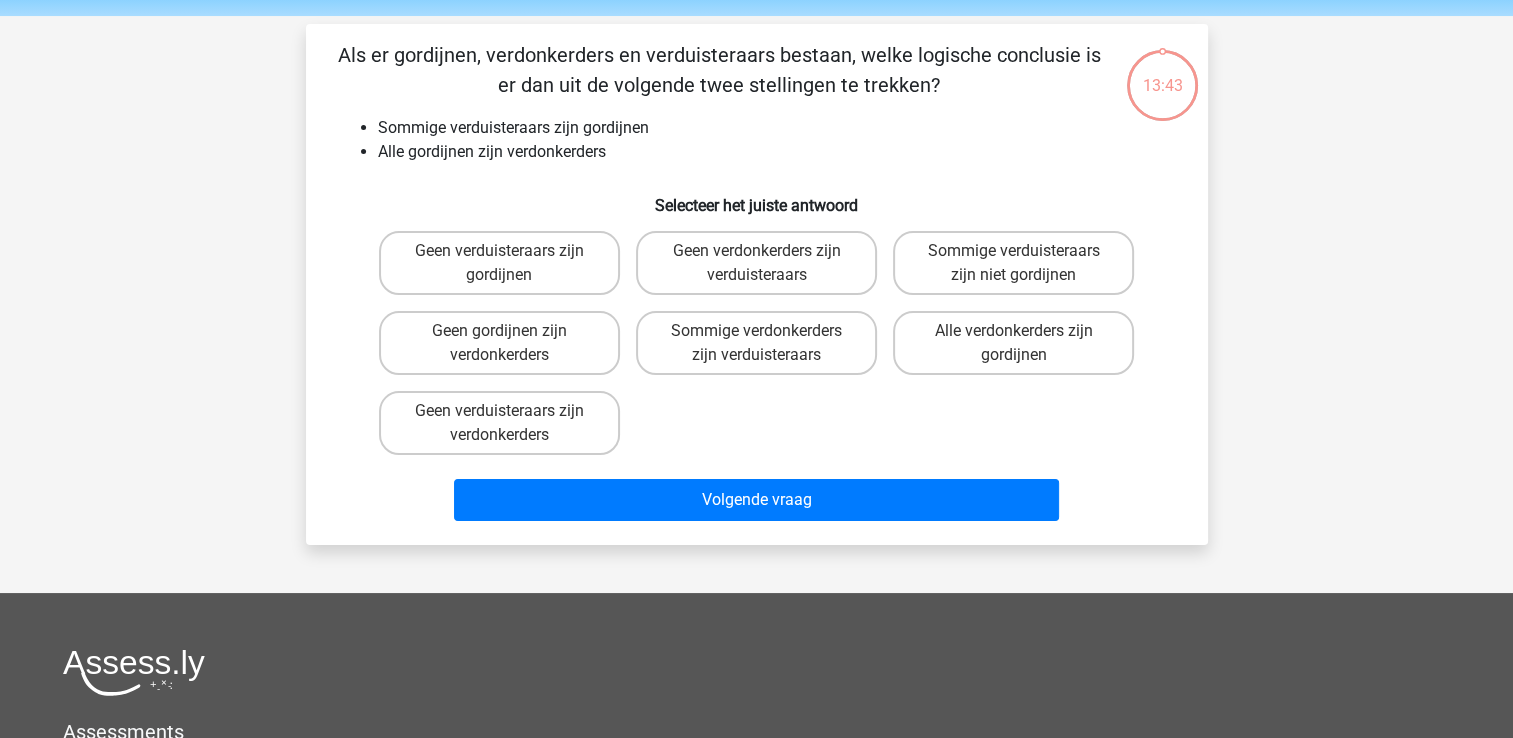 scroll, scrollTop: 92, scrollLeft: 0, axis: vertical 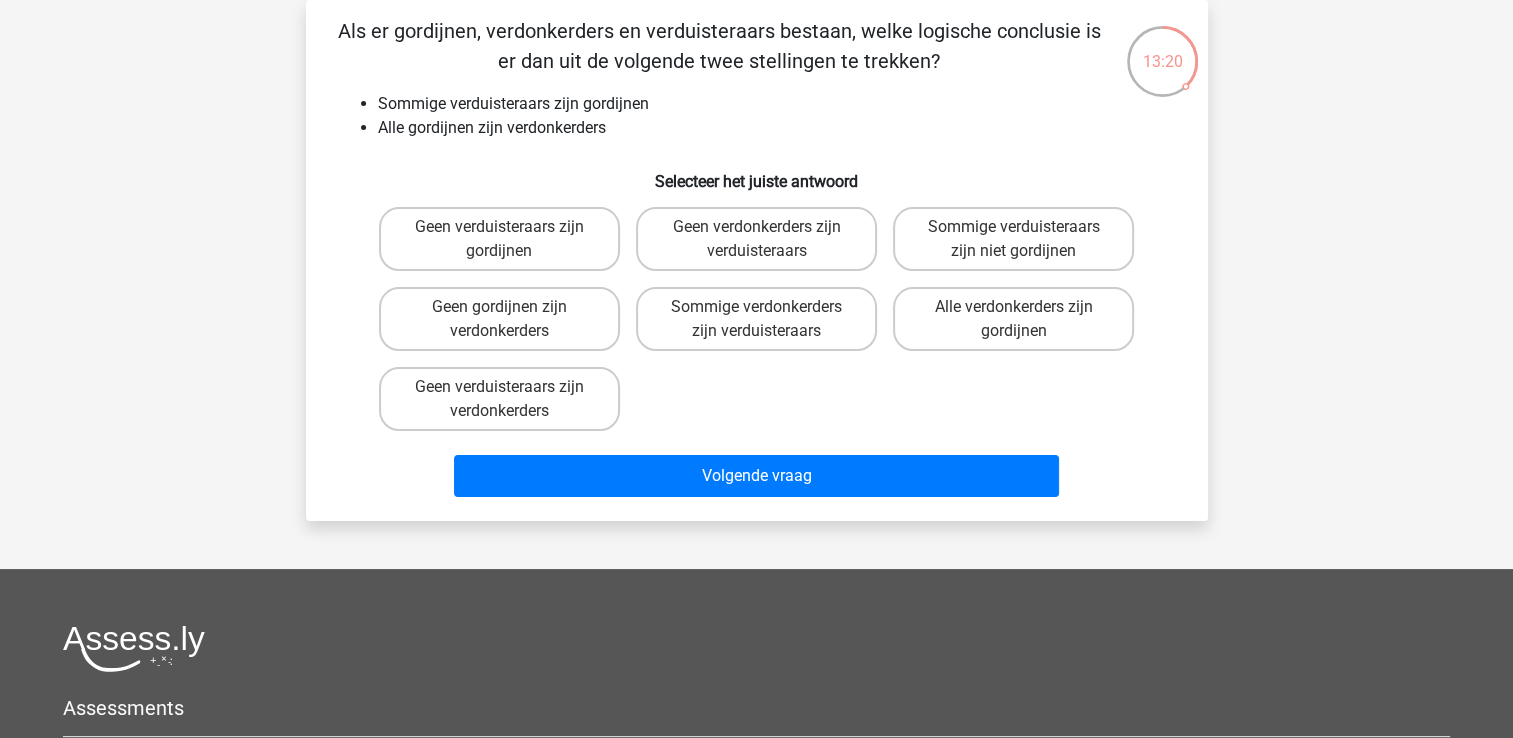 click on "Alle verdonkerders zijn gordijnen" at bounding box center (1020, 313) 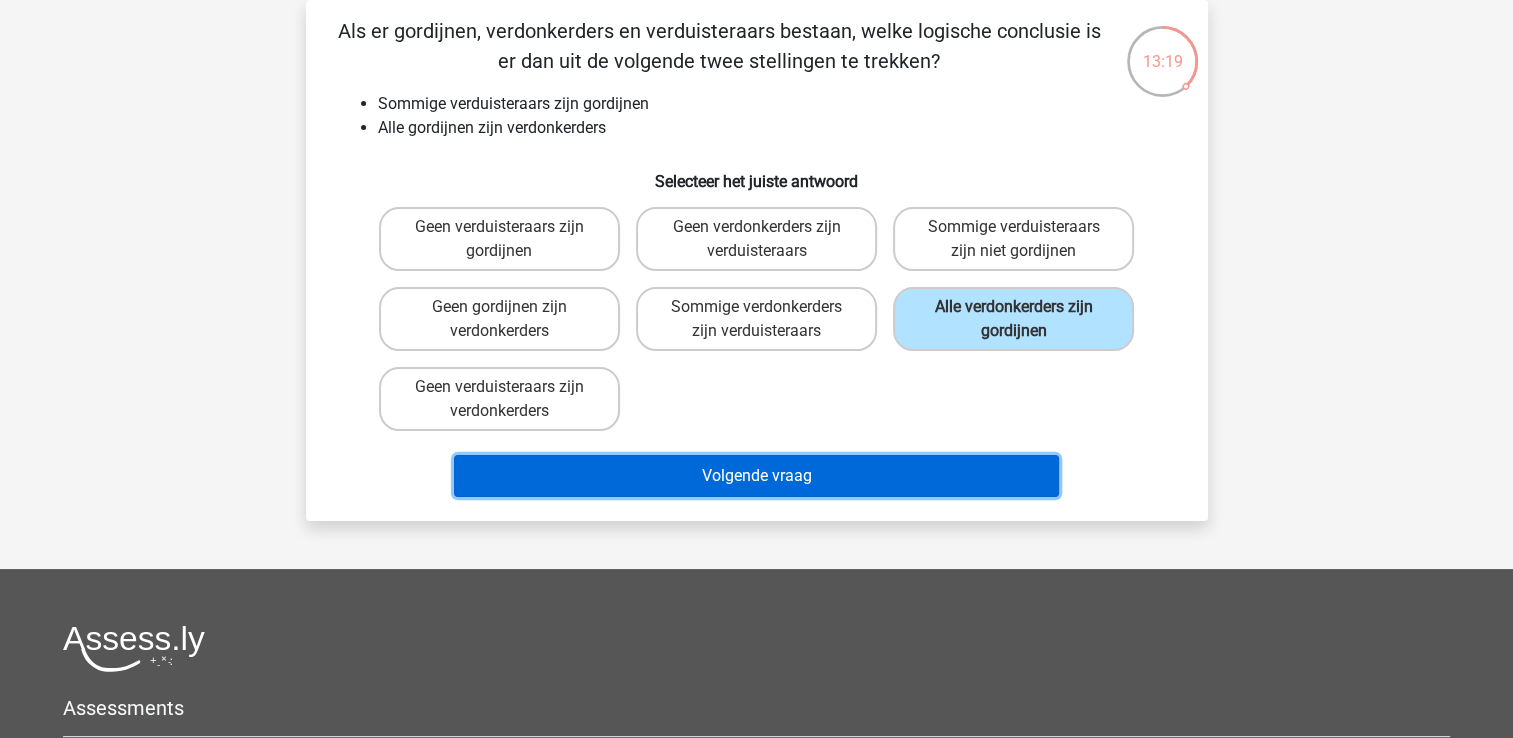click on "Volgende vraag" at bounding box center (756, 476) 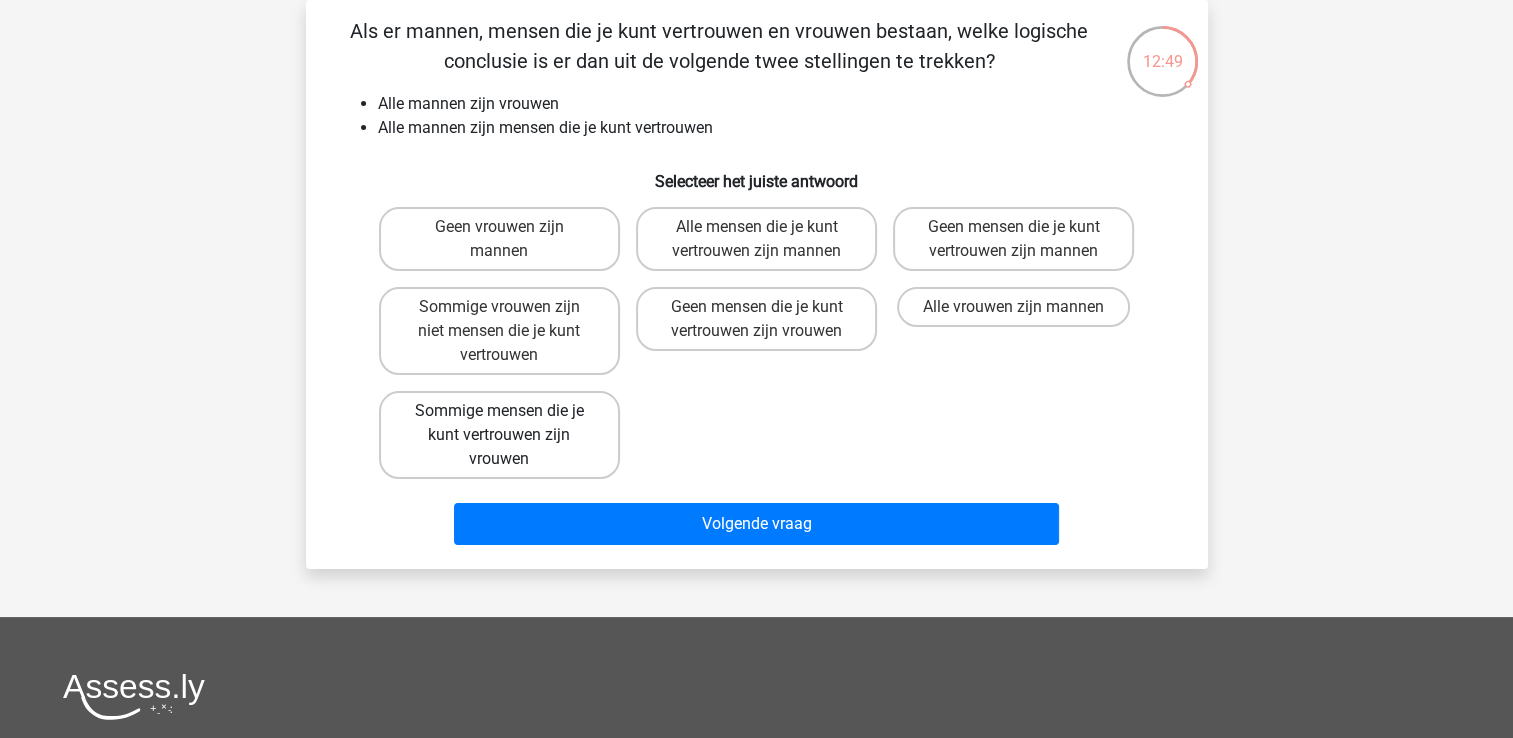 click on "Sommige mensen die je kunt vertrouwen zijn vrouwen" at bounding box center [499, 435] 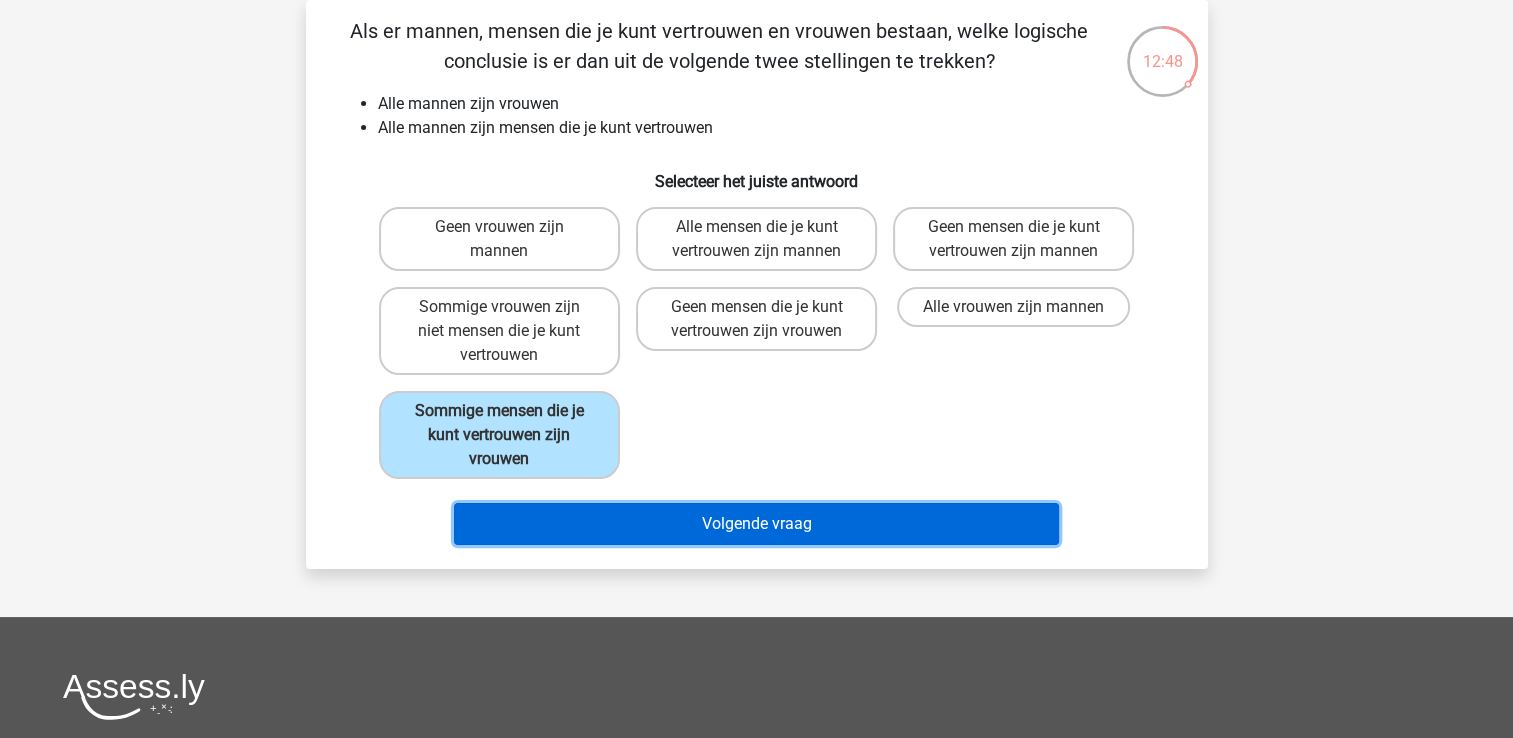 click on "Volgende vraag" at bounding box center (756, 524) 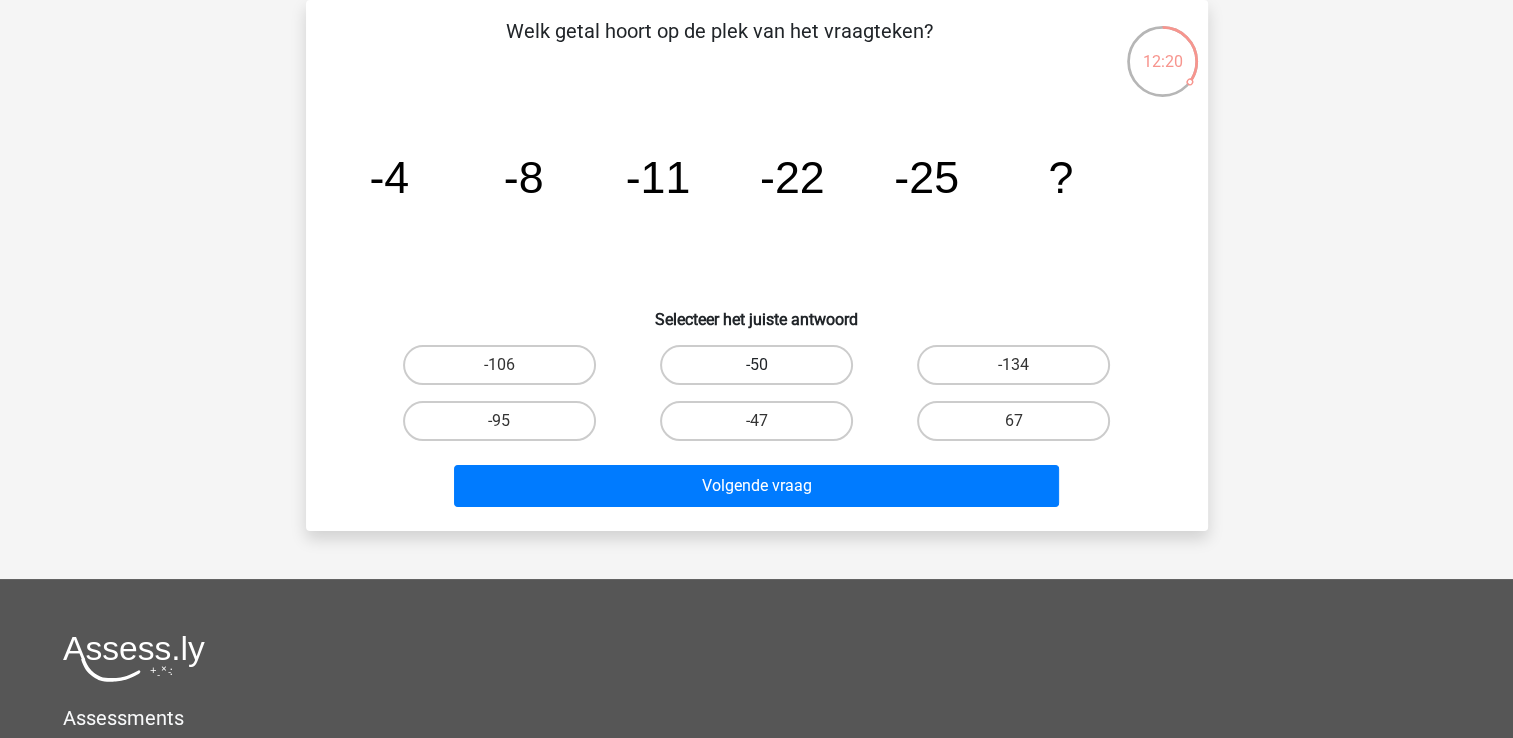 click on "-50" at bounding box center (756, 365) 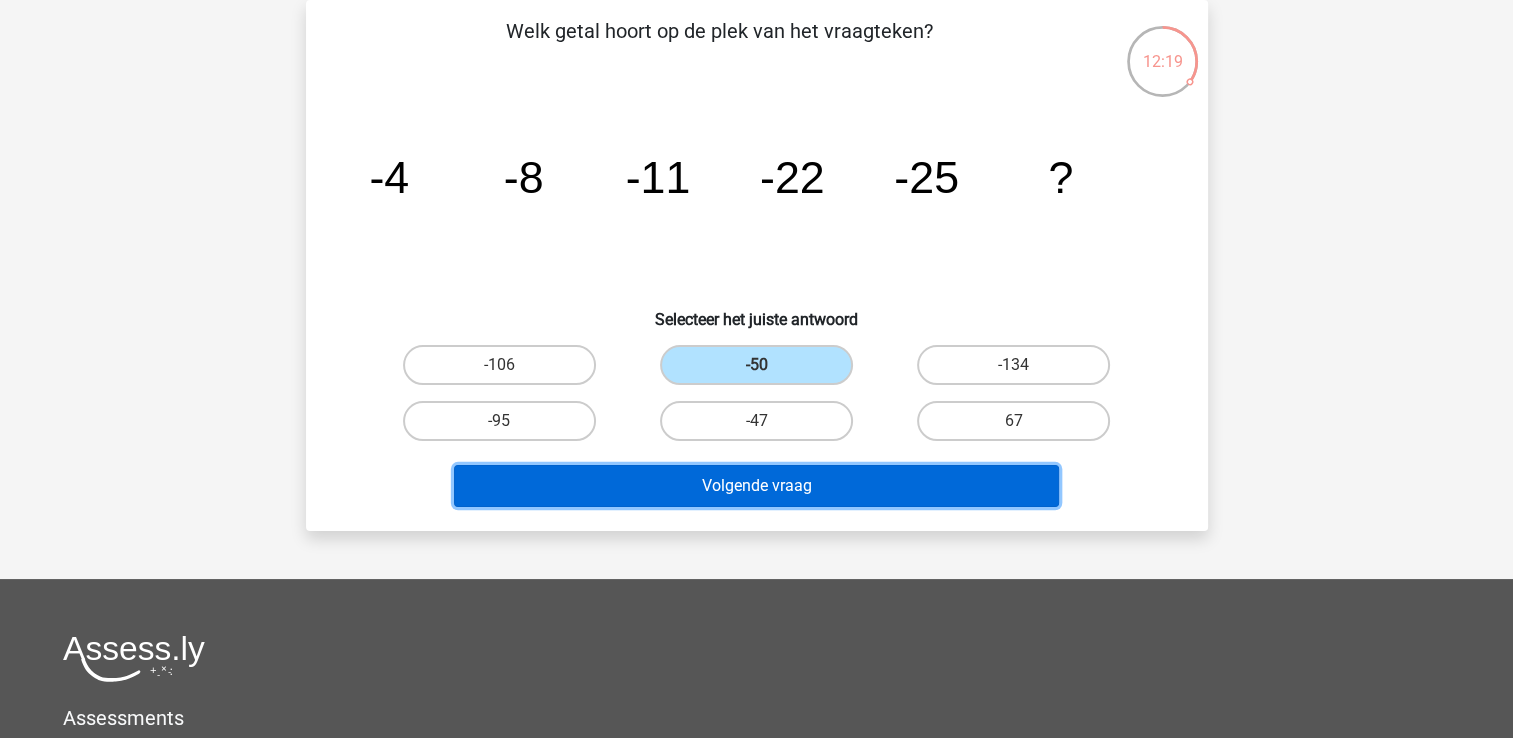 click on "Volgende vraag" at bounding box center [756, 486] 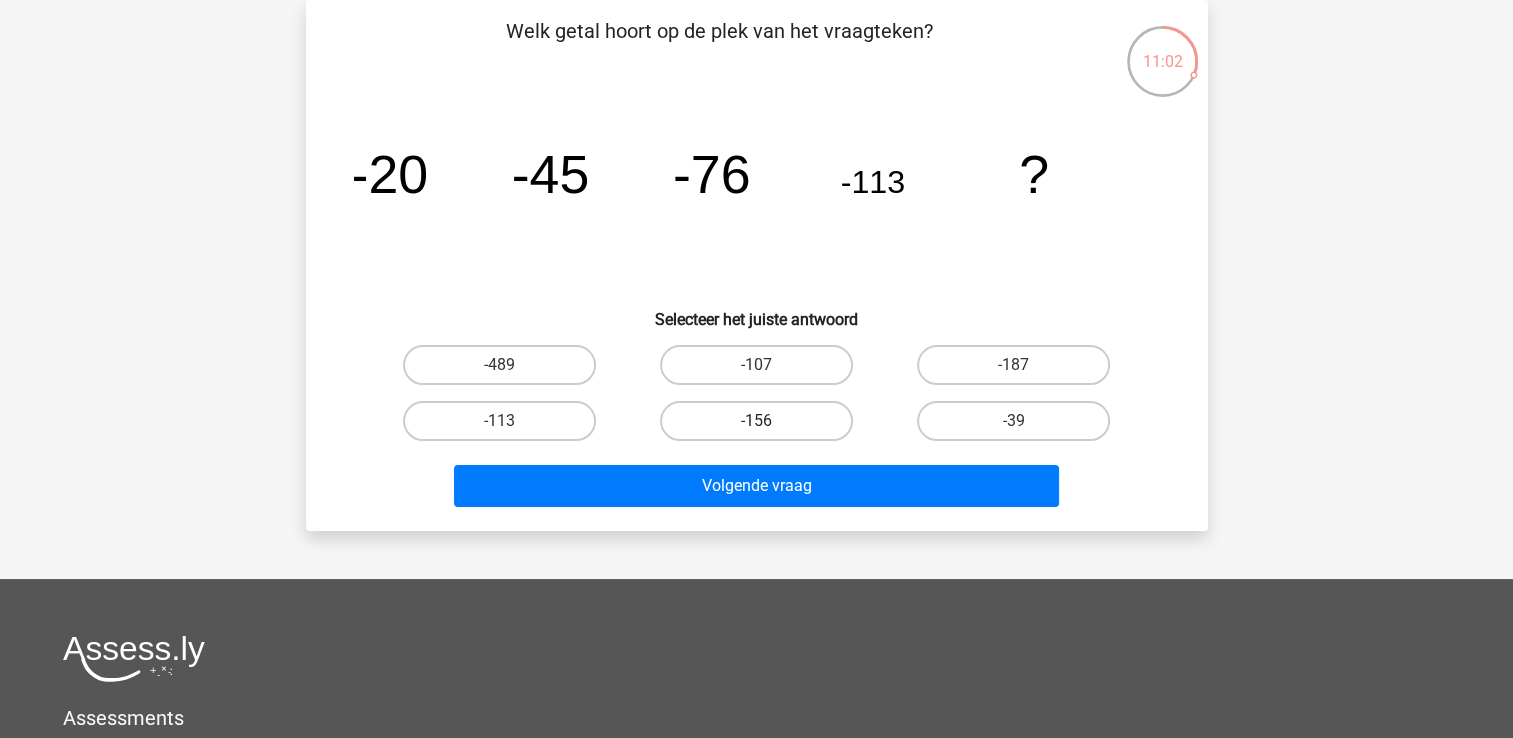 click on "-156" at bounding box center [756, 421] 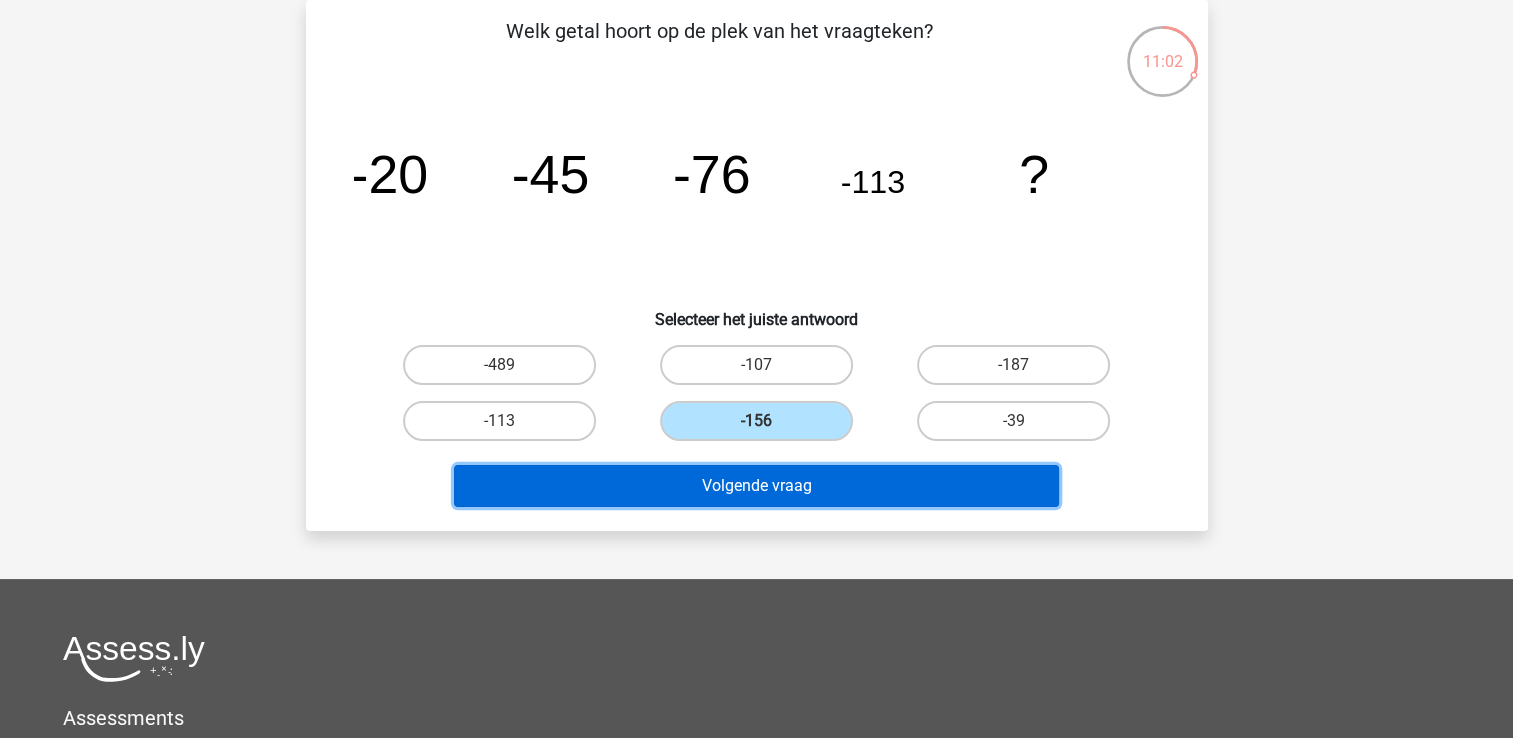 click on "Volgende vraag" at bounding box center [756, 486] 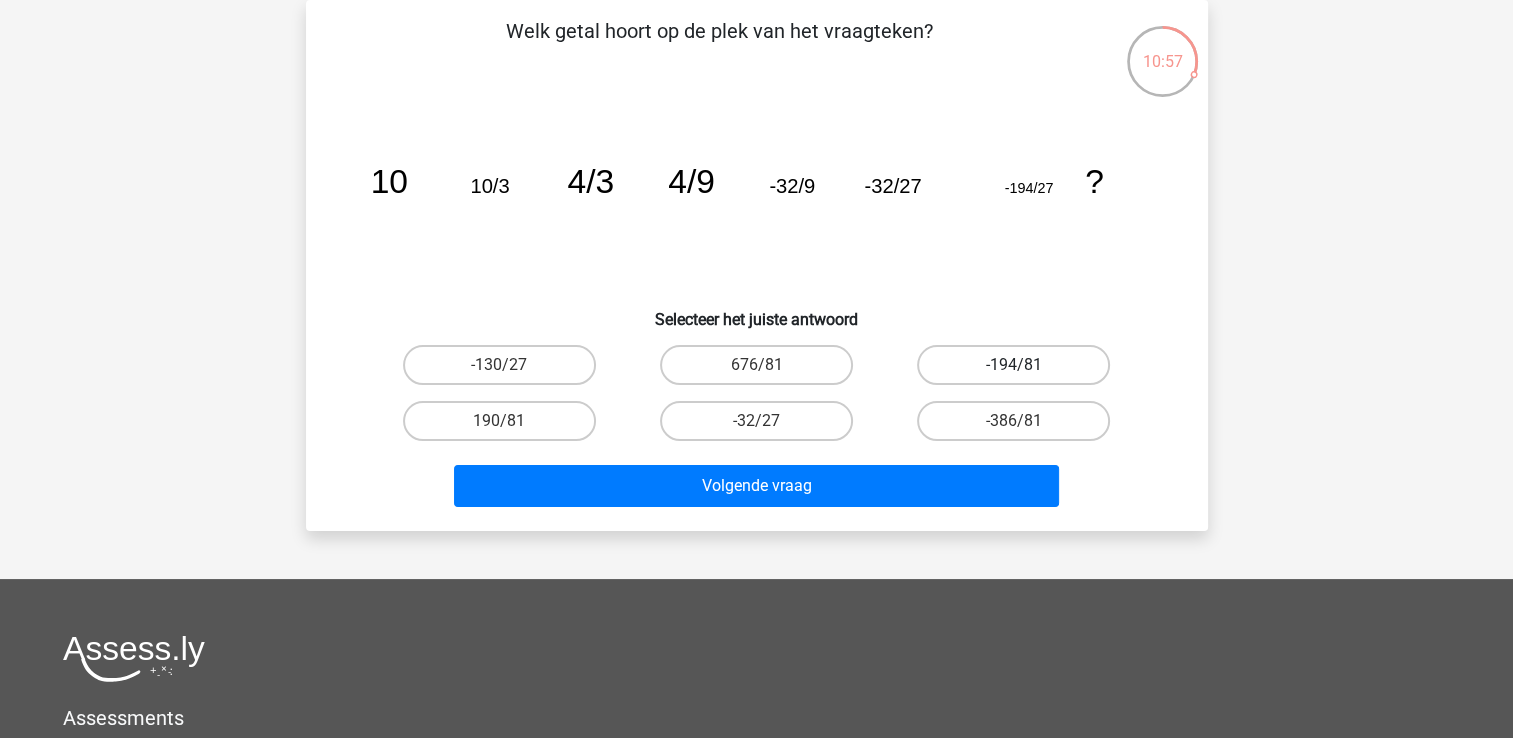 click on "-194/81" at bounding box center [1013, 365] 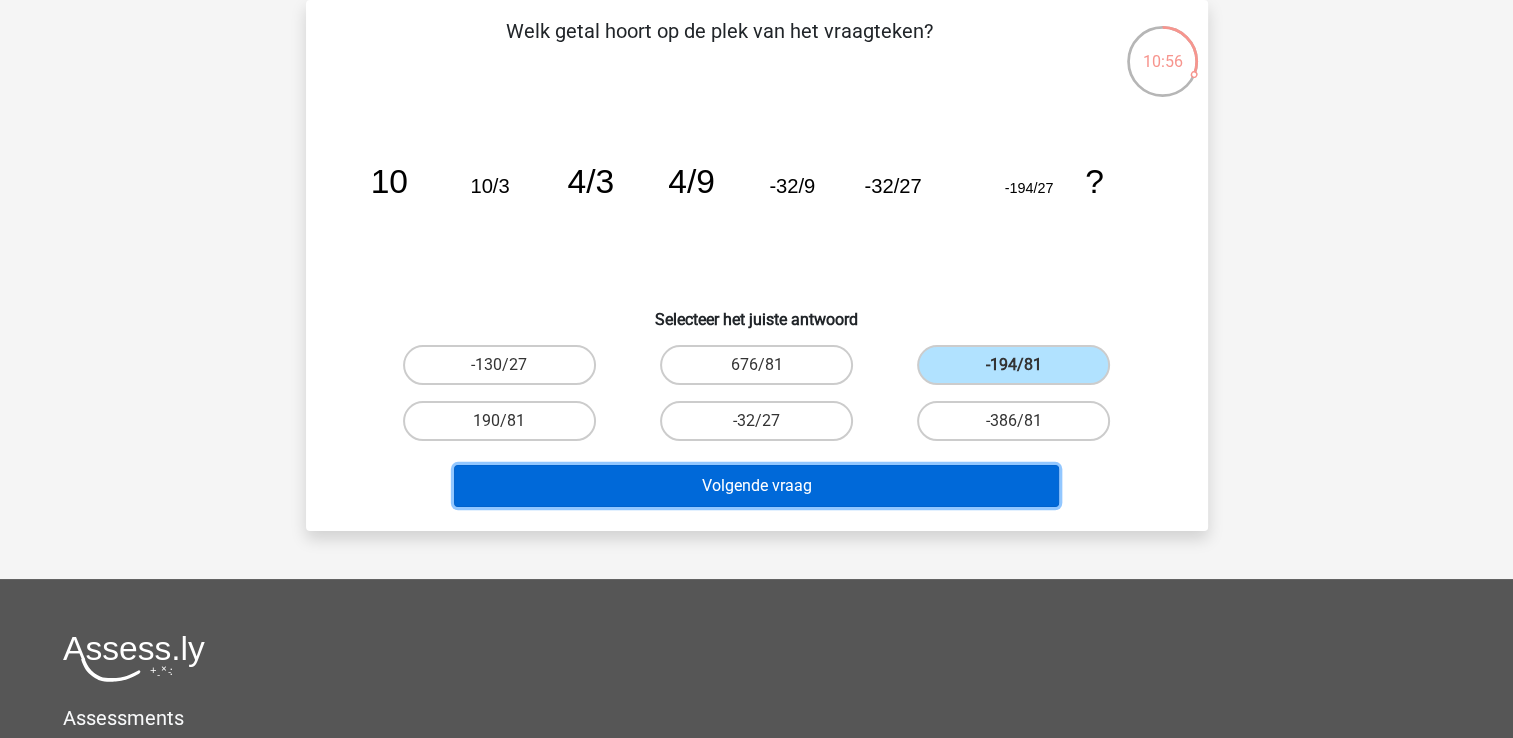 click on "Volgende vraag" at bounding box center (756, 486) 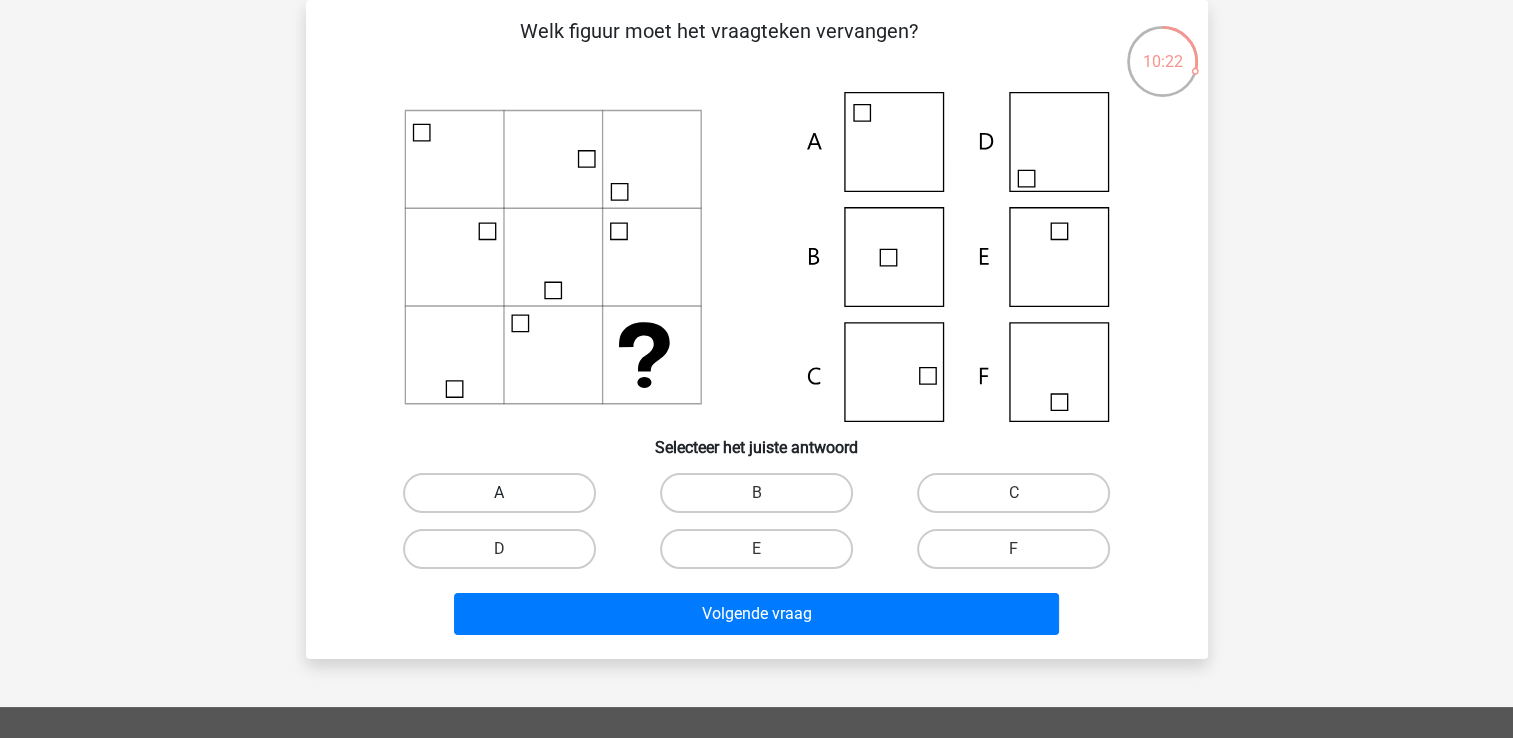 click on "A" at bounding box center [499, 493] 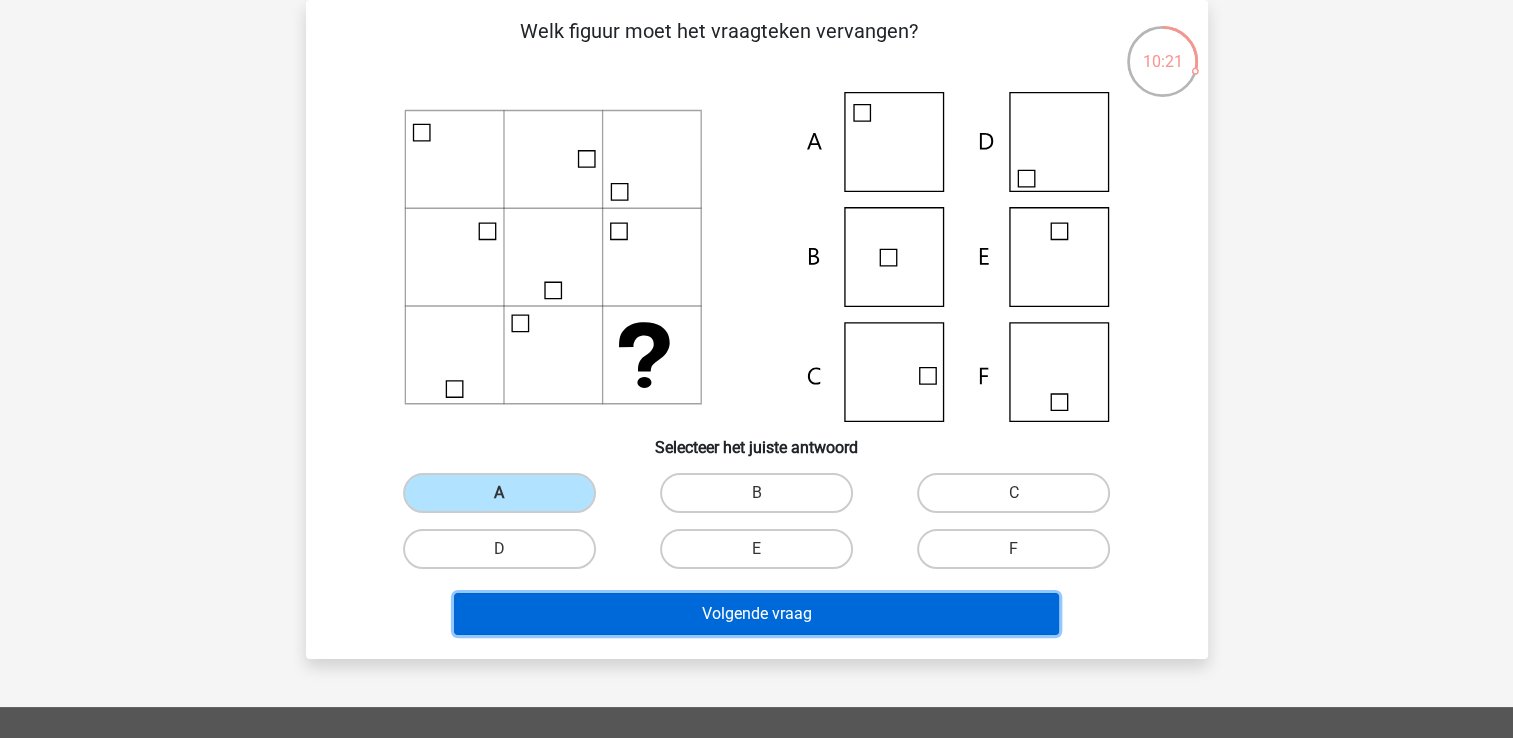 click on "Volgende vraag" at bounding box center [756, 614] 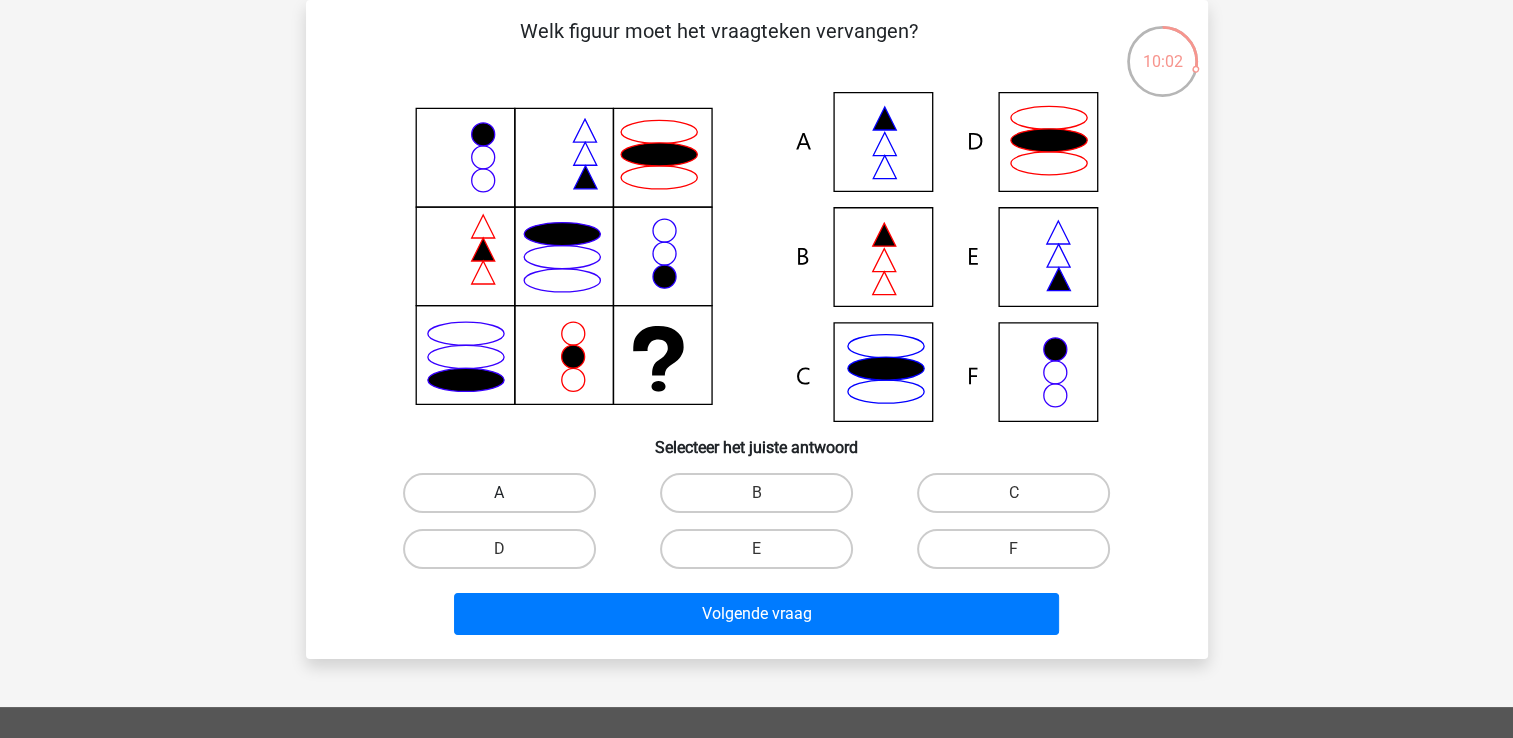 click on "A" at bounding box center (499, 493) 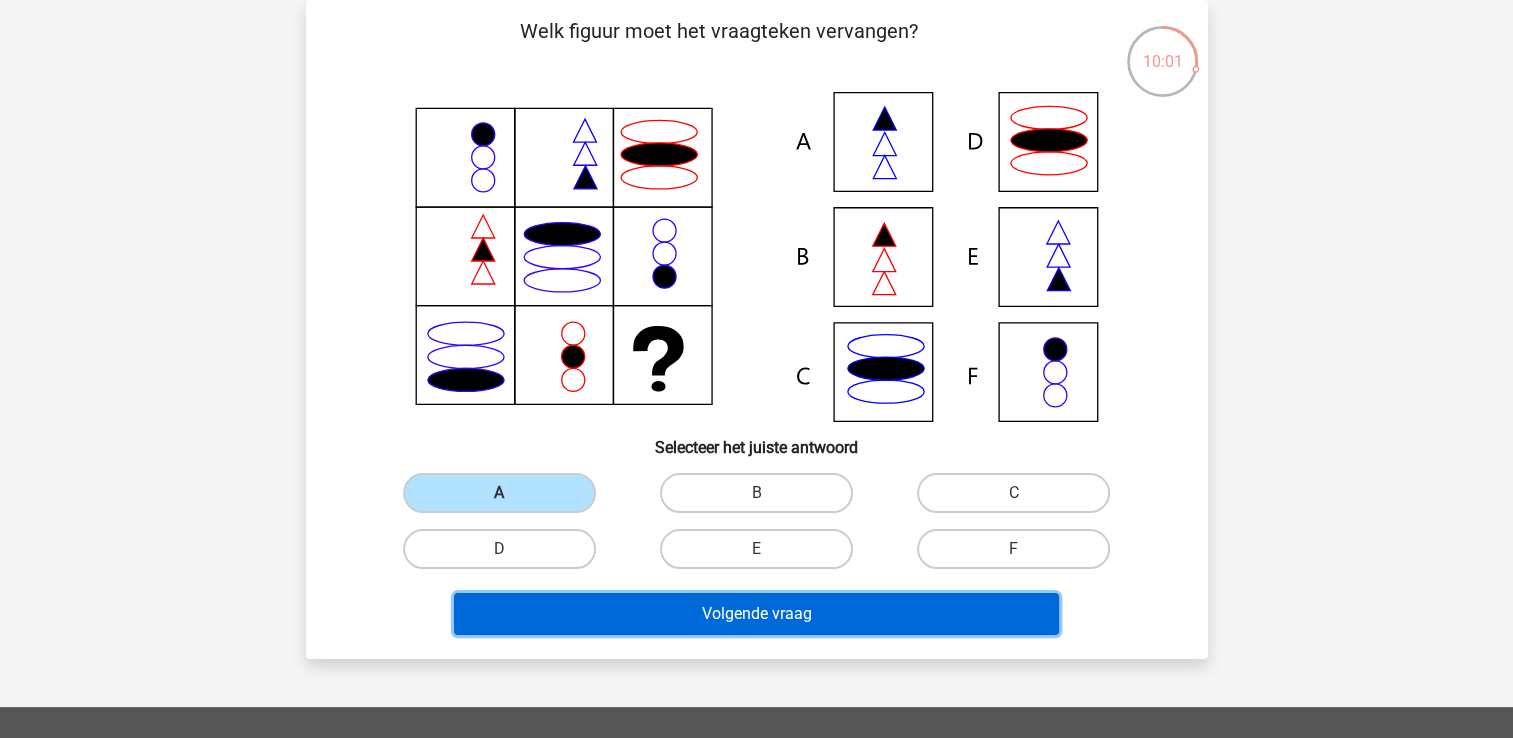 click on "Volgende vraag" at bounding box center [756, 614] 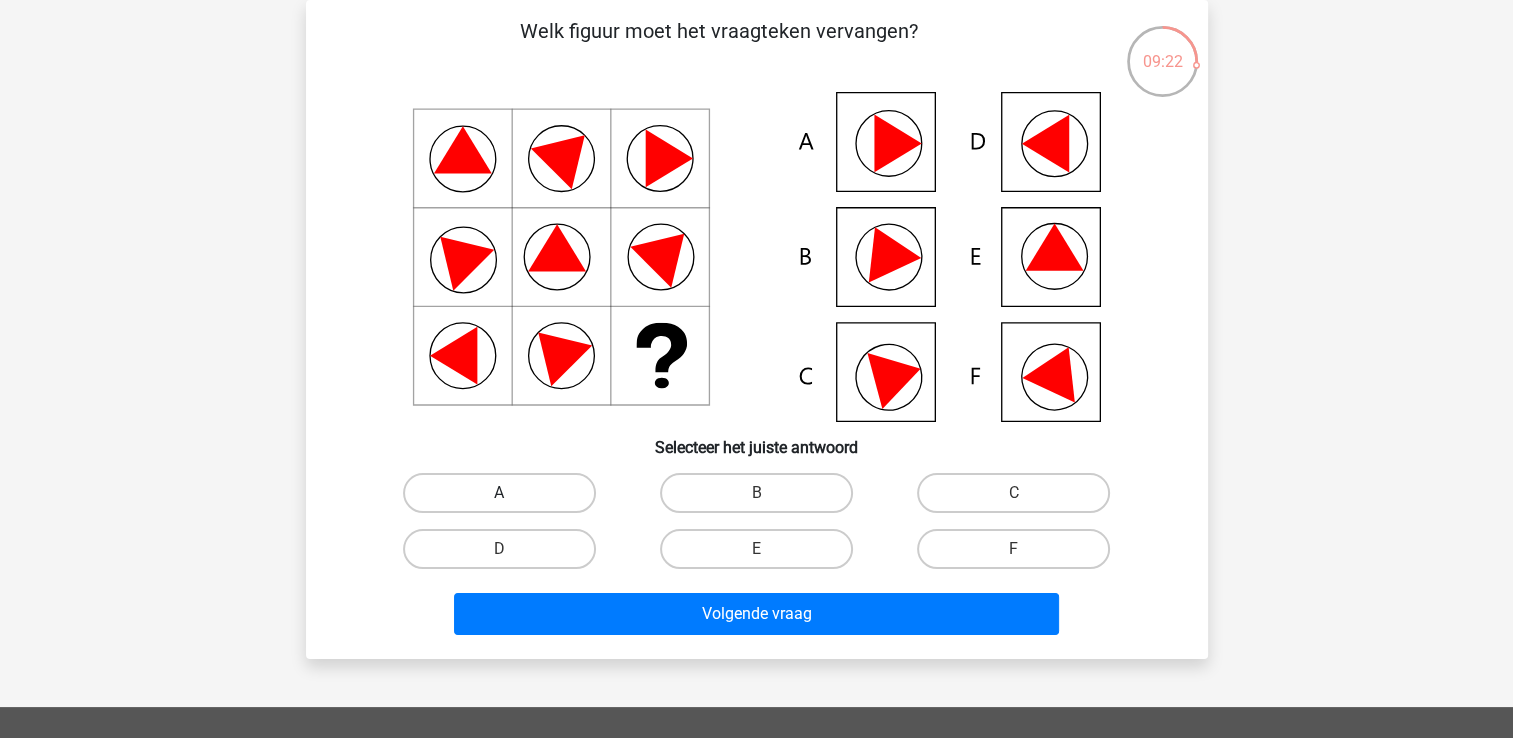 click on "A" at bounding box center (499, 493) 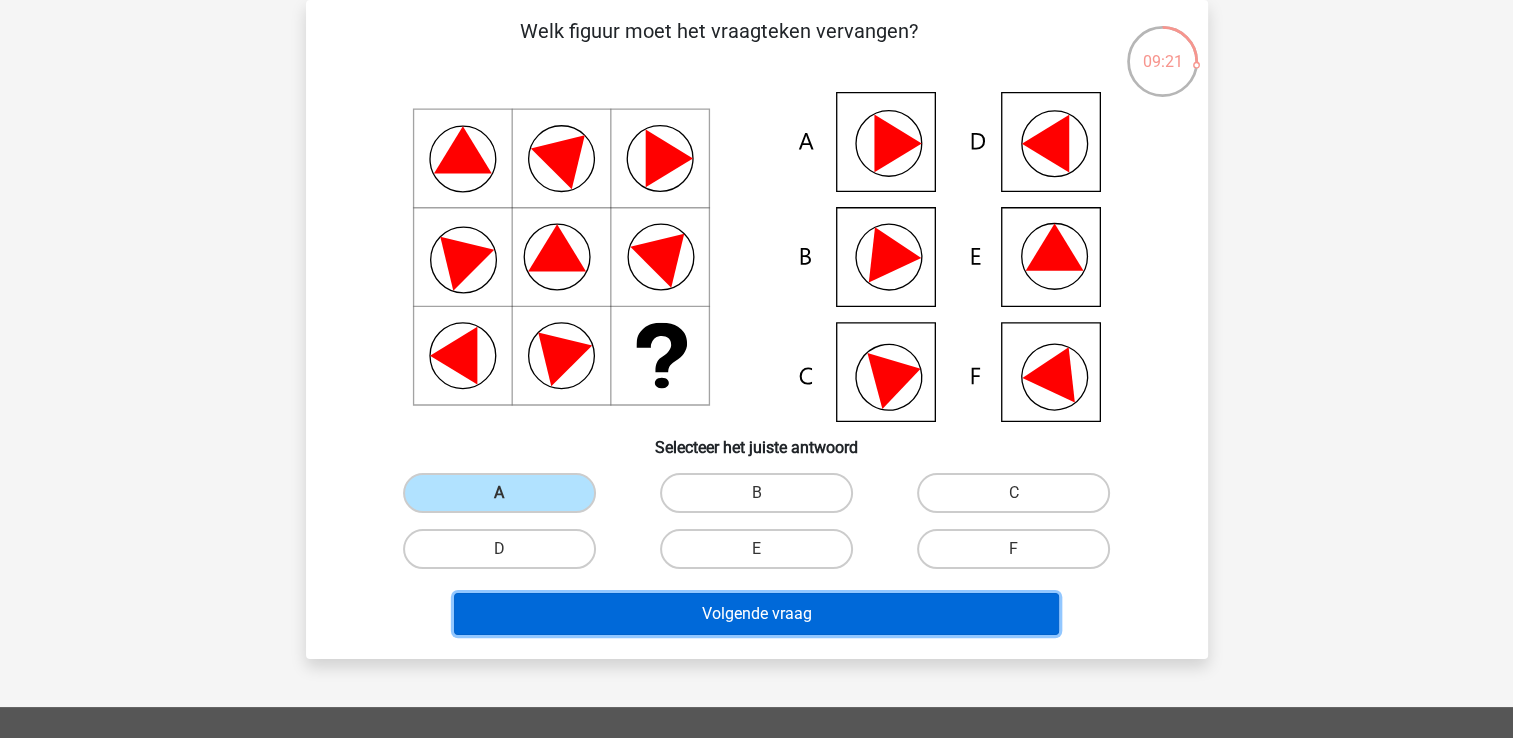 click on "Volgende vraag" at bounding box center (756, 614) 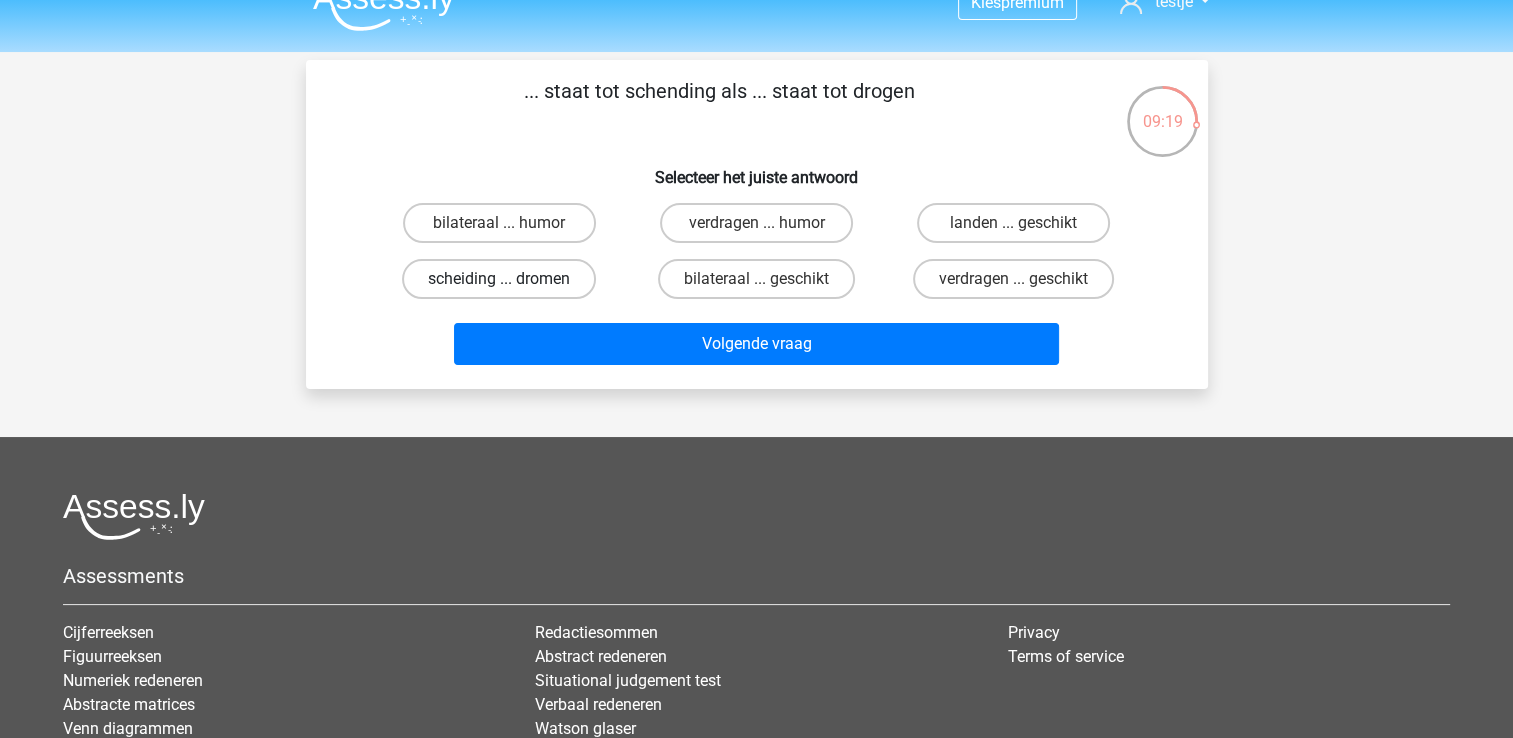 scroll, scrollTop: 0, scrollLeft: 0, axis: both 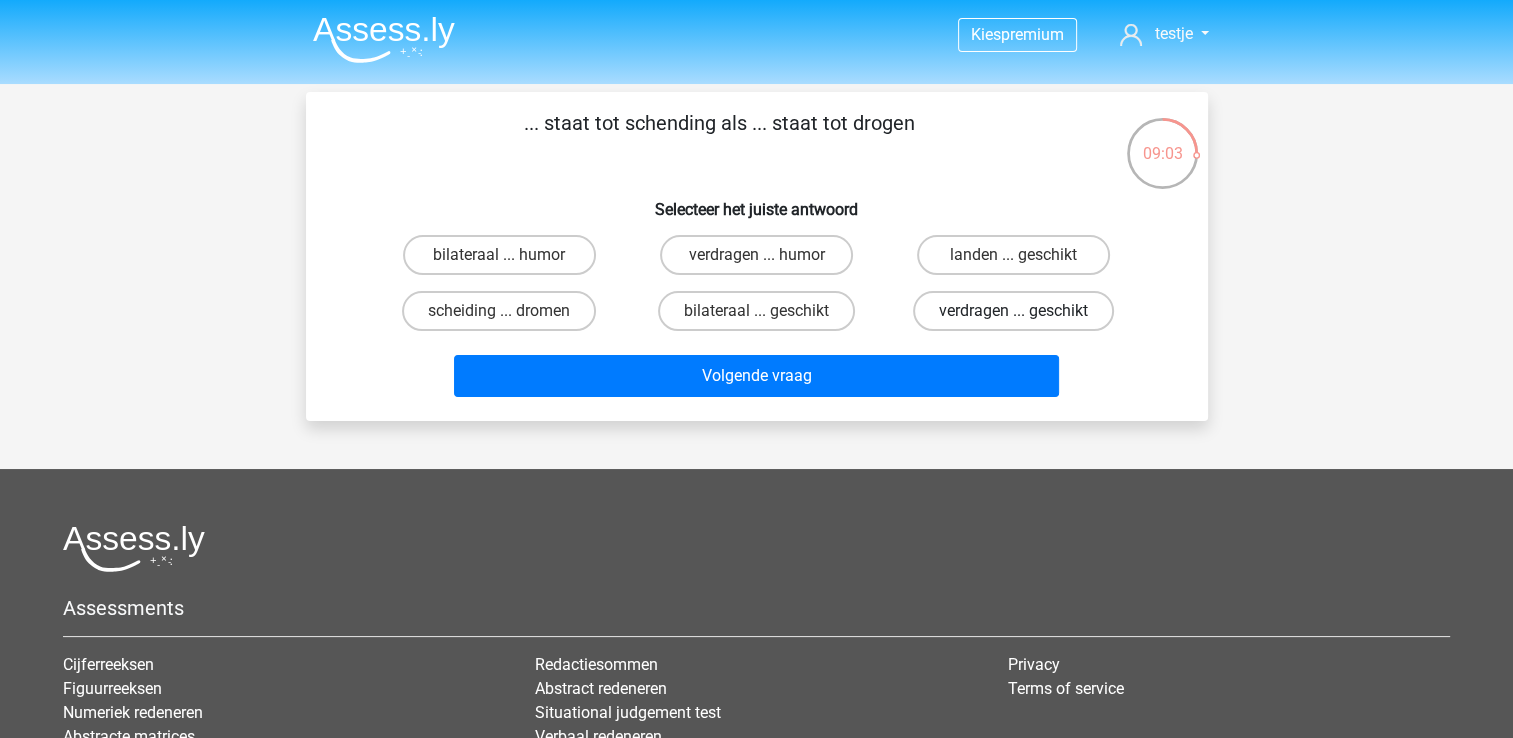 click on "verdragen ... geschikt" at bounding box center [1013, 311] 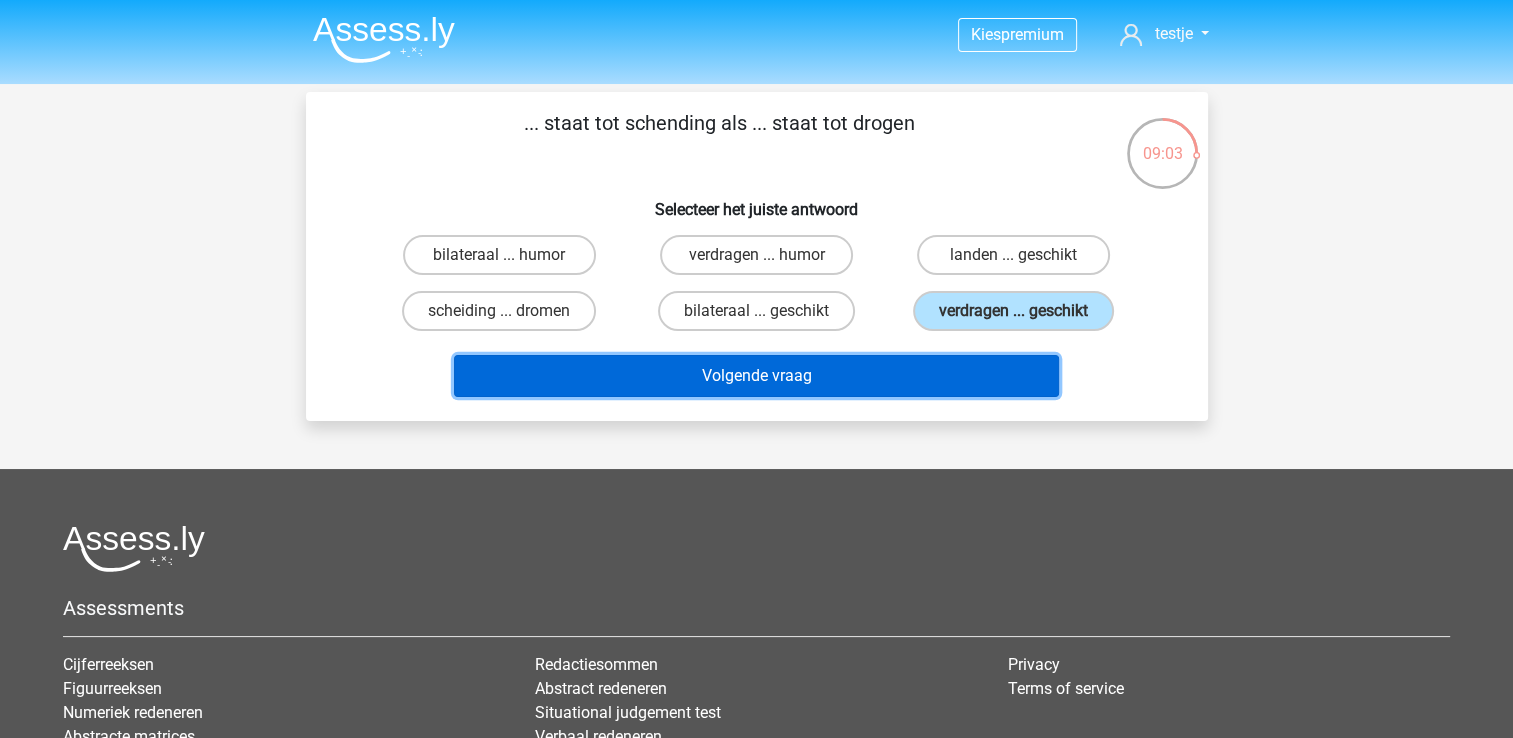 click on "Volgende vraag" at bounding box center (756, 376) 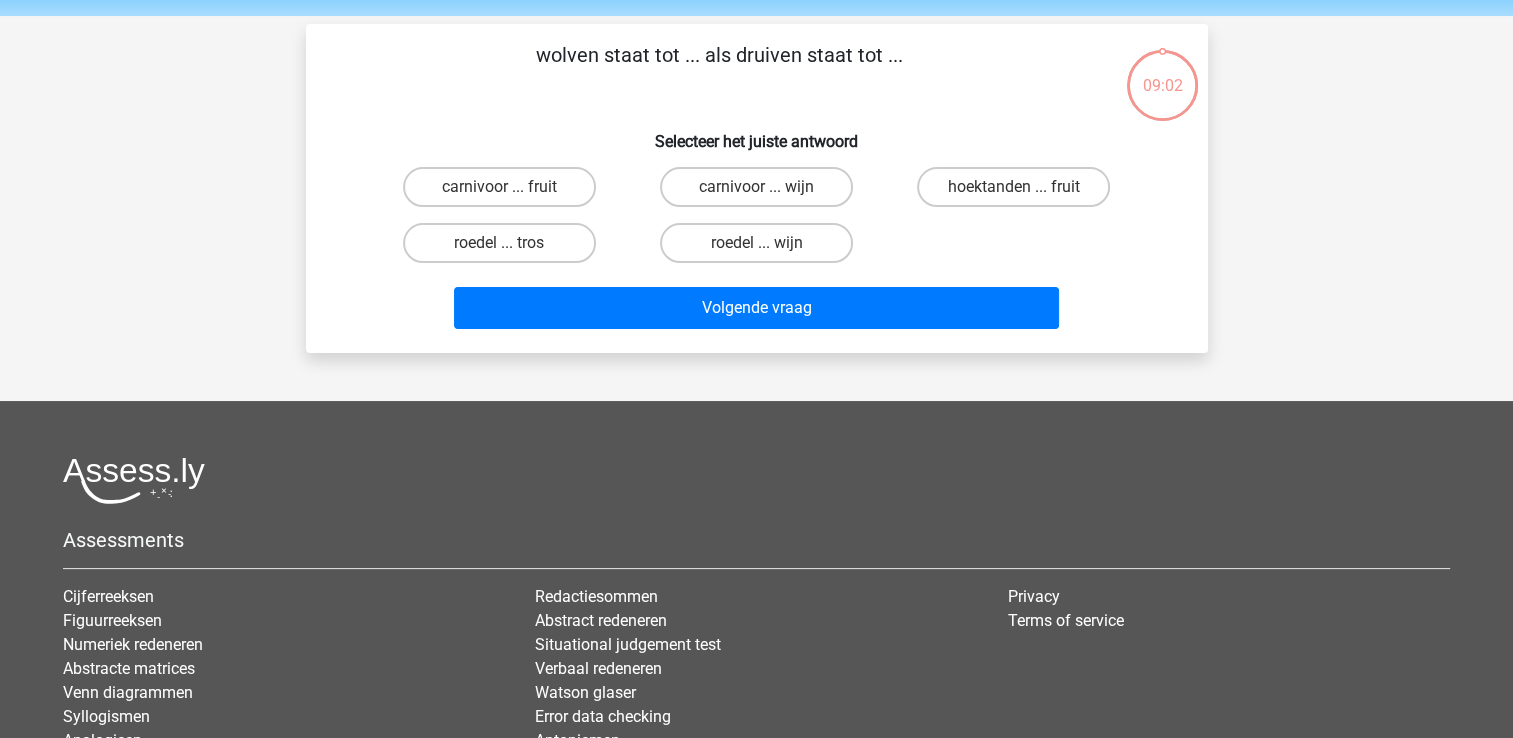 scroll, scrollTop: 92, scrollLeft: 0, axis: vertical 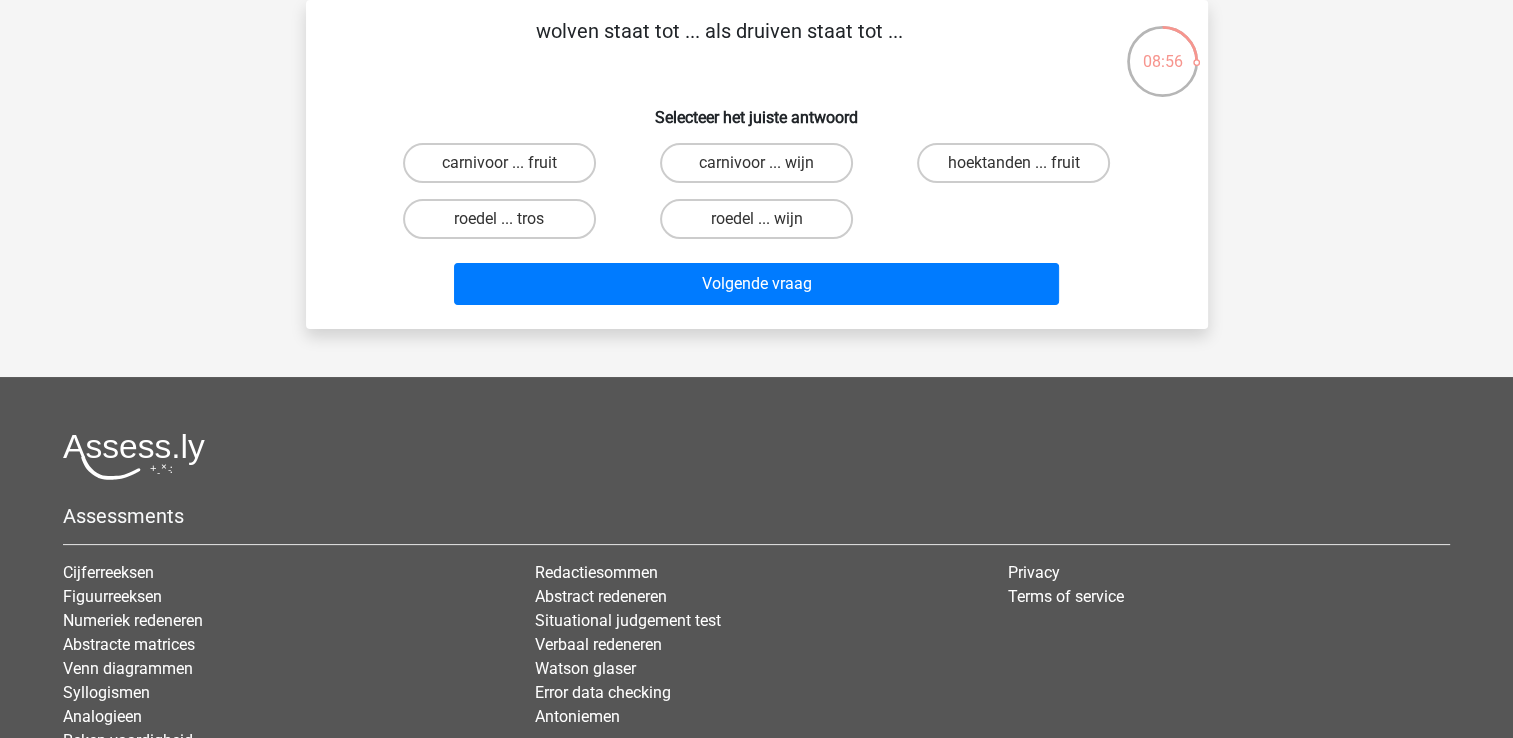 click on "roedel ... tros" at bounding box center [505, 225] 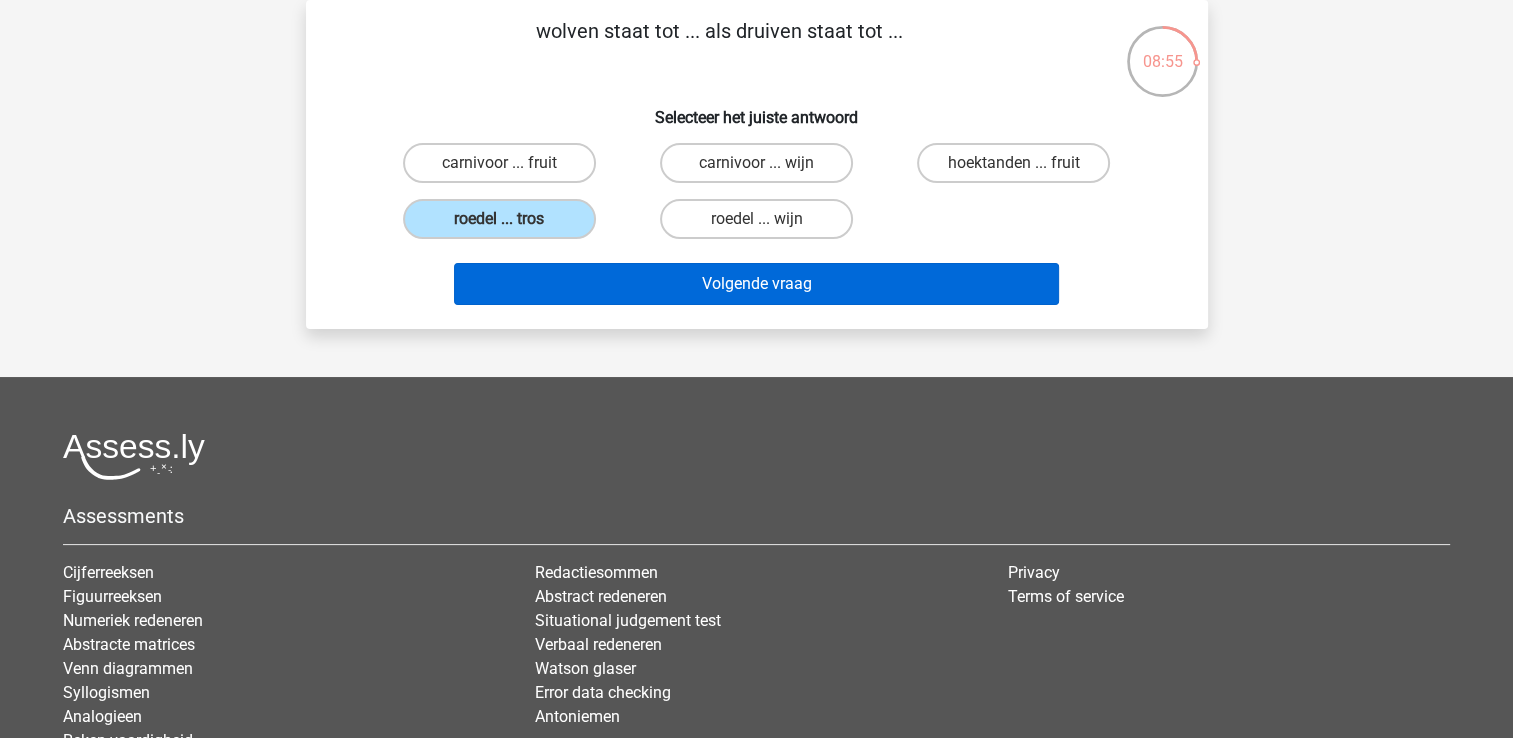 drag, startPoint x: 784, startPoint y: 309, endPoint x: 797, endPoint y: 291, distance: 22.203604 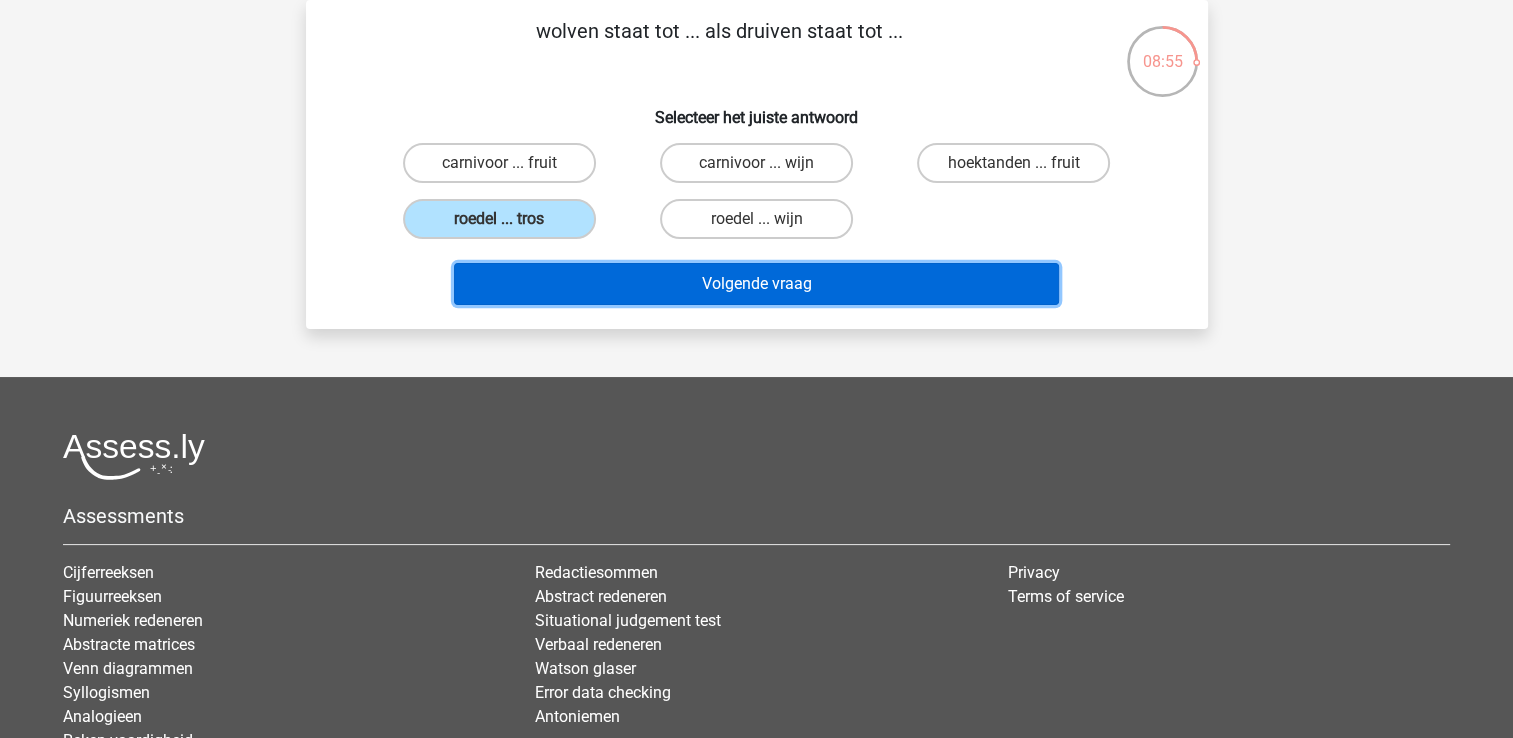 click on "Volgende vraag" at bounding box center (756, 284) 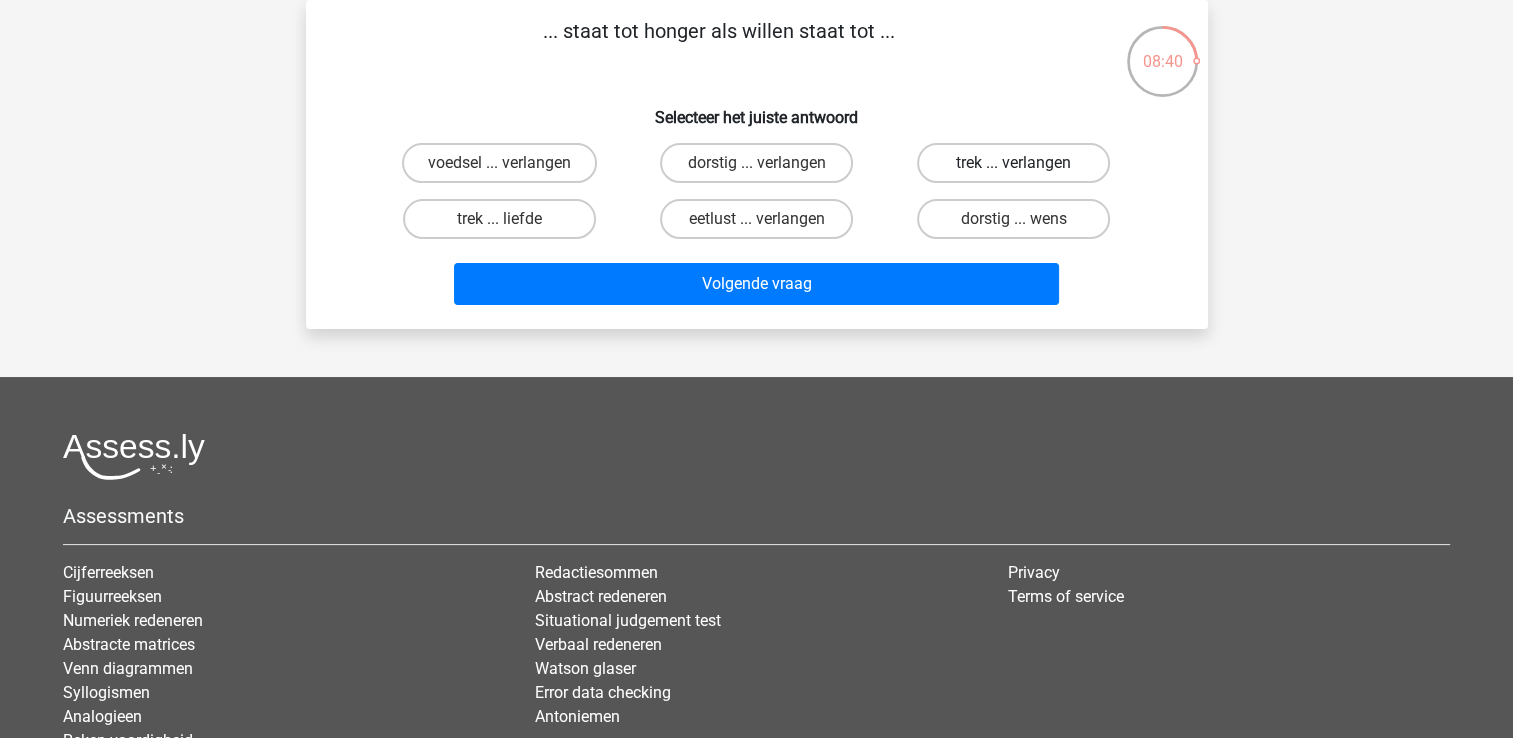 click on "trek ... verlangen" at bounding box center (1013, 163) 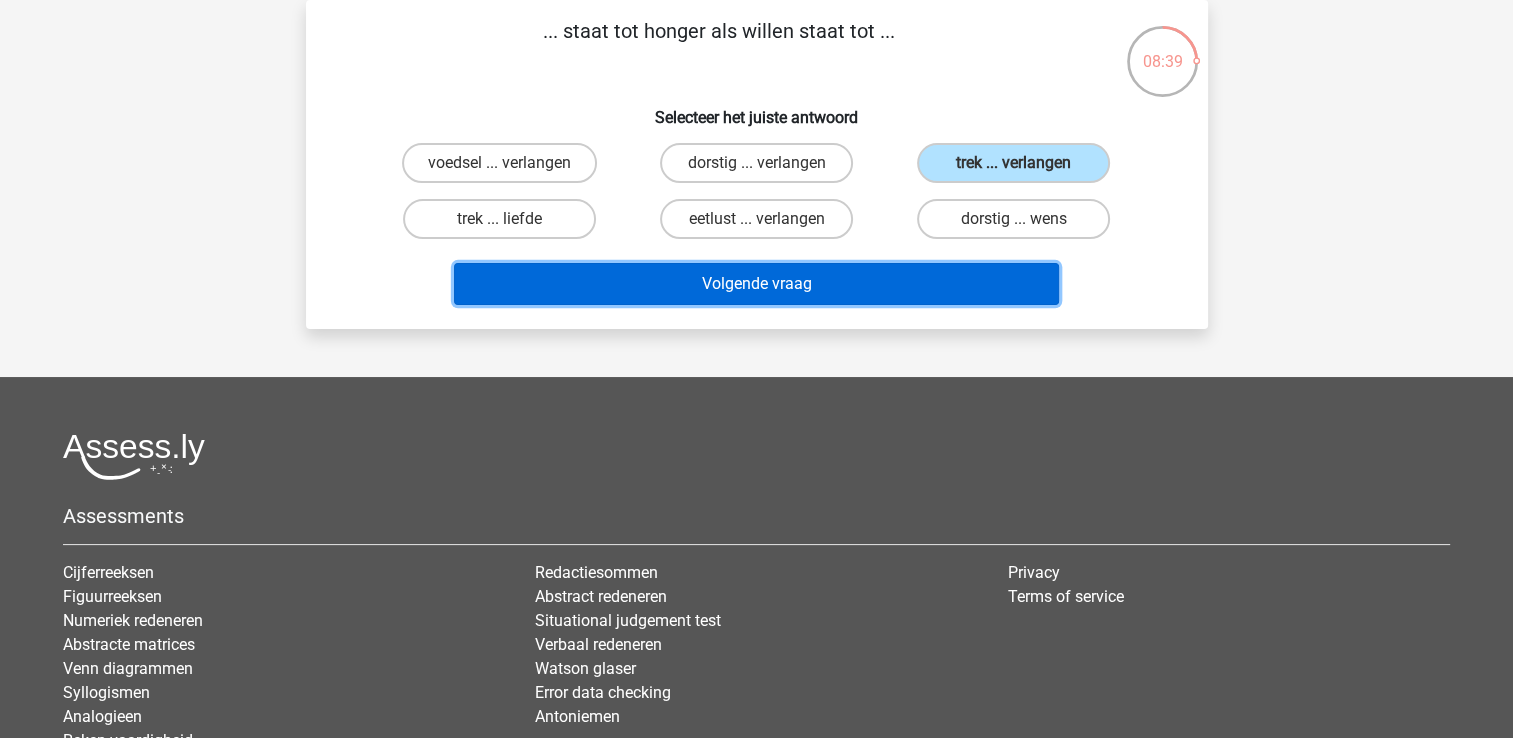 click on "Volgende vraag" at bounding box center [756, 284] 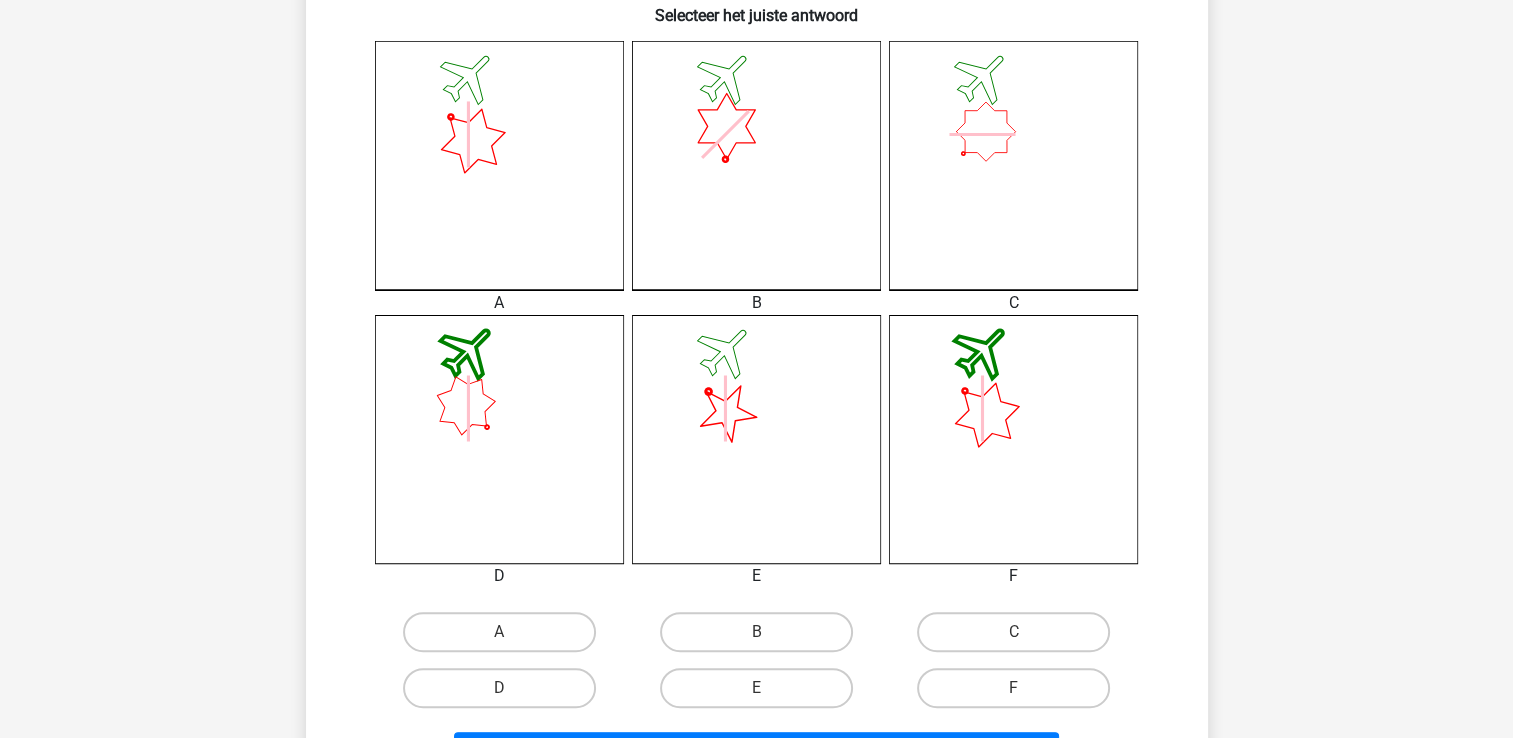 scroll, scrollTop: 592, scrollLeft: 0, axis: vertical 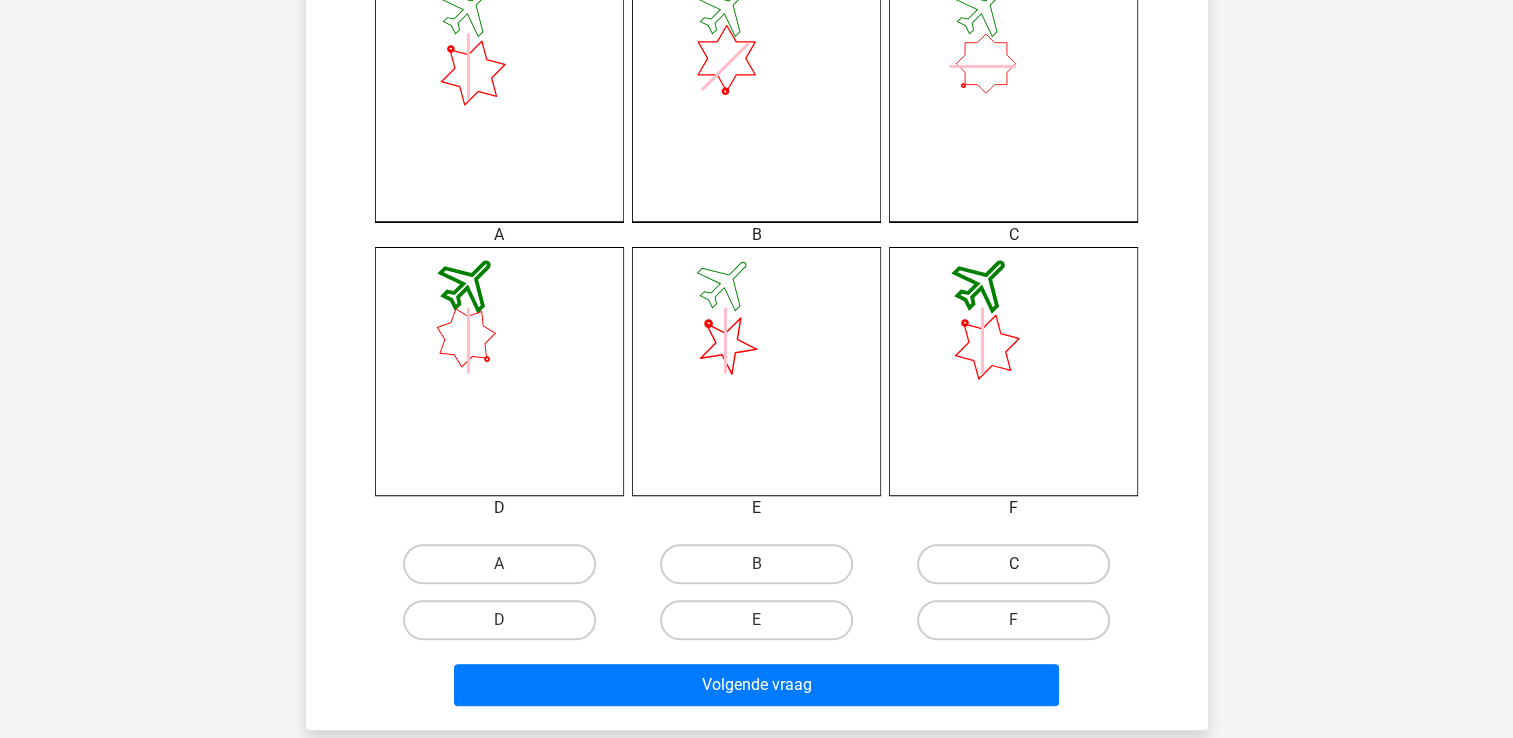 click on "C" at bounding box center [1013, 564] 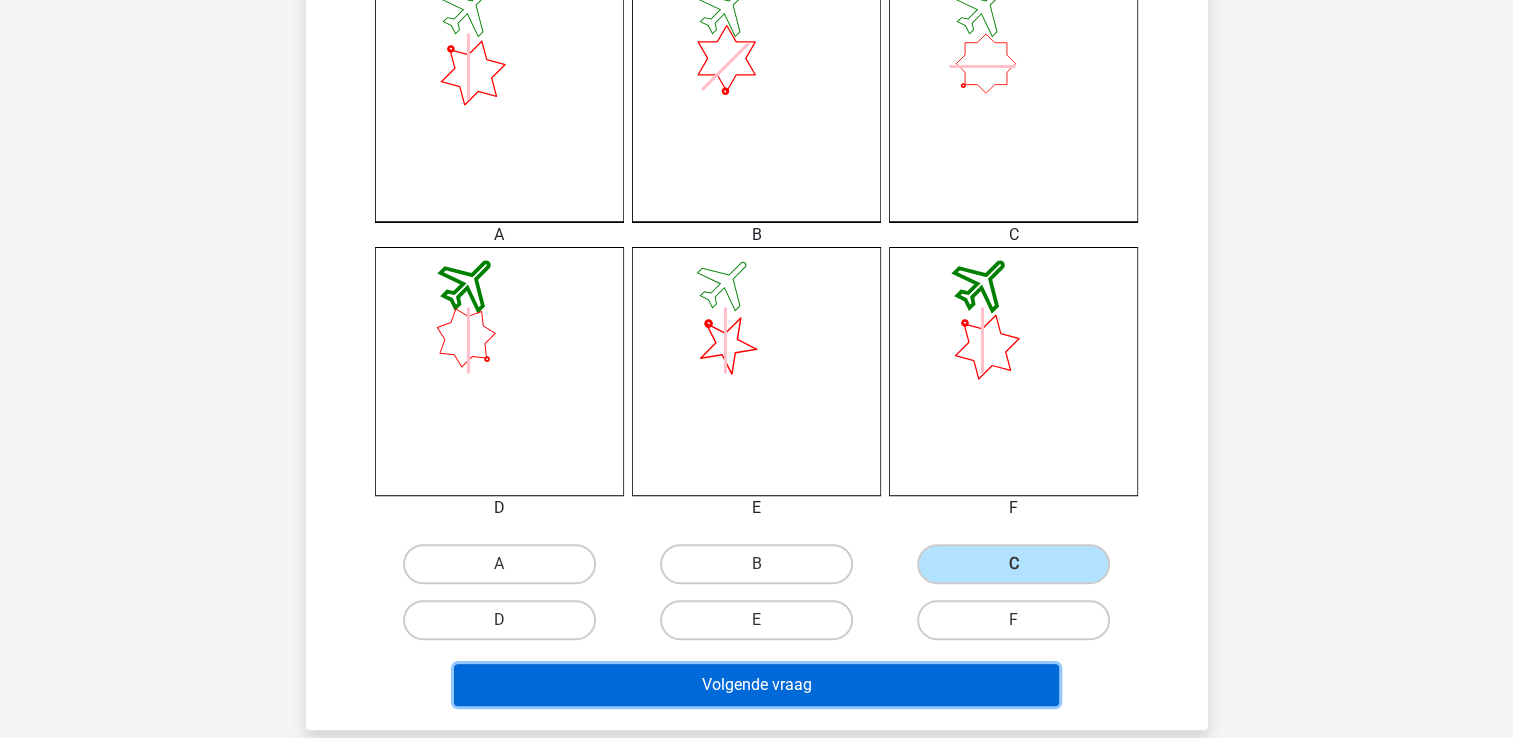 click on "Volgende vraag" at bounding box center [756, 685] 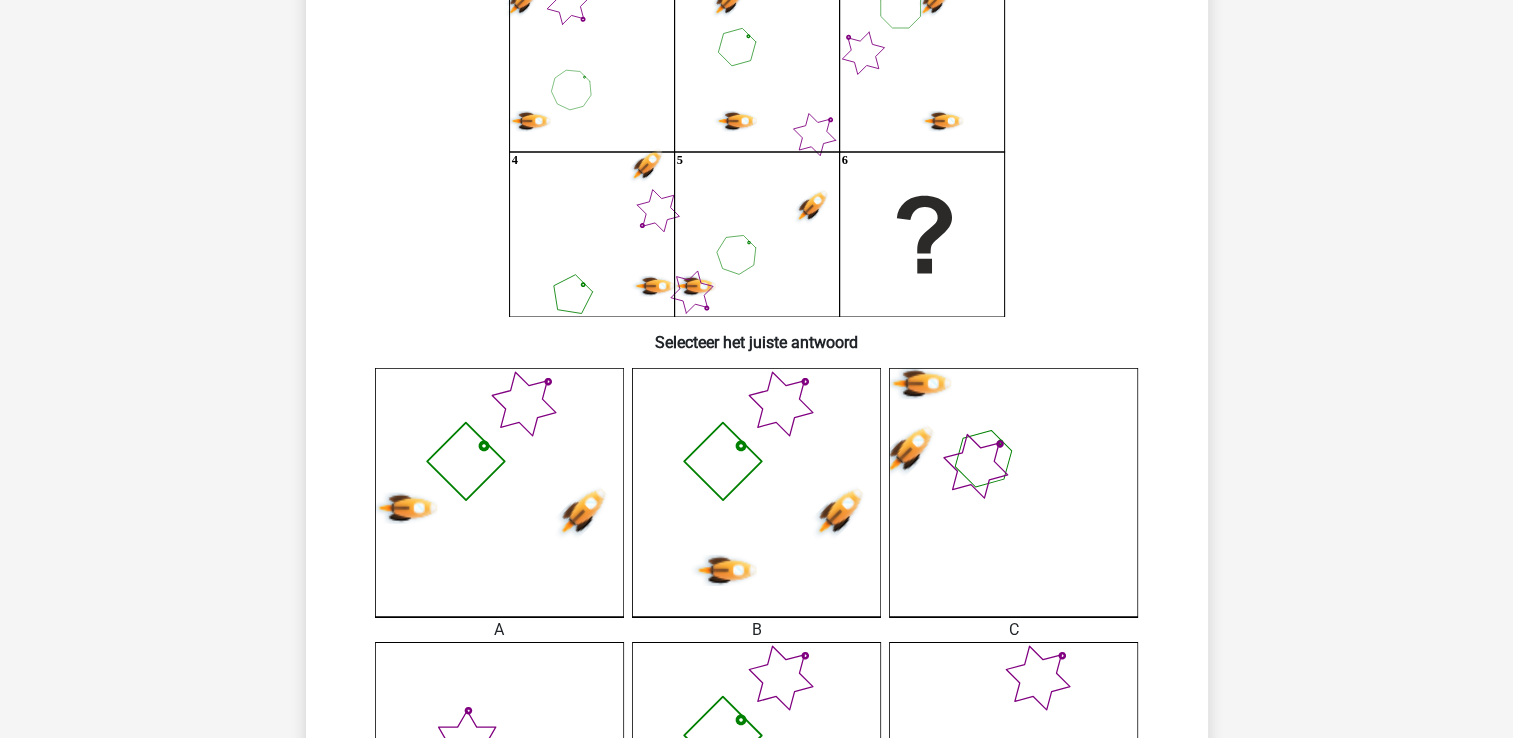 scroll, scrollTop: 492, scrollLeft: 0, axis: vertical 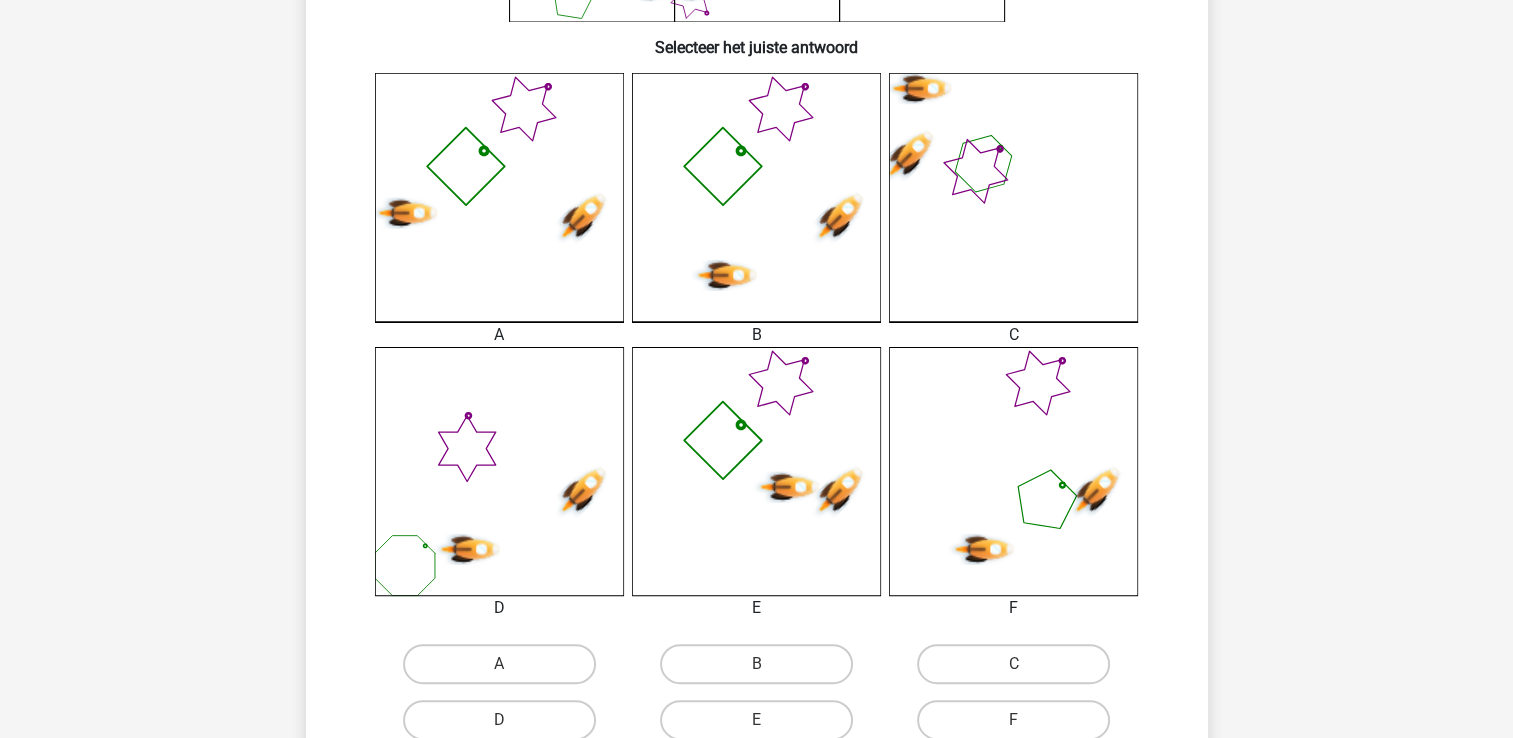 click 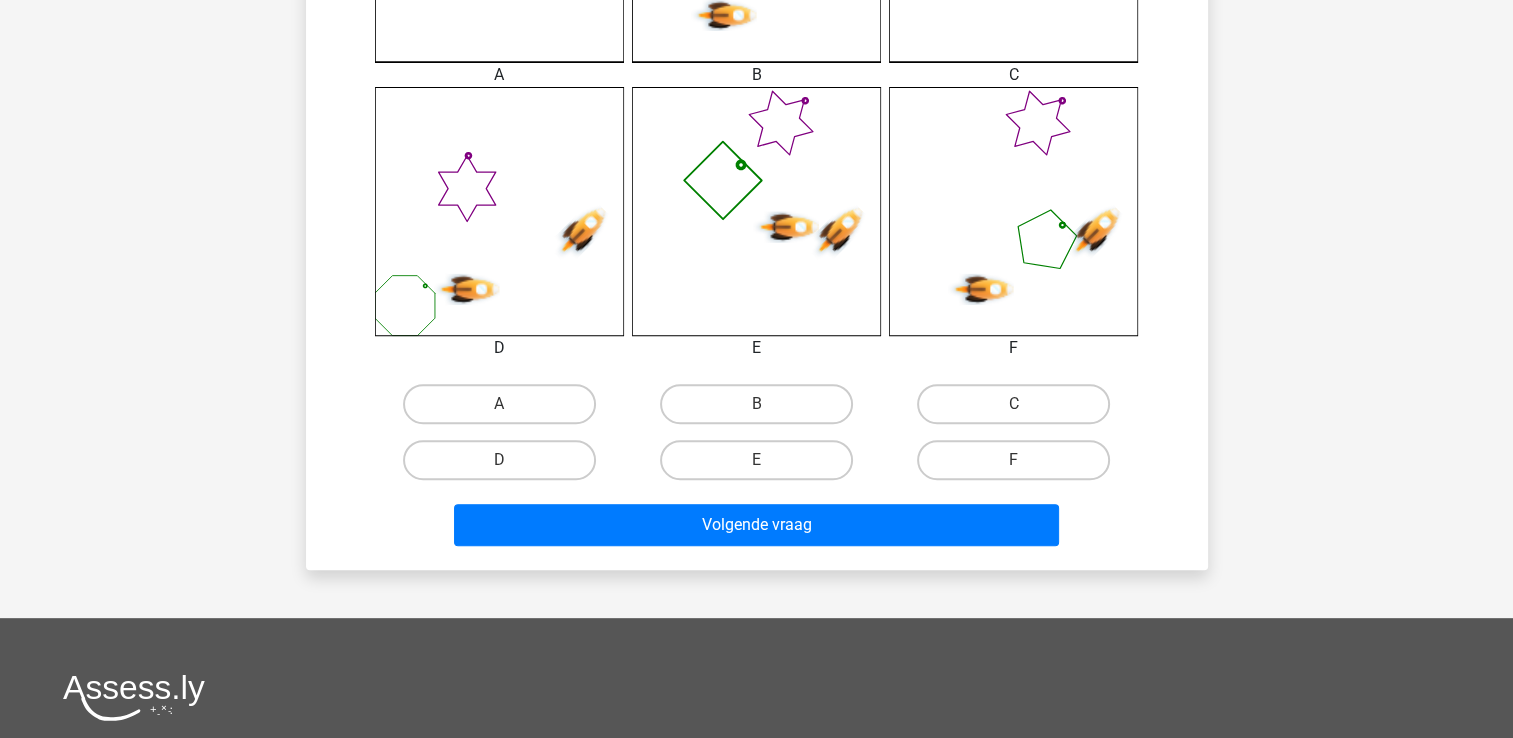 scroll, scrollTop: 792, scrollLeft: 0, axis: vertical 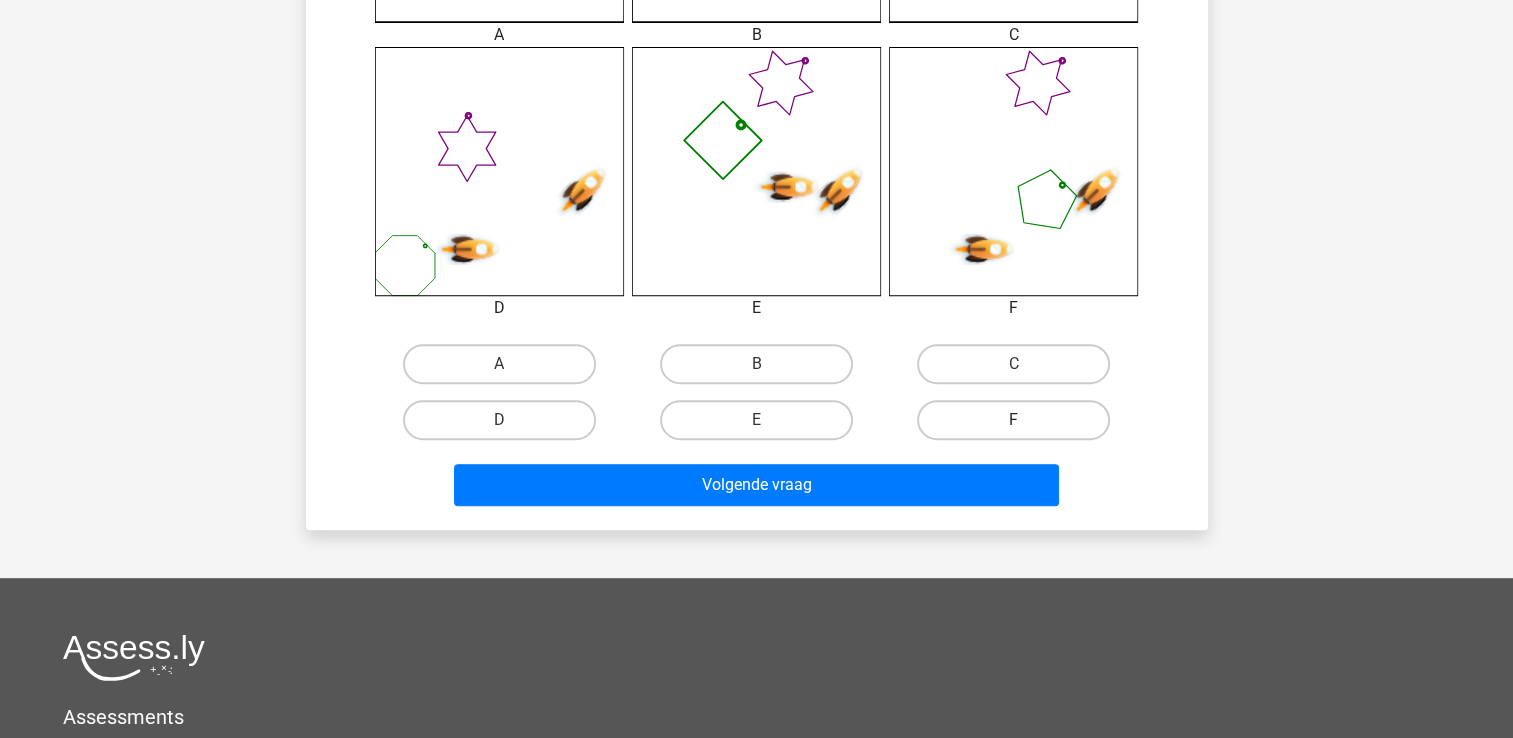 click on "F" at bounding box center (1013, 420) 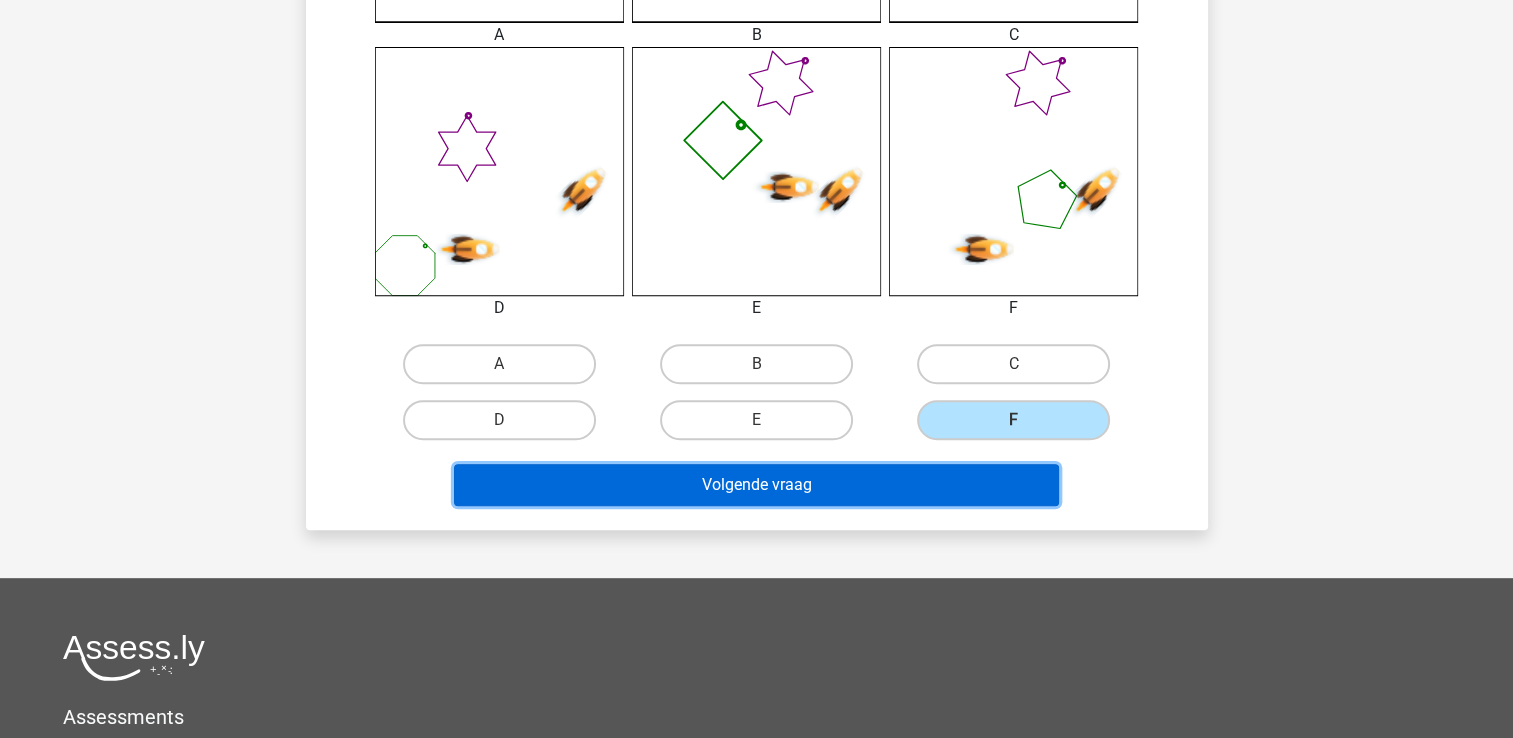 click on "Volgende vraag" at bounding box center [756, 485] 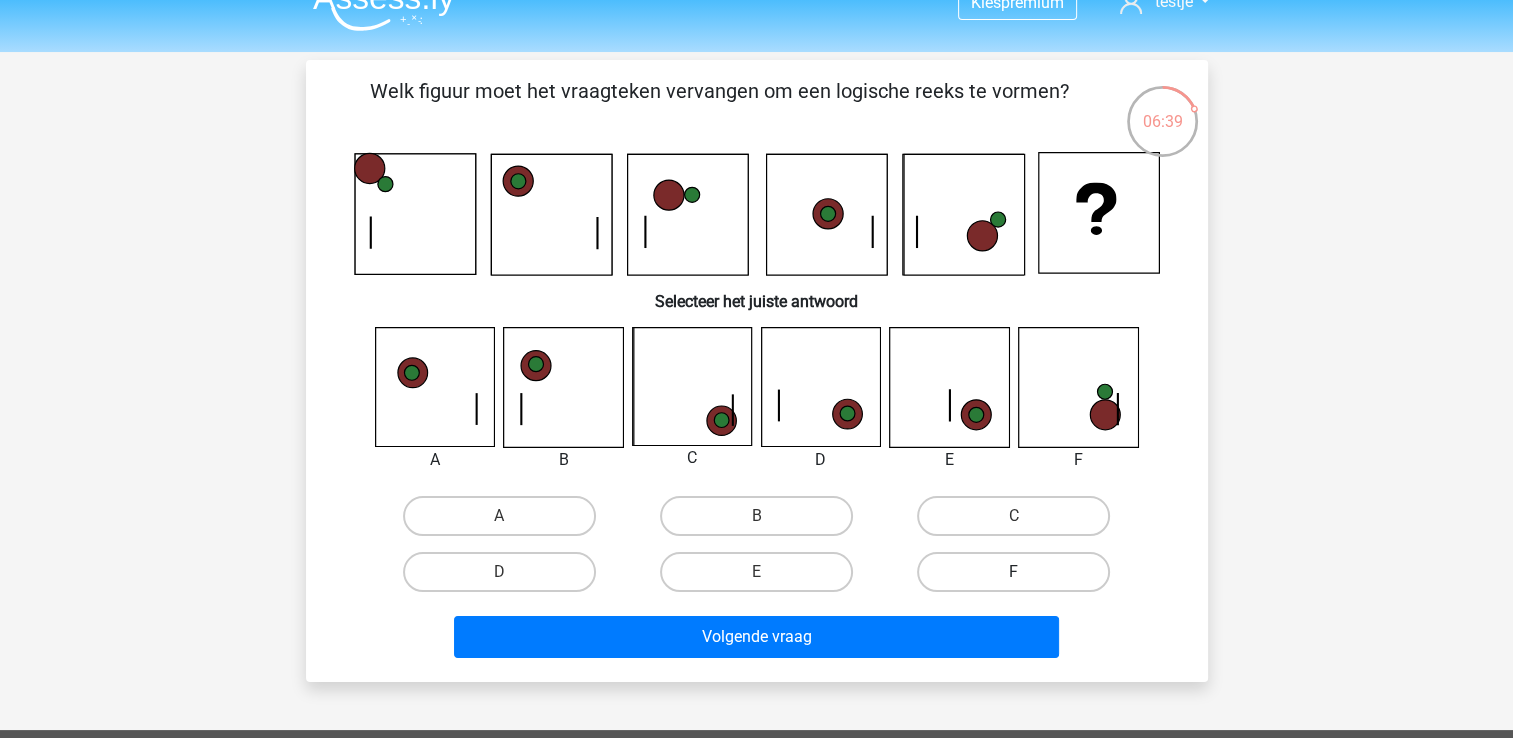 scroll, scrollTop: 0, scrollLeft: 0, axis: both 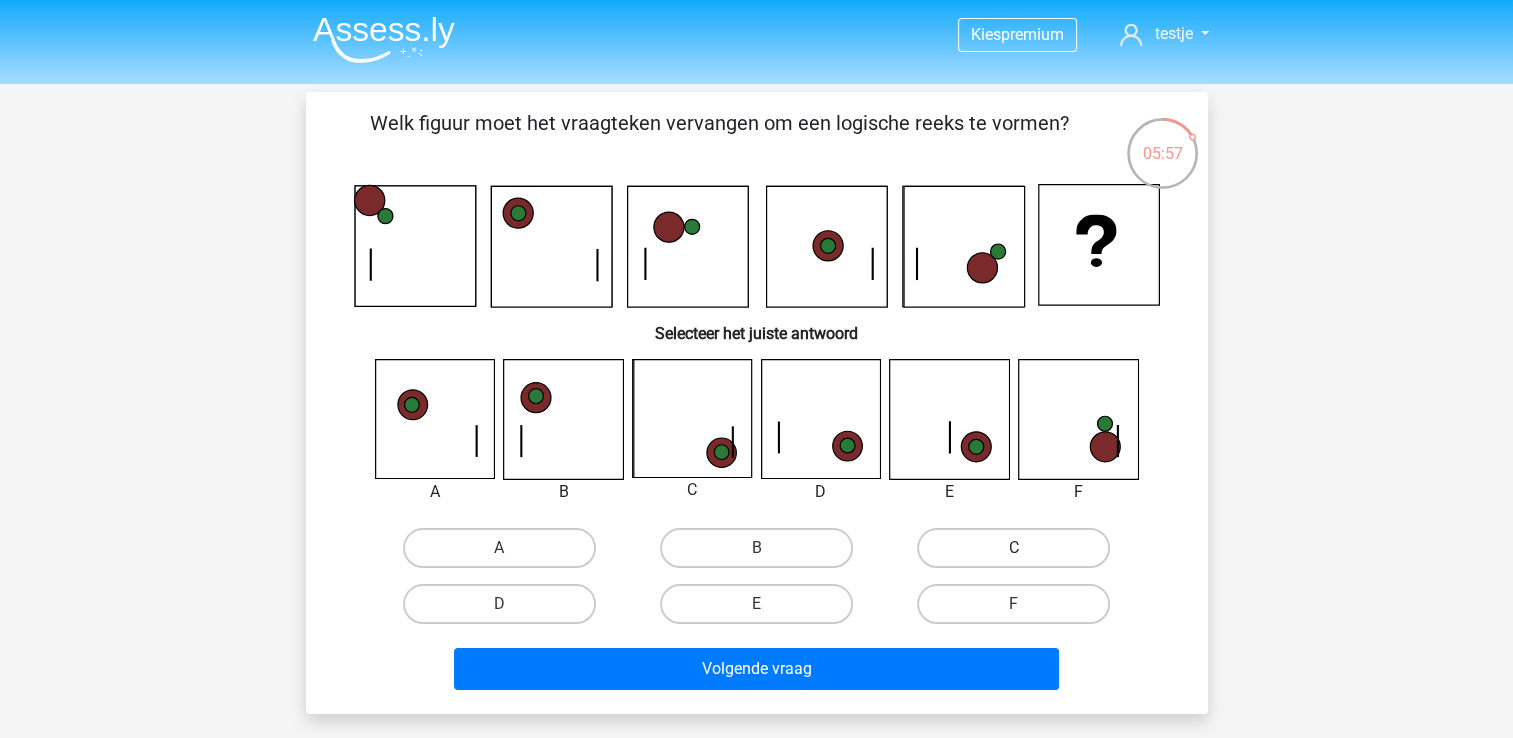 click on "C" at bounding box center (1013, 548) 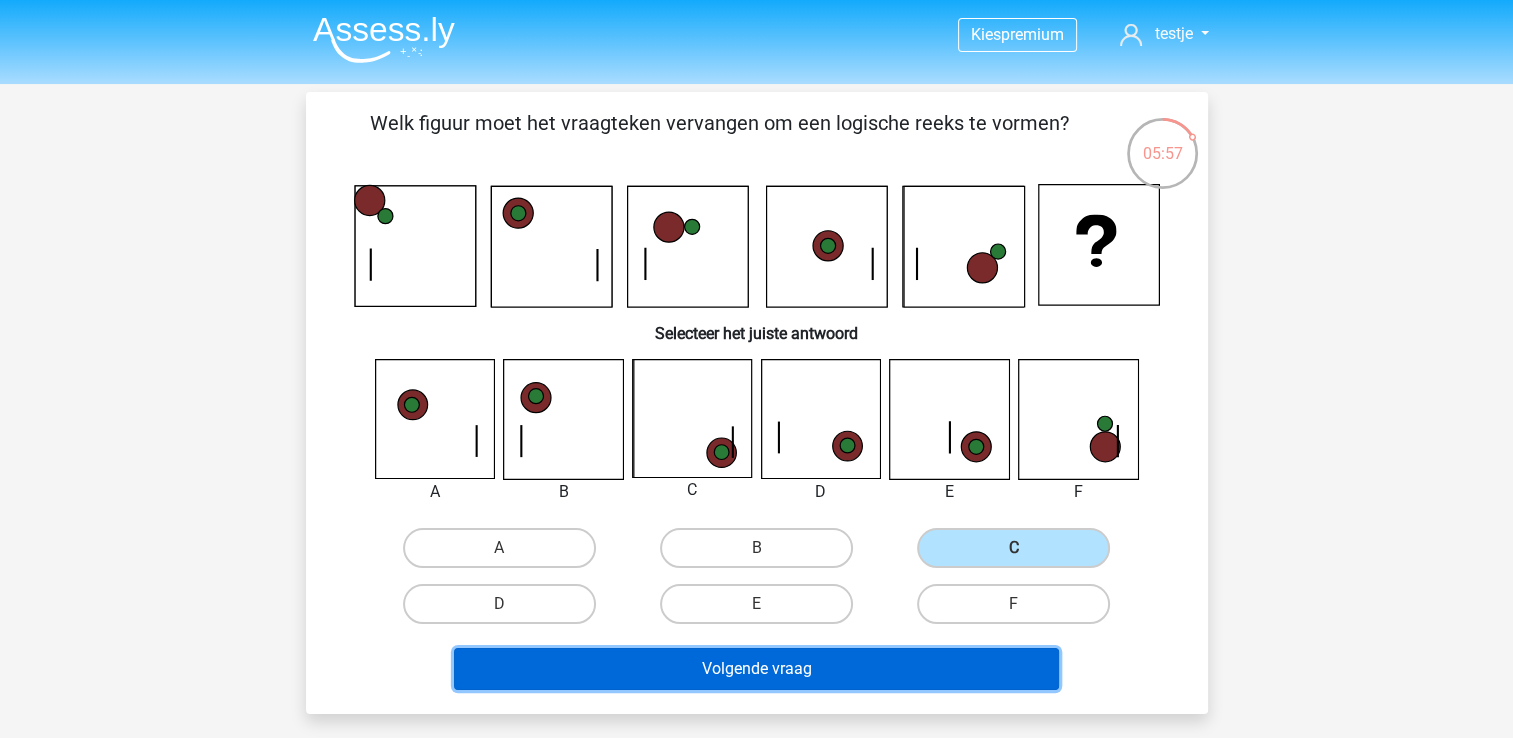 click on "Volgende vraag" at bounding box center (756, 669) 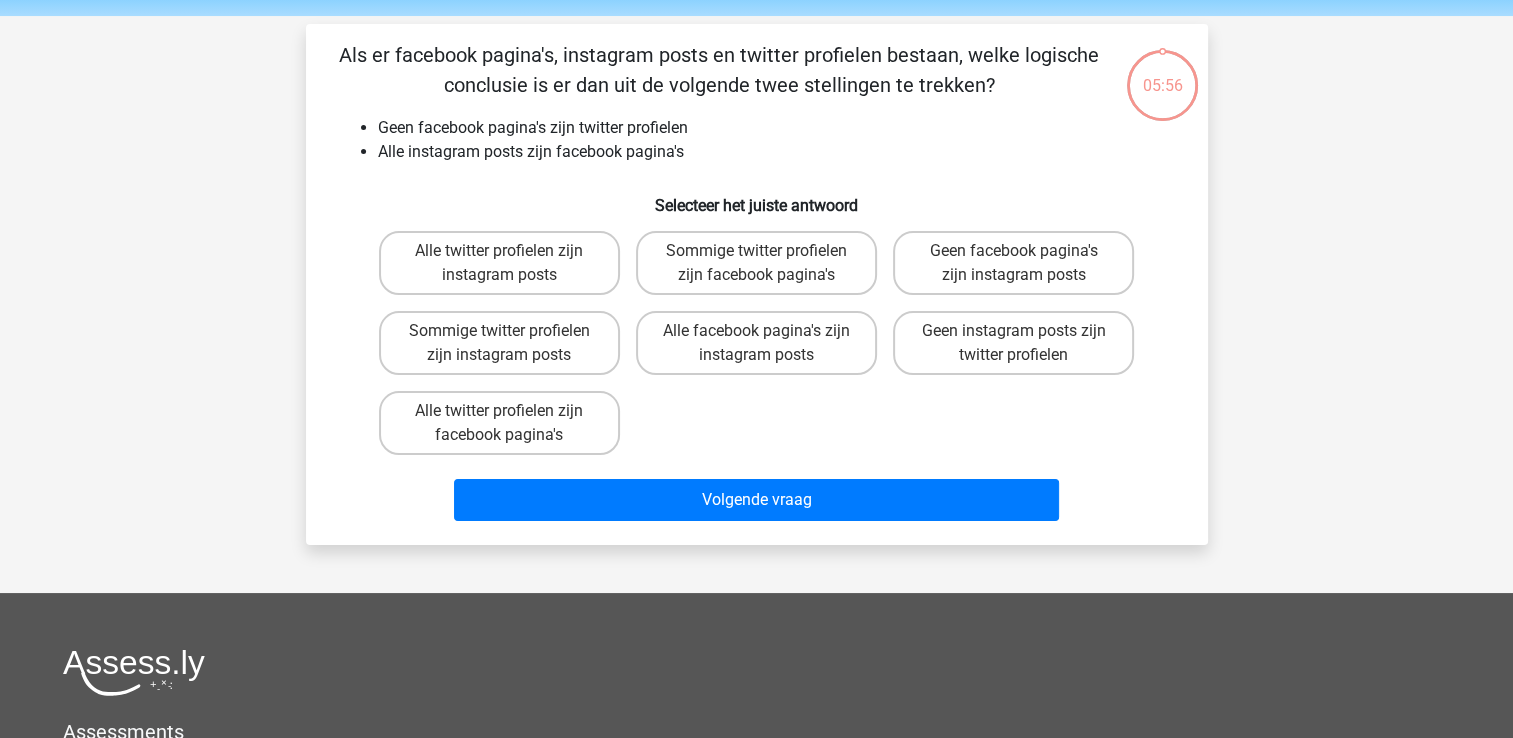 scroll, scrollTop: 92, scrollLeft: 0, axis: vertical 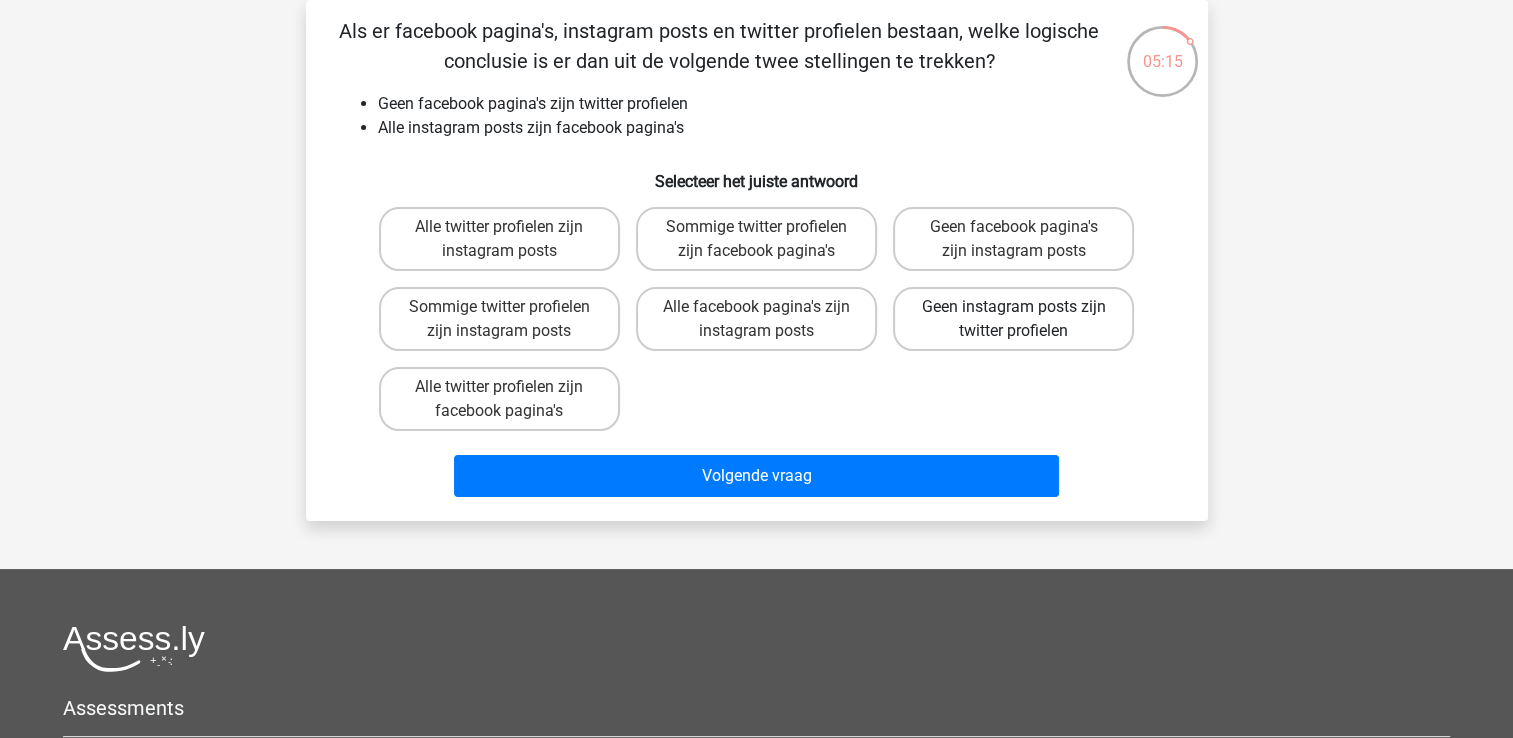 click on "Geen instagram posts zijn twitter profielen" at bounding box center (1013, 319) 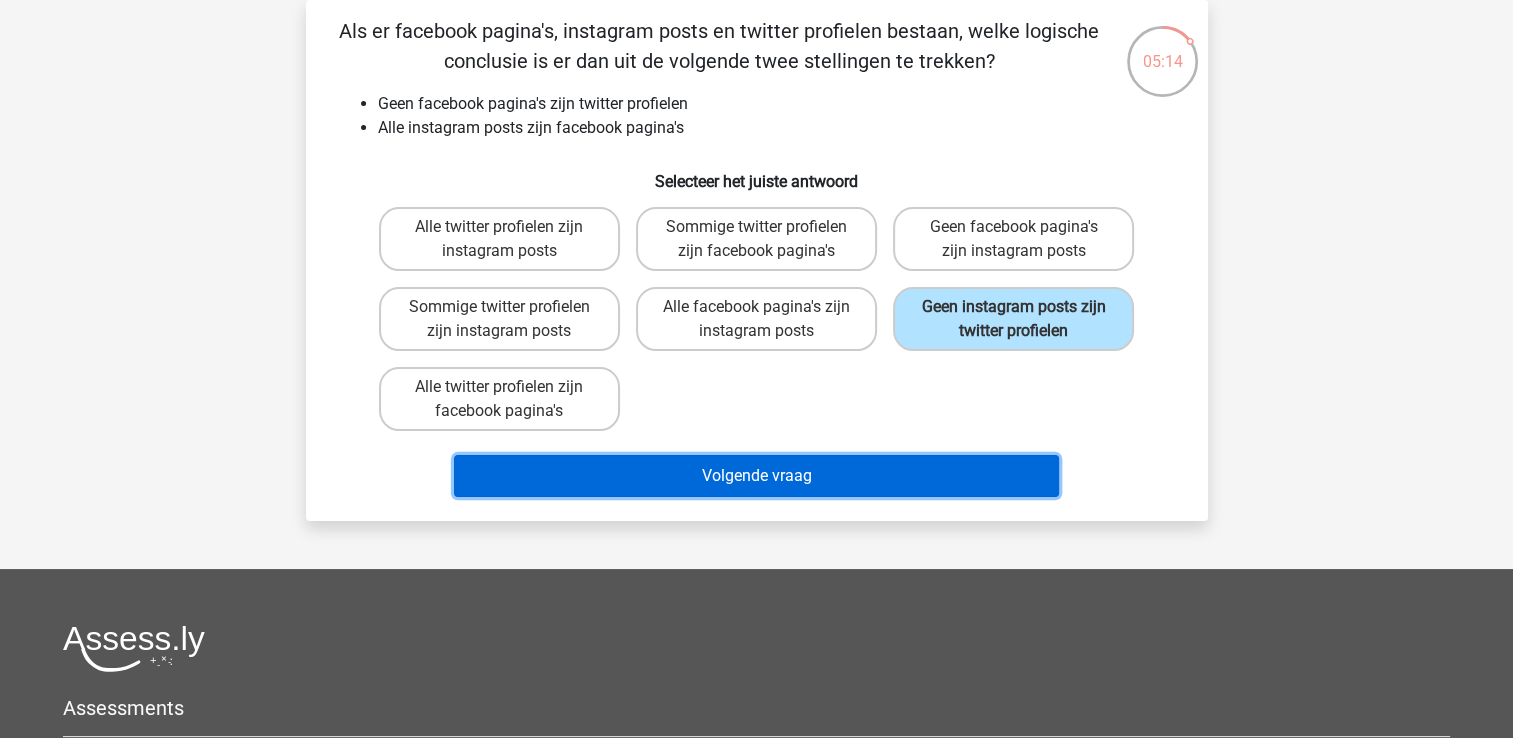 click on "Volgende vraag" at bounding box center [756, 476] 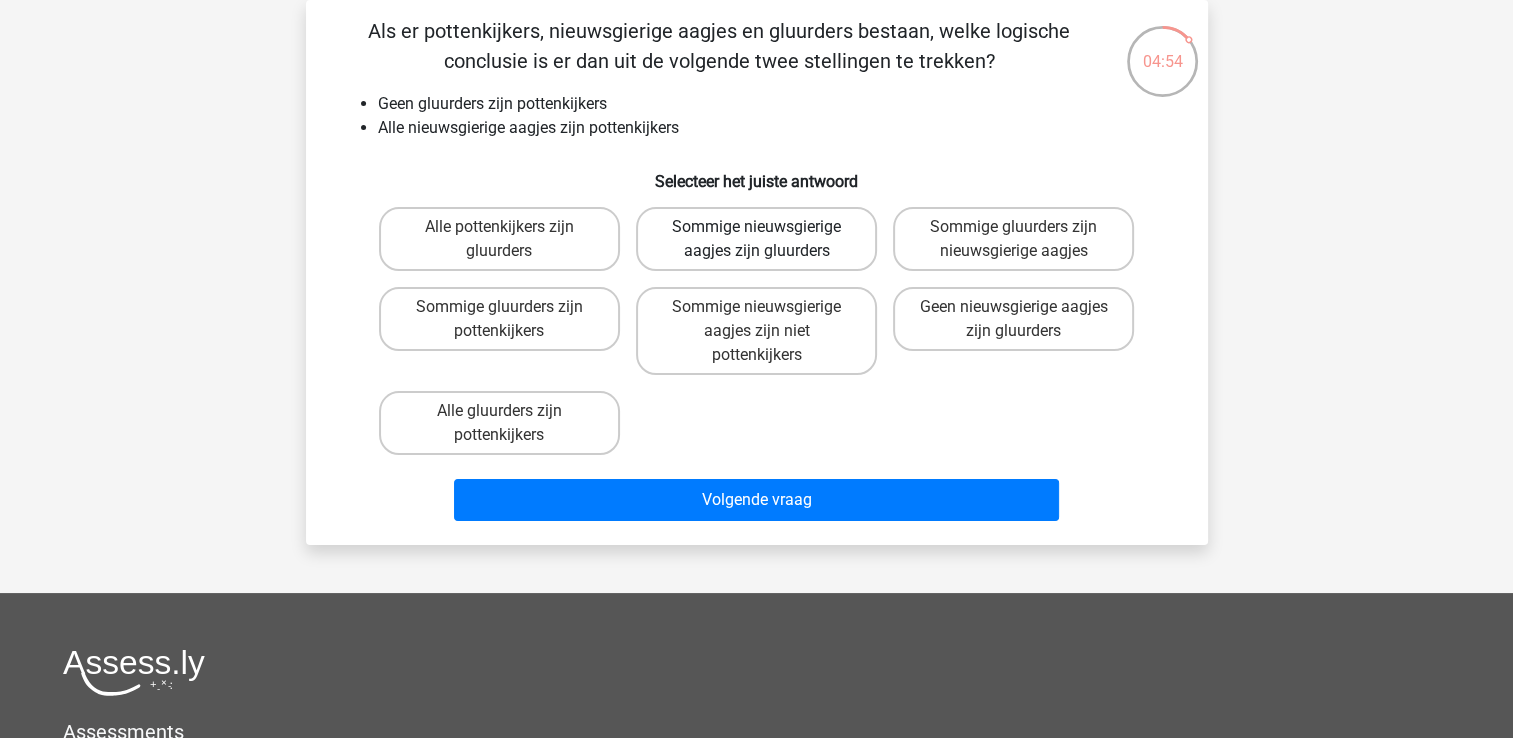 click on "Sommige nieuwsgierige aagjes zijn gluurders" at bounding box center (756, 239) 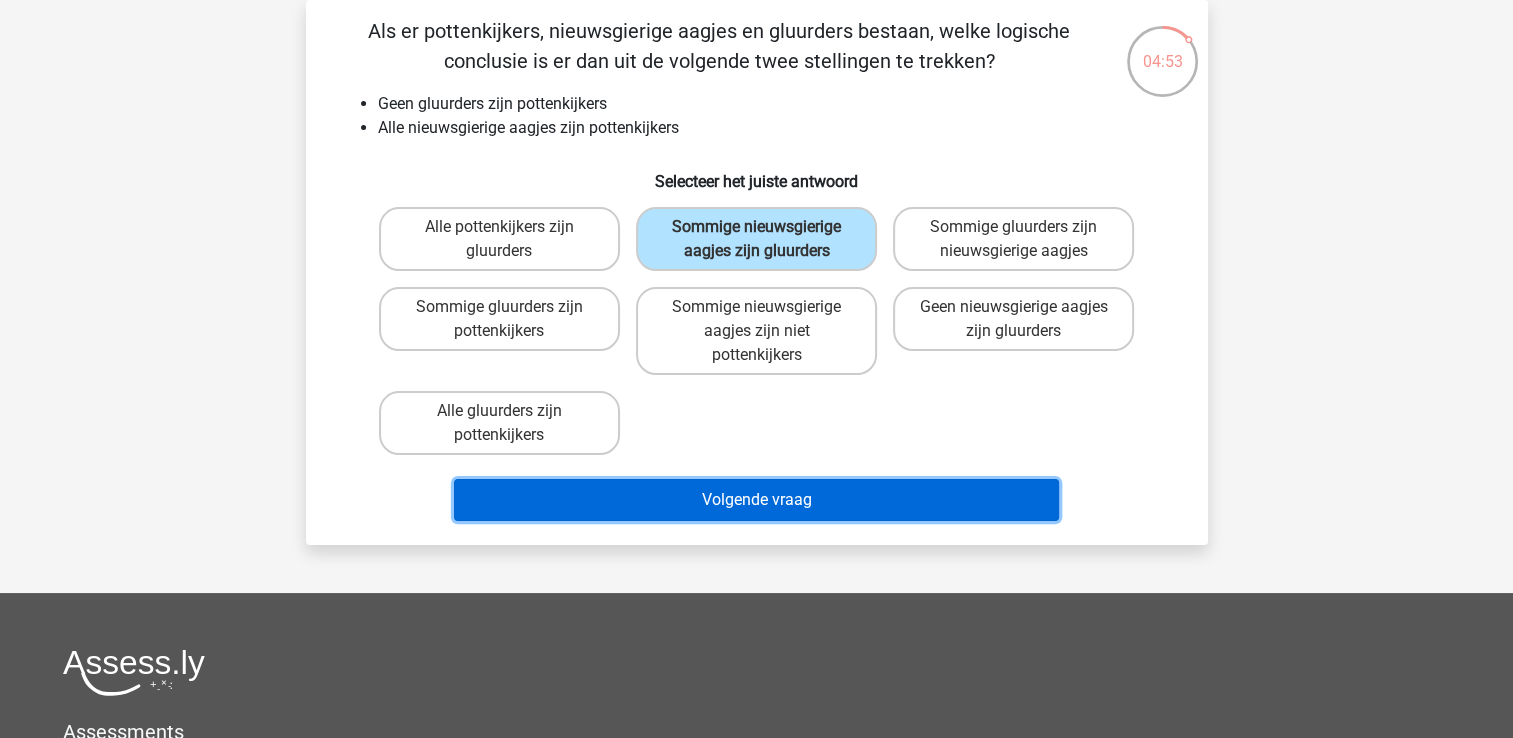 click on "Volgende vraag" at bounding box center (756, 500) 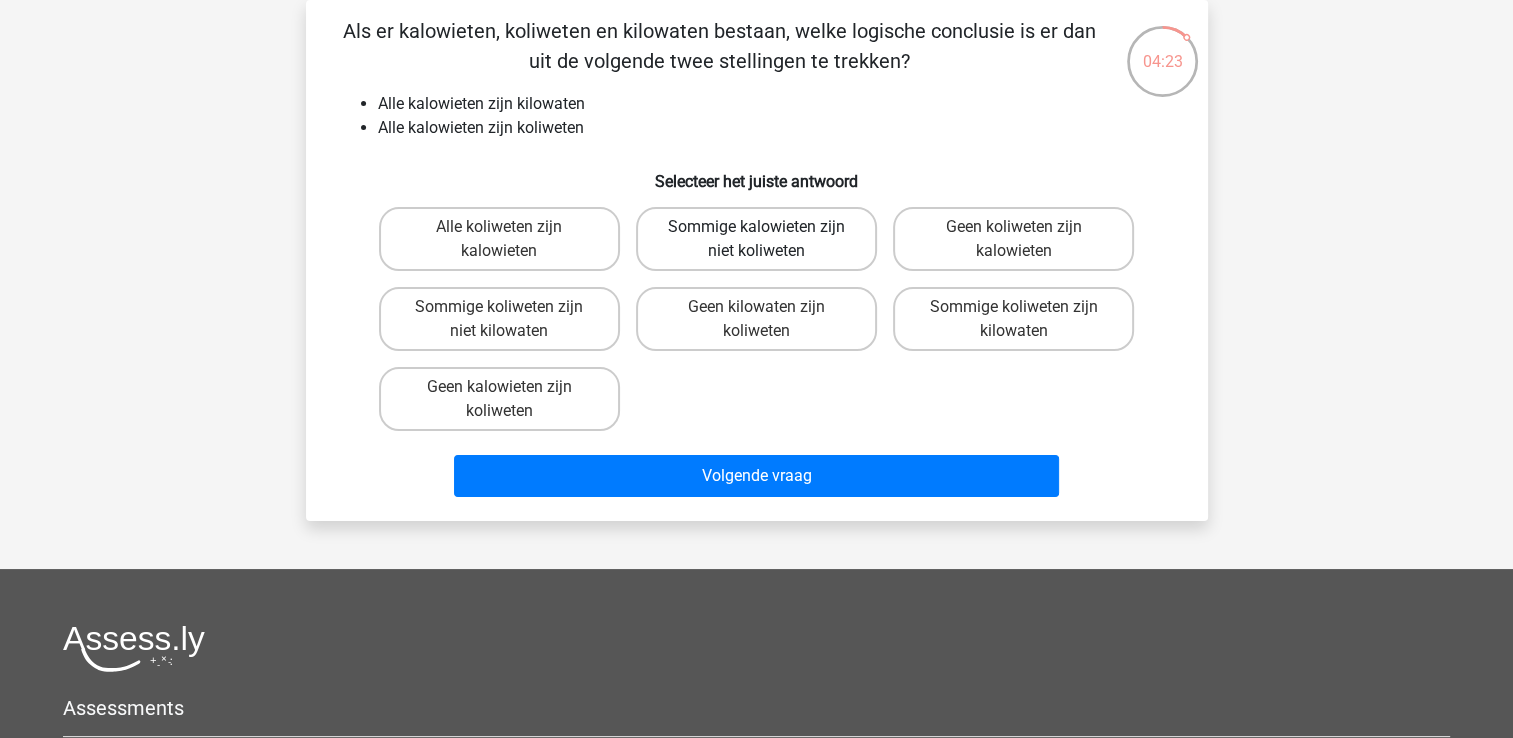 click on "Sommige kalowieten zijn niet koliweten" at bounding box center (756, 239) 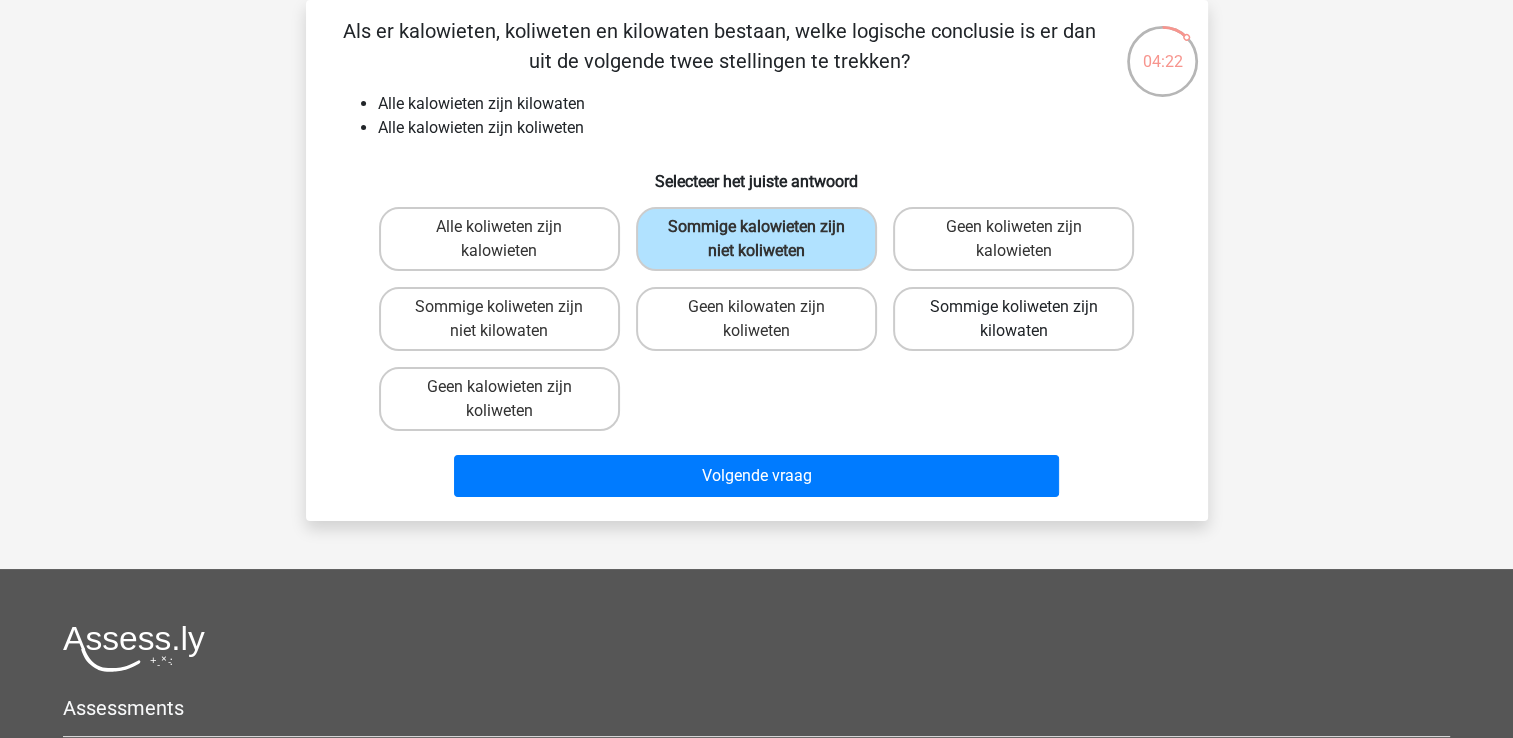 click on "Sommige koliweten zijn kilowaten" at bounding box center [1013, 319] 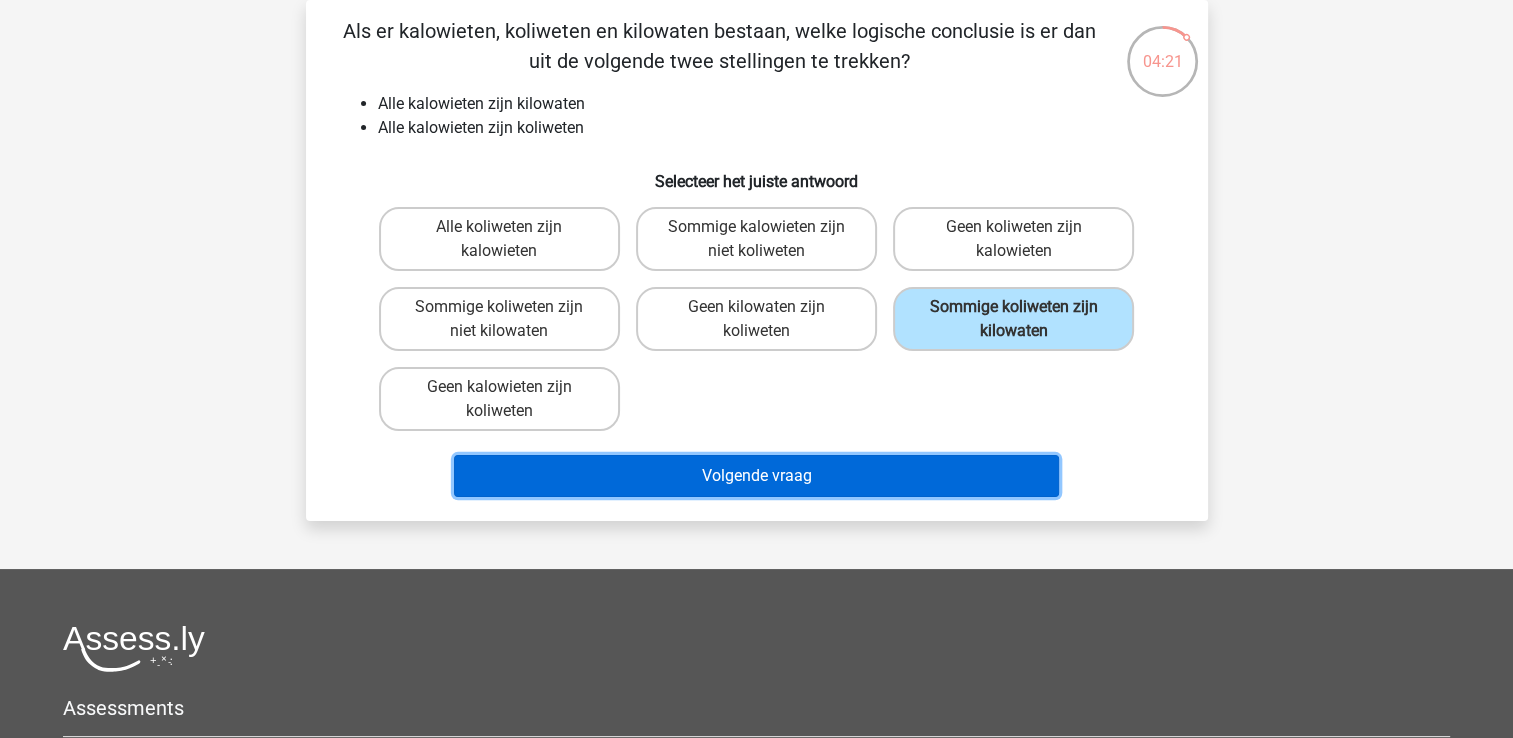click on "Volgende vraag" at bounding box center (756, 476) 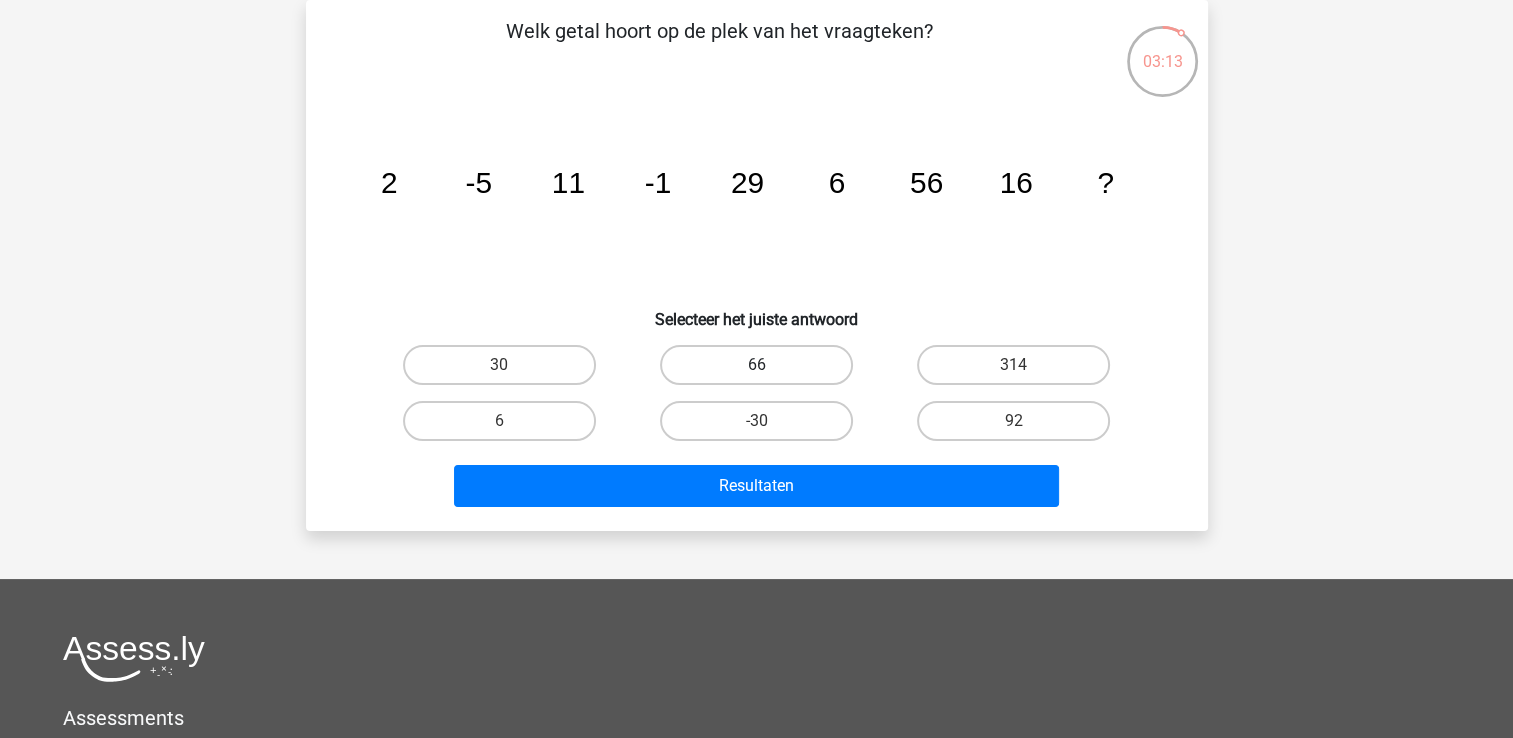 click on "66" at bounding box center (756, 365) 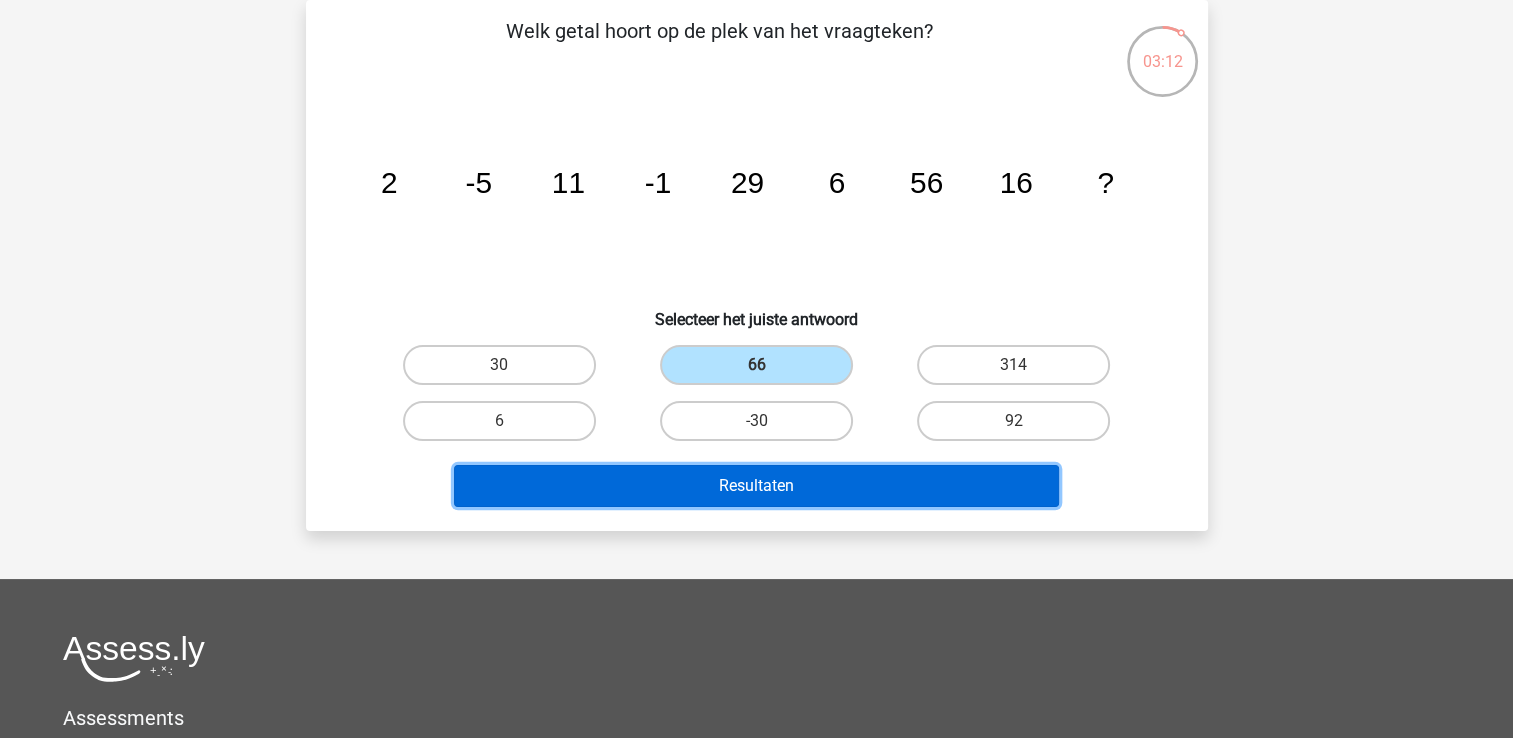 click on "Resultaten" at bounding box center (756, 486) 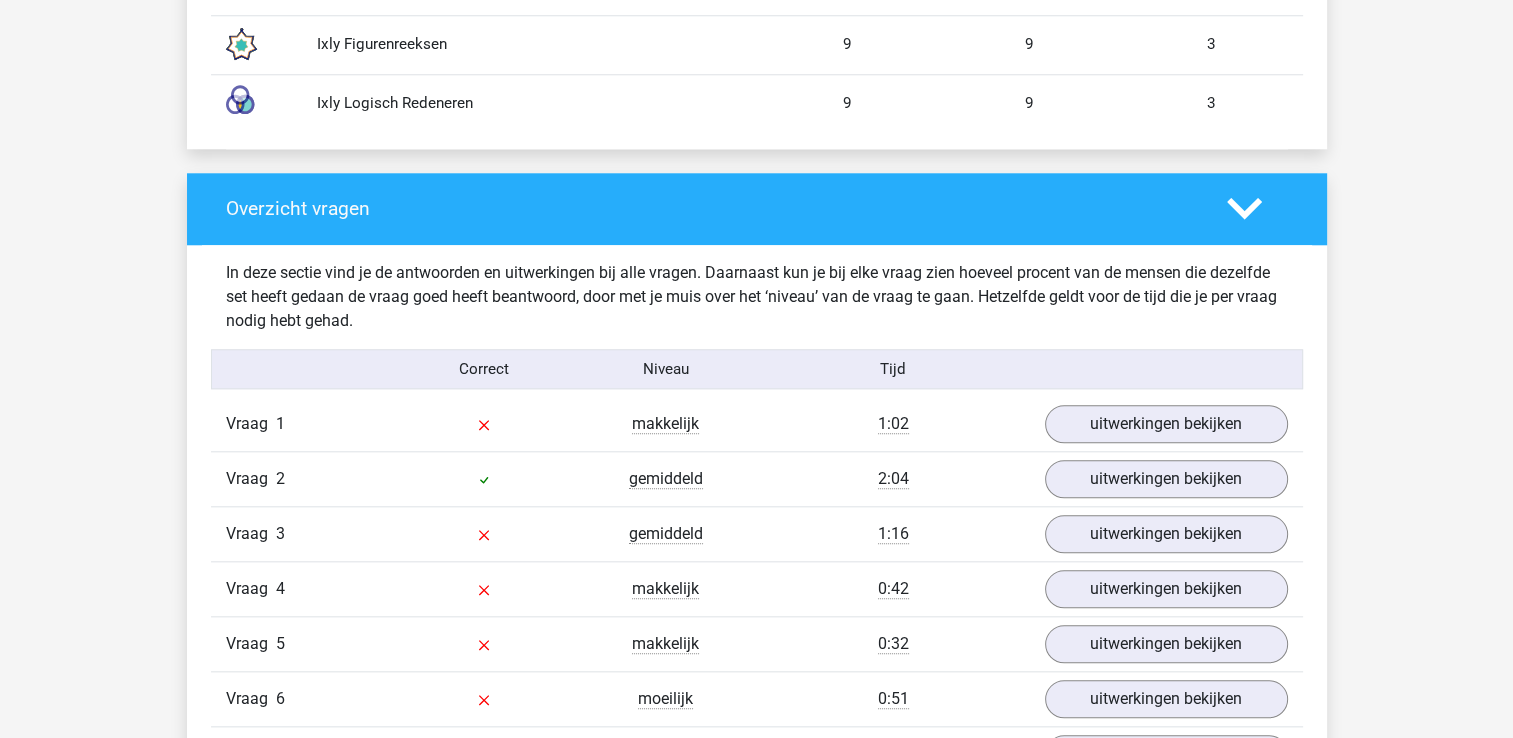 scroll, scrollTop: 2000, scrollLeft: 0, axis: vertical 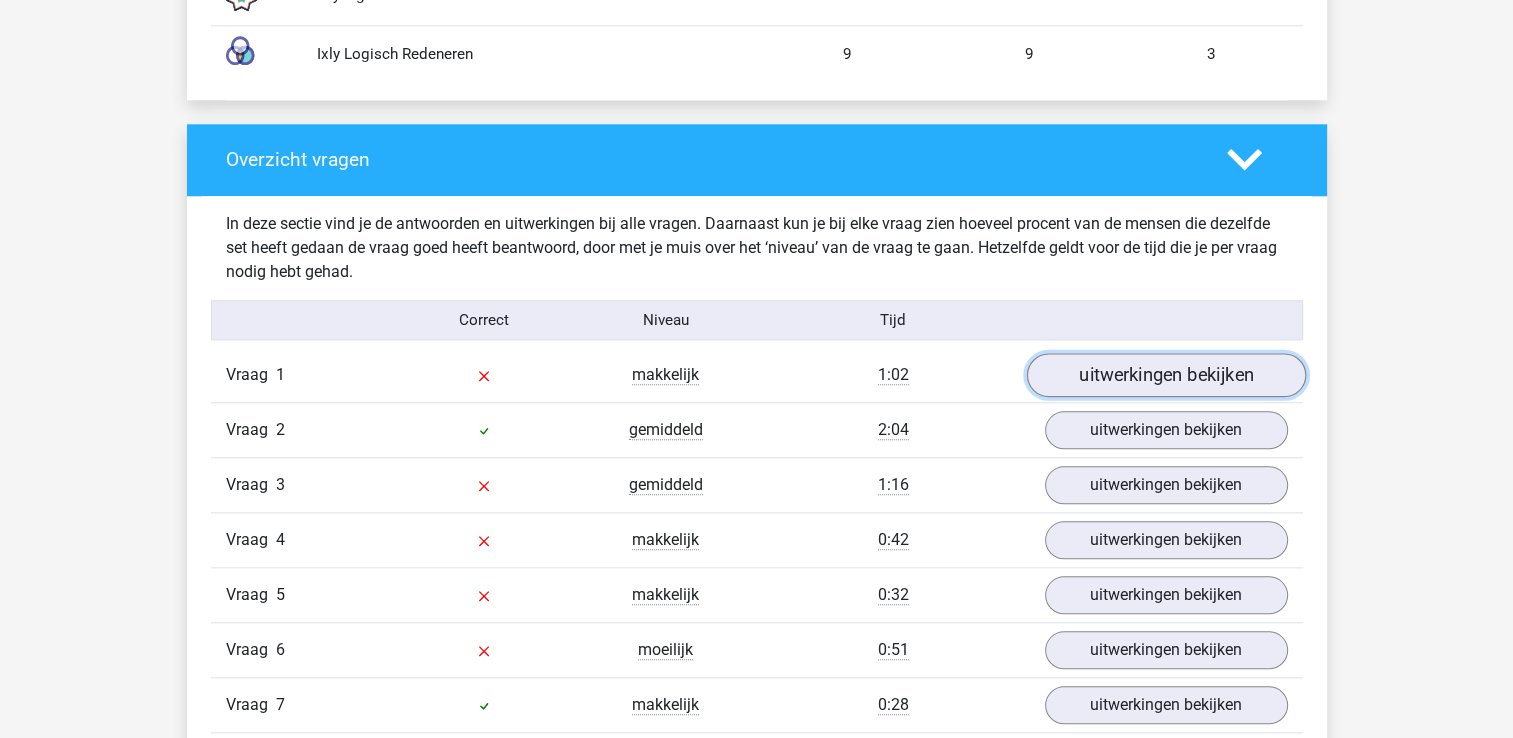 click on "uitwerkingen bekijken" at bounding box center [1165, 376] 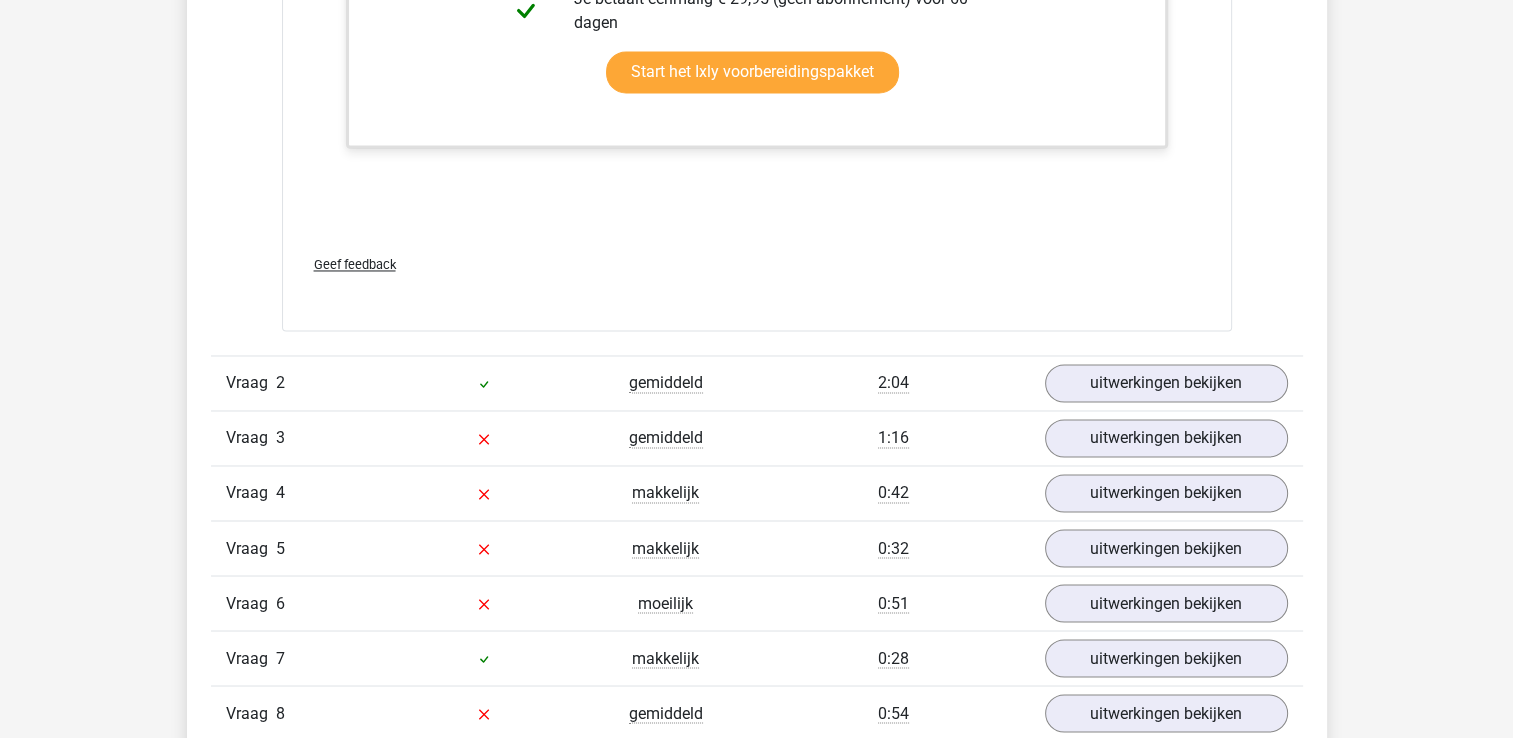 scroll, scrollTop: 3300, scrollLeft: 0, axis: vertical 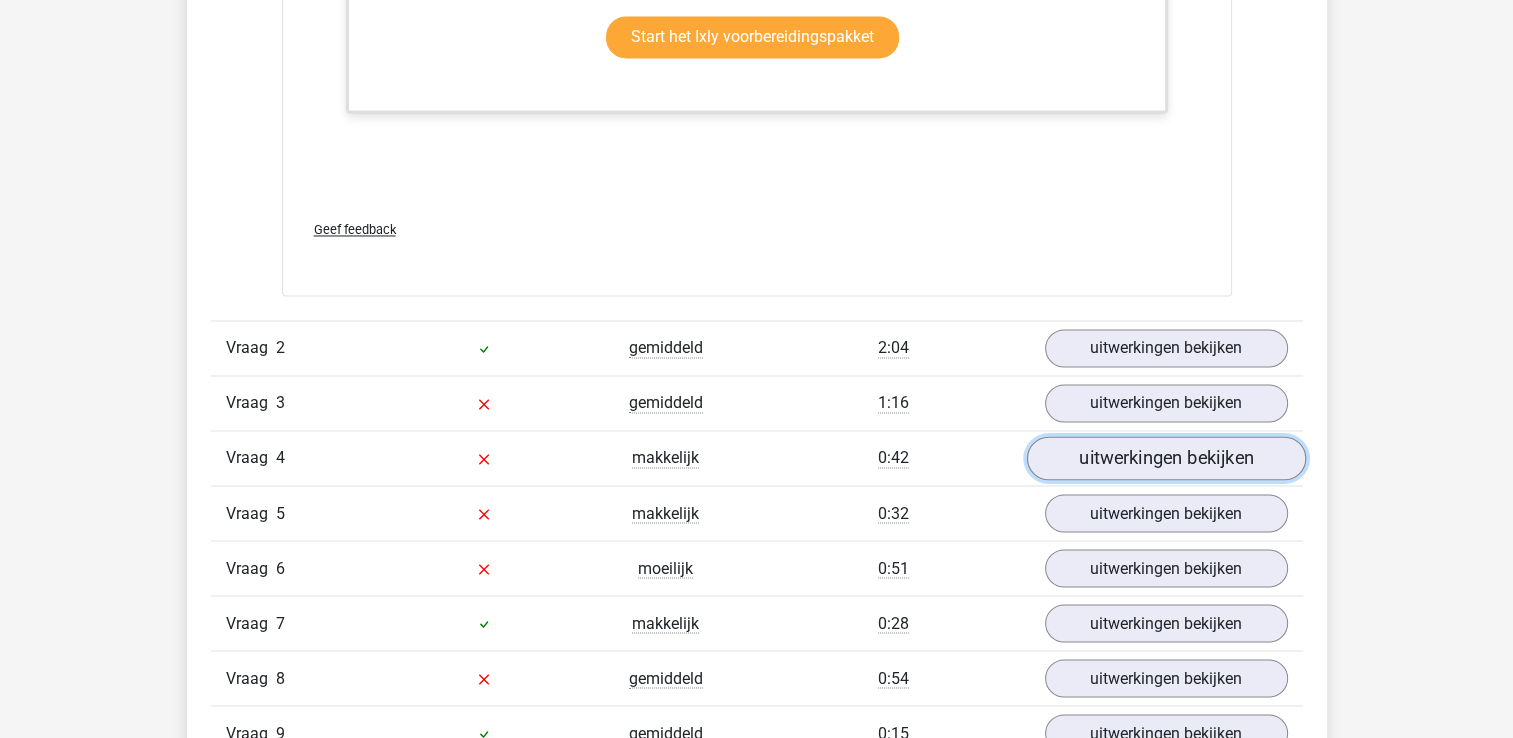 click on "uitwerkingen bekijken" at bounding box center (1165, 458) 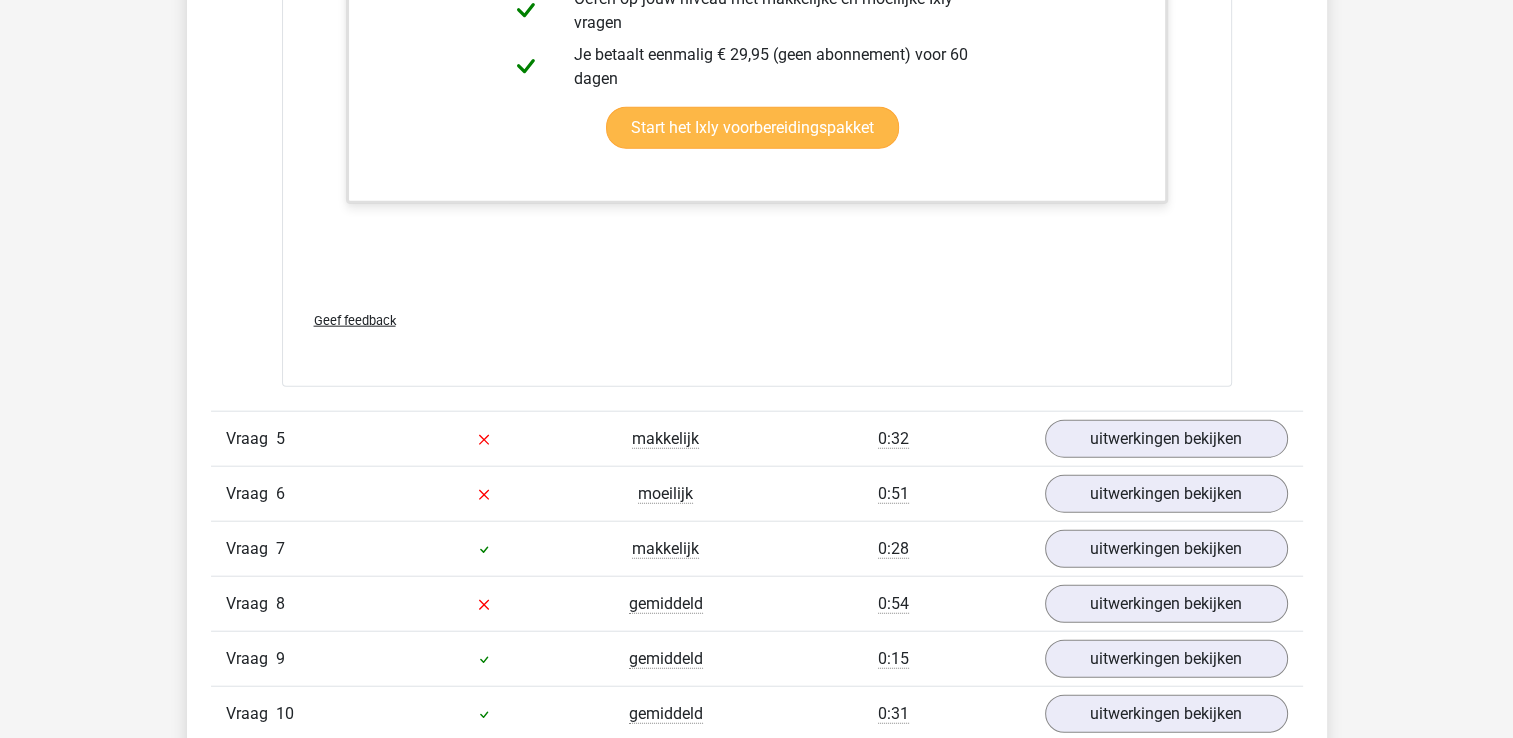 scroll, scrollTop: 4800, scrollLeft: 0, axis: vertical 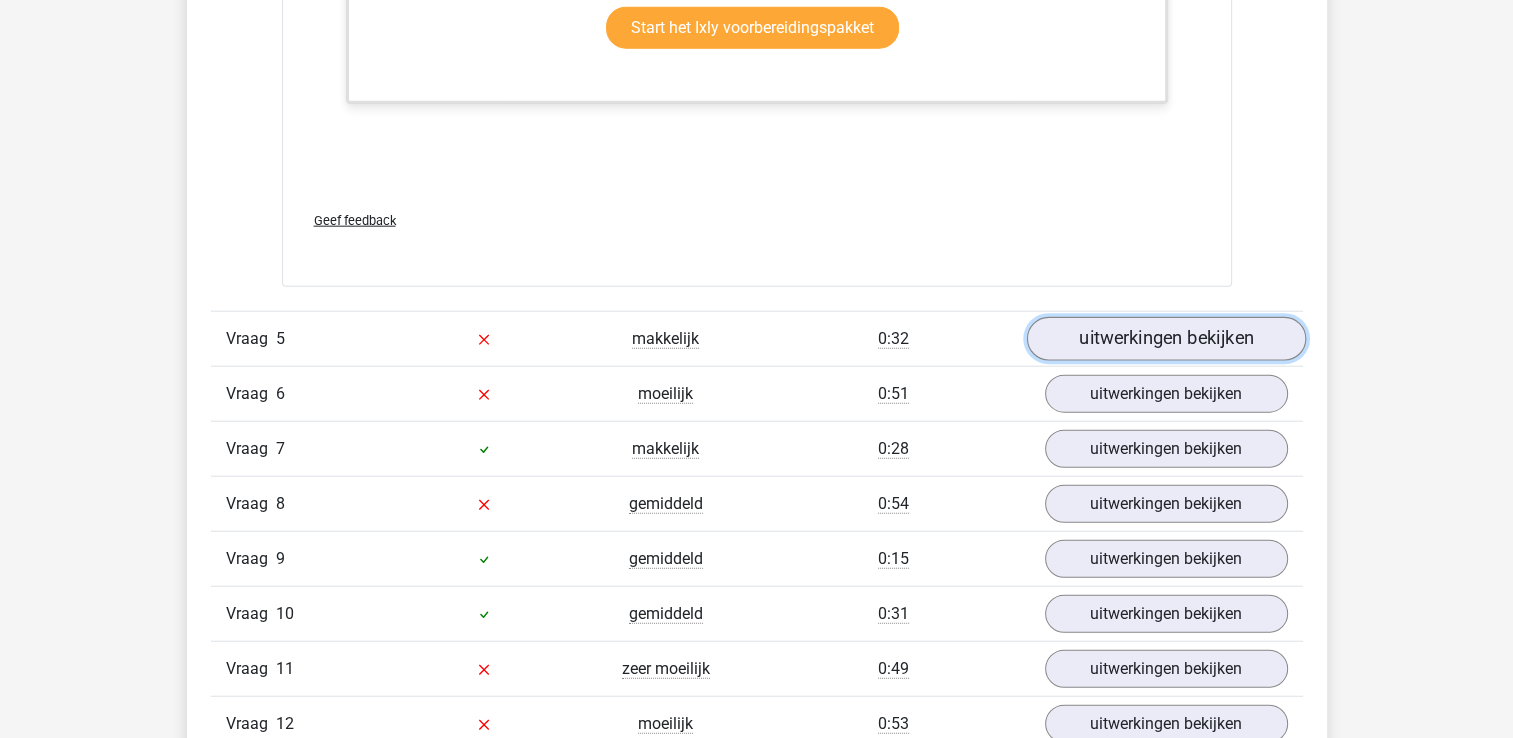 click on "uitwerkingen bekijken" at bounding box center (1165, 340) 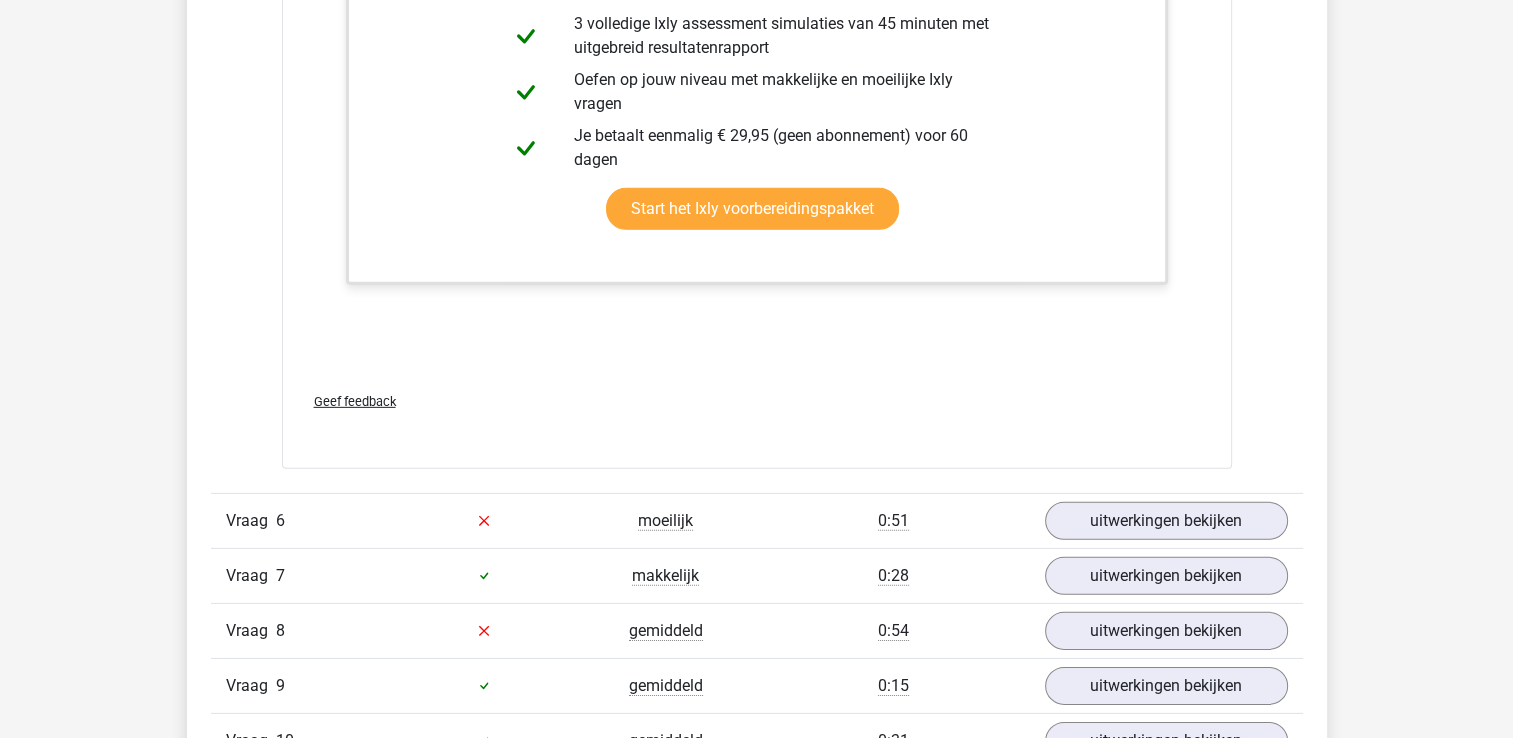 scroll, scrollTop: 6100, scrollLeft: 0, axis: vertical 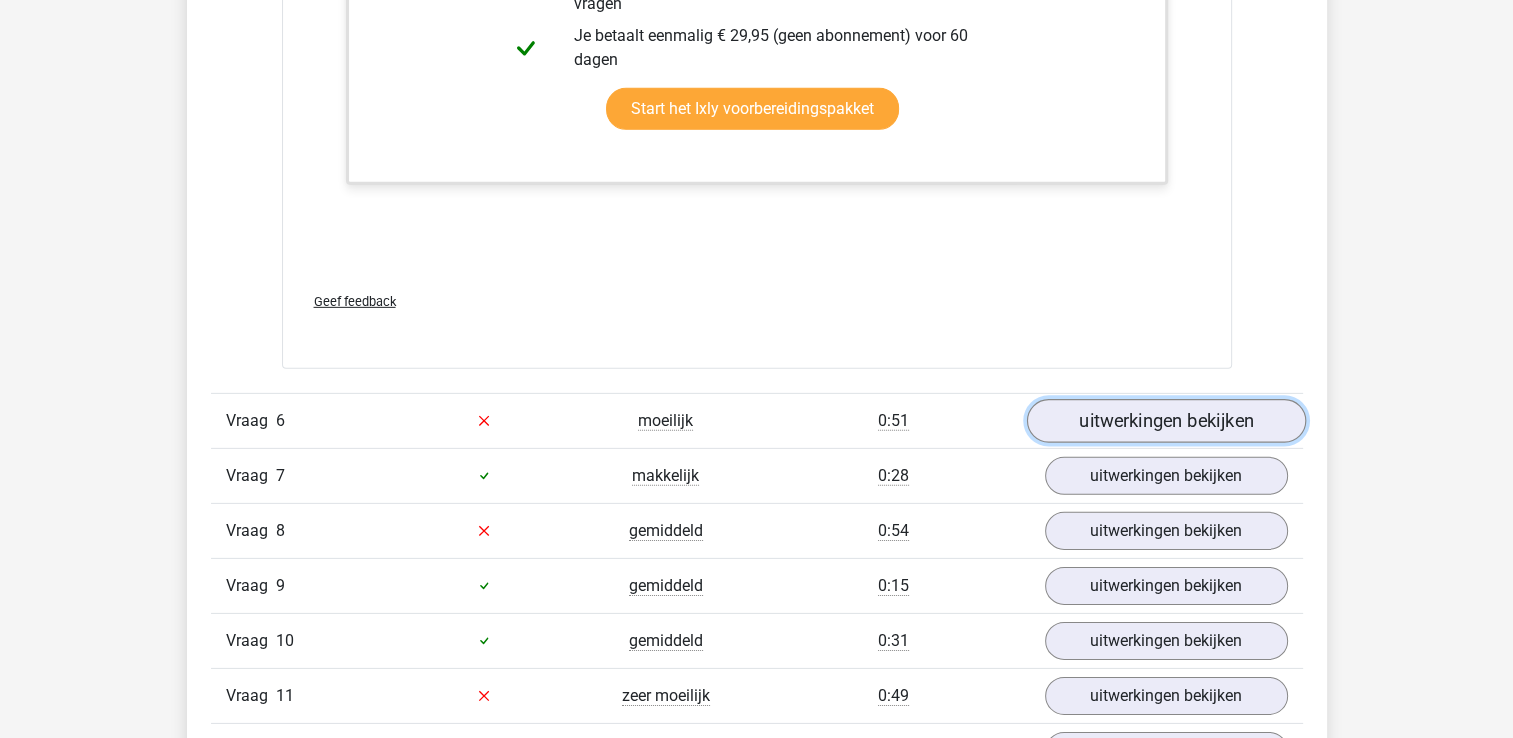 click on "uitwerkingen bekijken" at bounding box center [1165, 421] 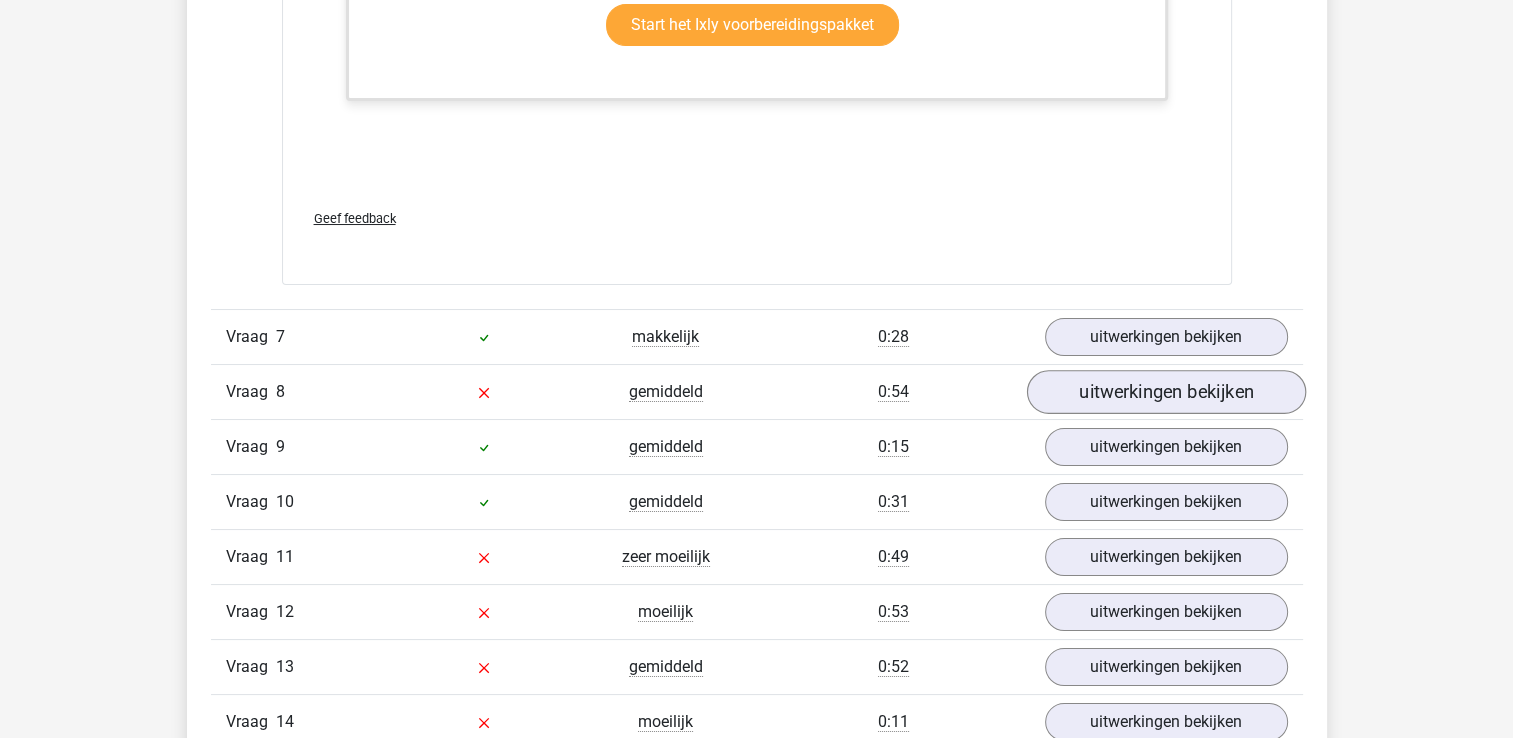 scroll, scrollTop: 7600, scrollLeft: 0, axis: vertical 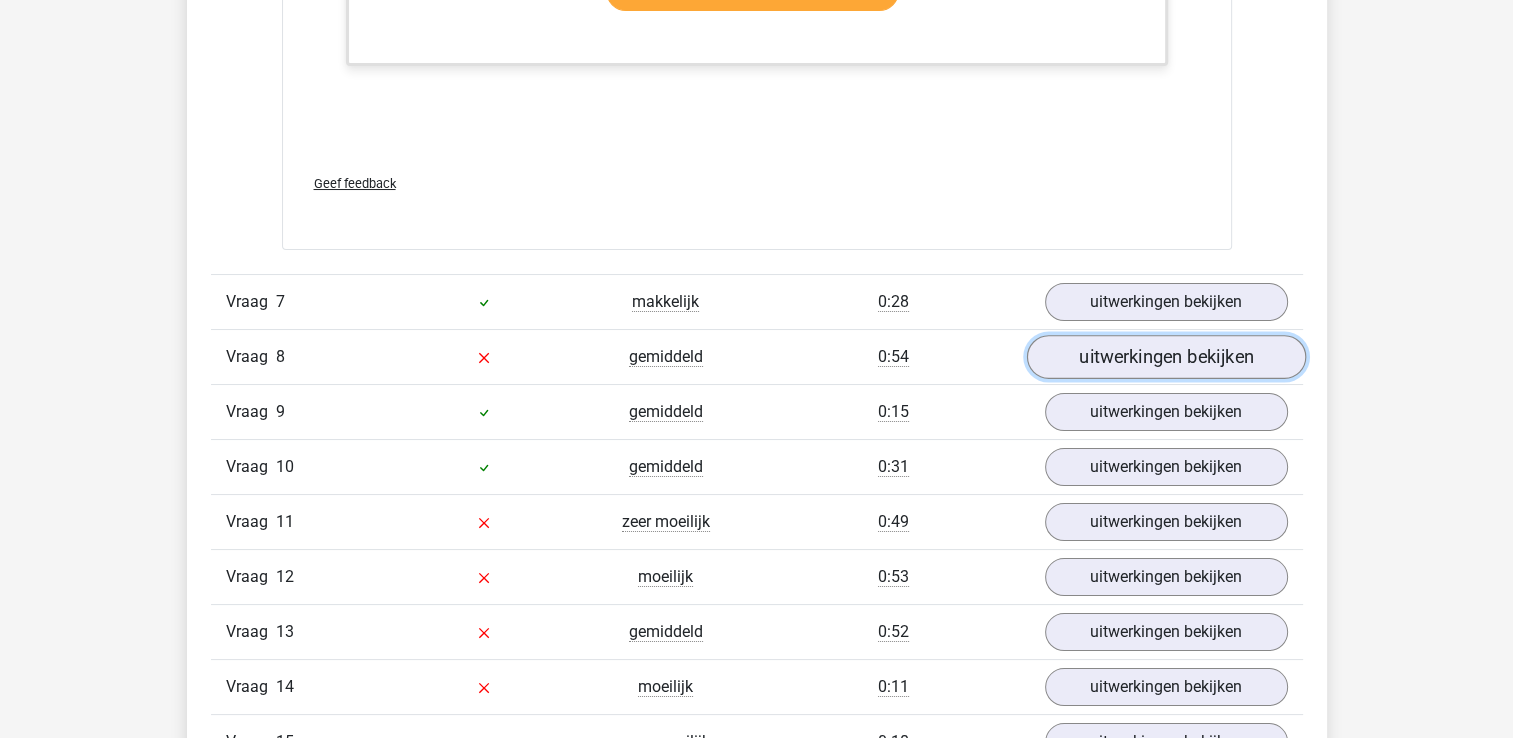 click on "uitwerkingen bekijken" at bounding box center (1165, 357) 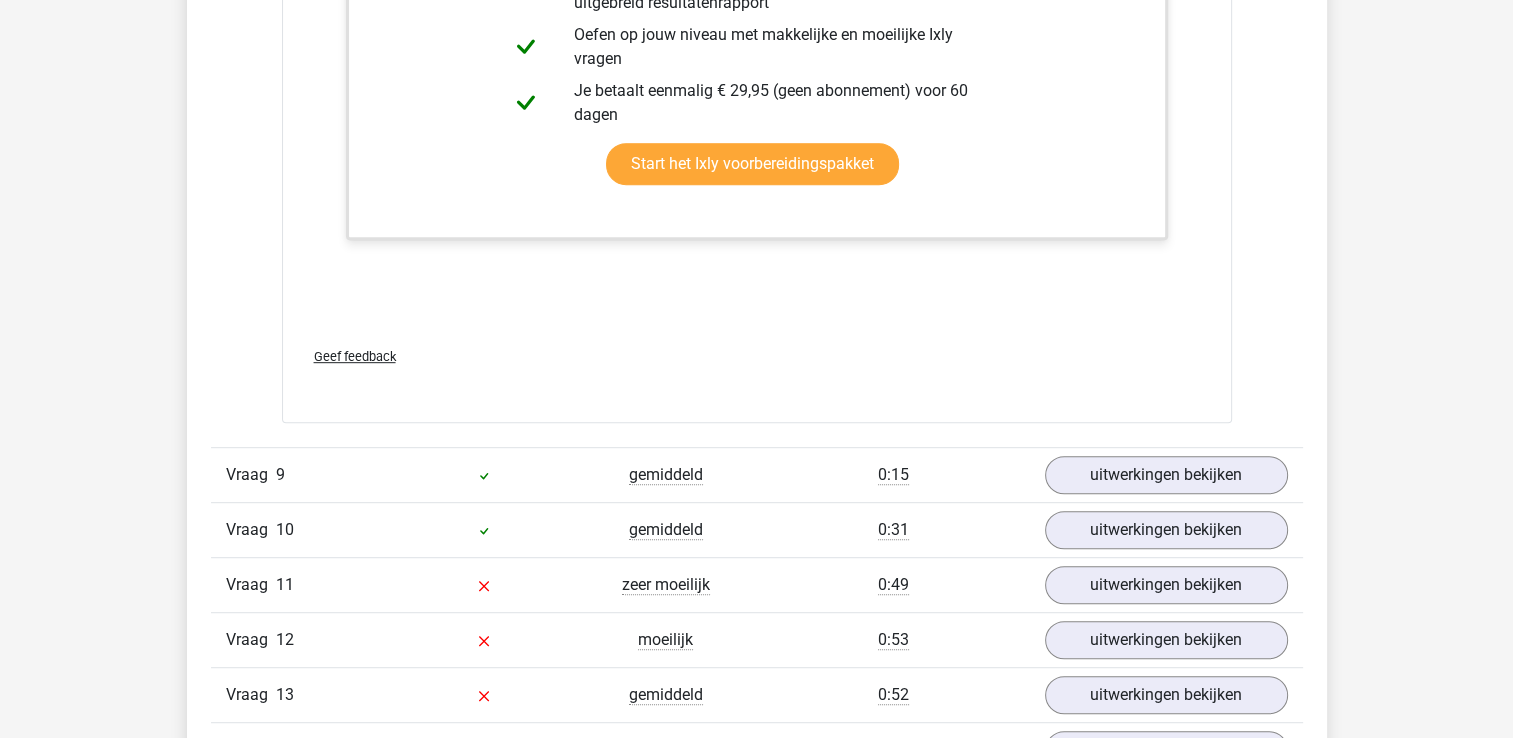 scroll, scrollTop: 8700, scrollLeft: 0, axis: vertical 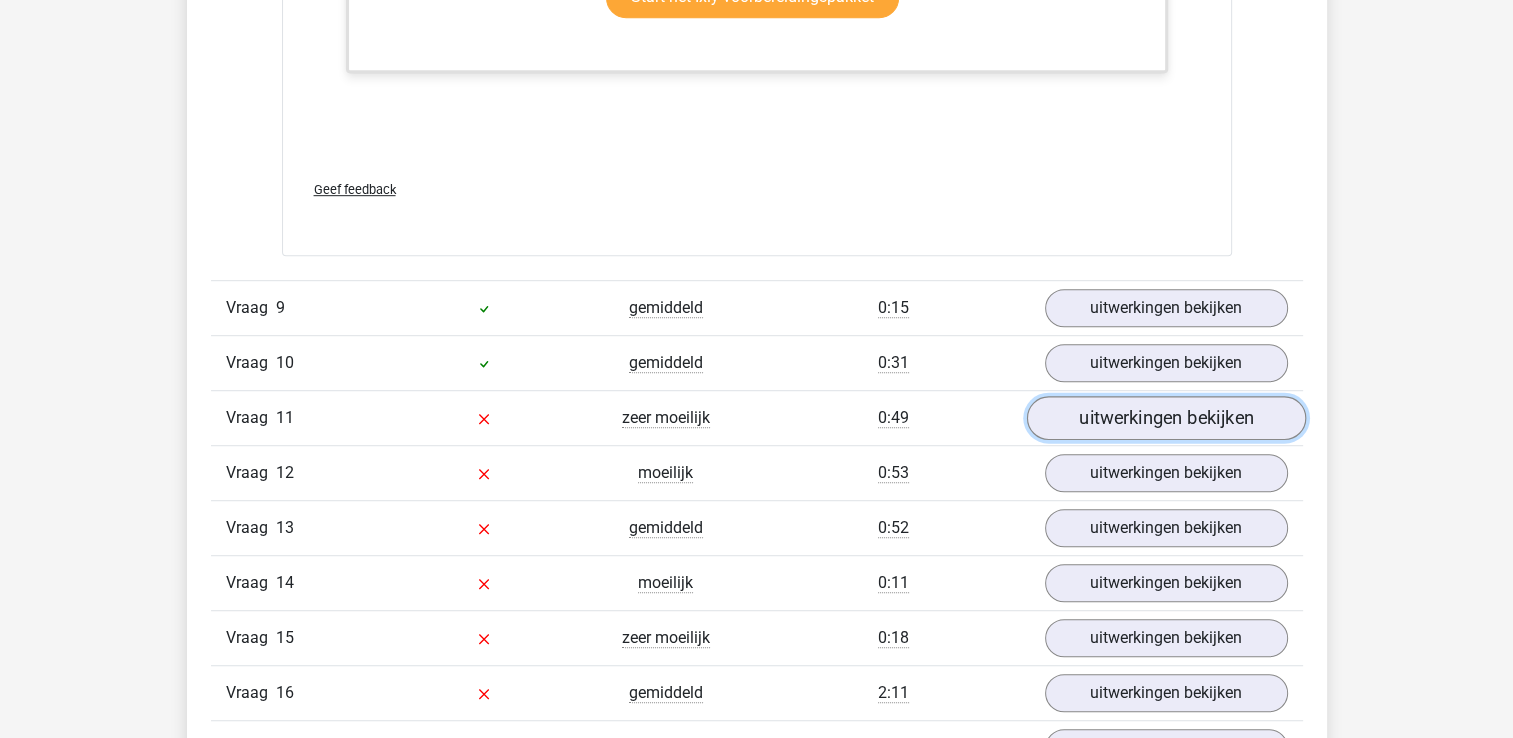 click on "uitwerkingen bekijken" at bounding box center (1165, 418) 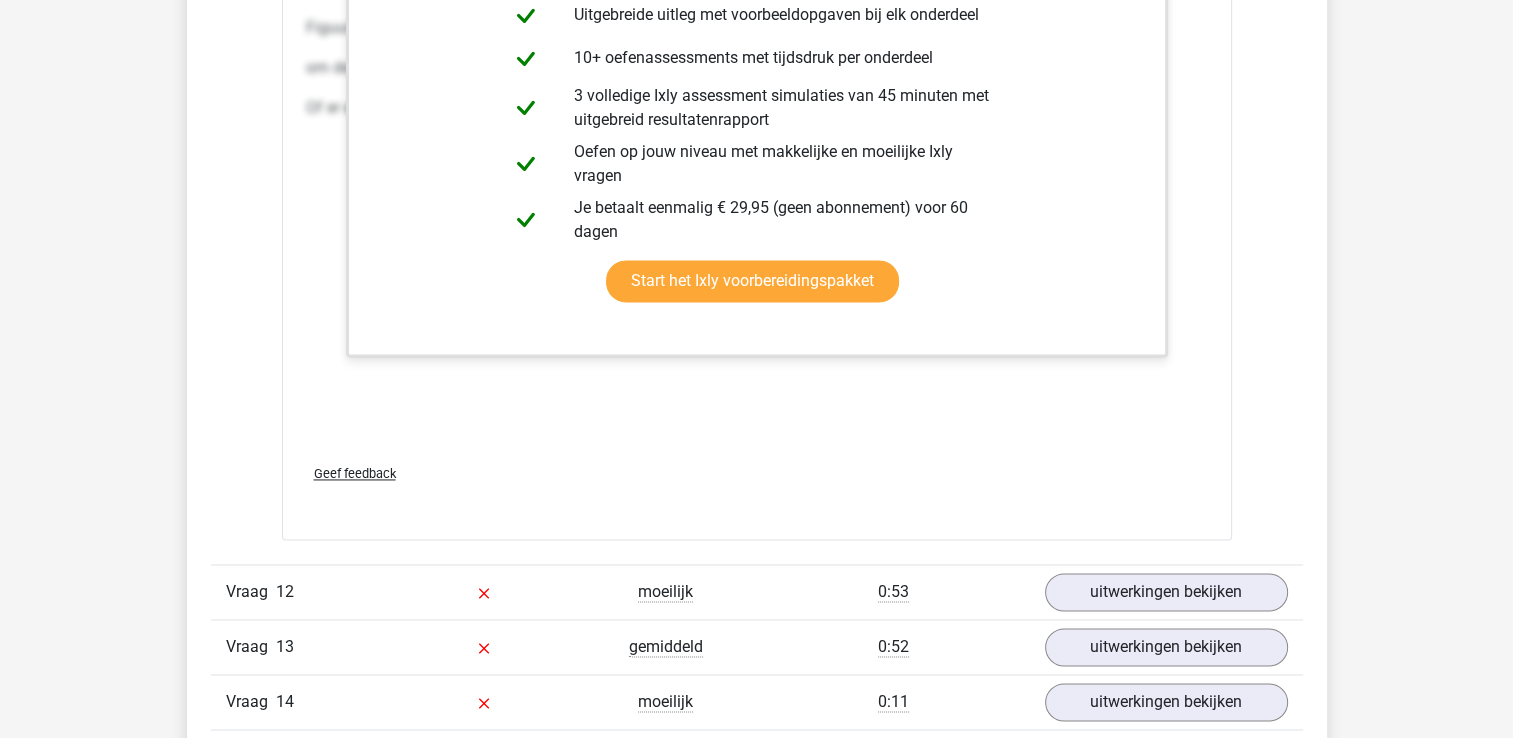 scroll, scrollTop: 10600, scrollLeft: 0, axis: vertical 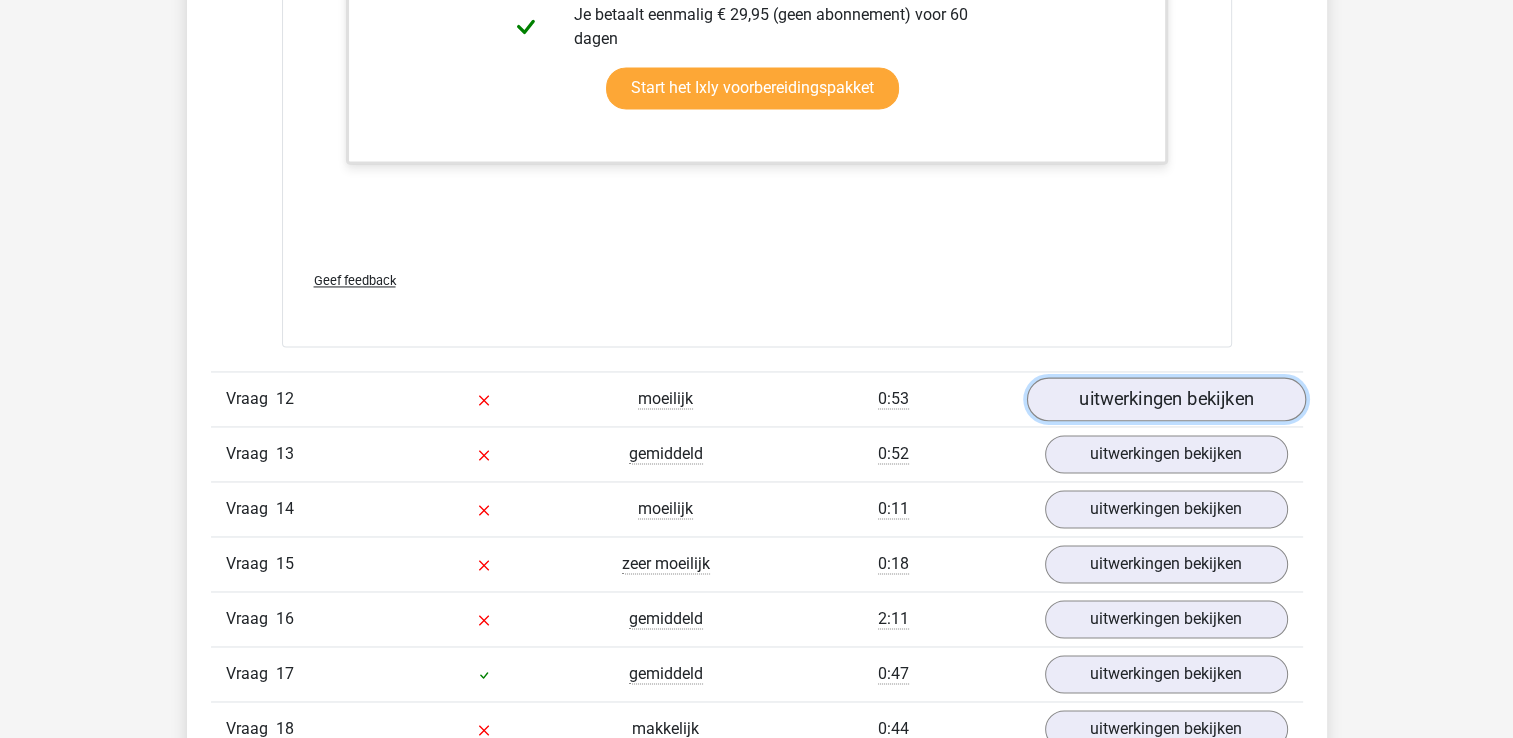 click on "uitwerkingen bekijken" at bounding box center [1165, 399] 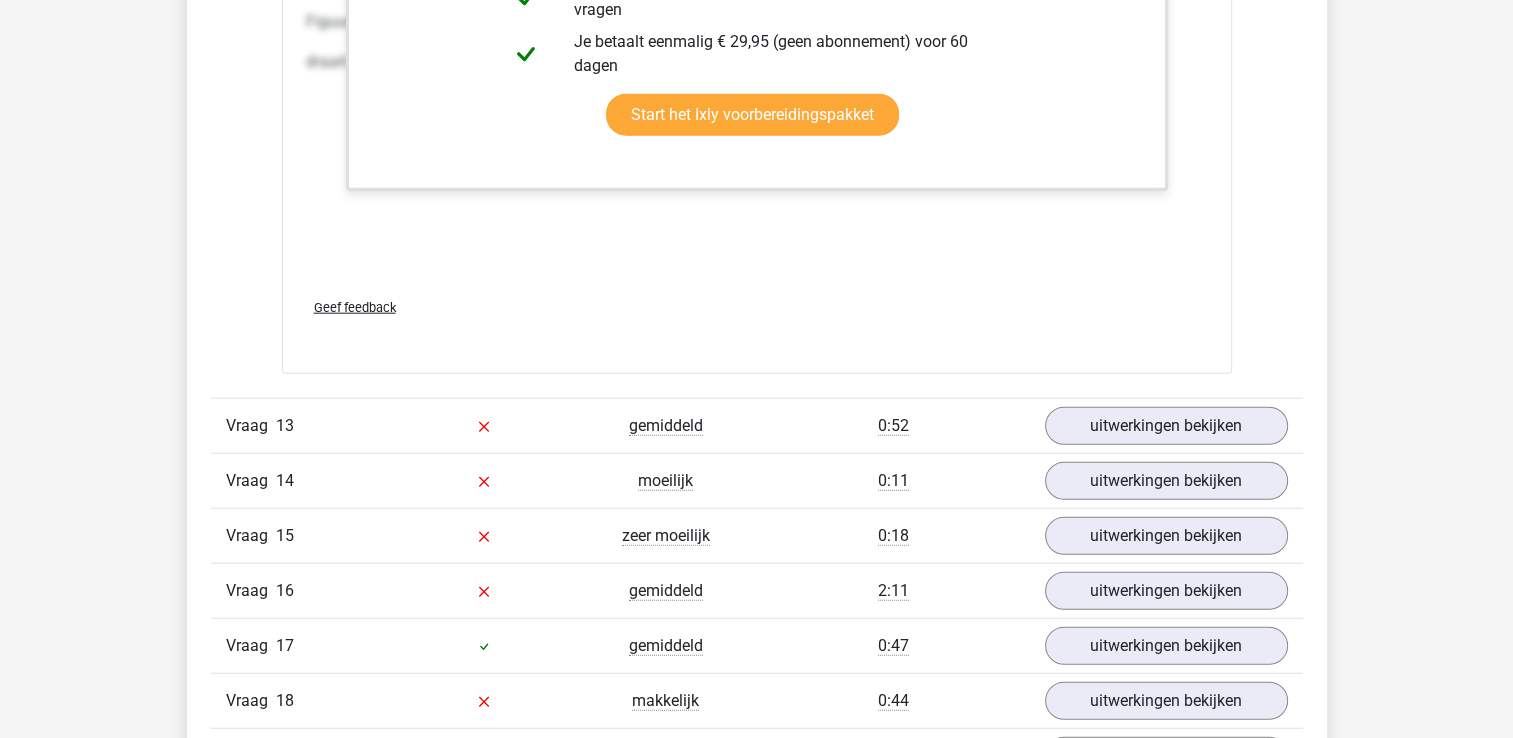 scroll, scrollTop: 12500, scrollLeft: 0, axis: vertical 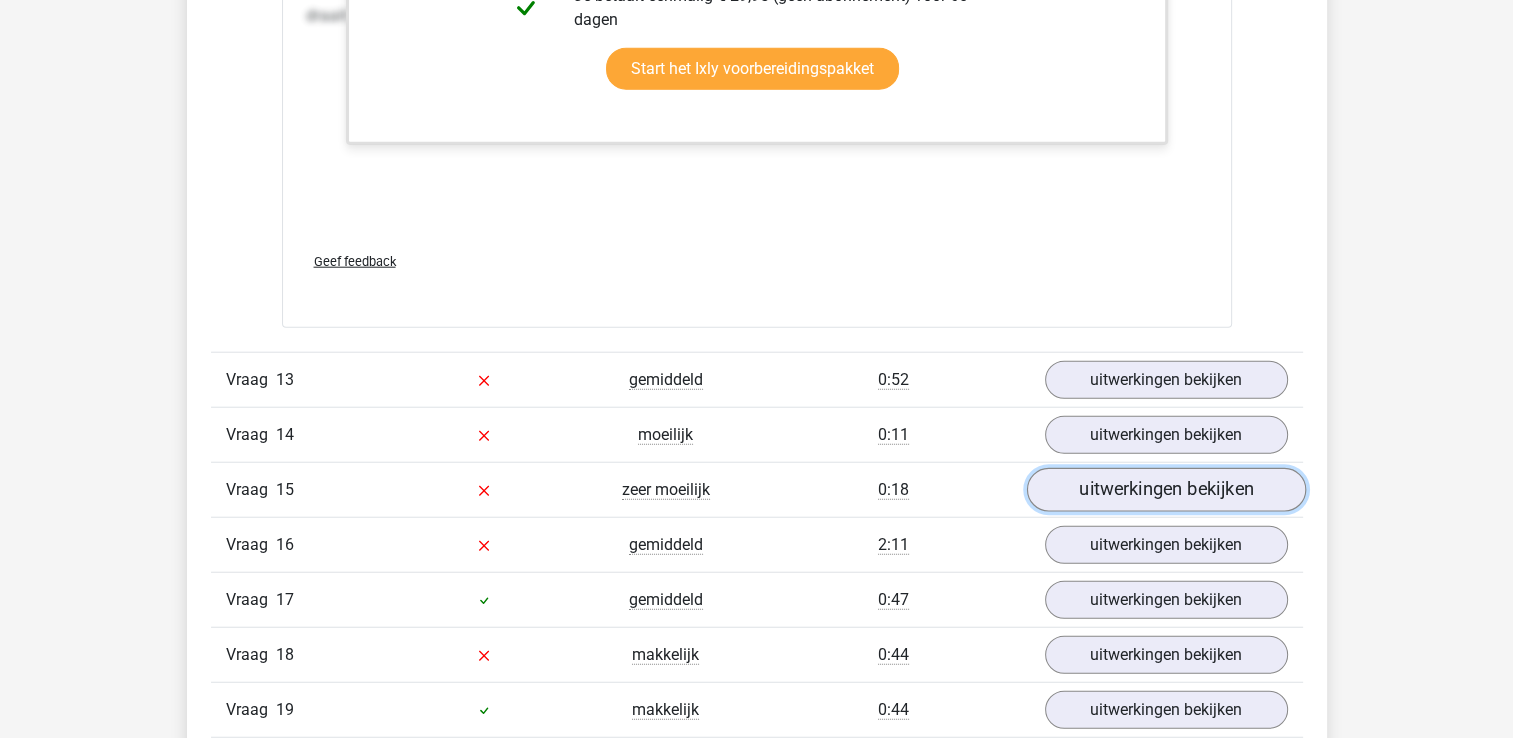 click on "uitwerkingen bekijken" at bounding box center [1165, 491] 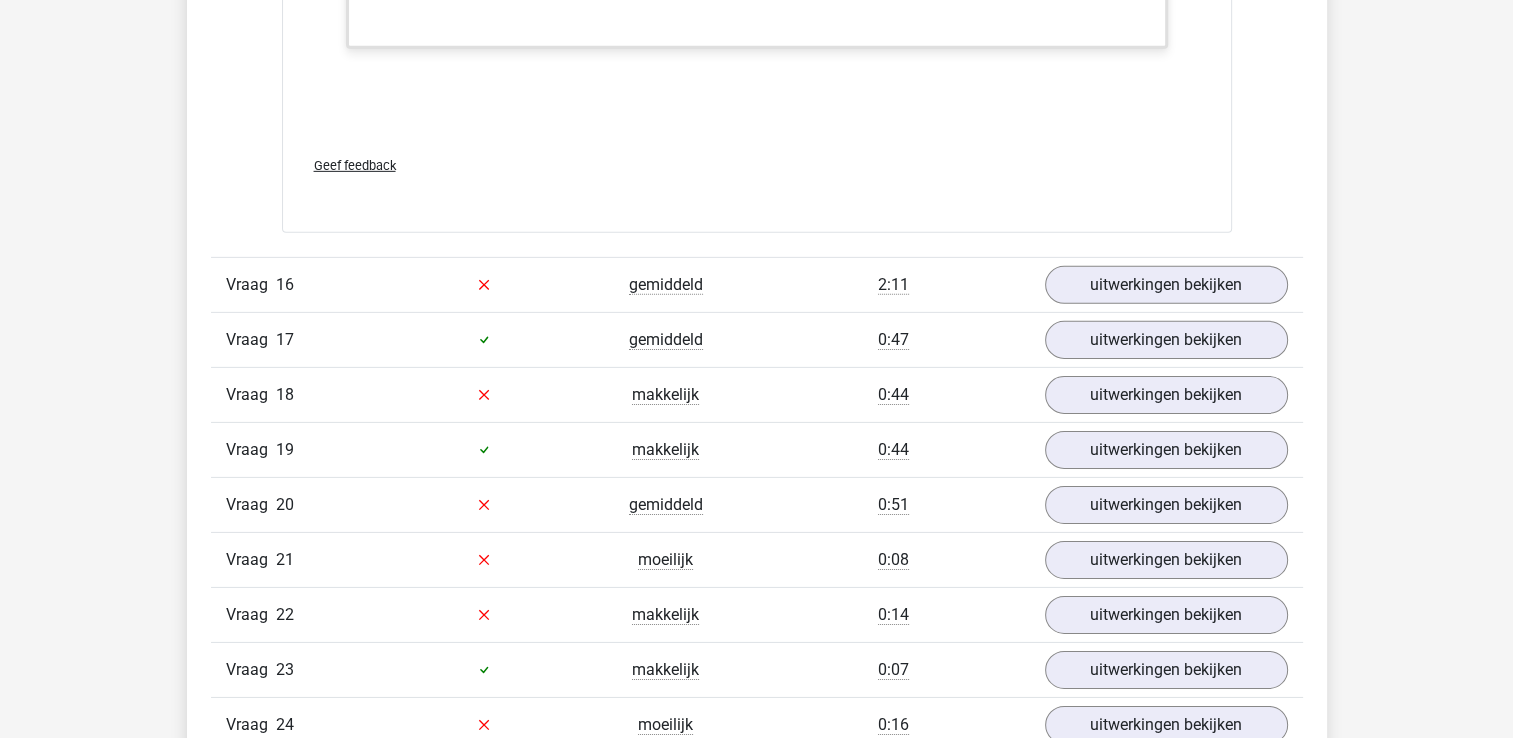 scroll, scrollTop: 13900, scrollLeft: 0, axis: vertical 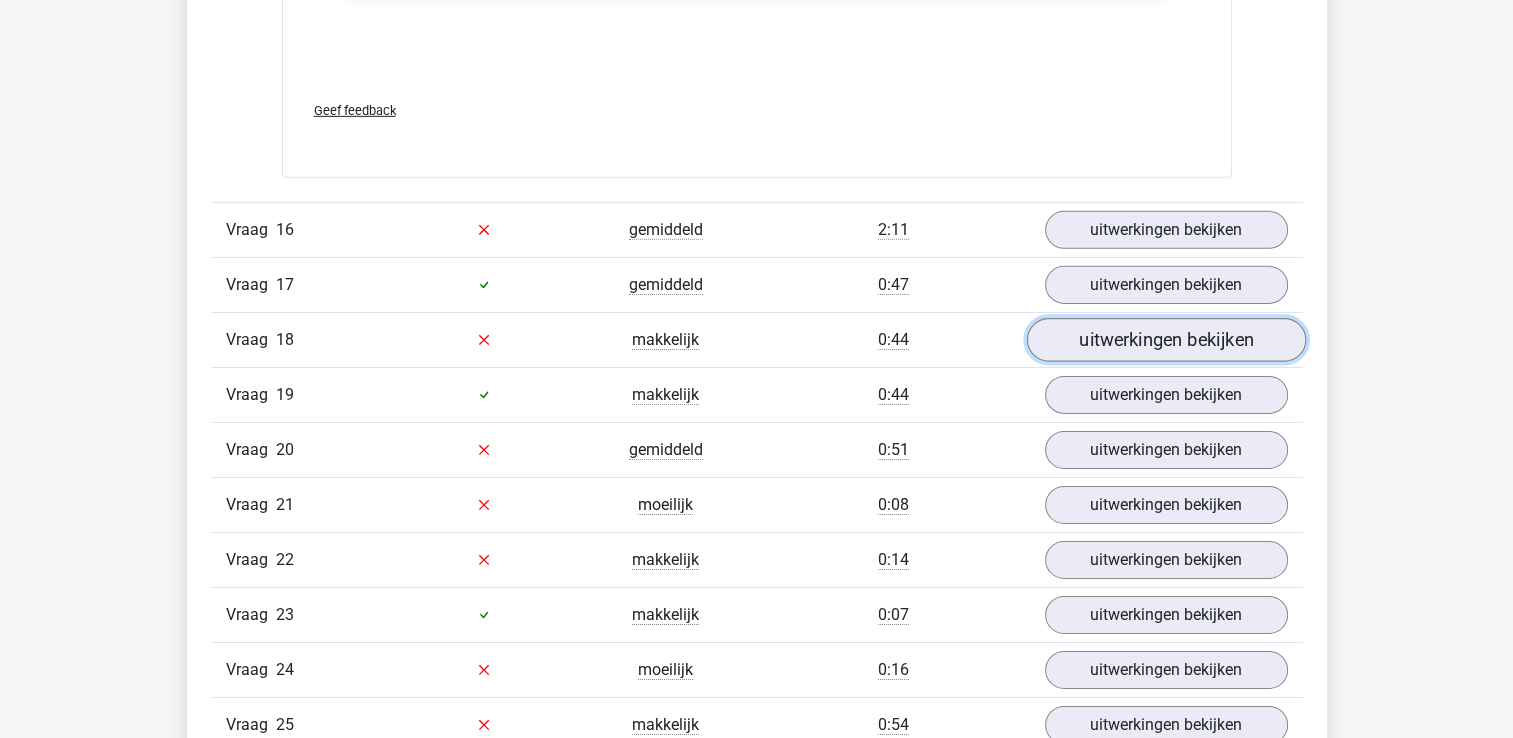 click on "uitwerkingen bekijken" at bounding box center [1165, 340] 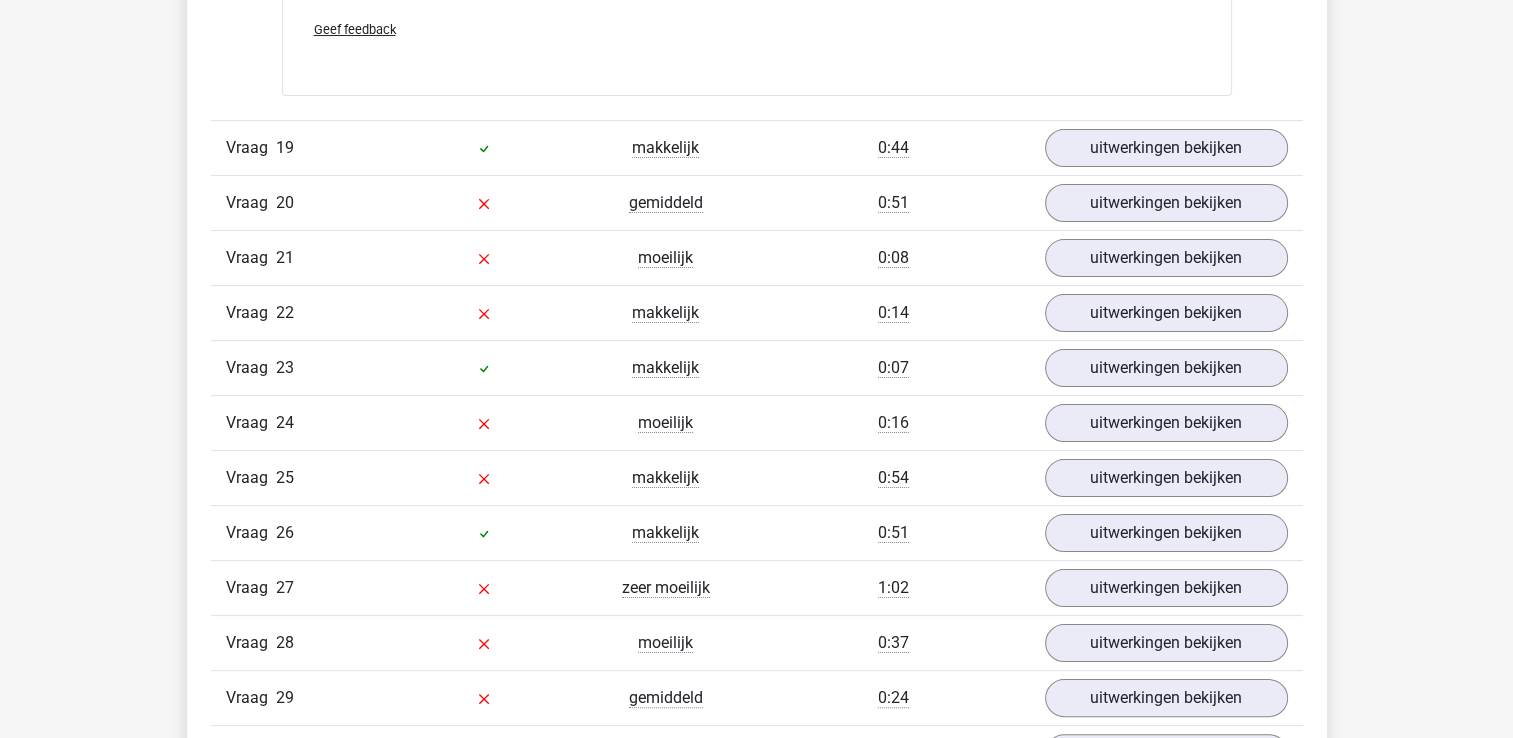 scroll, scrollTop: 15400, scrollLeft: 0, axis: vertical 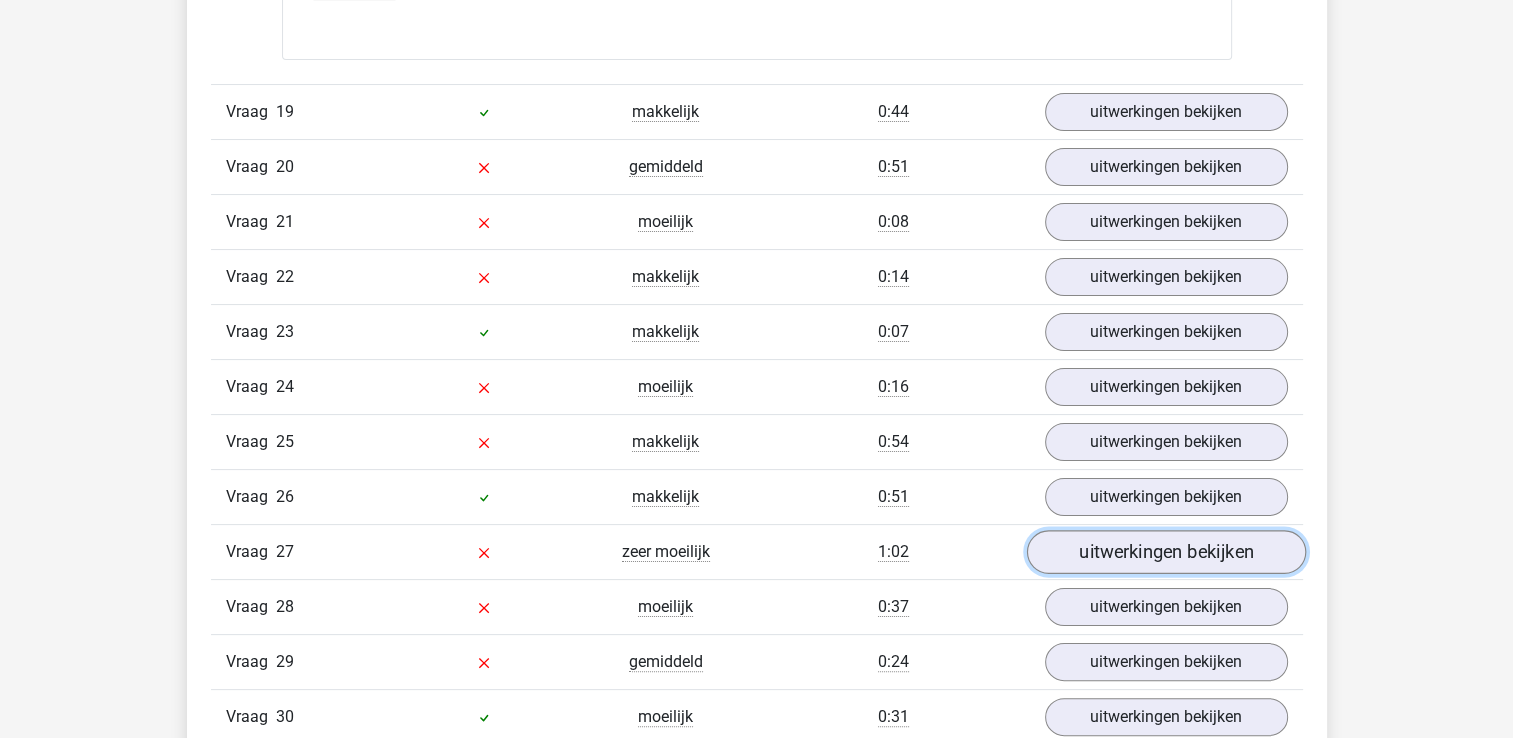 click on "uitwerkingen bekijken" at bounding box center (1165, 553) 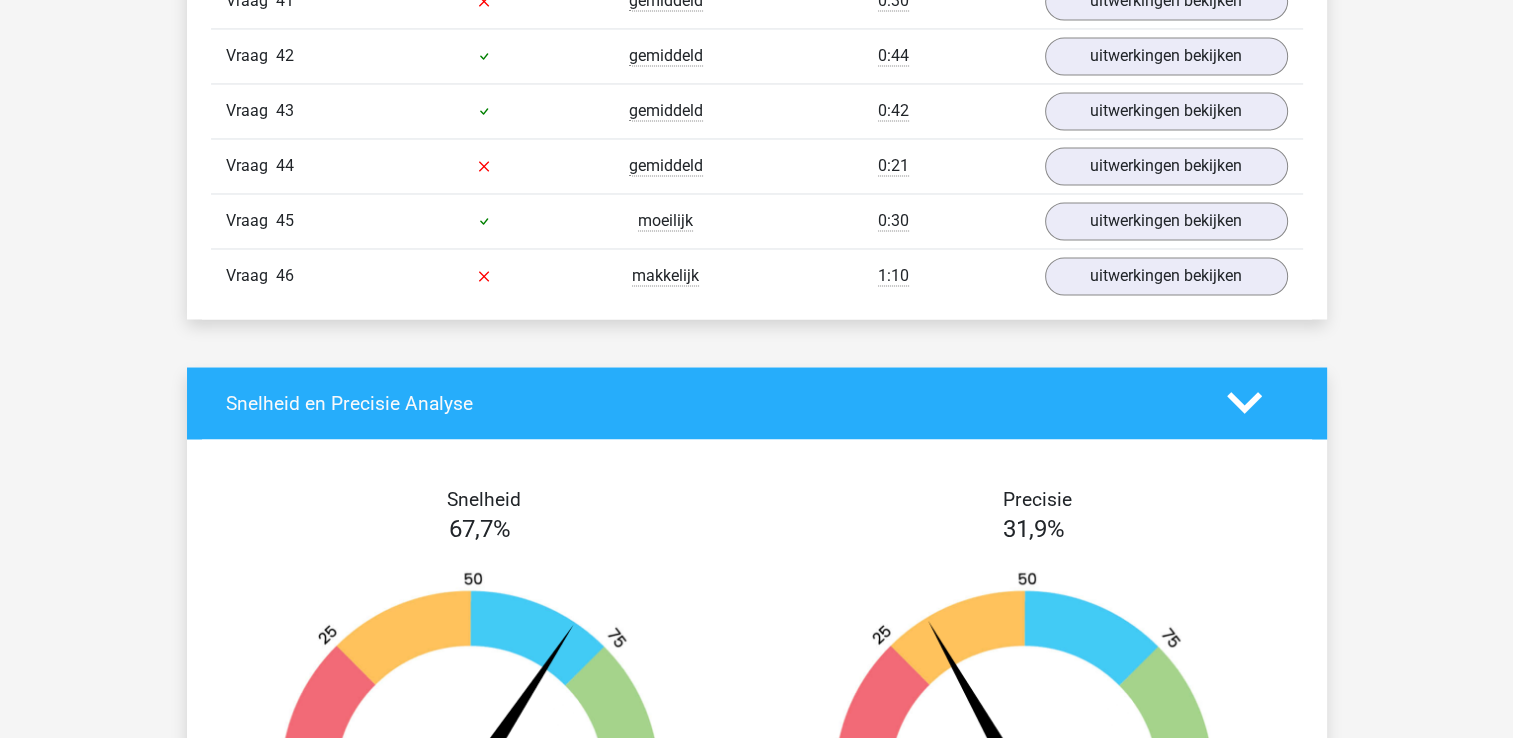 scroll, scrollTop: 18348, scrollLeft: 0, axis: vertical 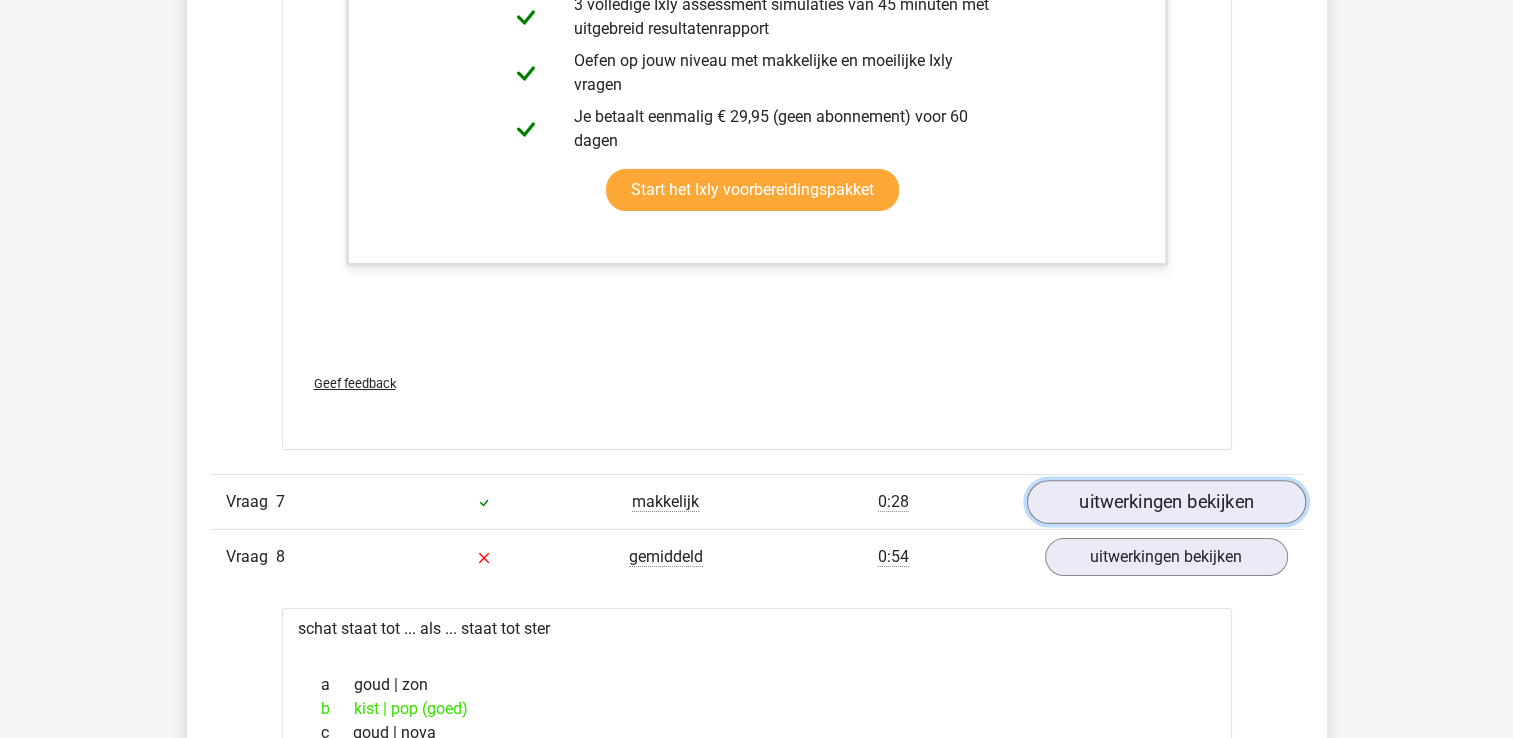click on "uitwerkingen bekijken" at bounding box center [1165, 502] 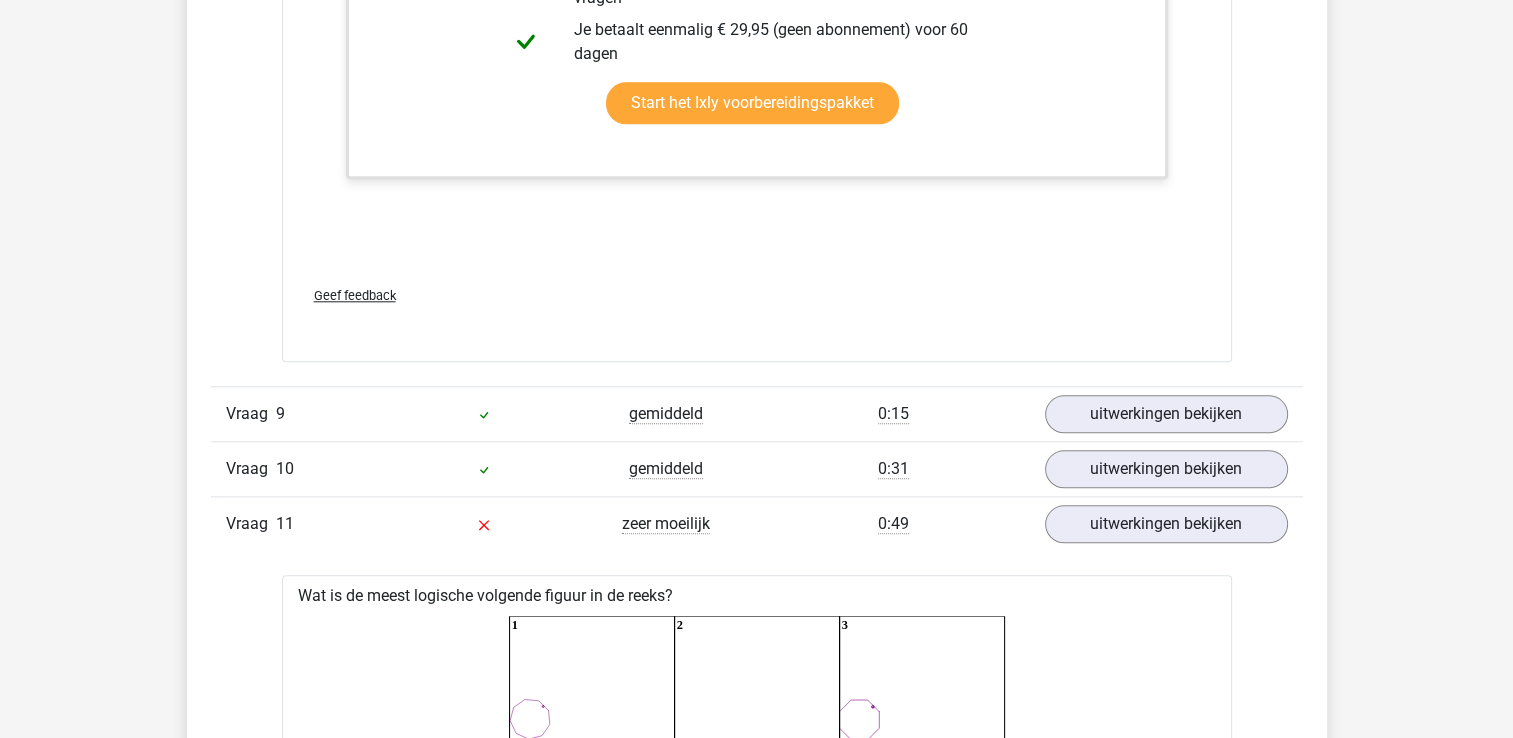 scroll, scrollTop: 9600, scrollLeft: 0, axis: vertical 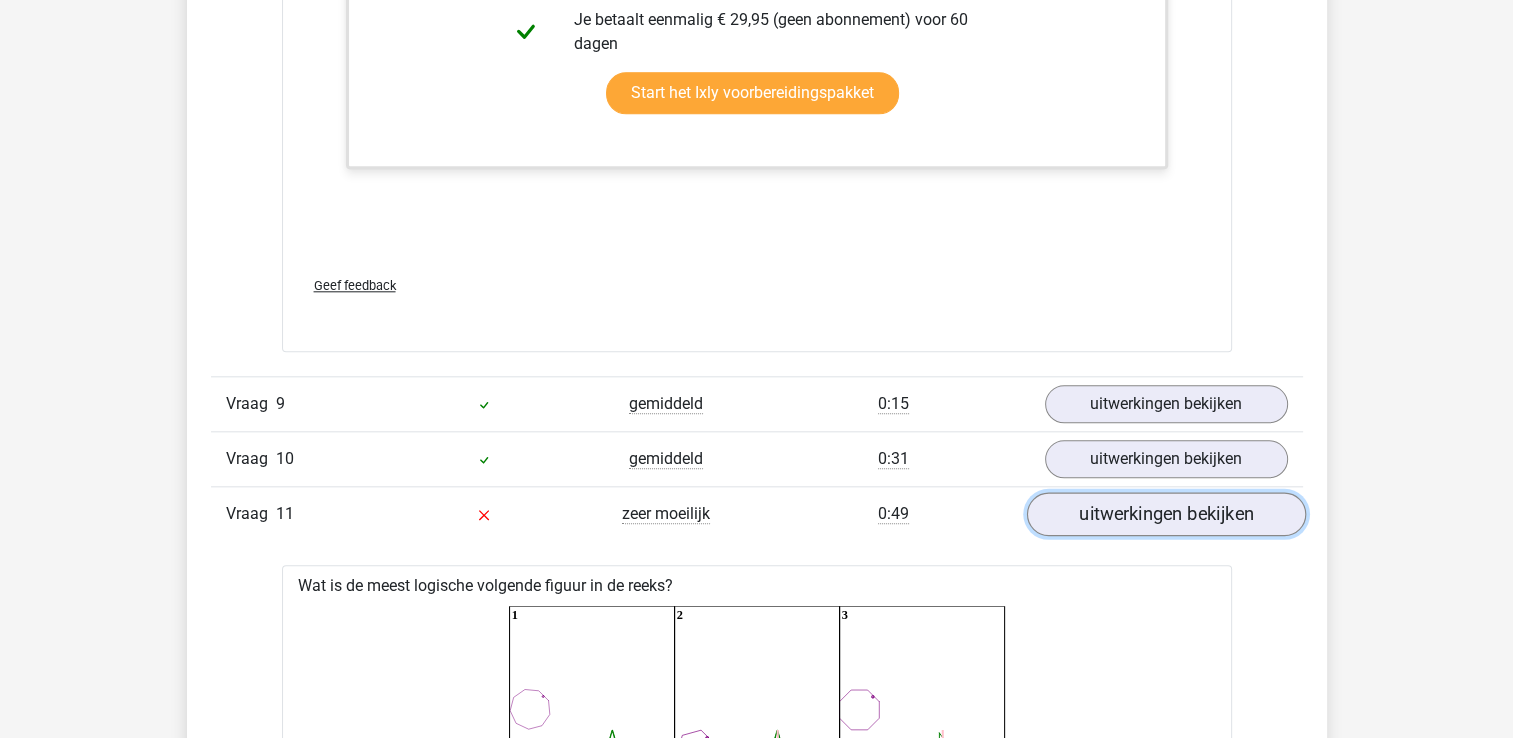 click on "uitwerkingen bekijken" at bounding box center [1165, 514] 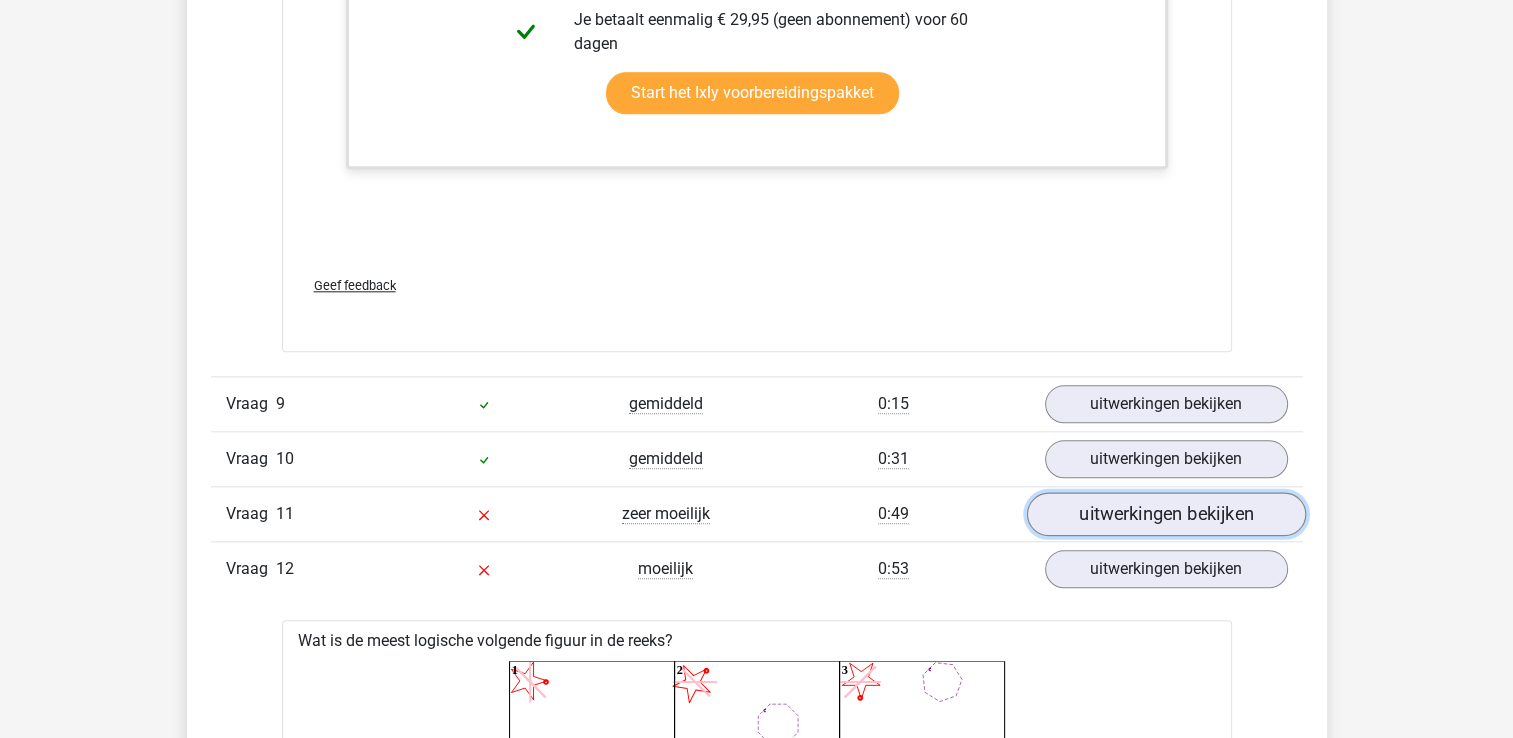 click on "uitwerkingen bekijken" at bounding box center (1165, 514) 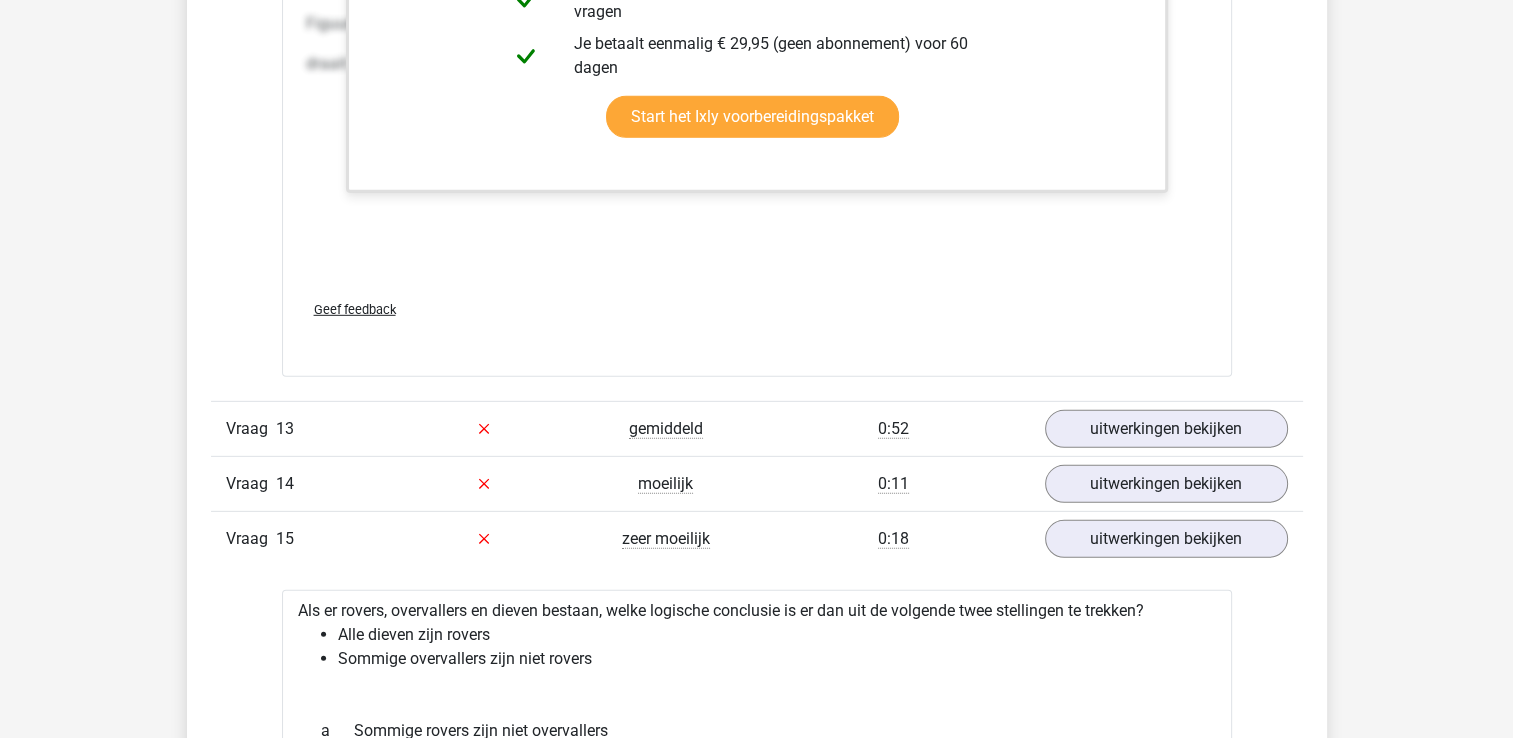 scroll, scrollTop: 13600, scrollLeft: 0, axis: vertical 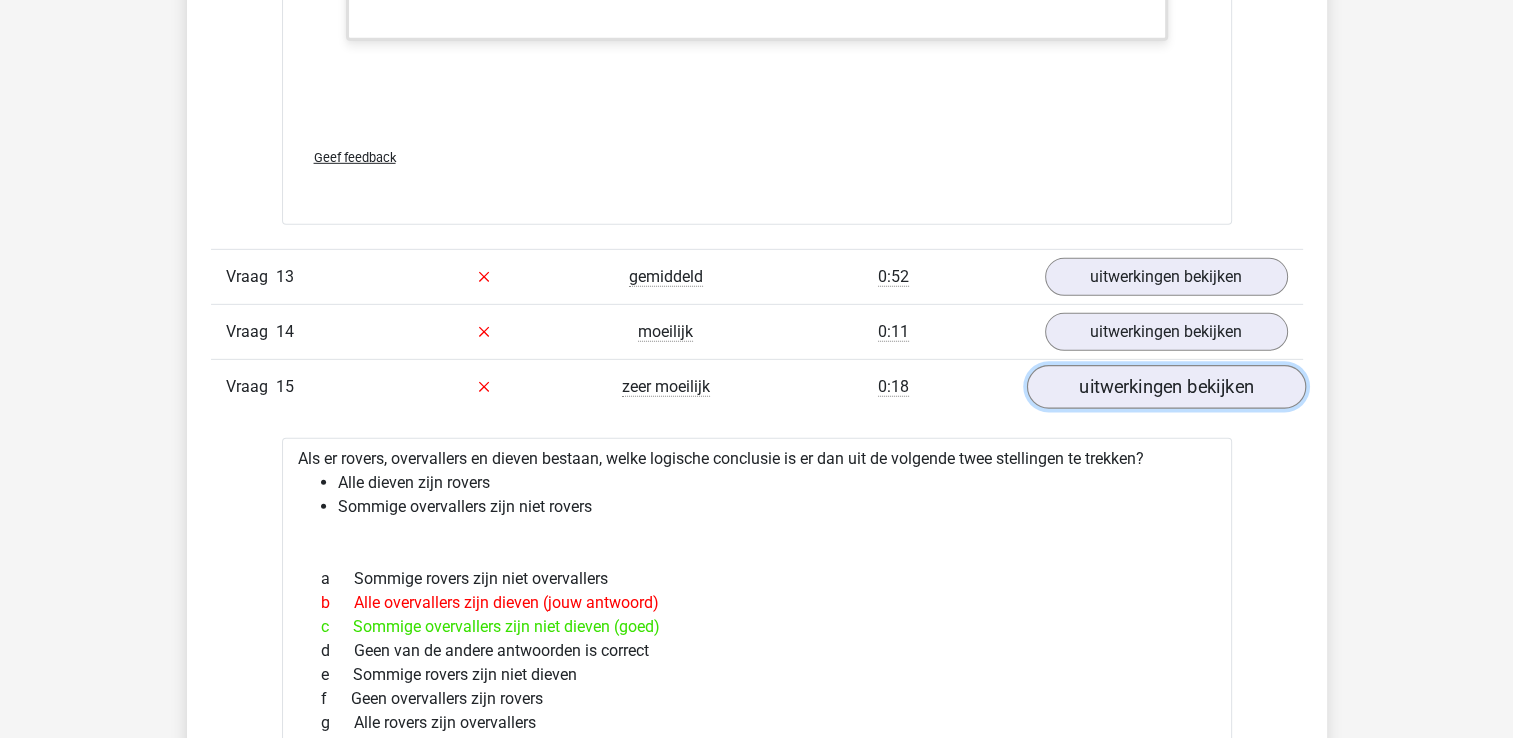 click on "uitwerkingen bekijken" at bounding box center (1165, 387) 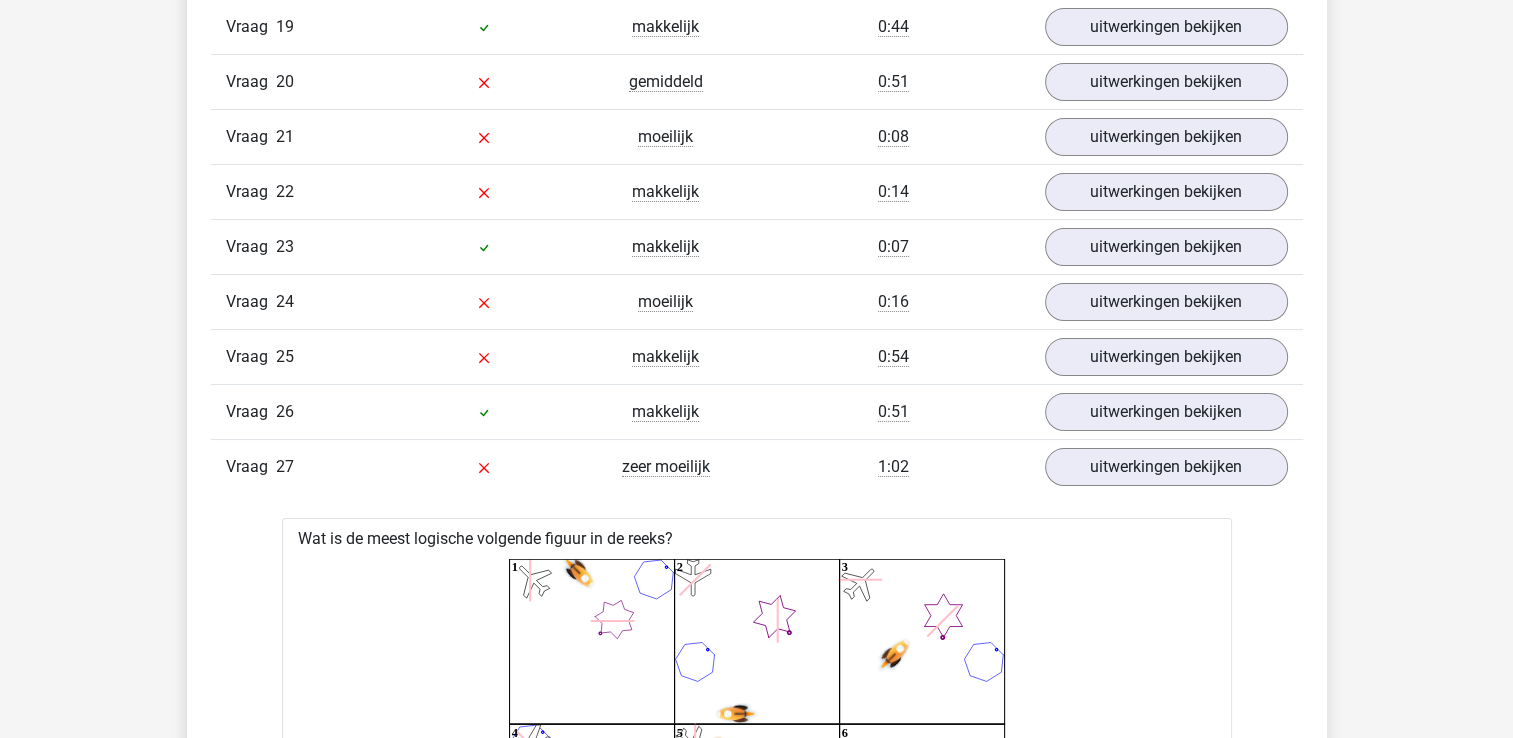 scroll, scrollTop: 15400, scrollLeft: 0, axis: vertical 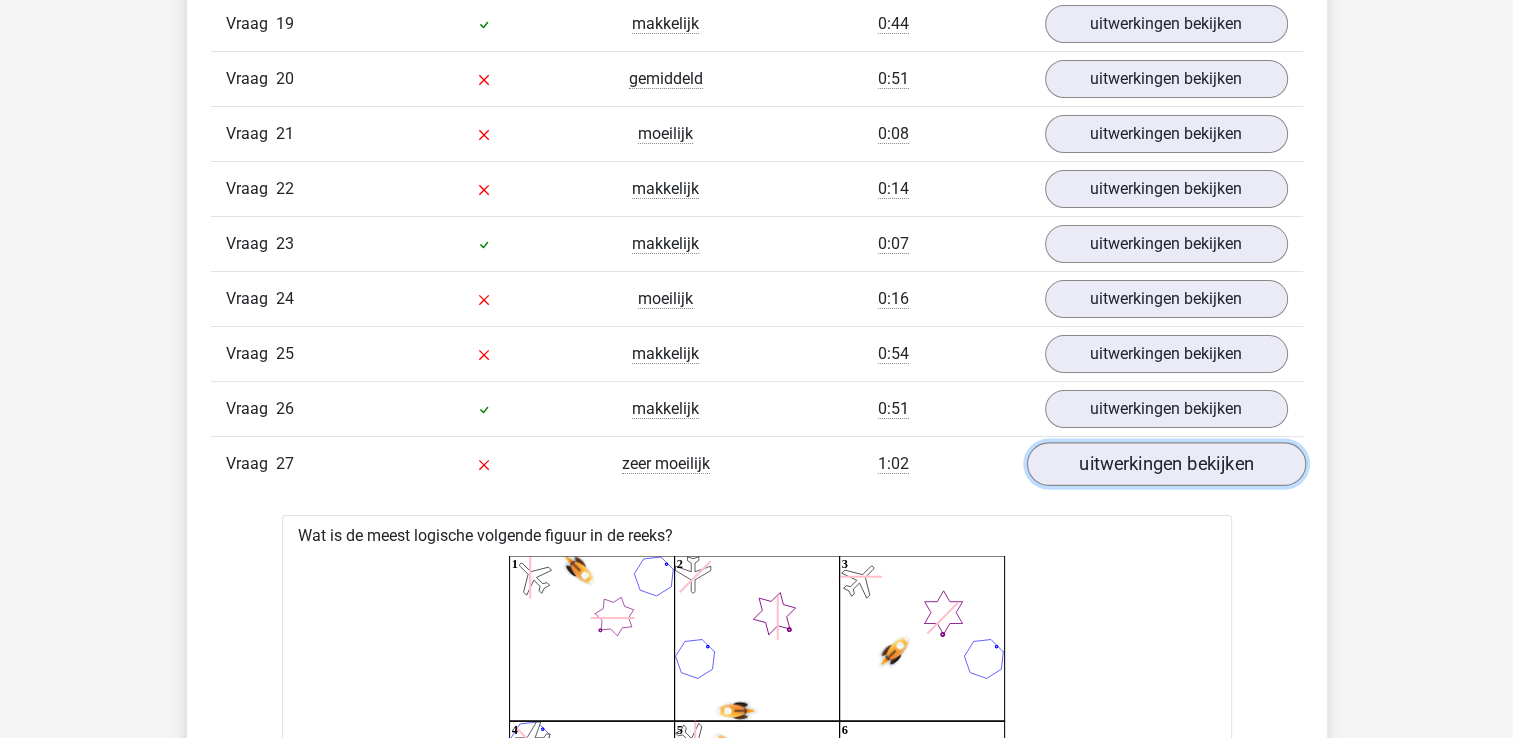click on "uitwerkingen bekijken" at bounding box center [1165, 465] 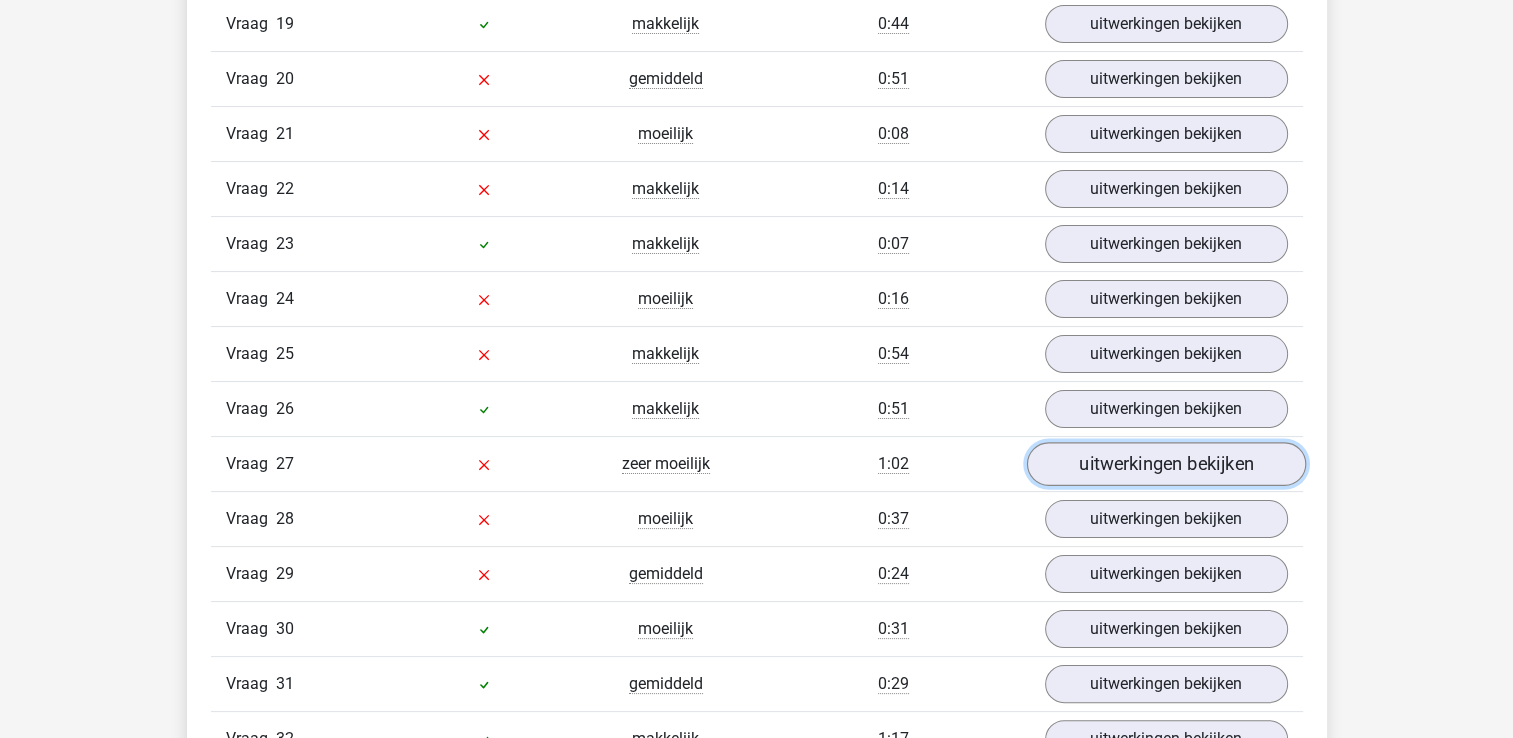 click on "uitwerkingen bekijken" at bounding box center (1165, 465) 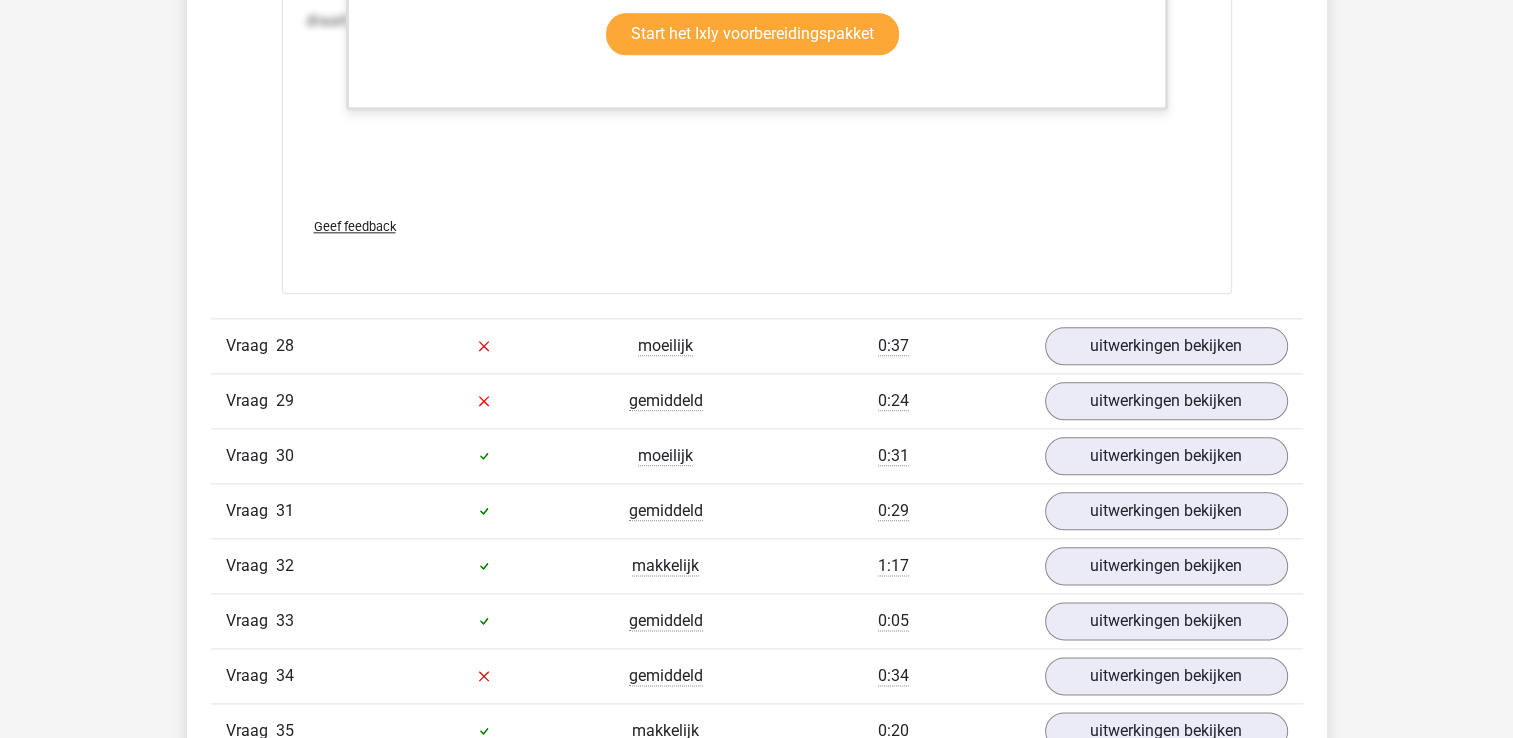 scroll, scrollTop: 17500, scrollLeft: 0, axis: vertical 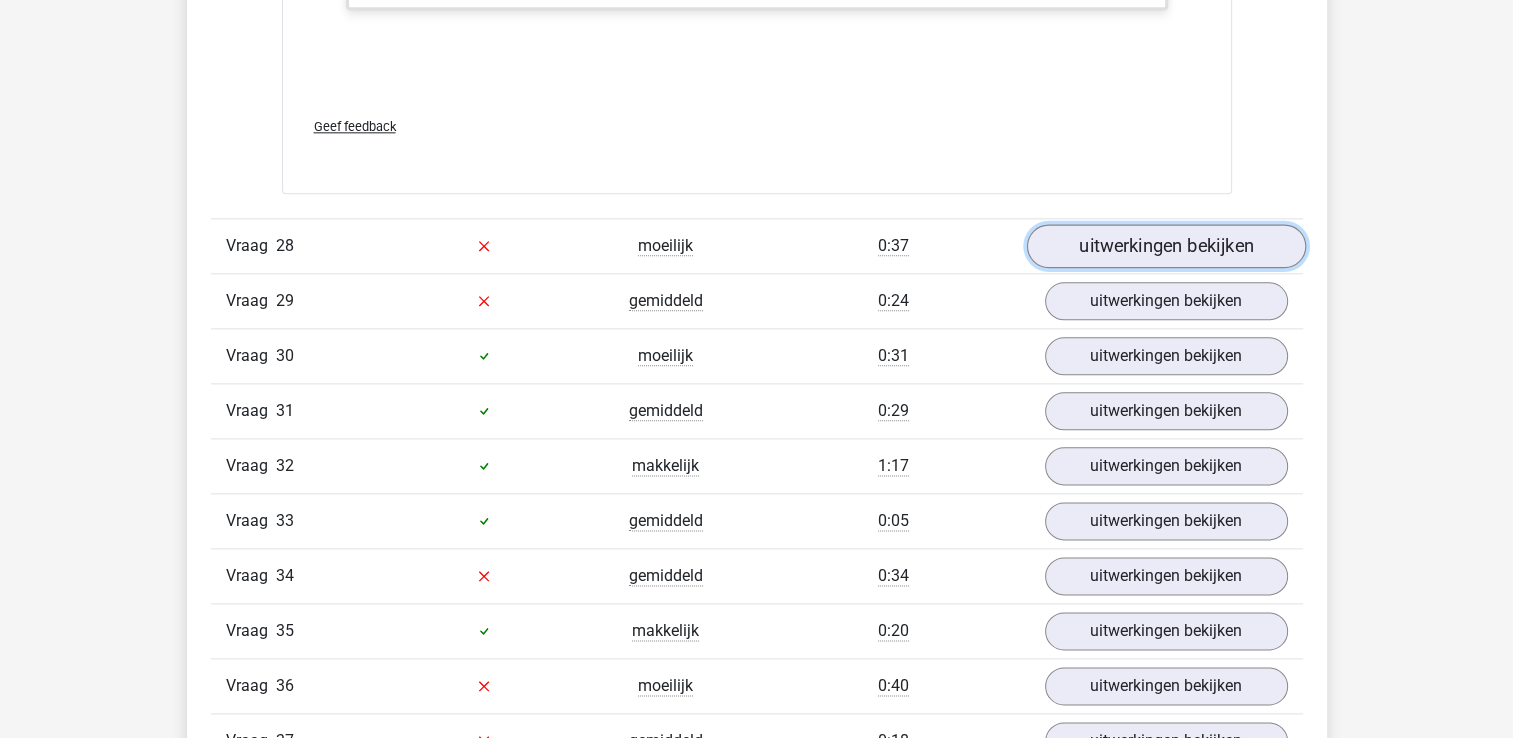 click on "uitwerkingen bekijken" at bounding box center [1165, 246] 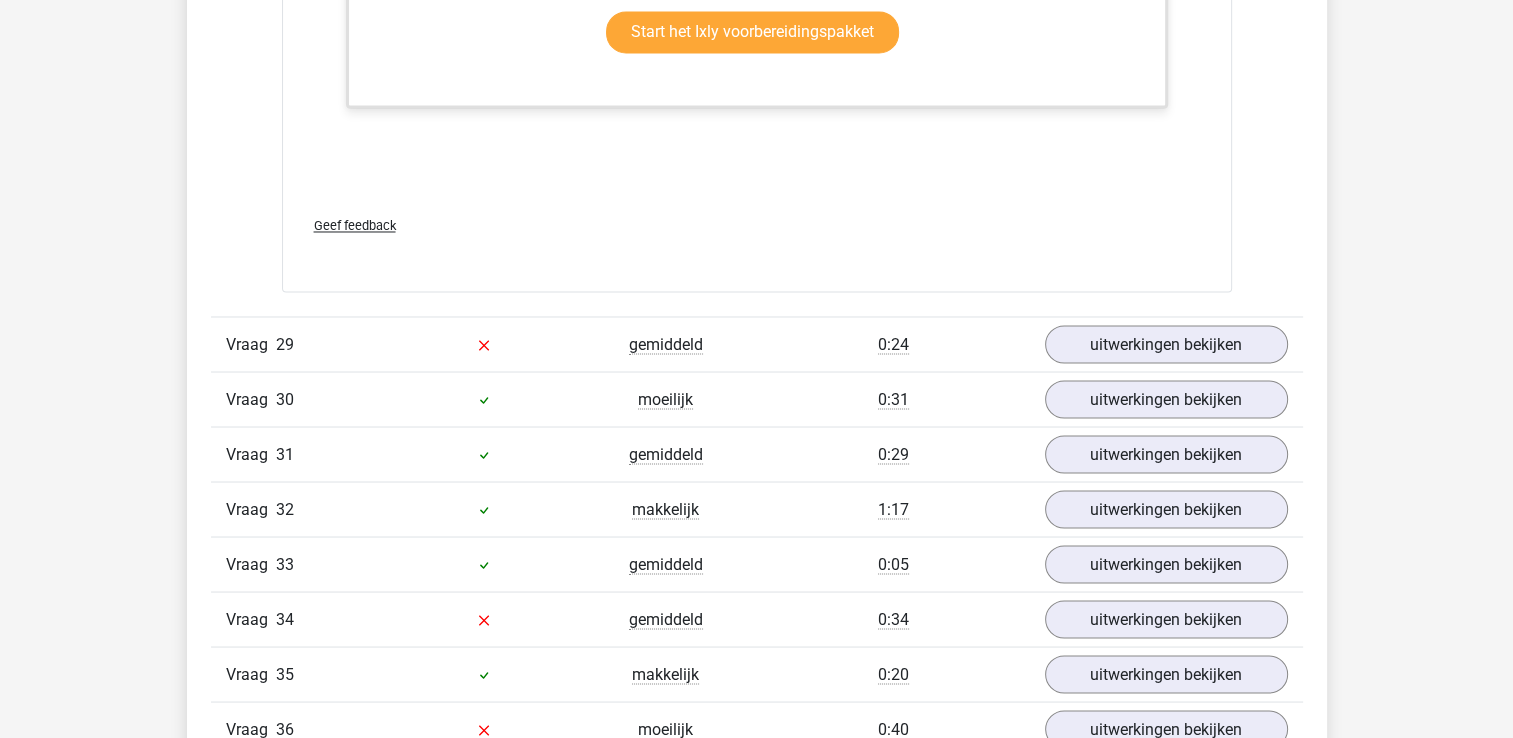 scroll, scrollTop: 18600, scrollLeft: 0, axis: vertical 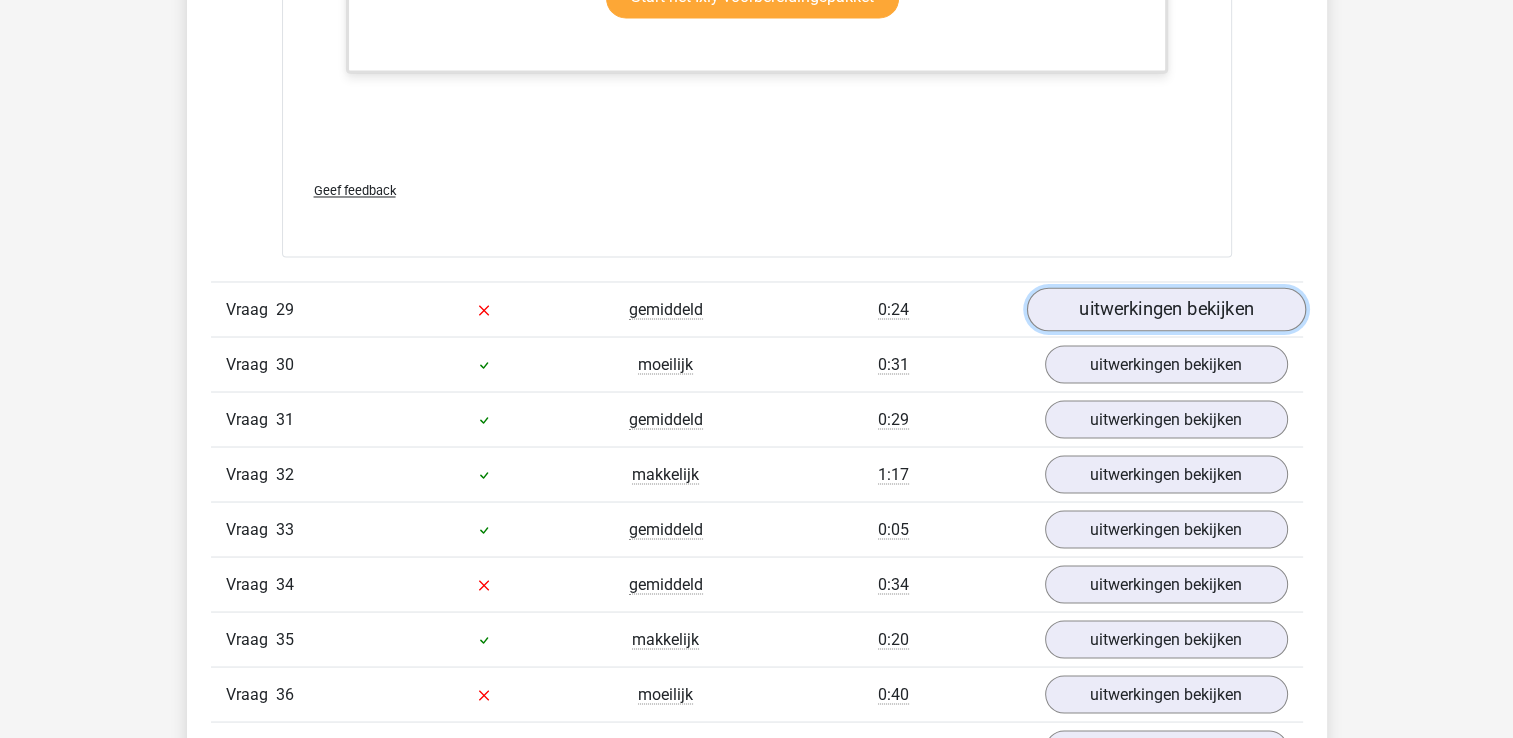 click on "uitwerkingen bekijken" at bounding box center [1165, 309] 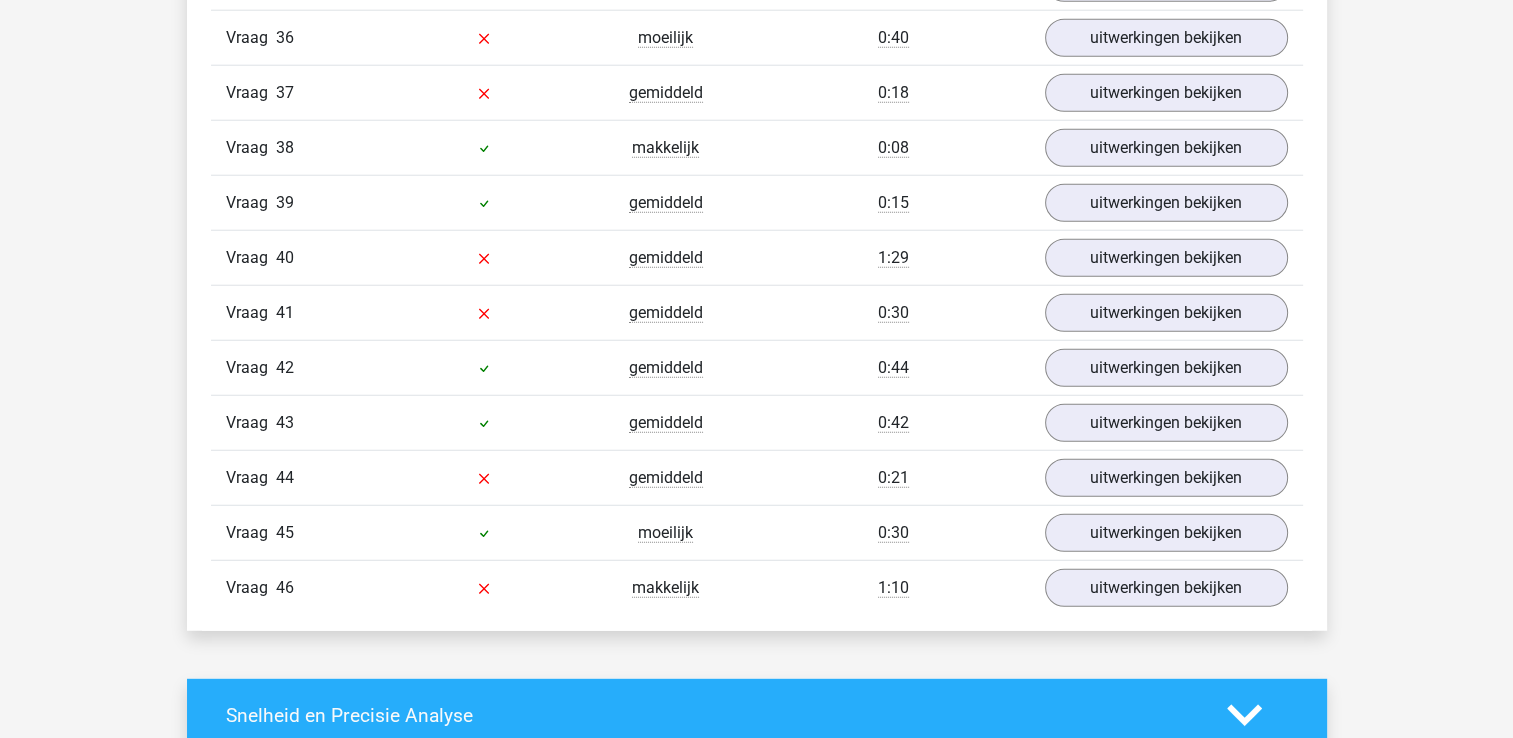 scroll, scrollTop: 20400, scrollLeft: 0, axis: vertical 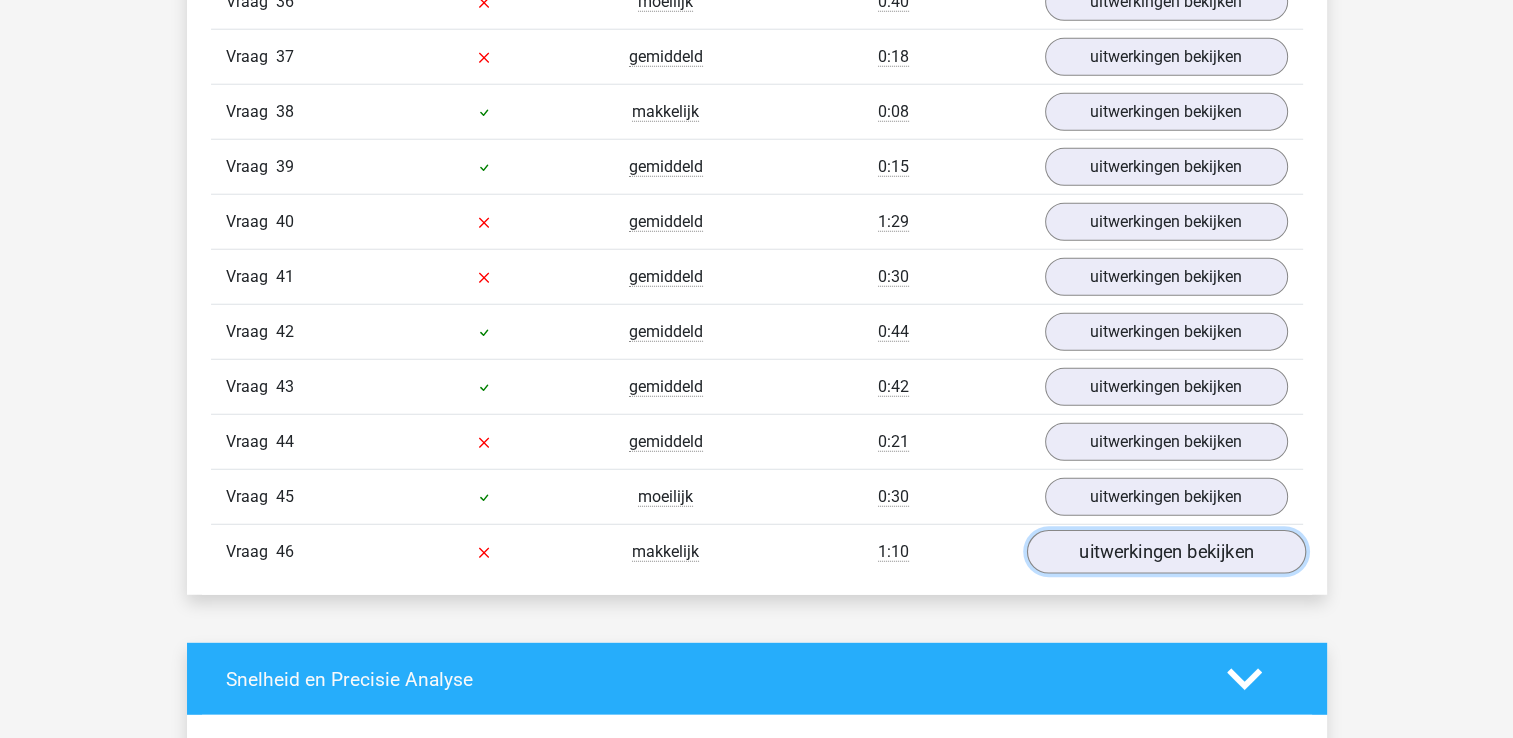click on "uitwerkingen bekijken" at bounding box center (1165, 552) 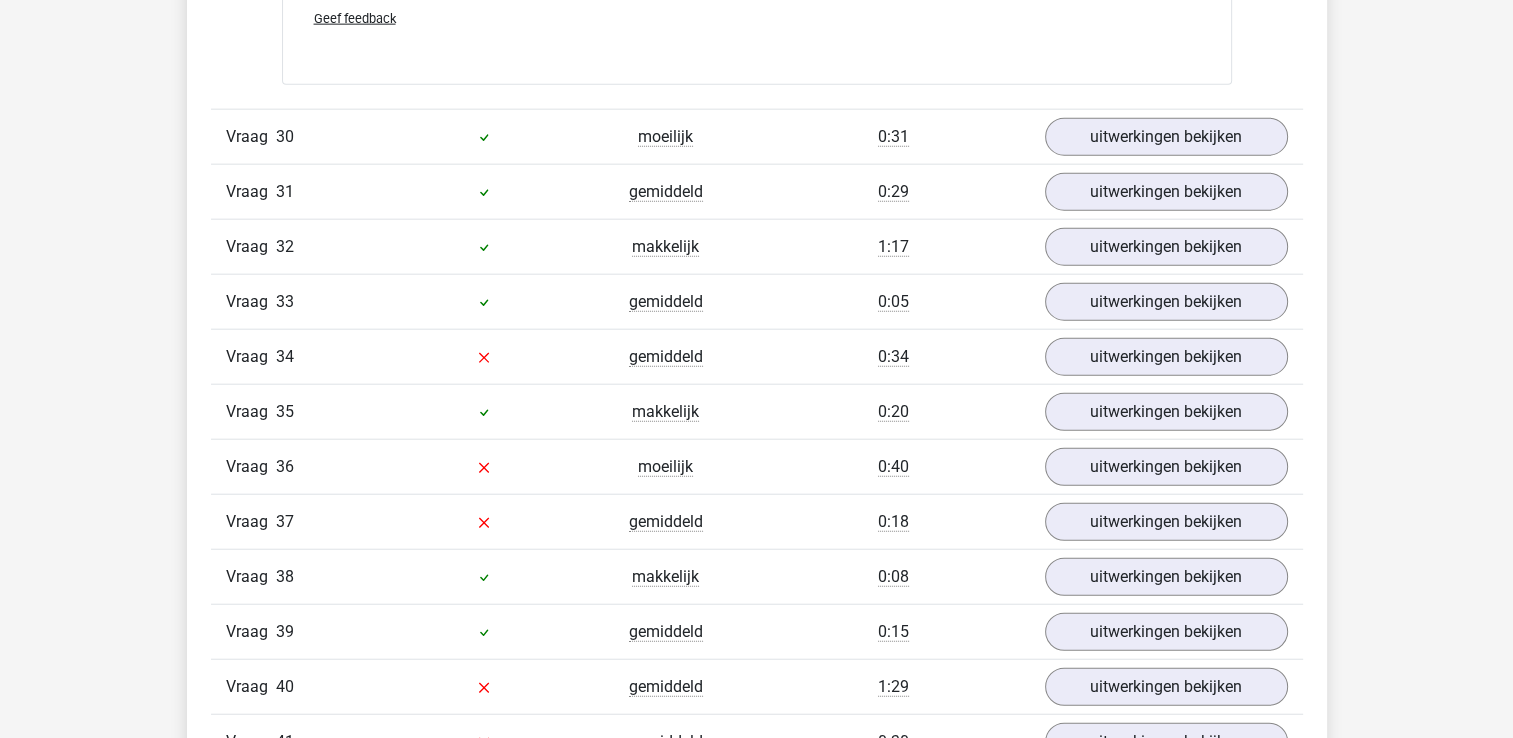 scroll, scrollTop: 19900, scrollLeft: 0, axis: vertical 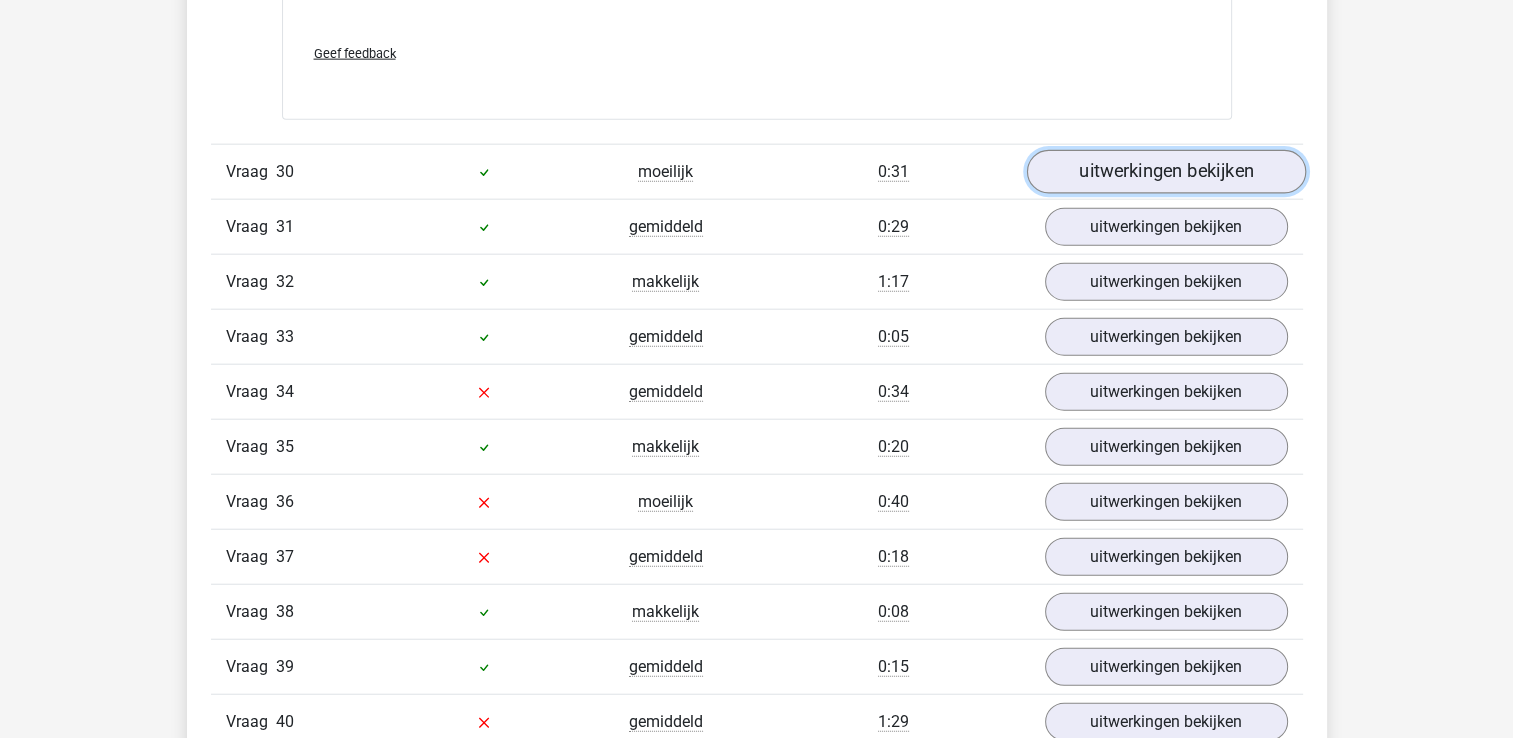 click on "uitwerkingen bekijken" at bounding box center (1165, 172) 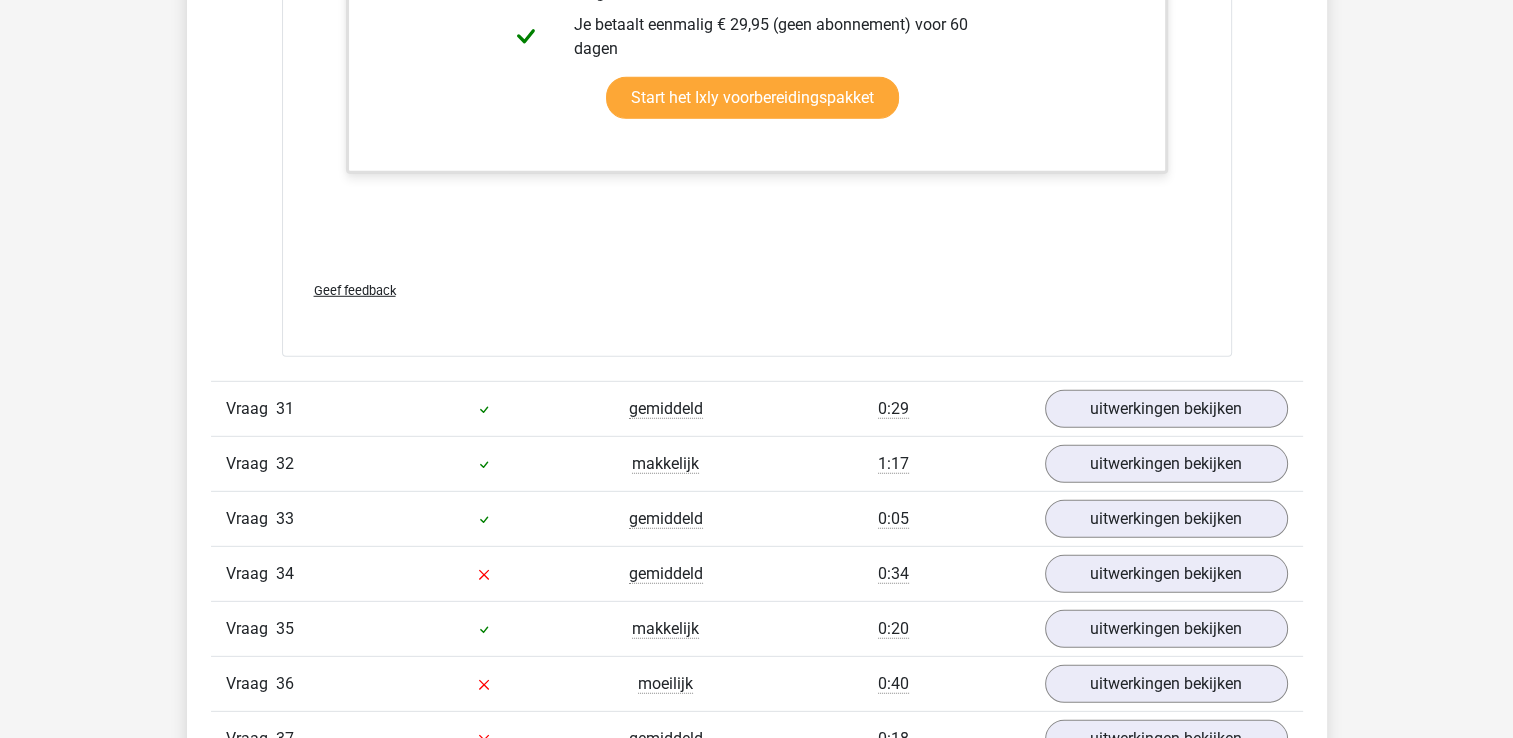 scroll, scrollTop: 21000, scrollLeft: 0, axis: vertical 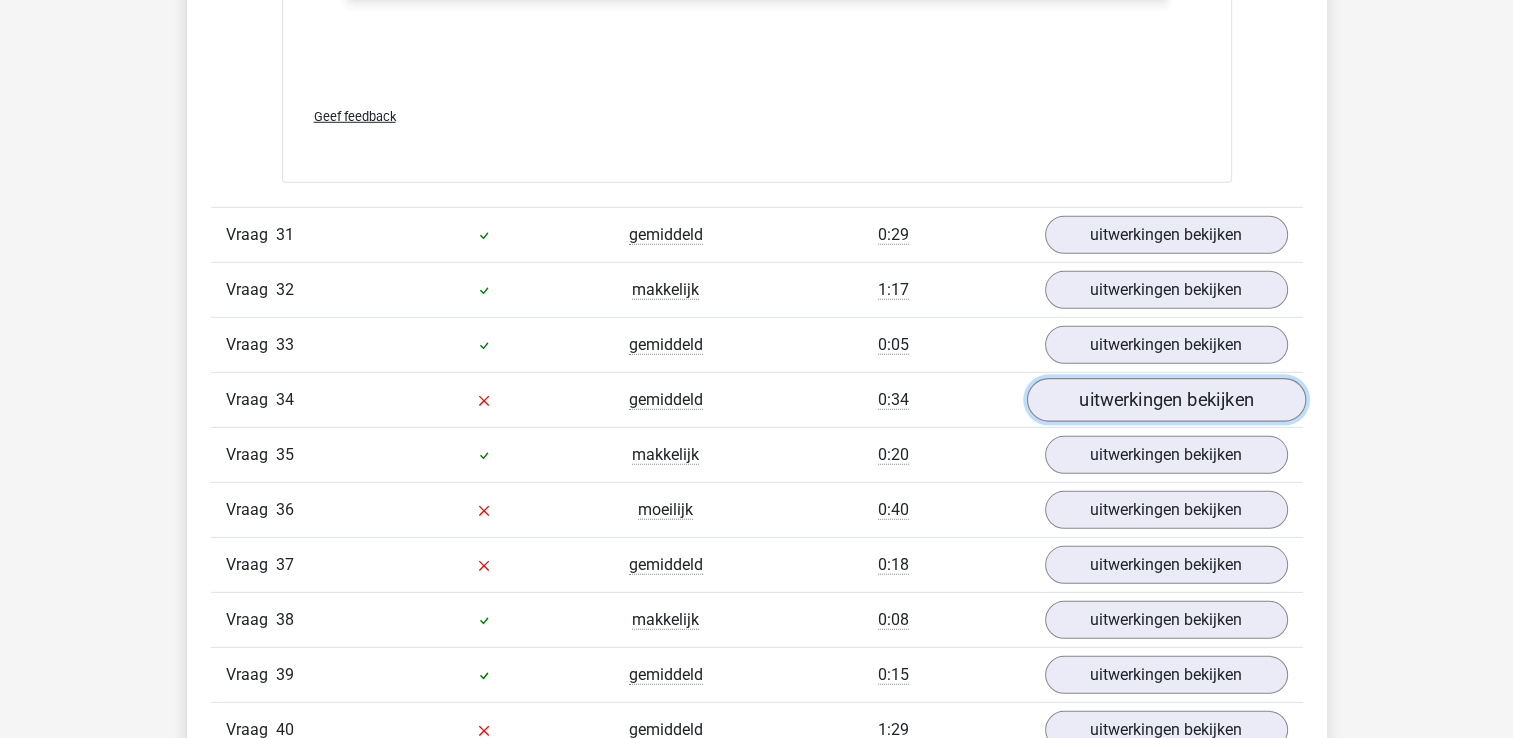 click on "uitwerkingen bekijken" at bounding box center (1165, 400) 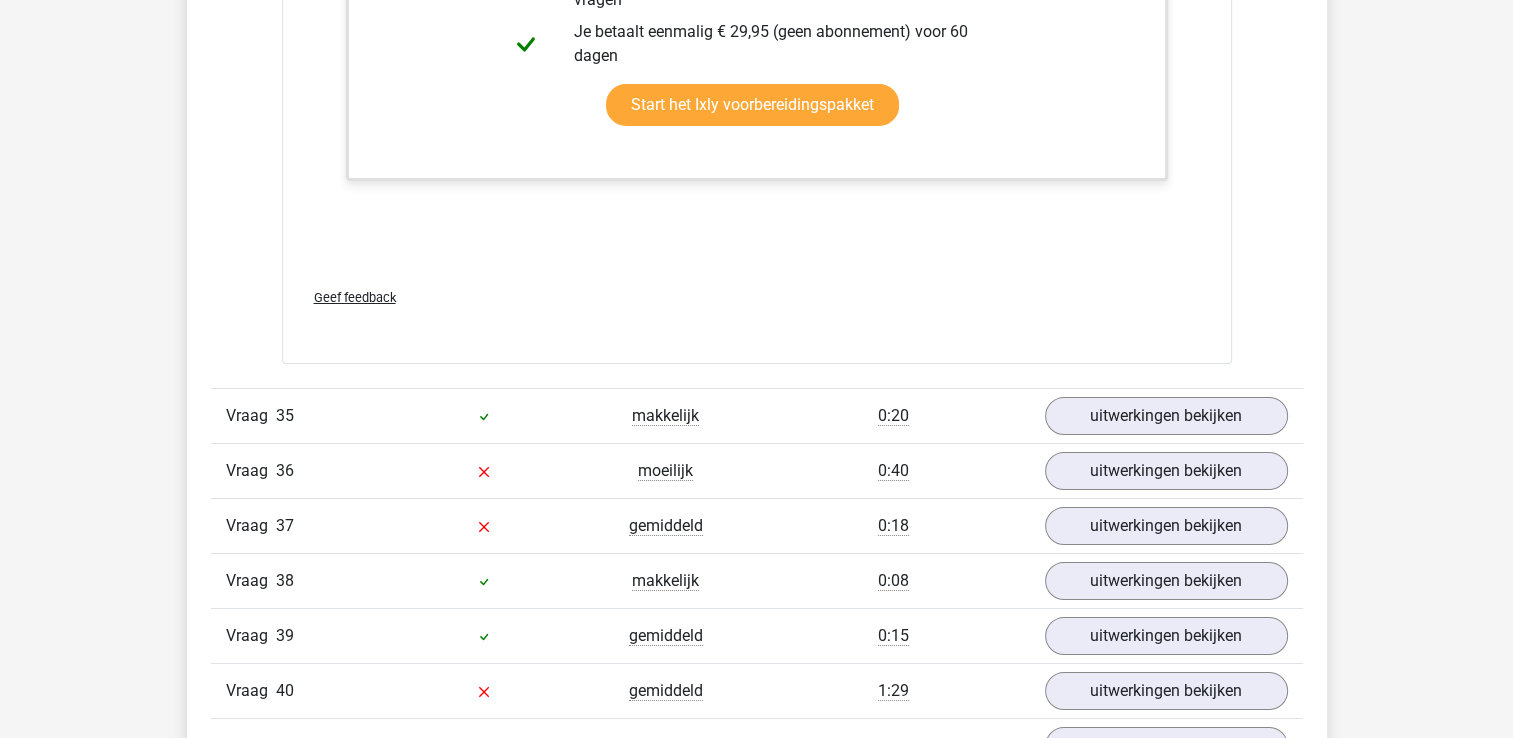 scroll, scrollTop: 22400, scrollLeft: 0, axis: vertical 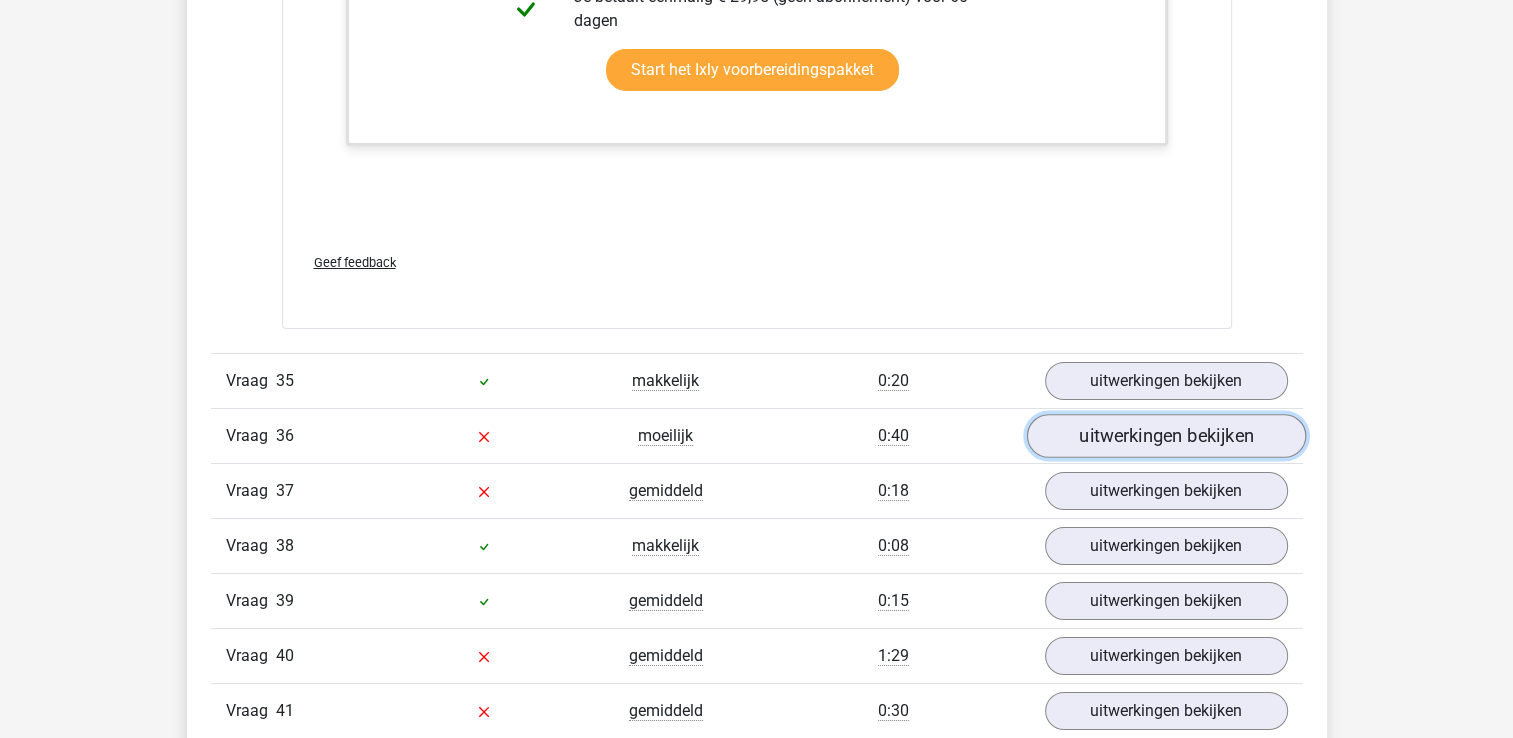 click on "uitwerkingen bekijken" at bounding box center (1165, 437) 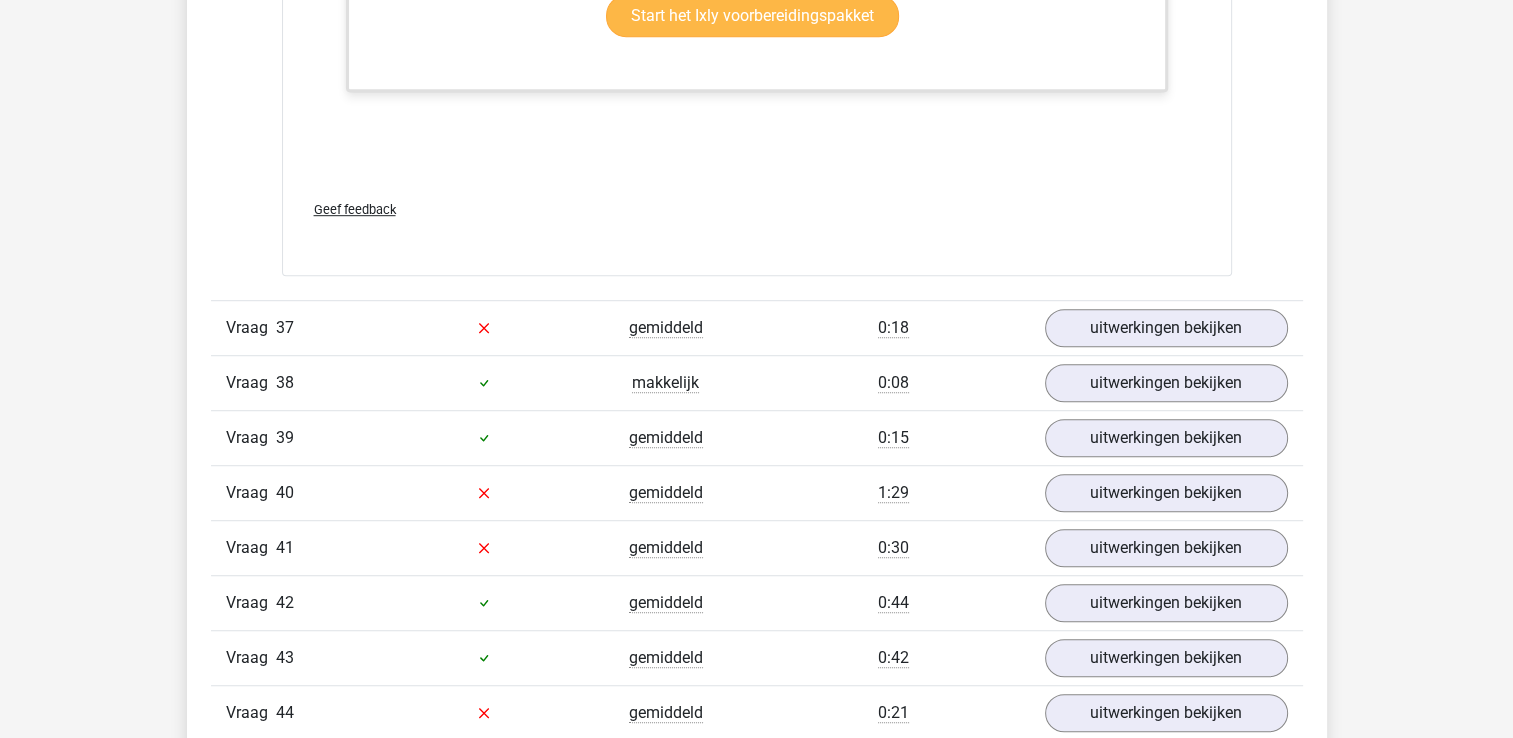 scroll, scrollTop: 23900, scrollLeft: 0, axis: vertical 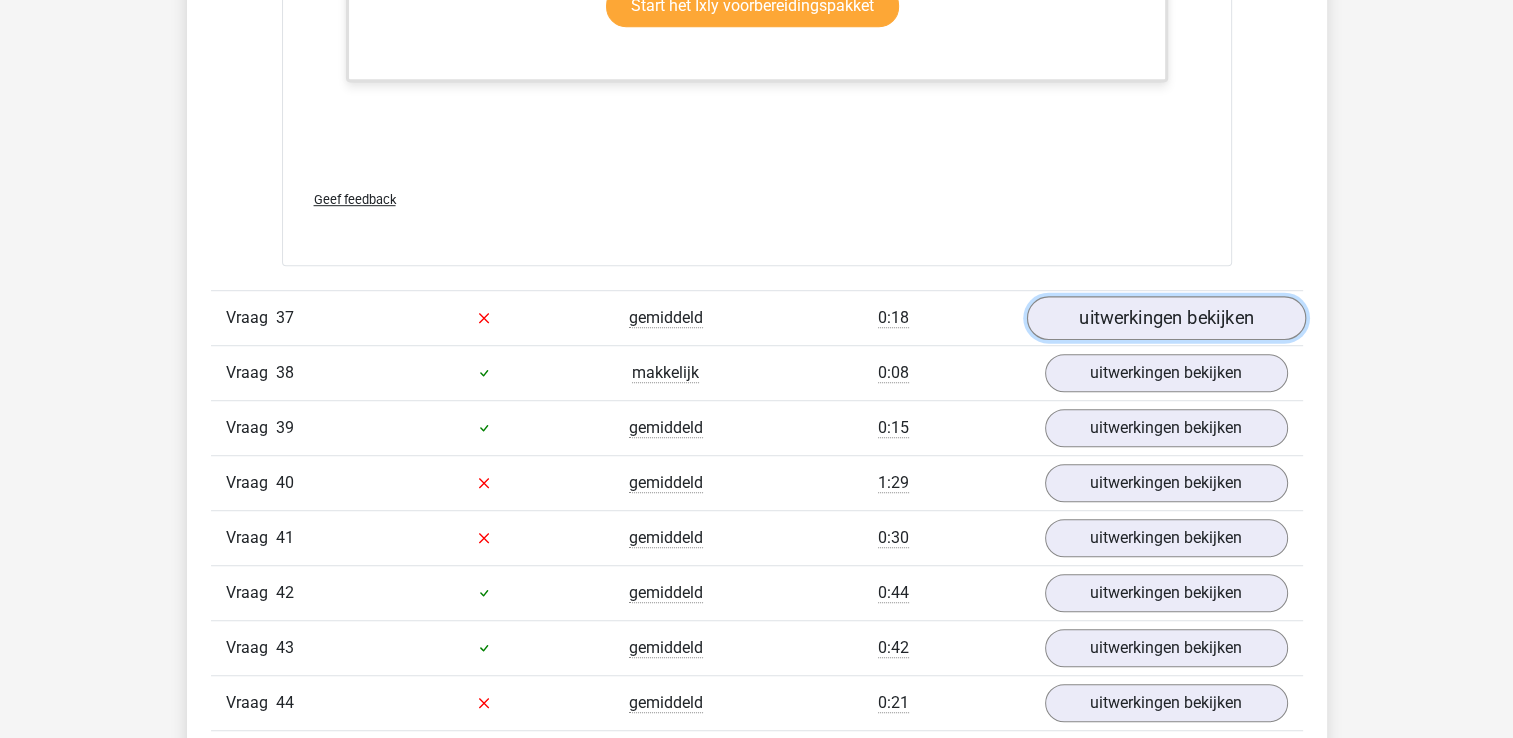 drag, startPoint x: 1182, startPoint y: 304, endPoint x: 1198, endPoint y: 286, distance: 24.083189 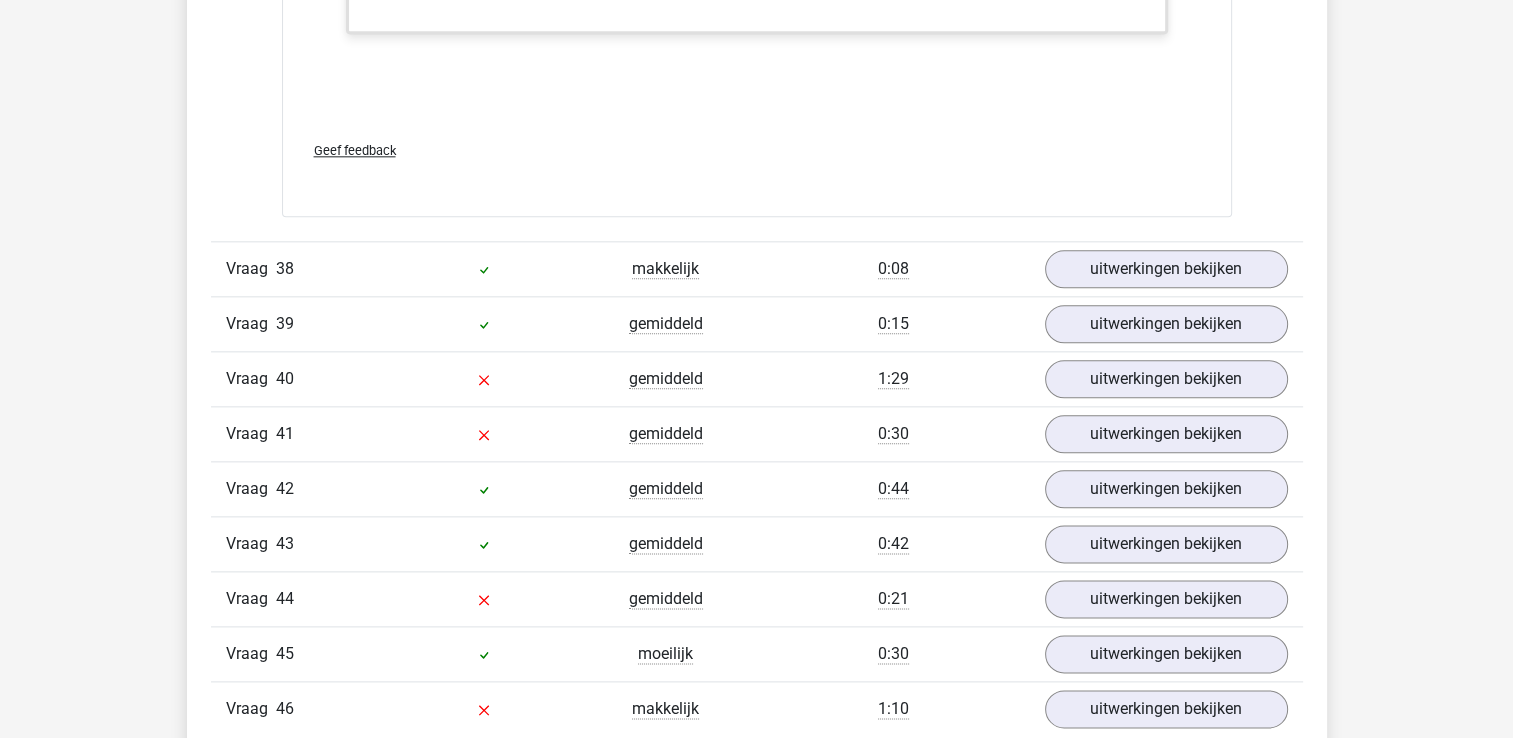 scroll, scrollTop: 25100, scrollLeft: 0, axis: vertical 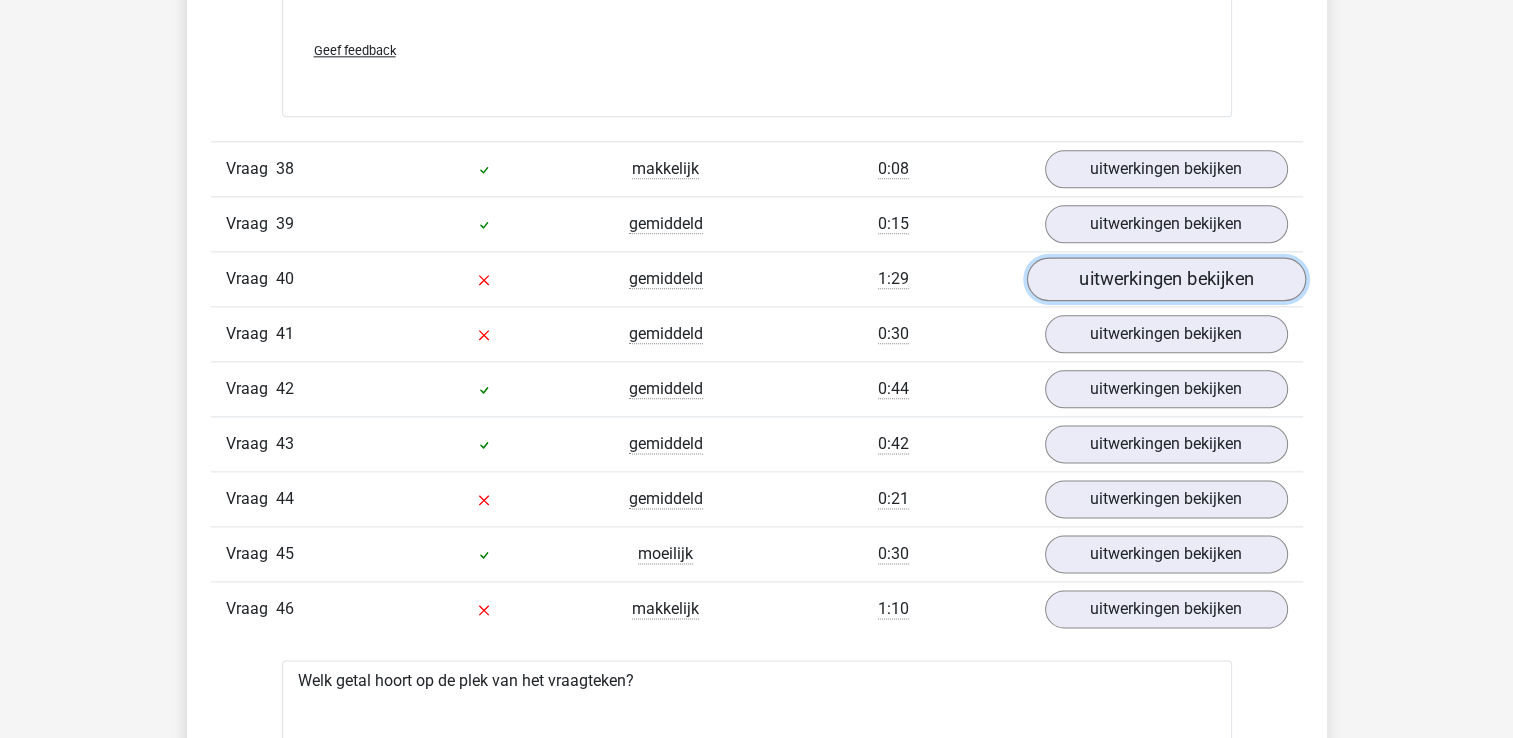 click on "uitwerkingen bekijken" at bounding box center (1165, 279) 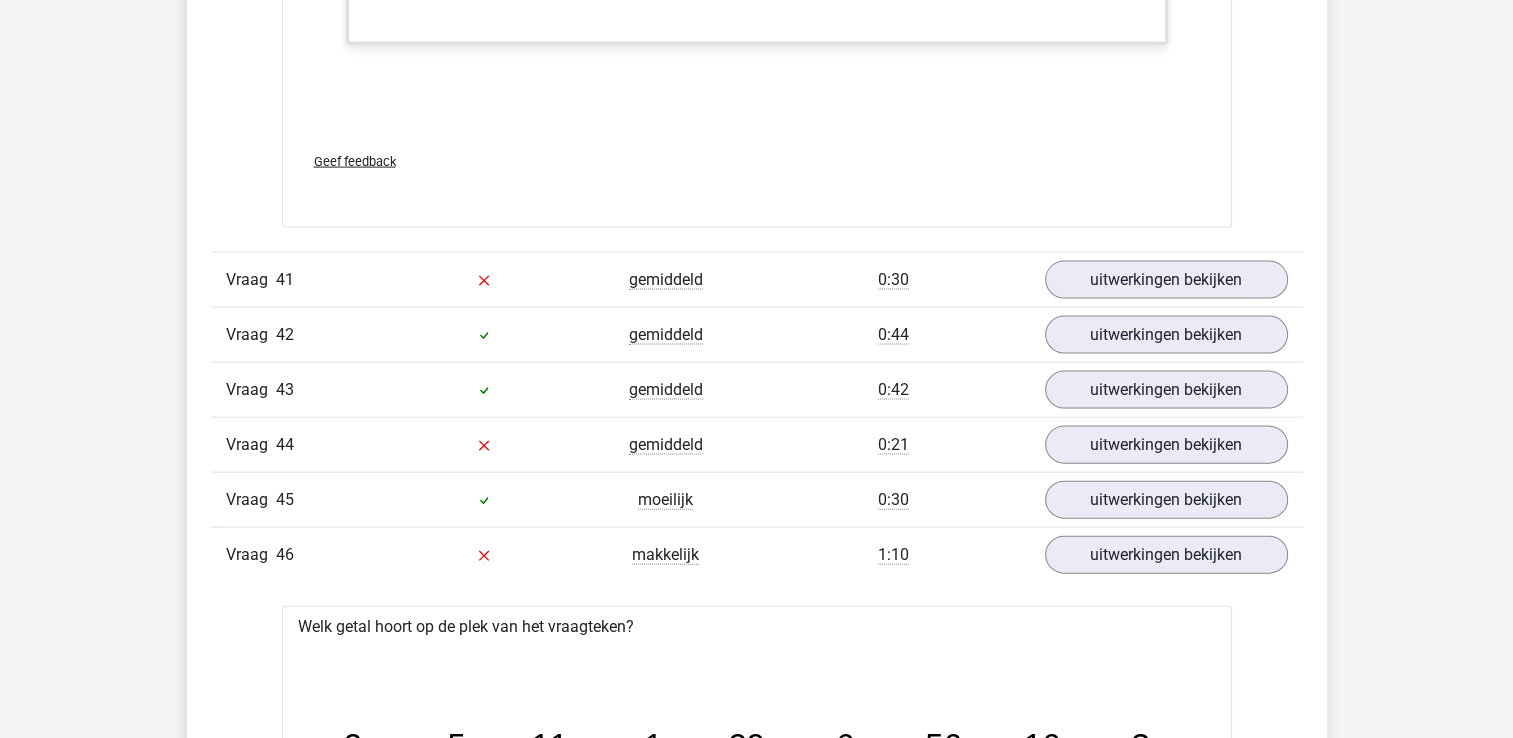 scroll, scrollTop: 27000, scrollLeft: 0, axis: vertical 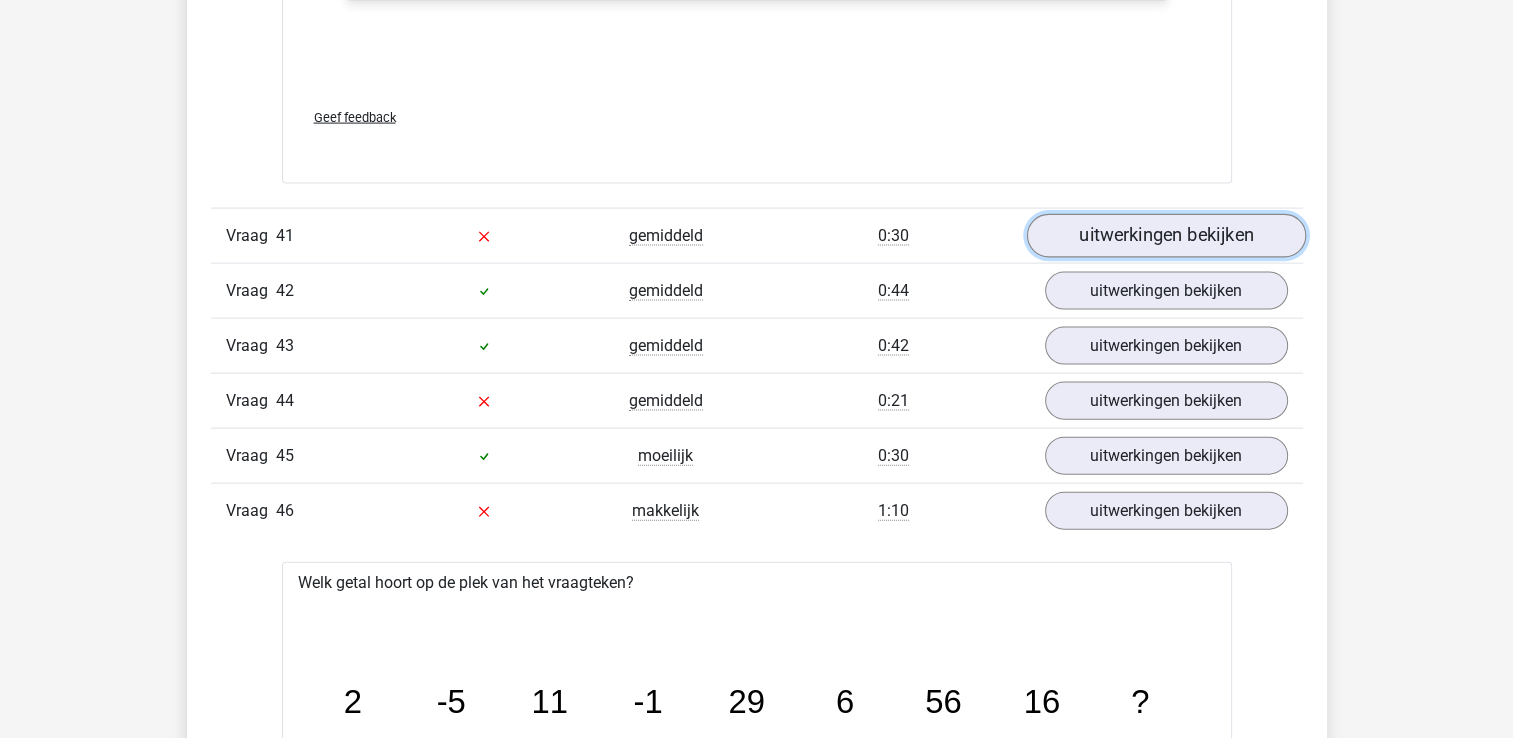 click on "uitwerkingen bekijken" at bounding box center [1165, 236] 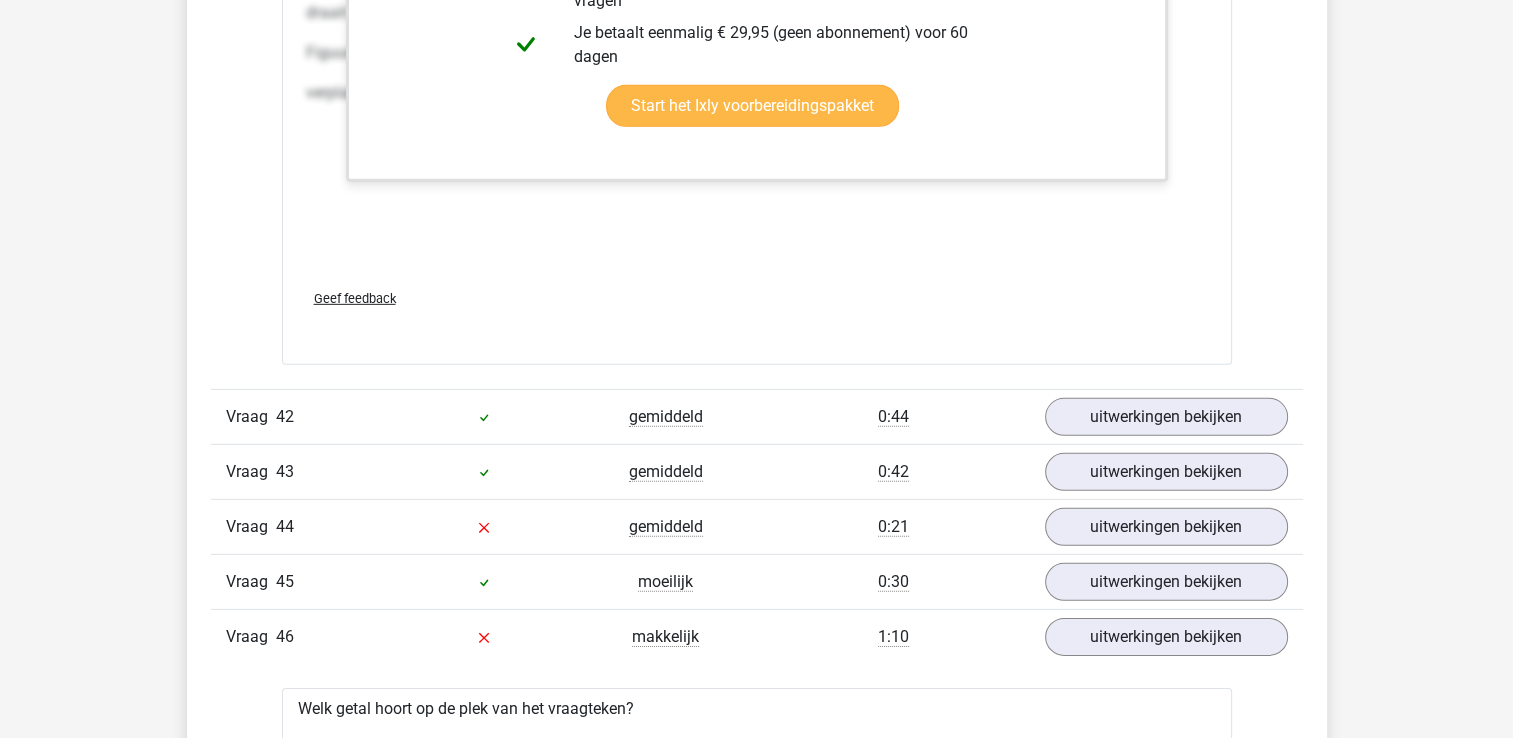 scroll, scrollTop: 28900, scrollLeft: 0, axis: vertical 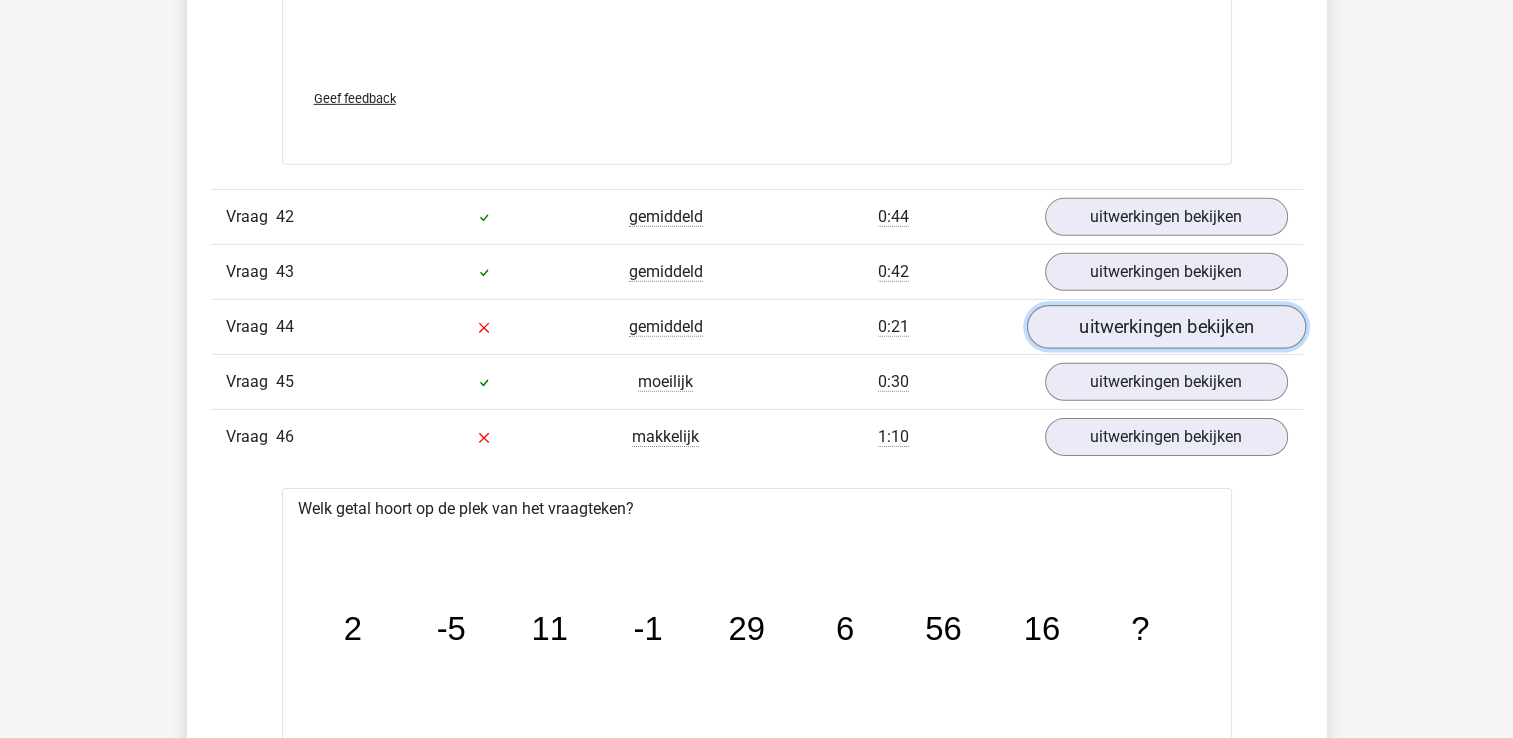 click on "uitwerkingen bekijken" at bounding box center [1165, 328] 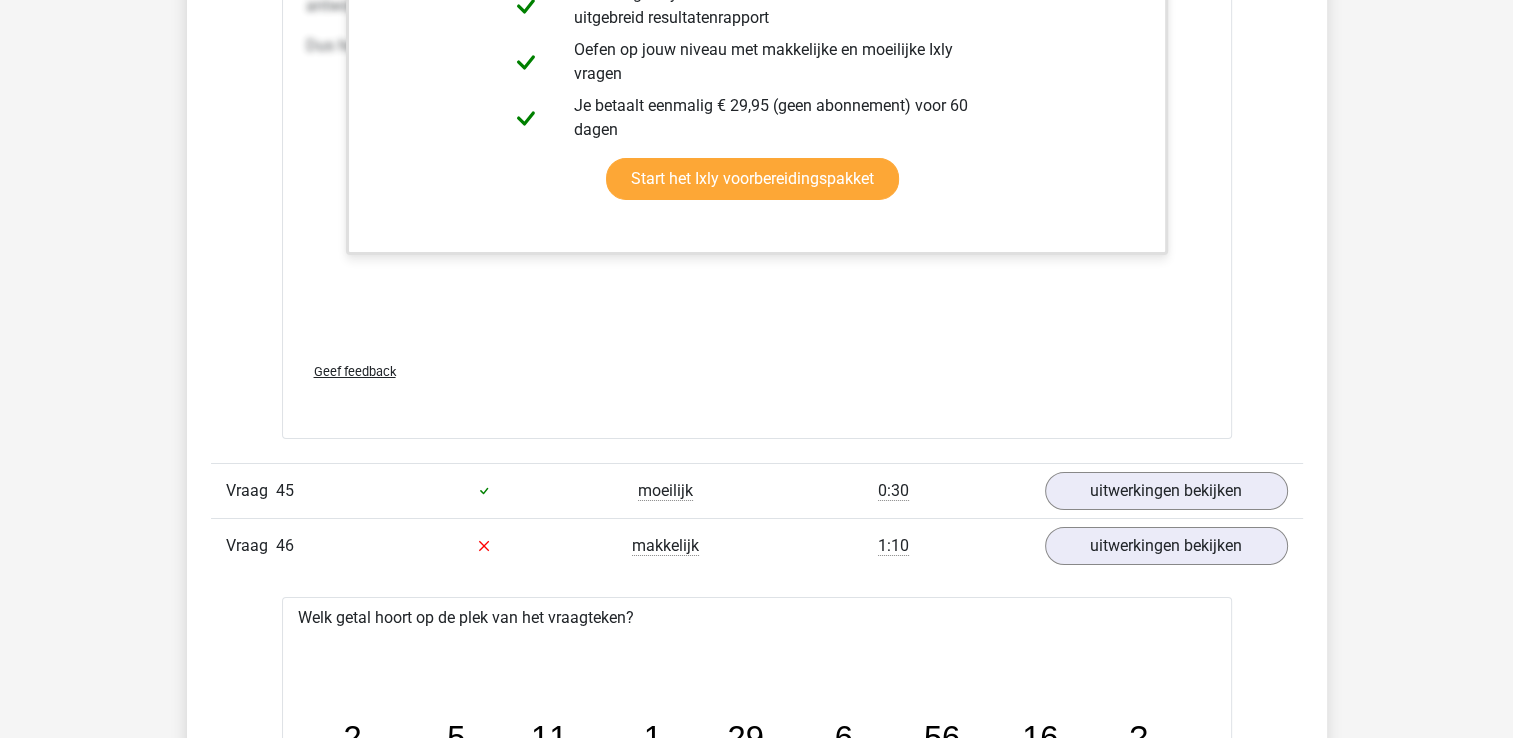 scroll, scrollTop: 30000, scrollLeft: 0, axis: vertical 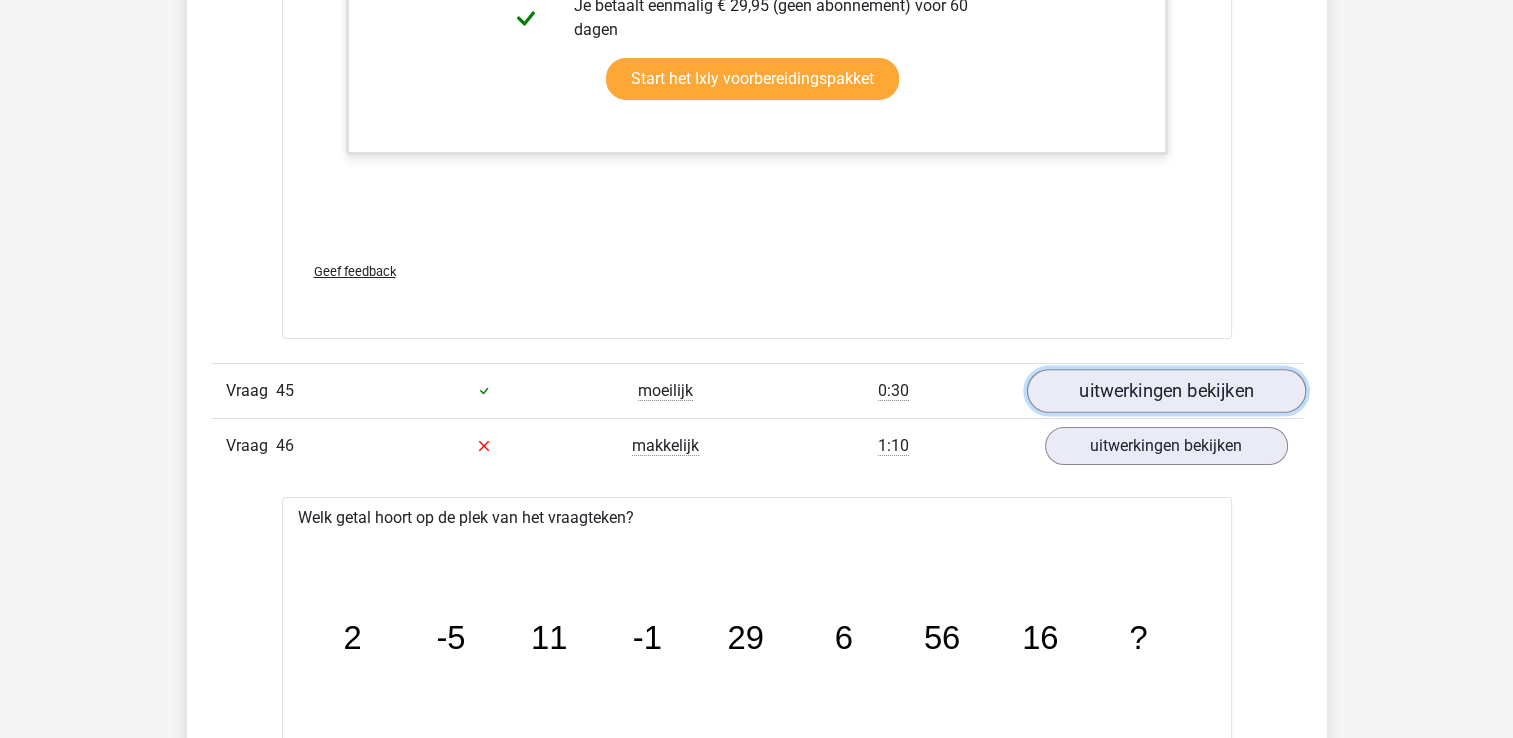 click on "uitwerkingen bekijken" at bounding box center (1165, 391) 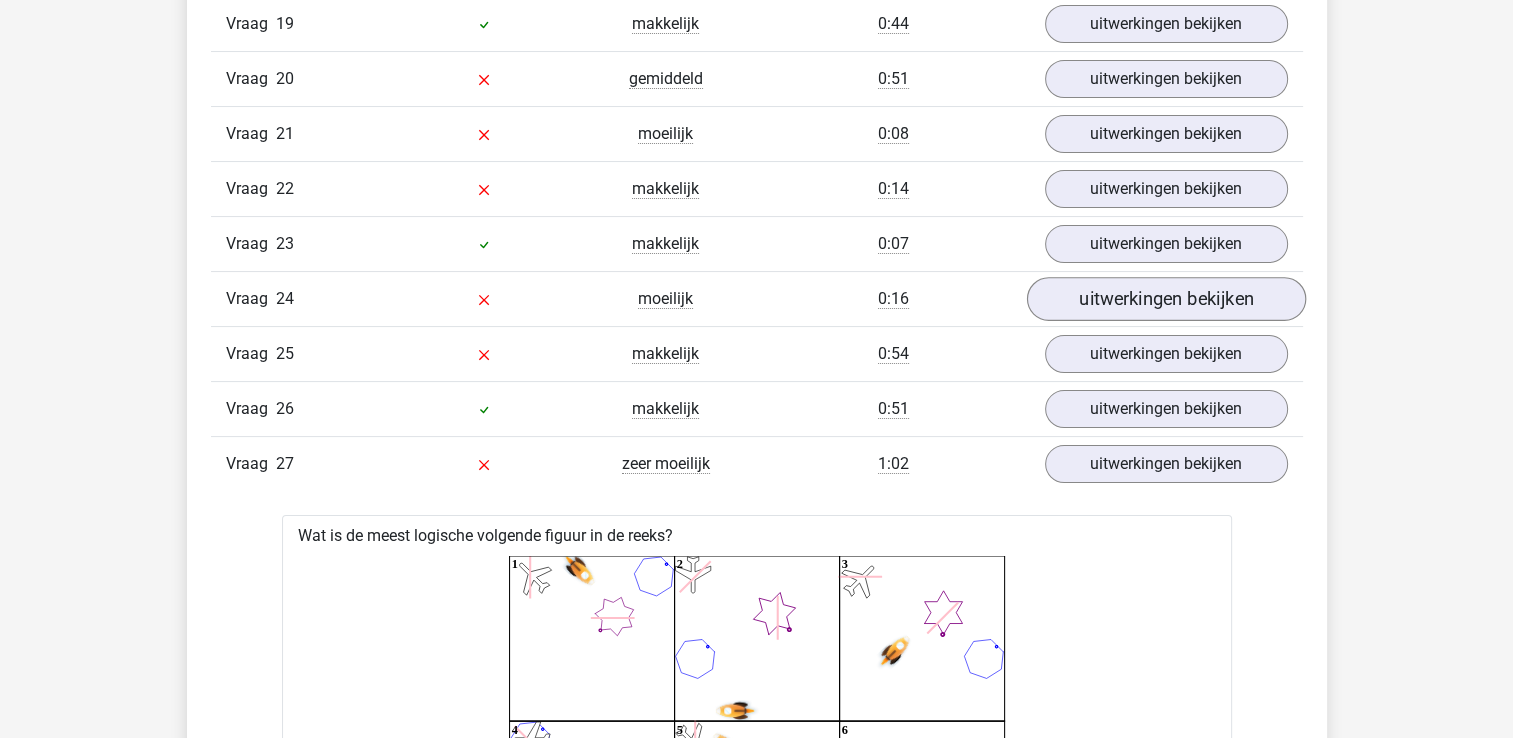 scroll, scrollTop: 15100, scrollLeft: 0, axis: vertical 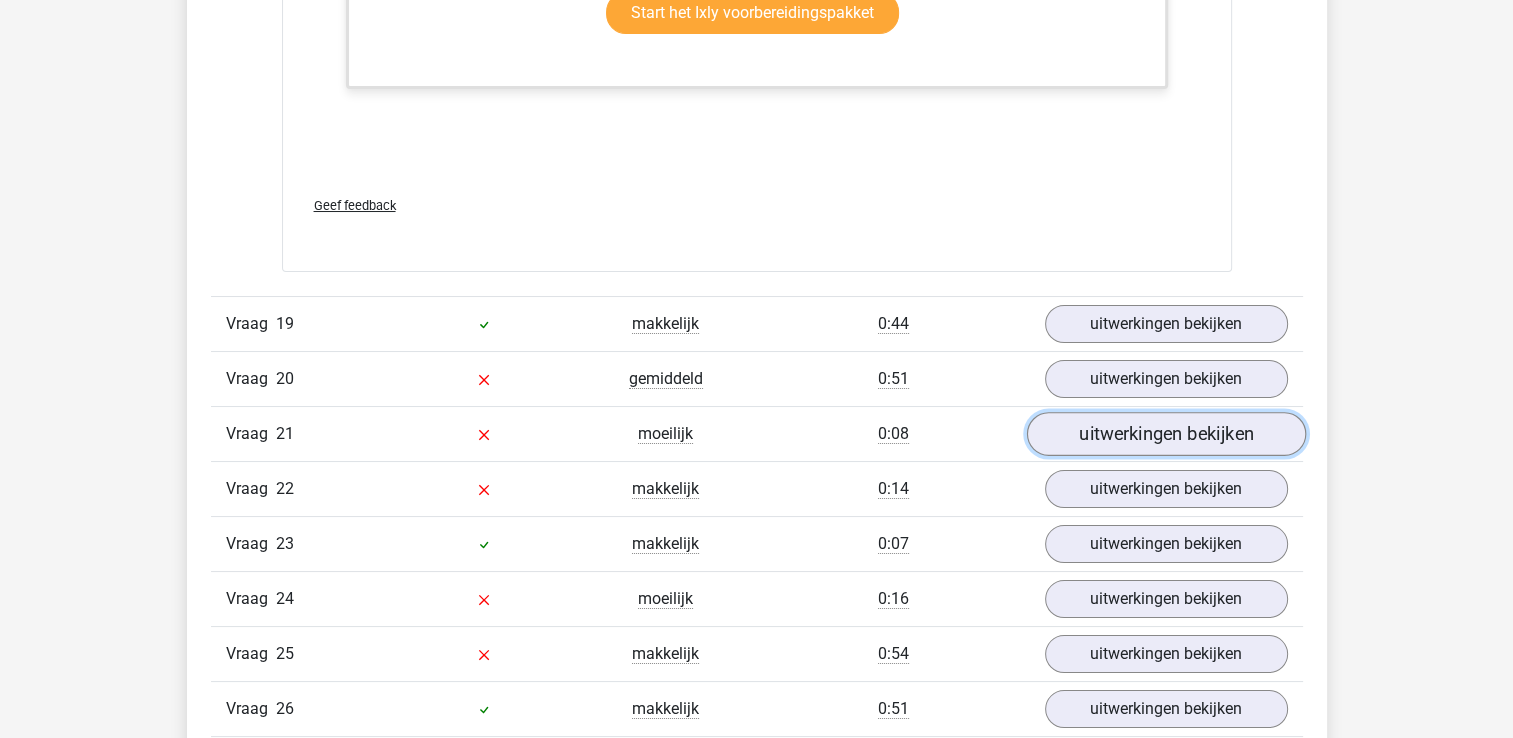 click on "uitwerkingen bekijken" at bounding box center [1165, 435] 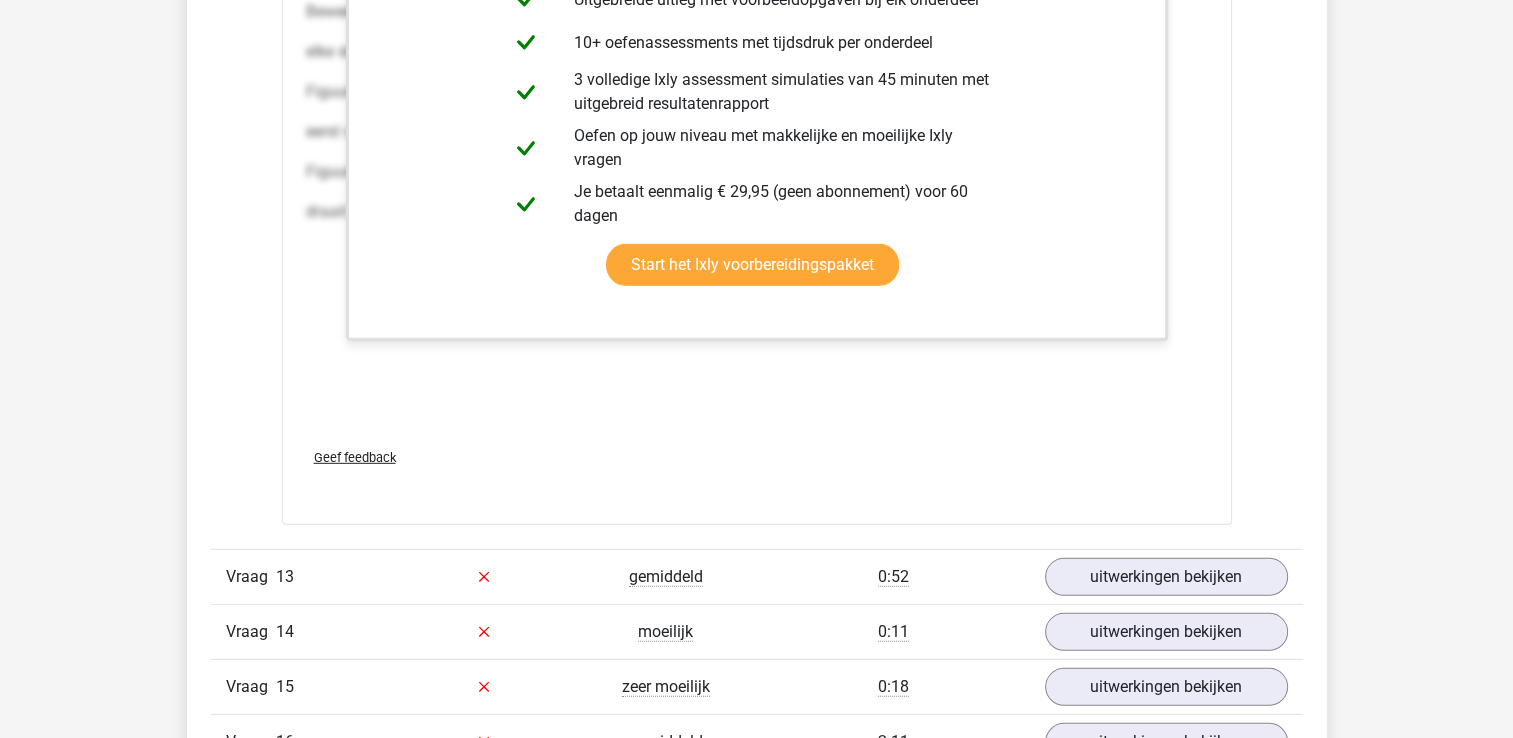scroll, scrollTop: 13500, scrollLeft: 0, axis: vertical 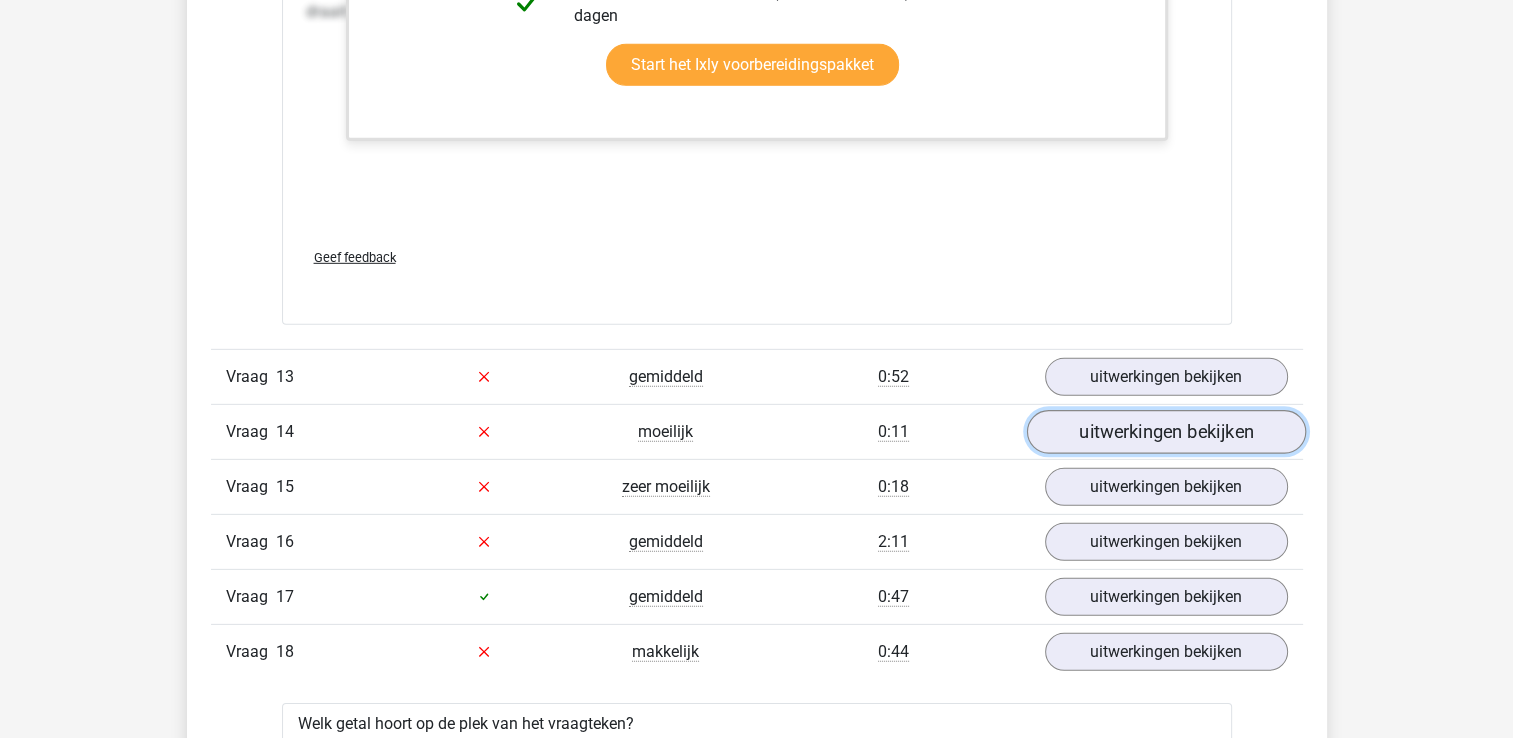click on "uitwerkingen bekijken" at bounding box center [1165, 432] 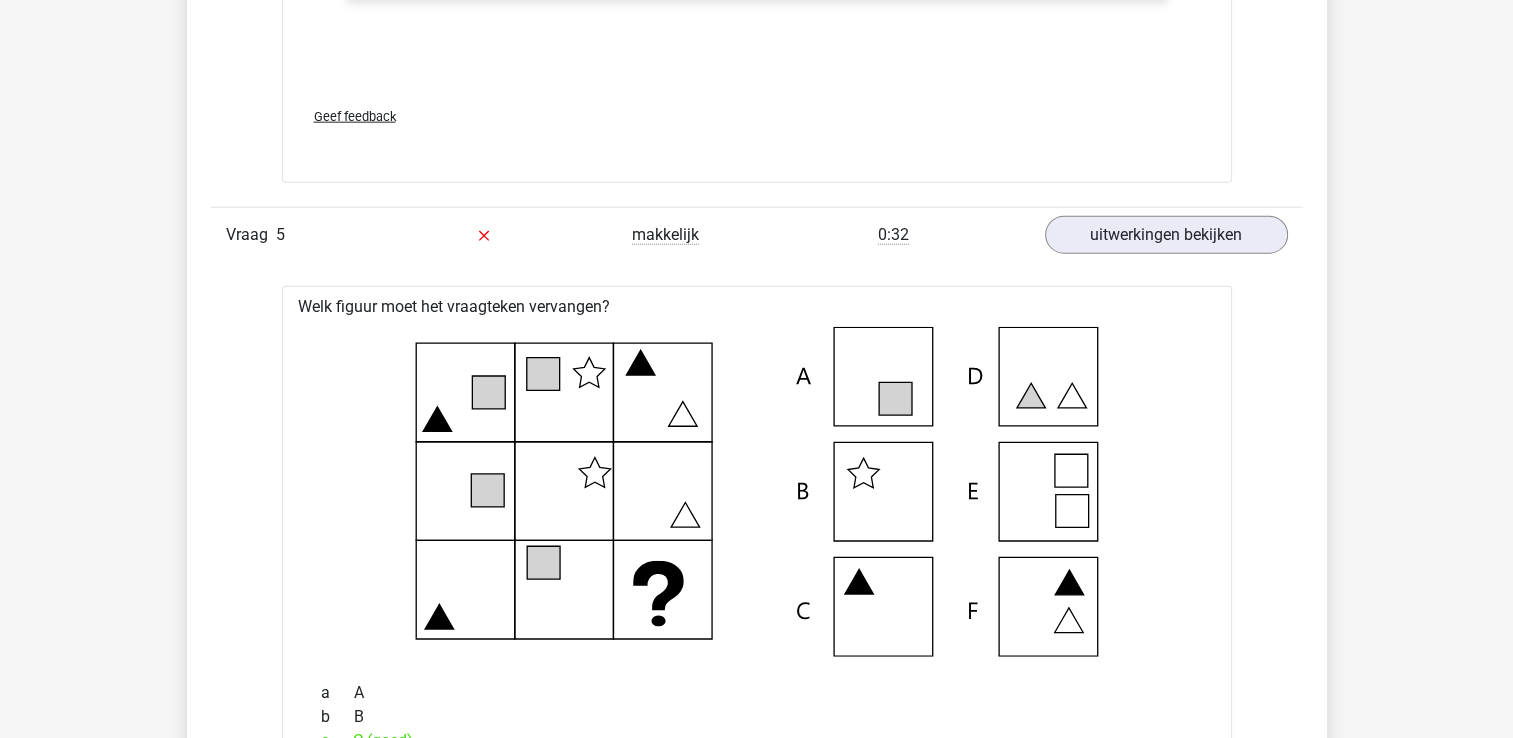 scroll, scrollTop: 4600, scrollLeft: 0, axis: vertical 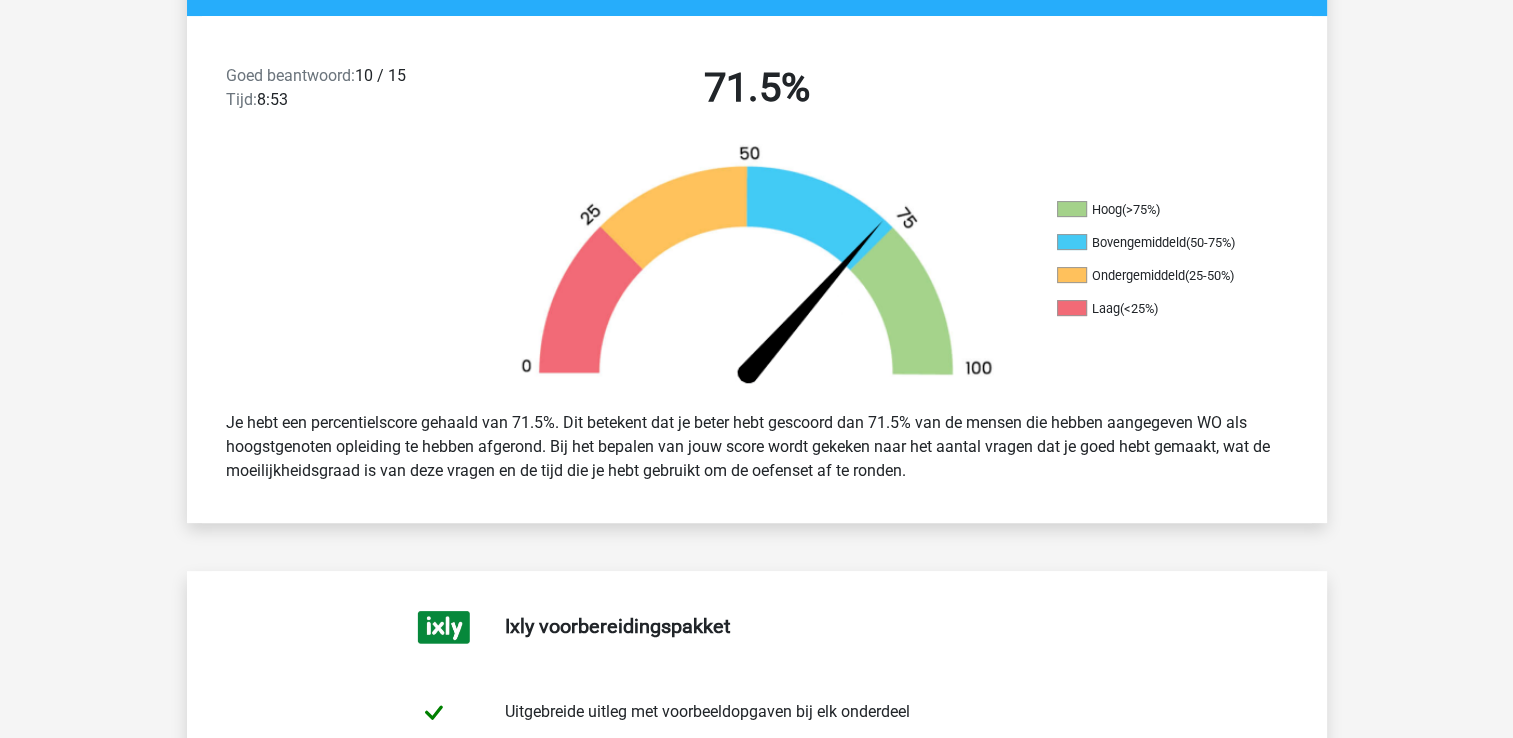 drag, startPoint x: 589, startPoint y: 301, endPoint x: 1052, endPoint y: 568, distance: 534.46985 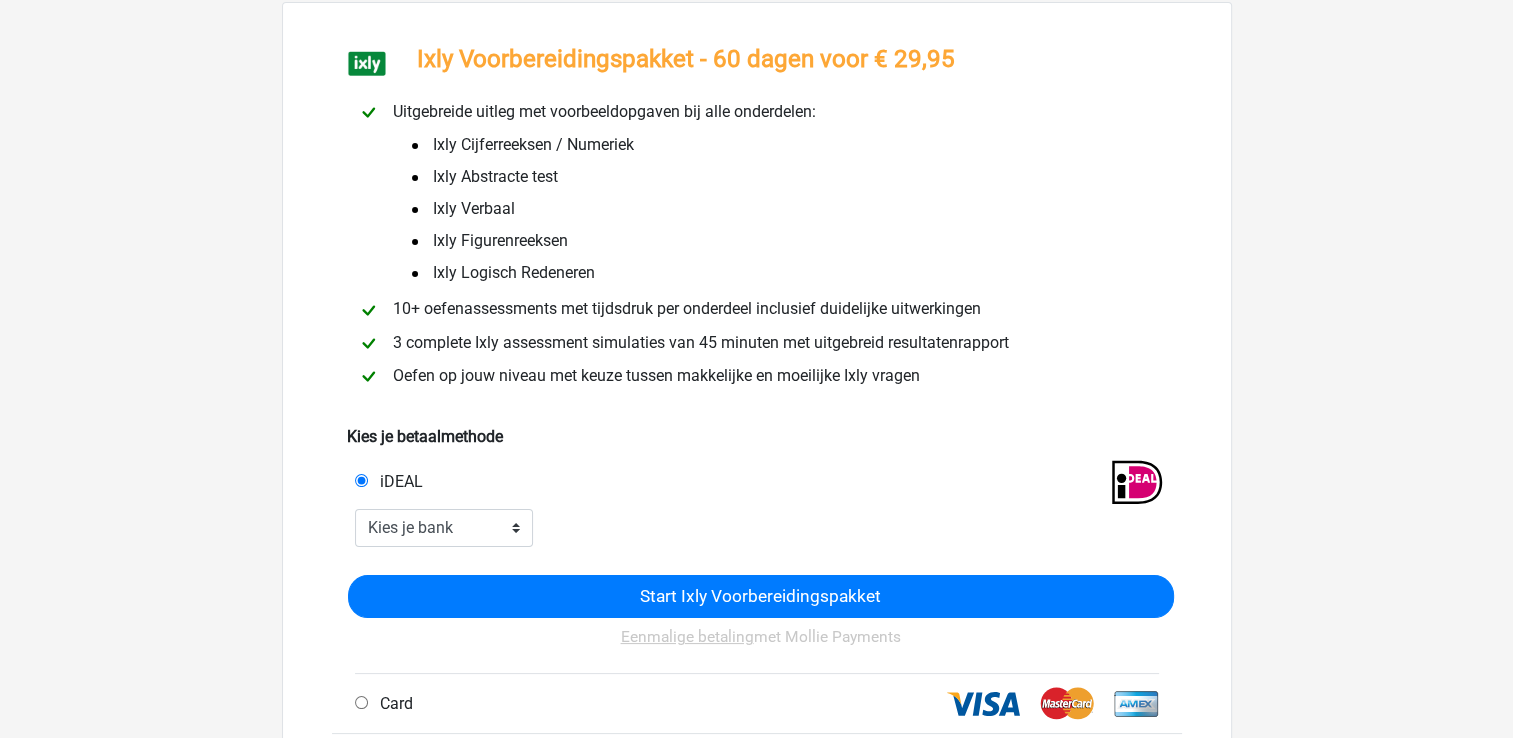 scroll, scrollTop: 0, scrollLeft: 0, axis: both 